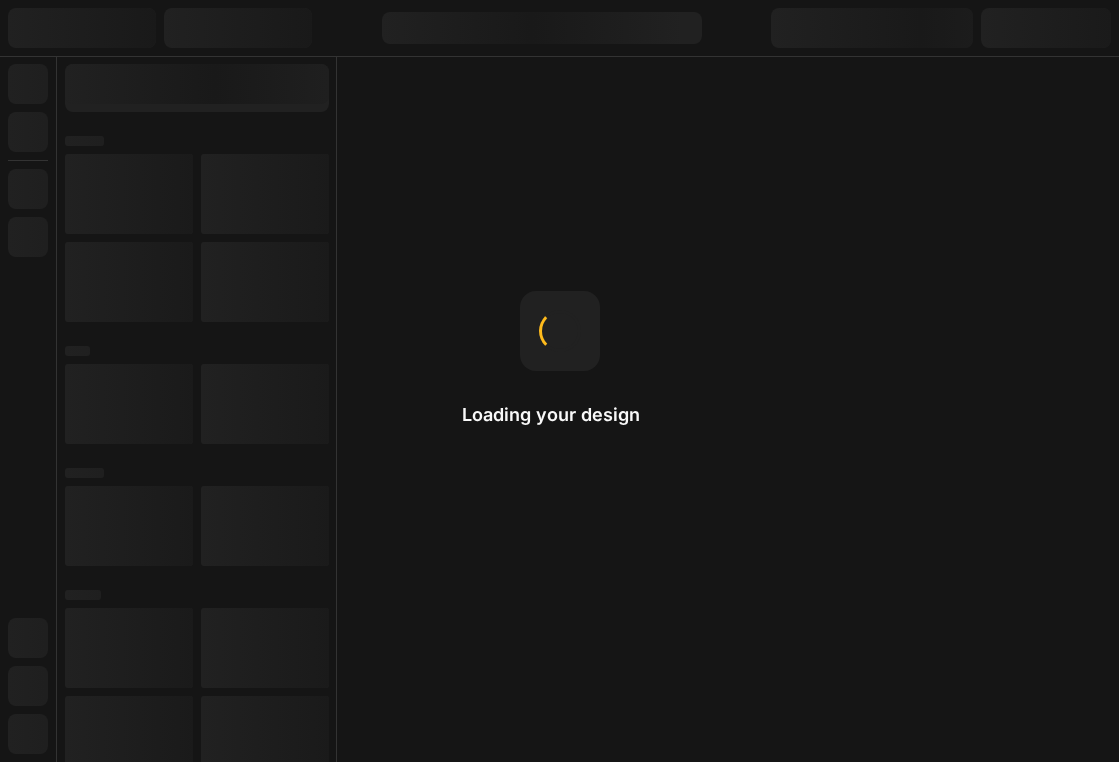 scroll, scrollTop: 0, scrollLeft: 0, axis: both 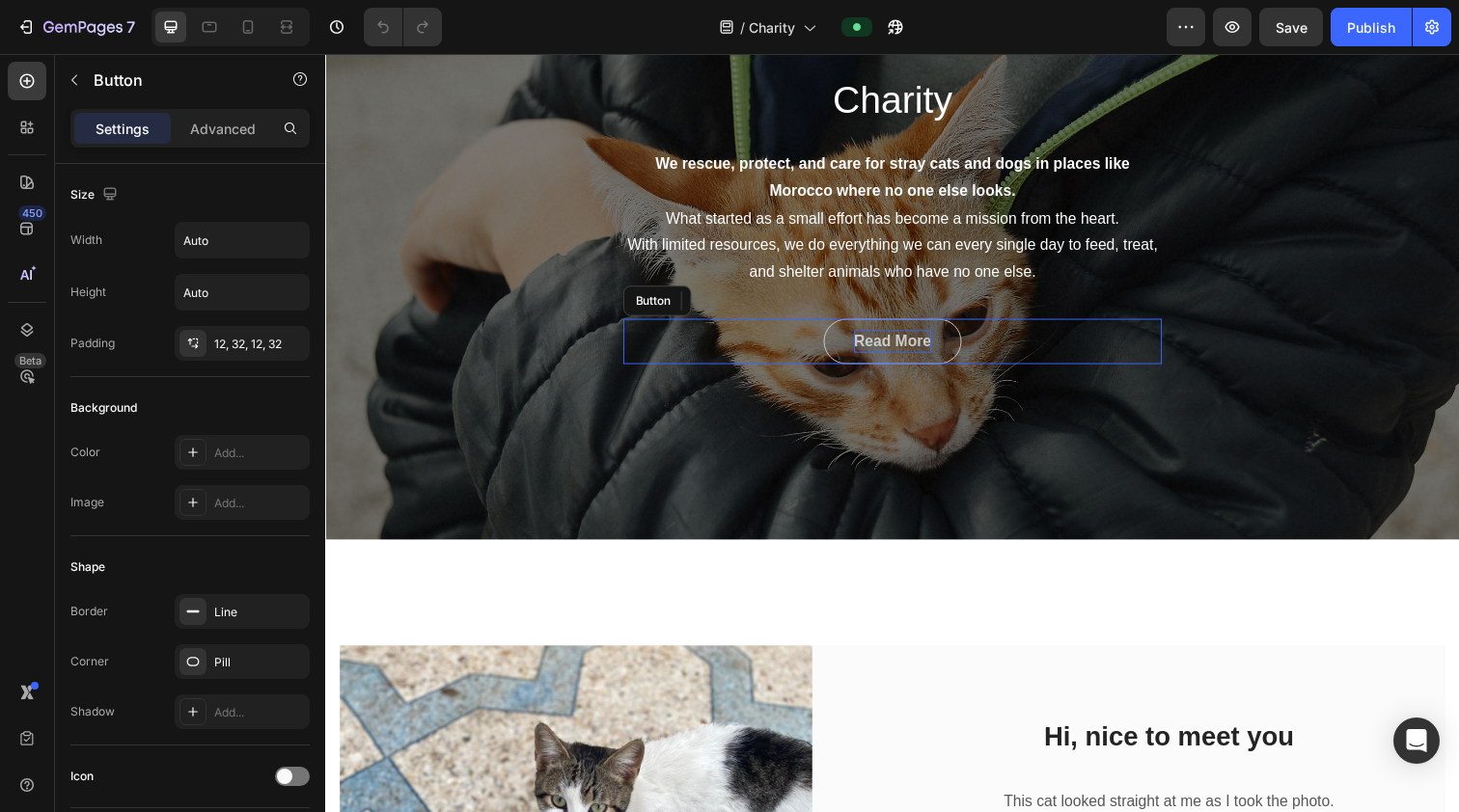 click on "Read More" at bounding box center (904, 347) 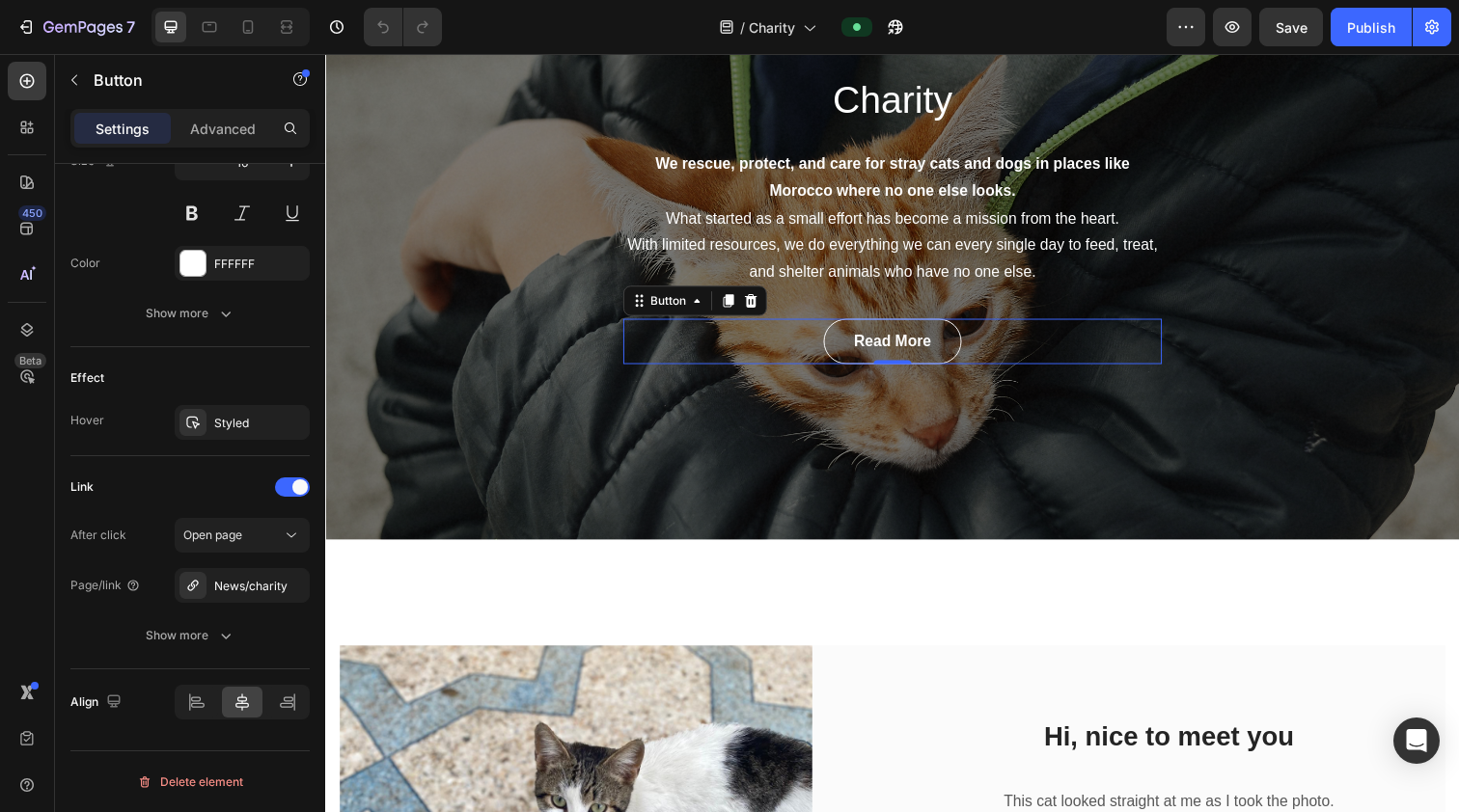 scroll, scrollTop: 0, scrollLeft: 0, axis: both 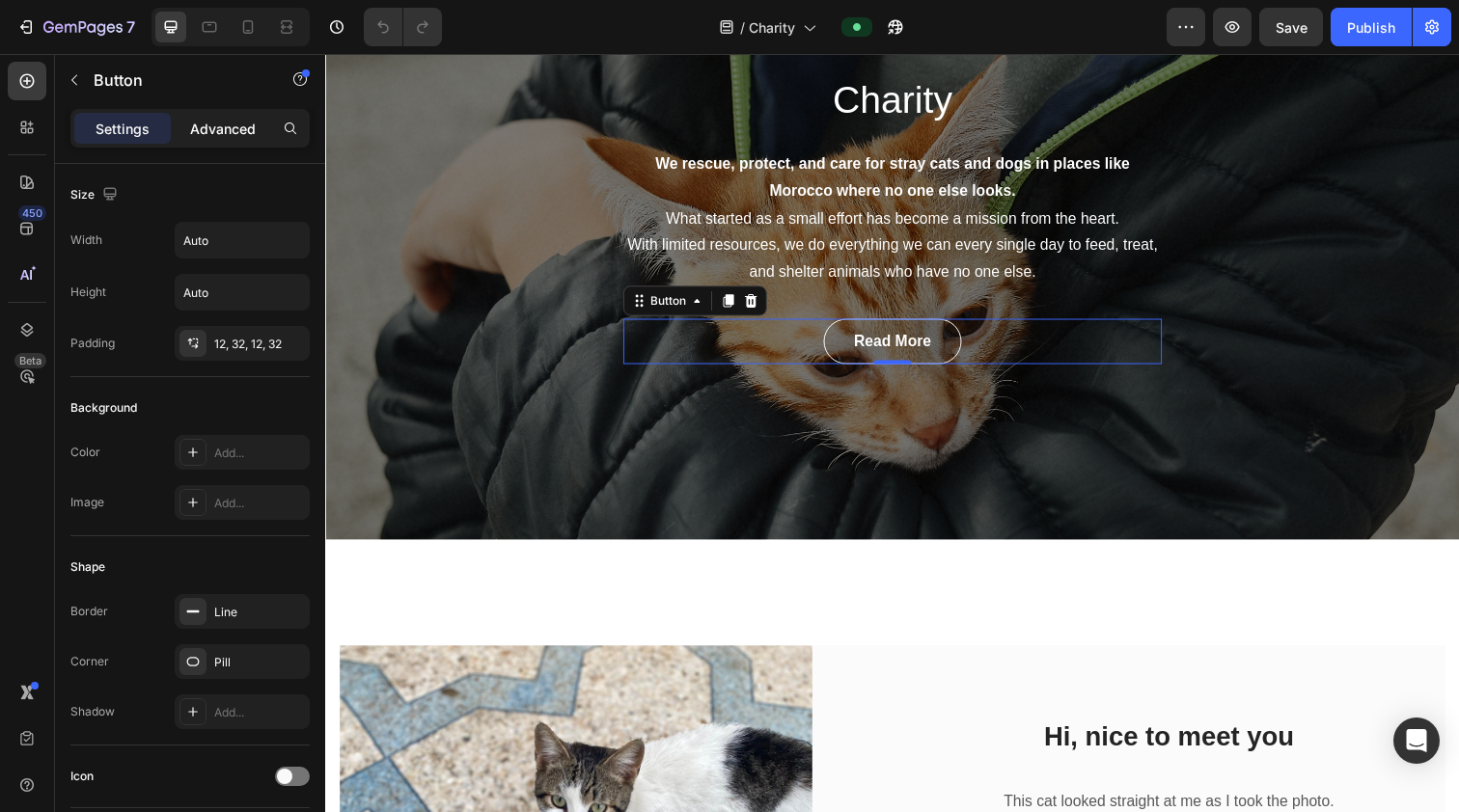 click on "Advanced" at bounding box center [223, 128] 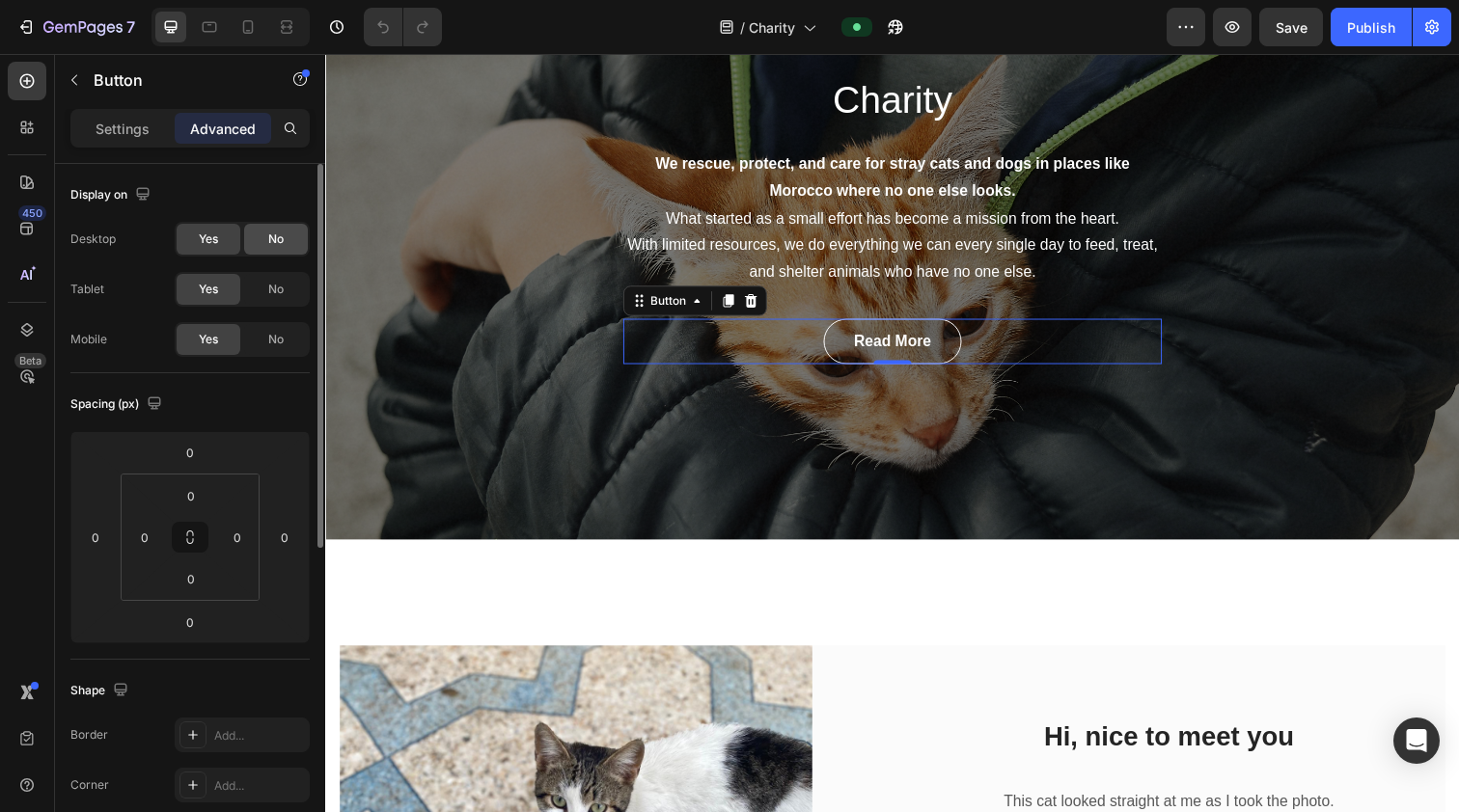 click on "No" 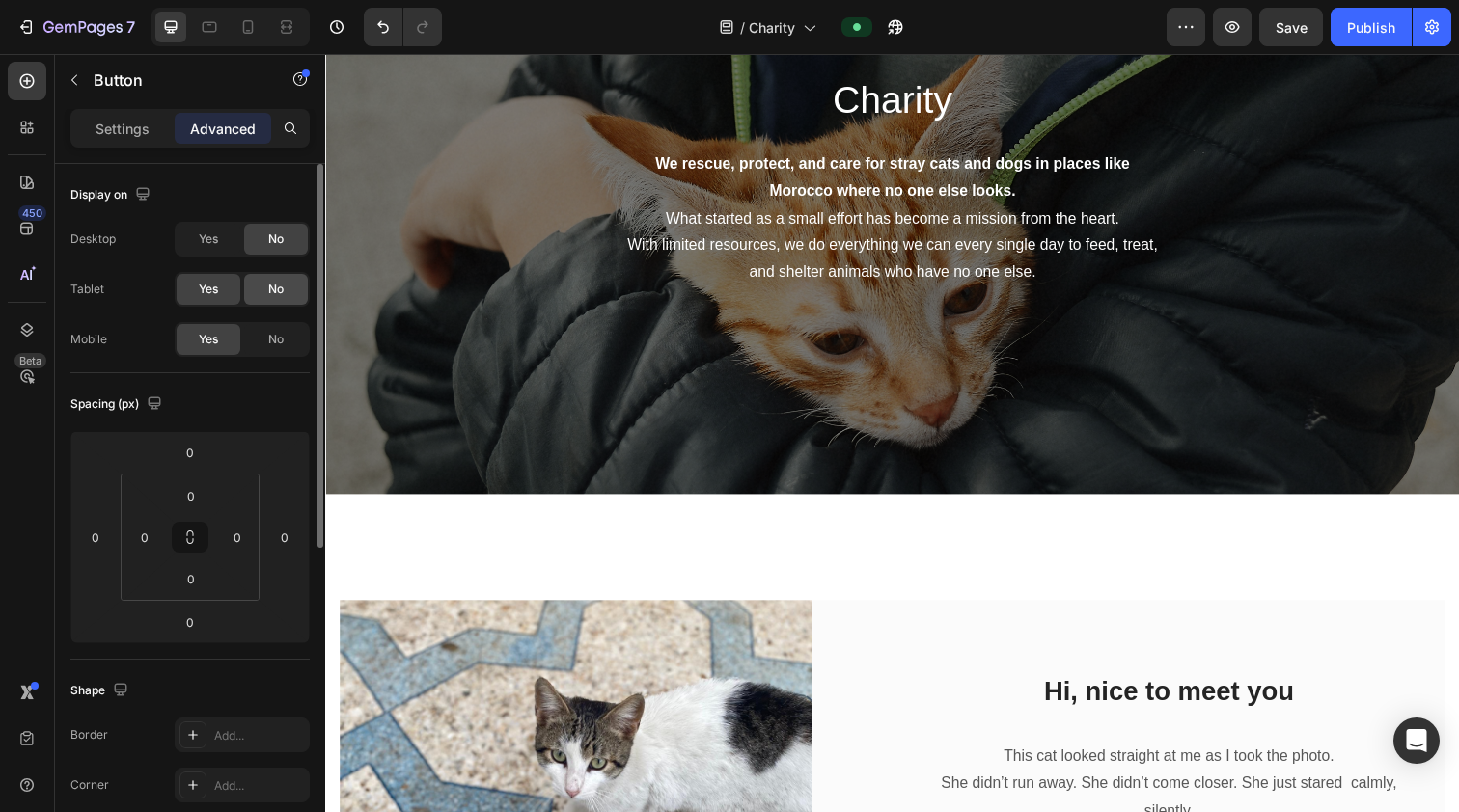 click on "No" 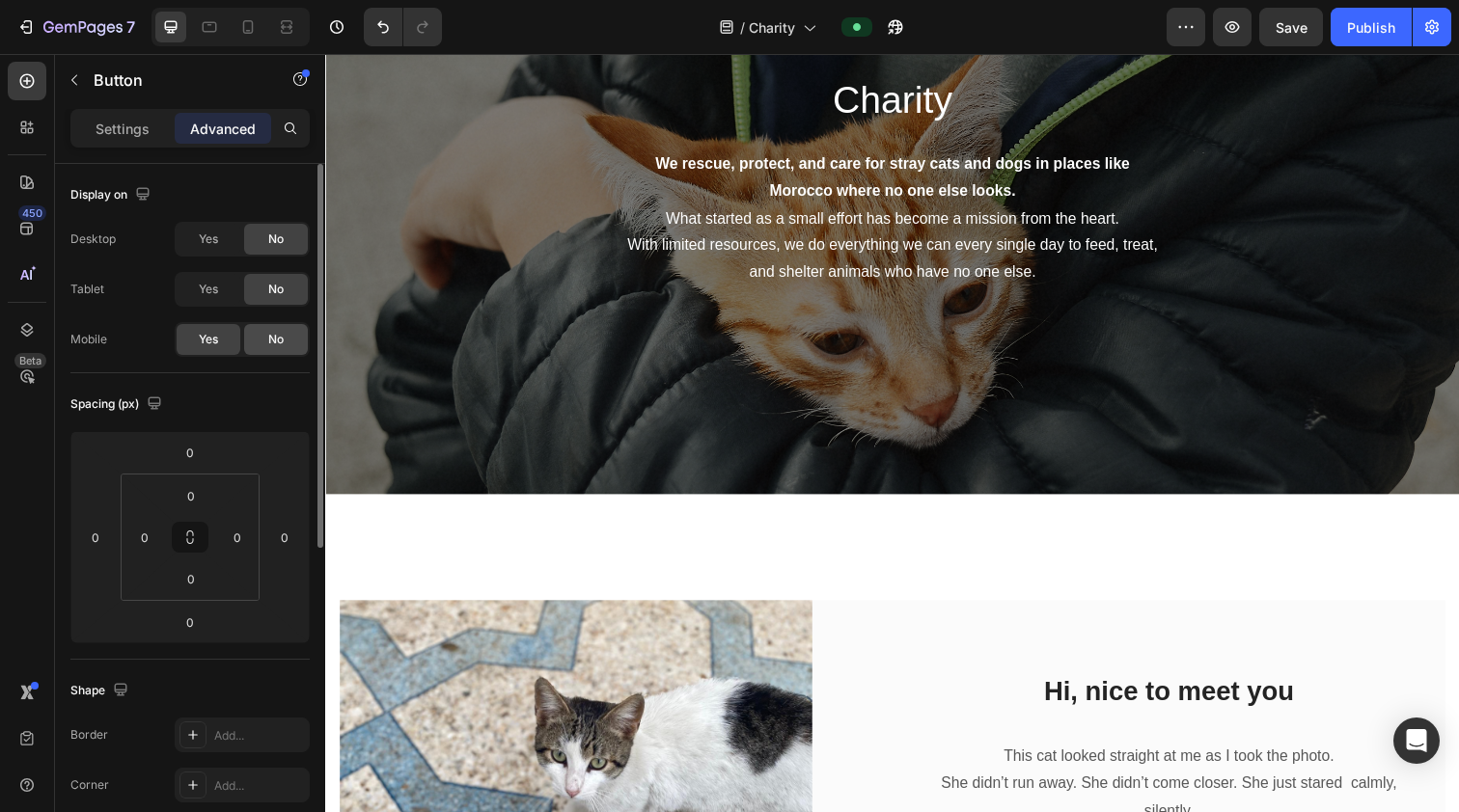 click on "No" 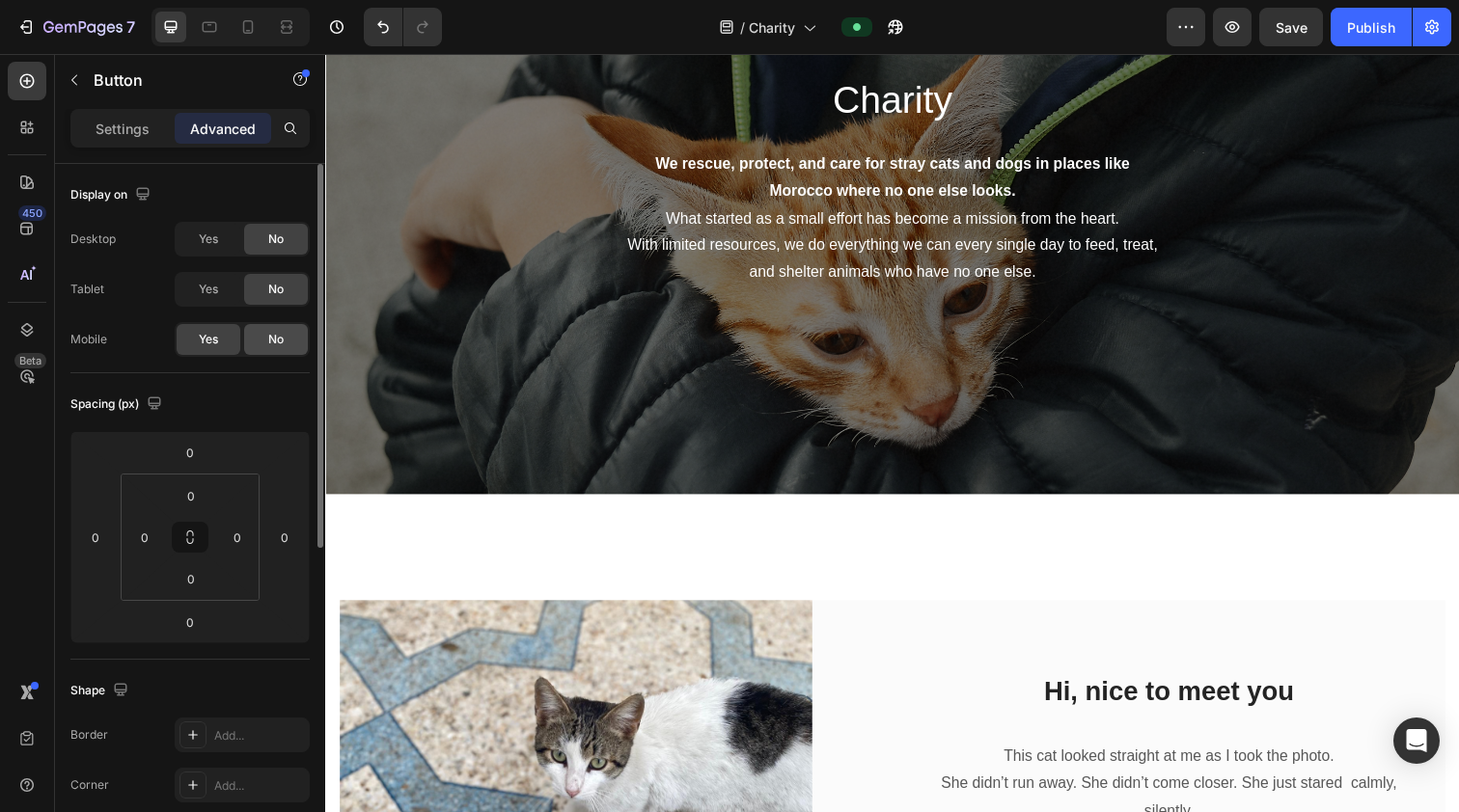 click on "No" 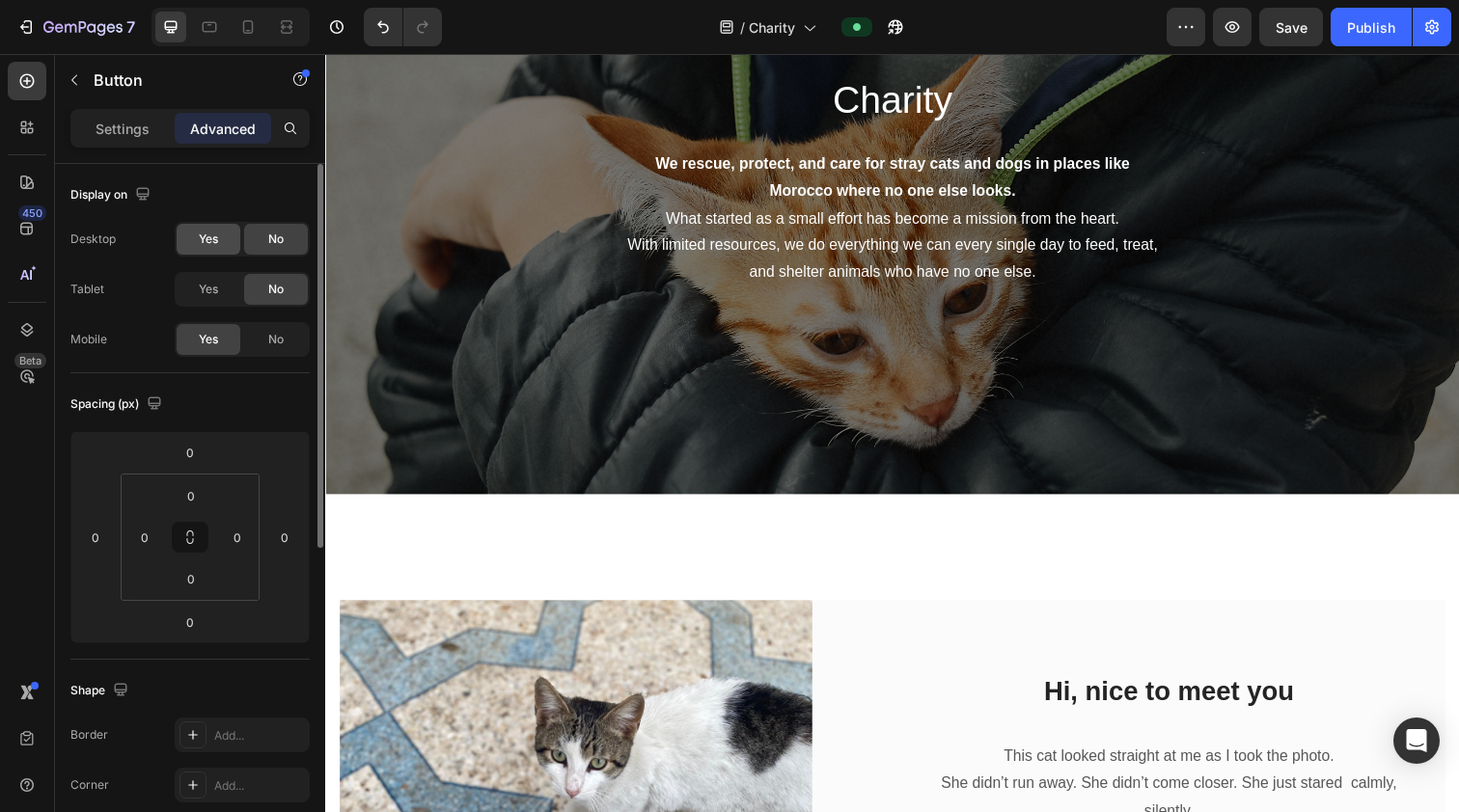click on "Yes" 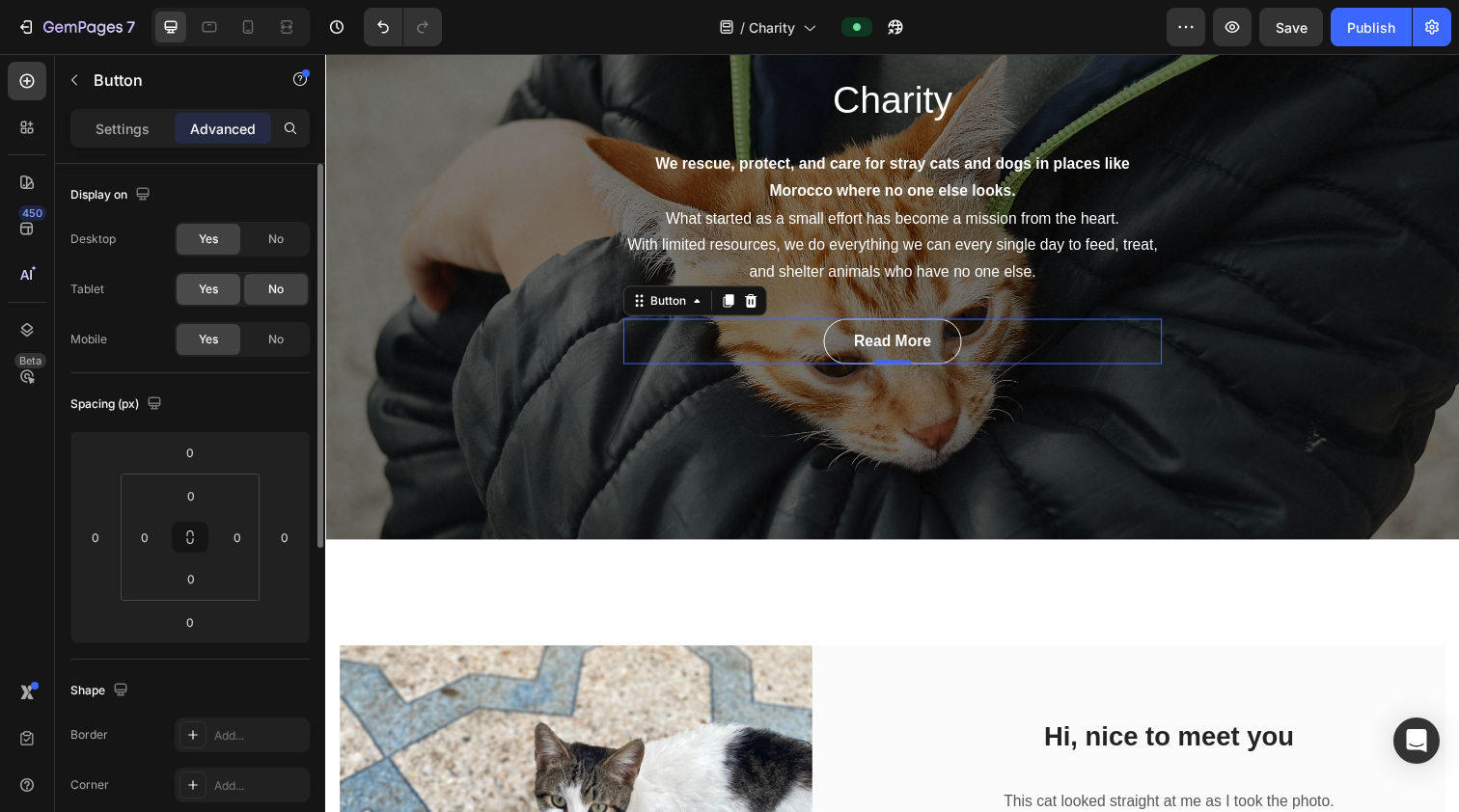 click on "Yes" 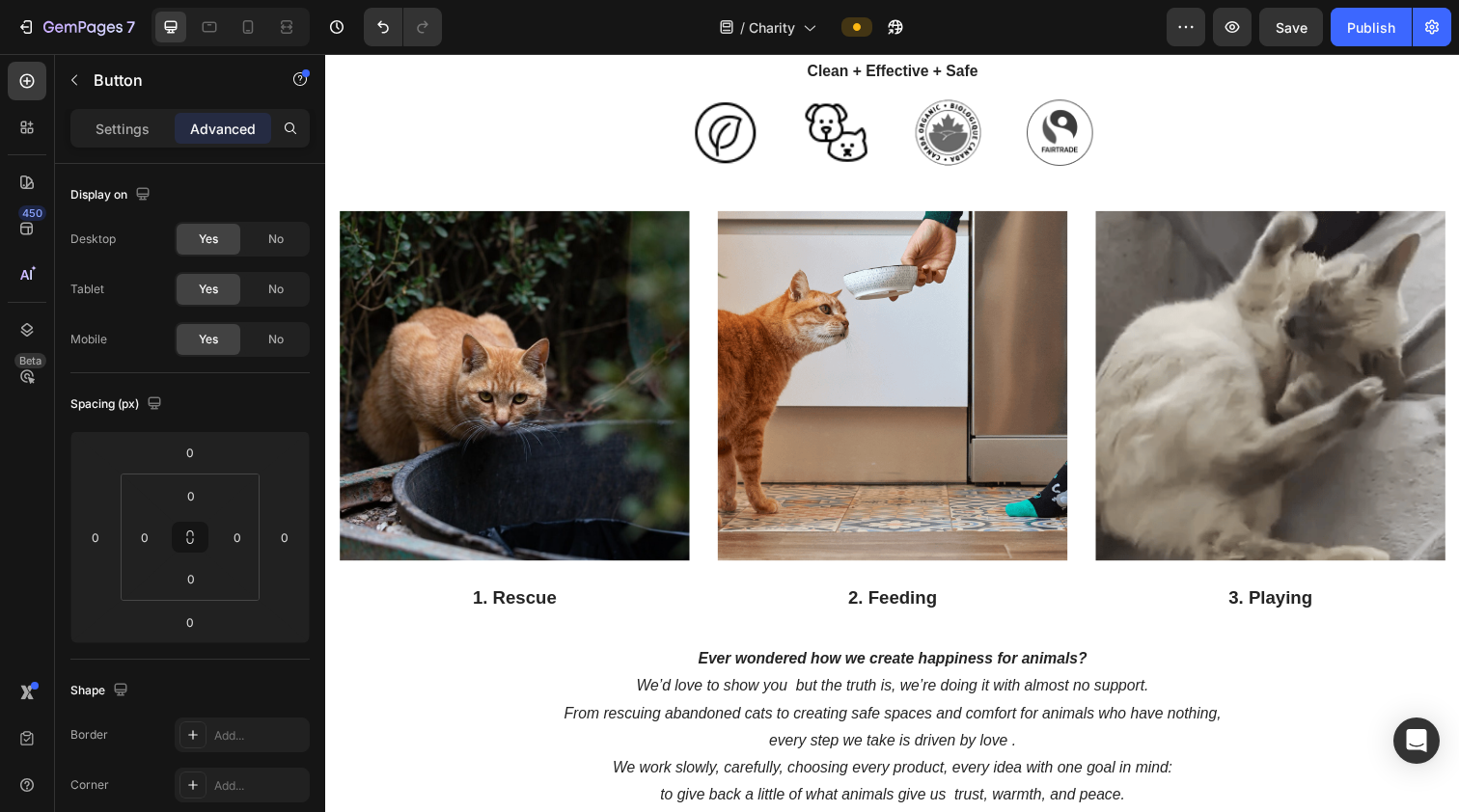scroll, scrollTop: 1818, scrollLeft: 0, axis: vertical 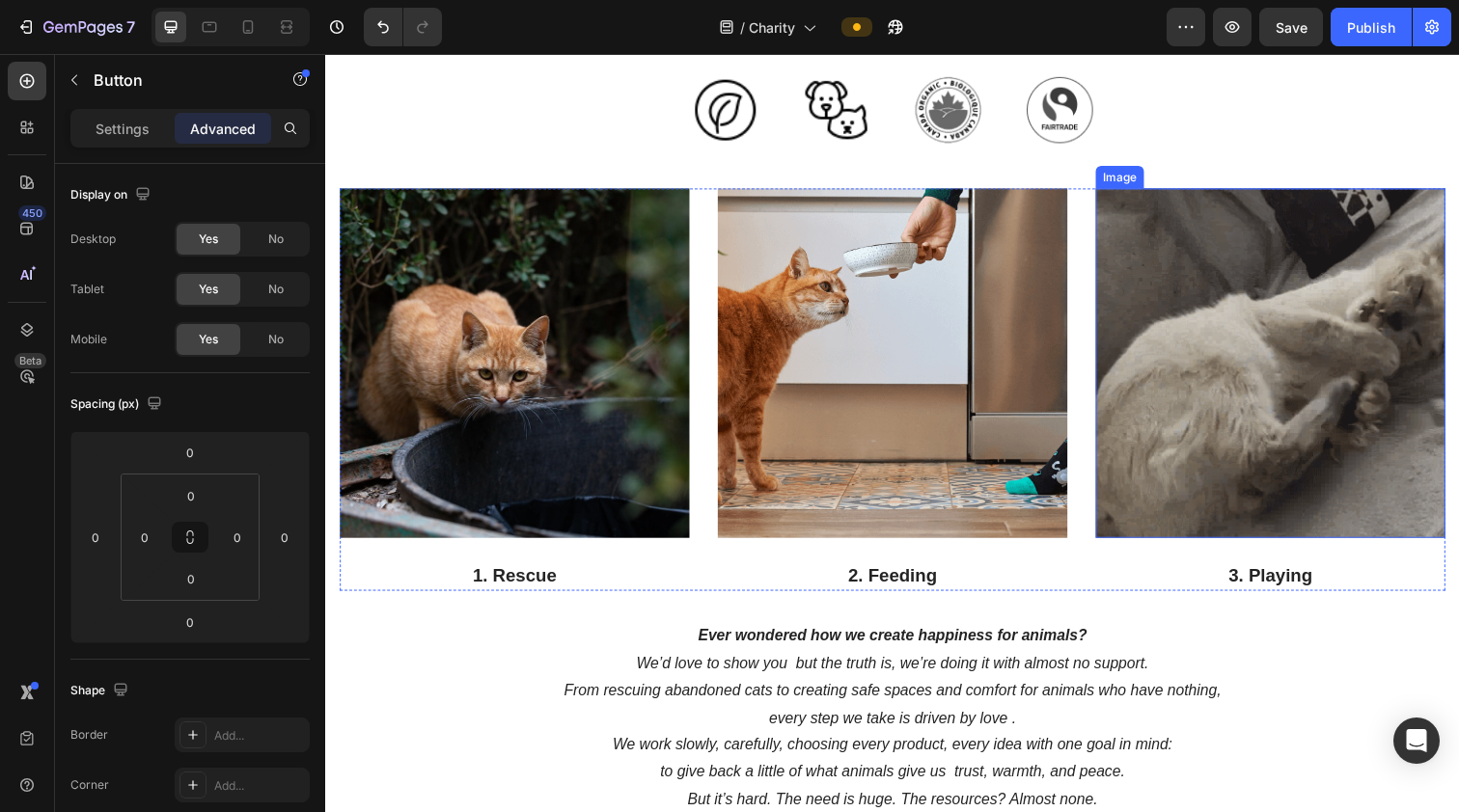 click at bounding box center (1290, 369) 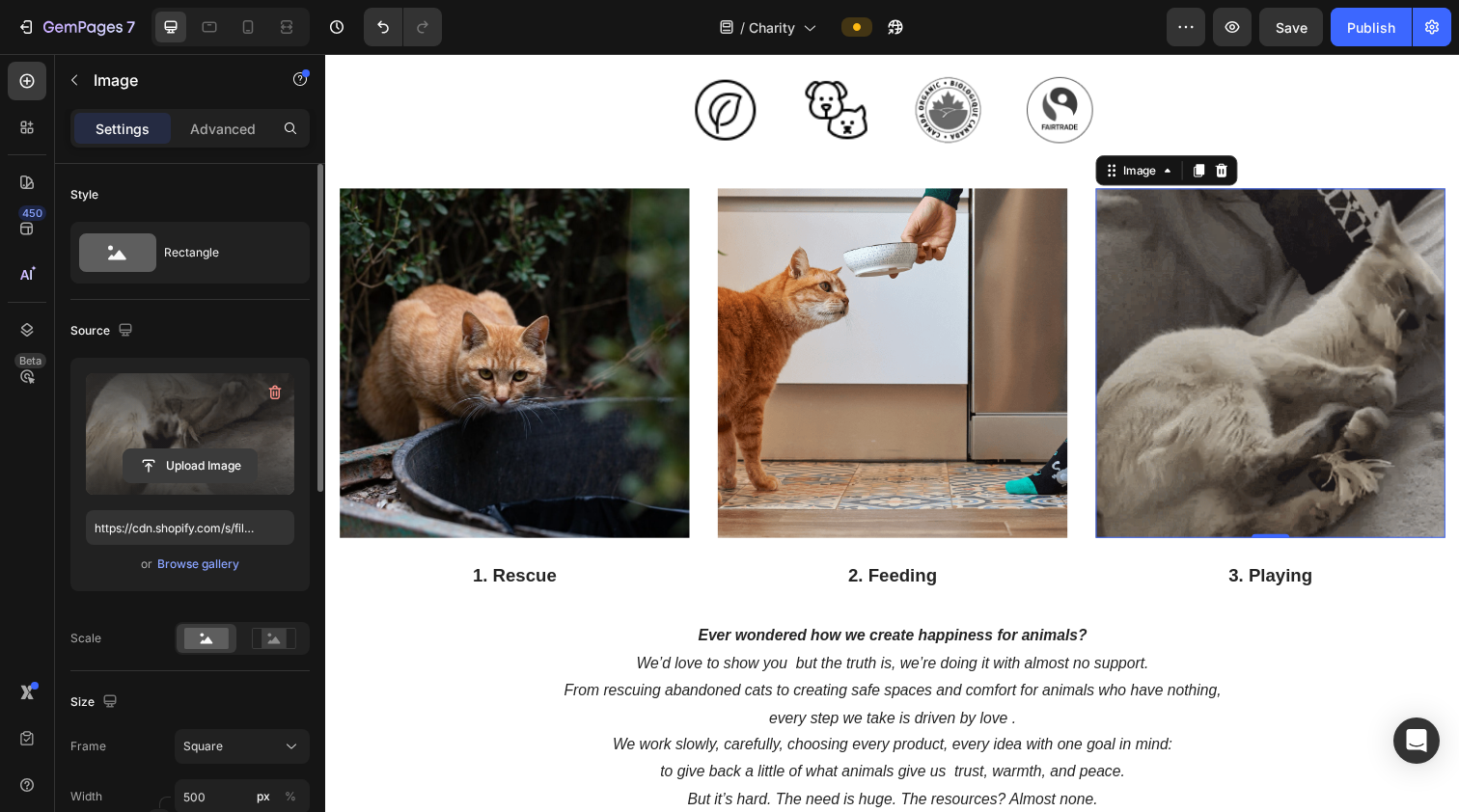click 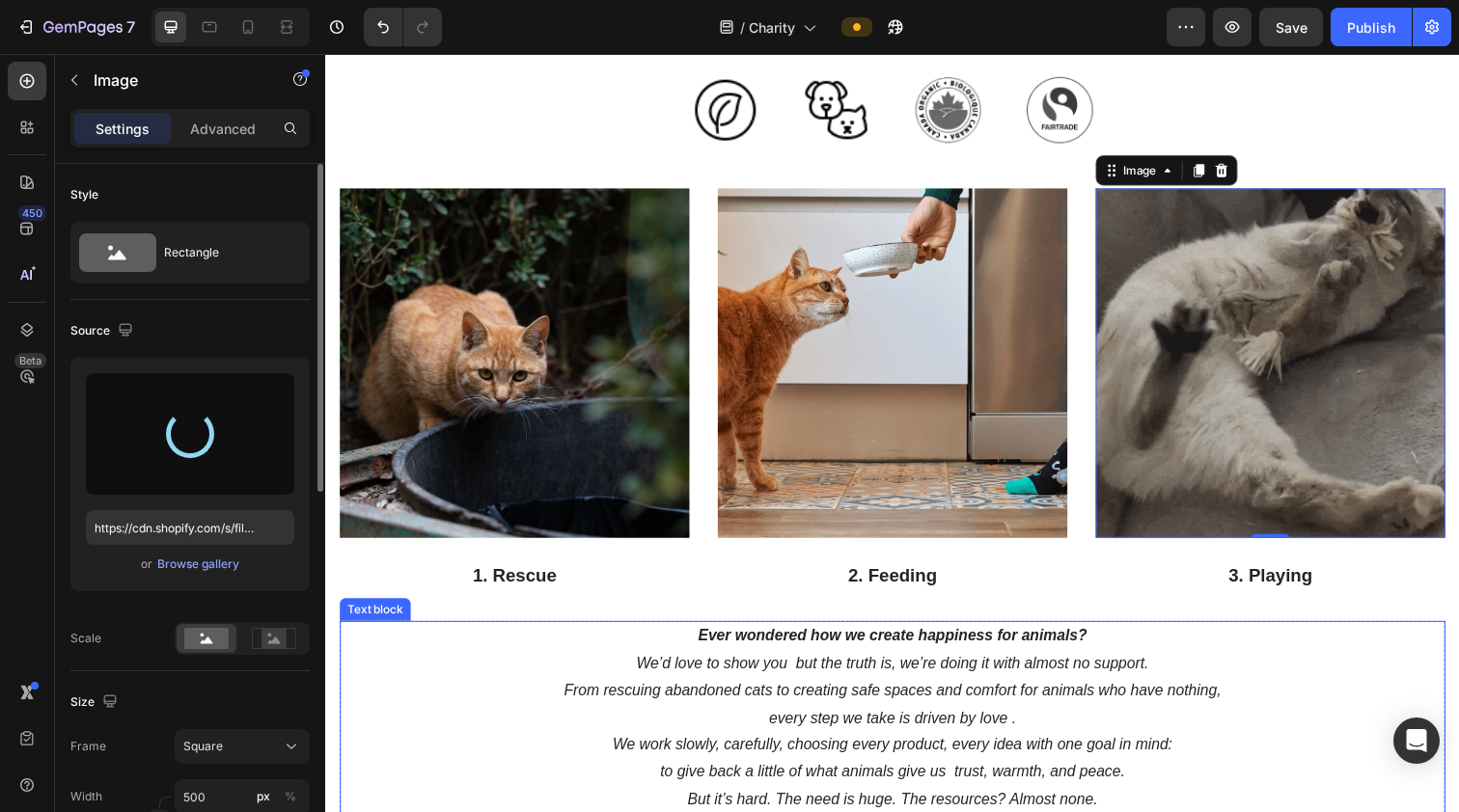 type on "https://cdn.shopify.com/s/files/1/0674/3615/0877/files/gempages_572117136298738912-da12f4fe-2e72-4ab3-9a5c-b6f673f170e8.jpg" 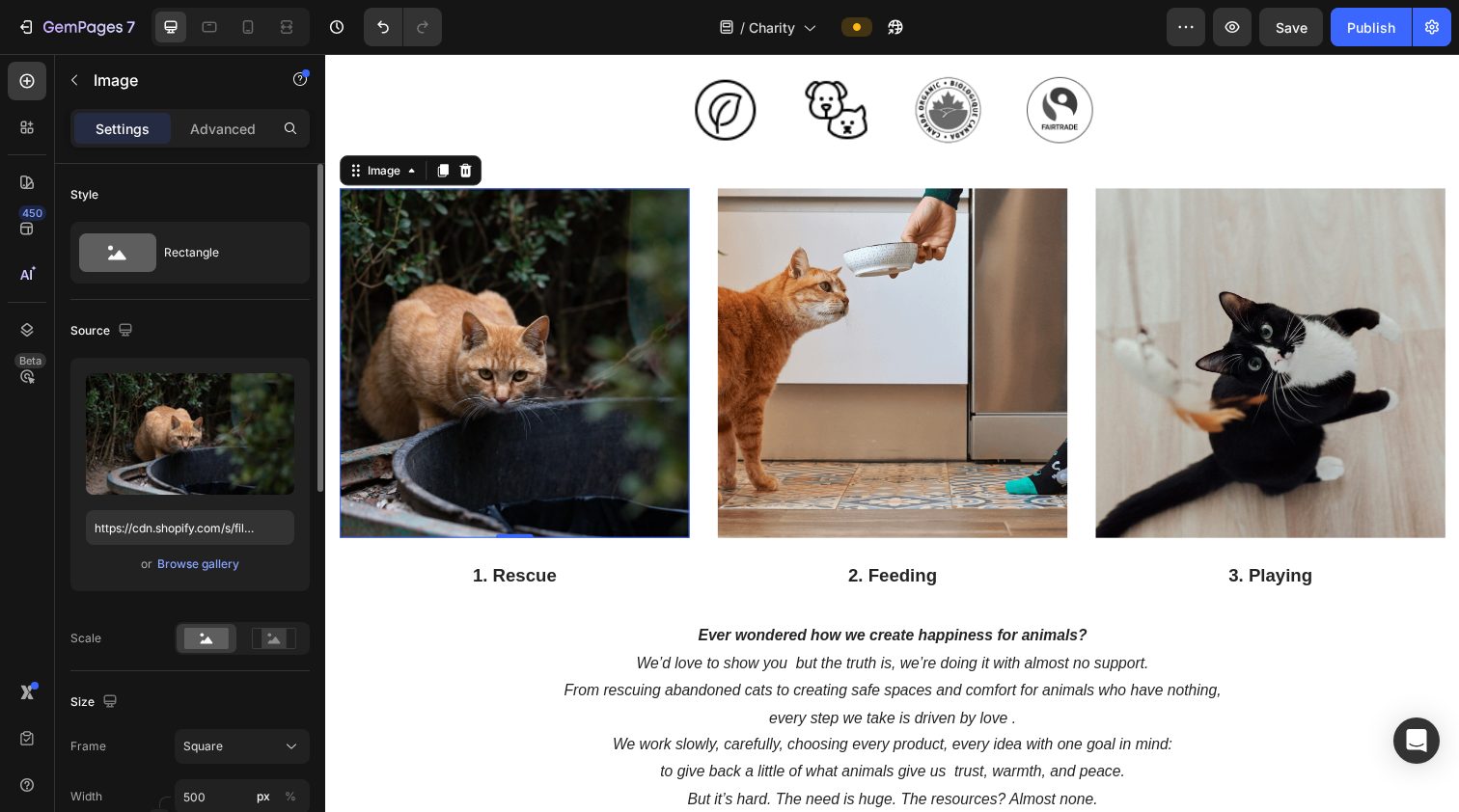 click at bounding box center [518, 369] 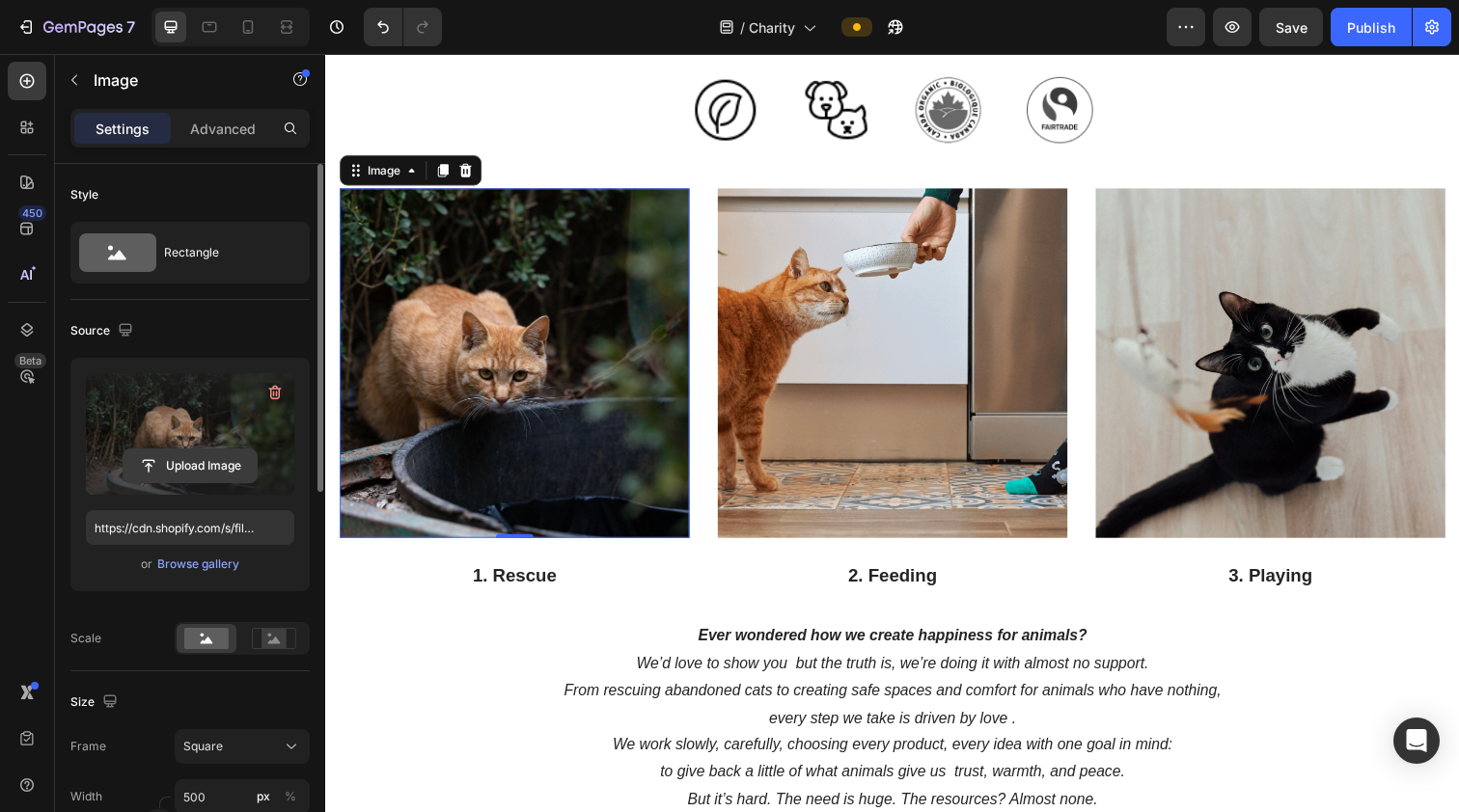 click 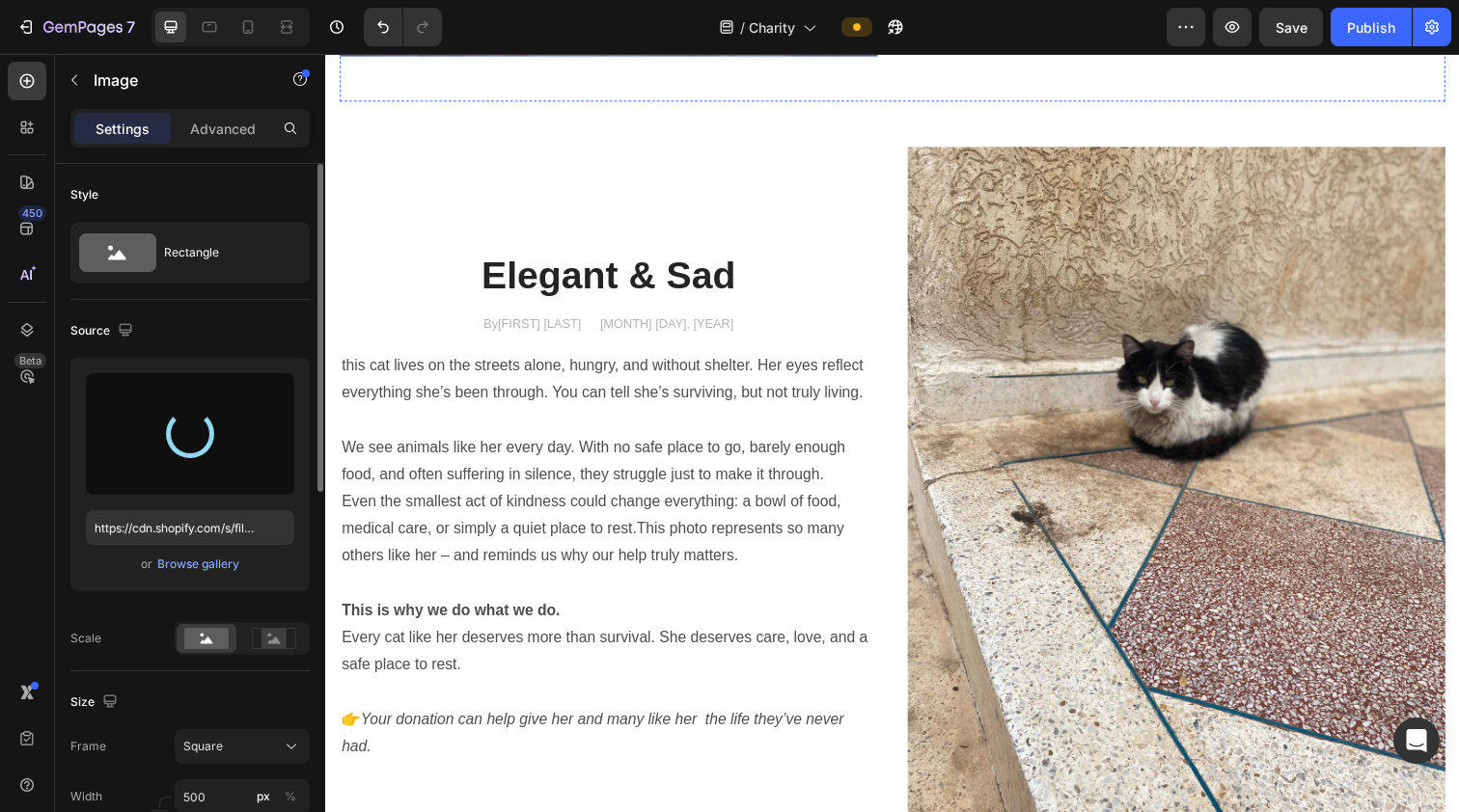 scroll, scrollTop: 3866, scrollLeft: 0, axis: vertical 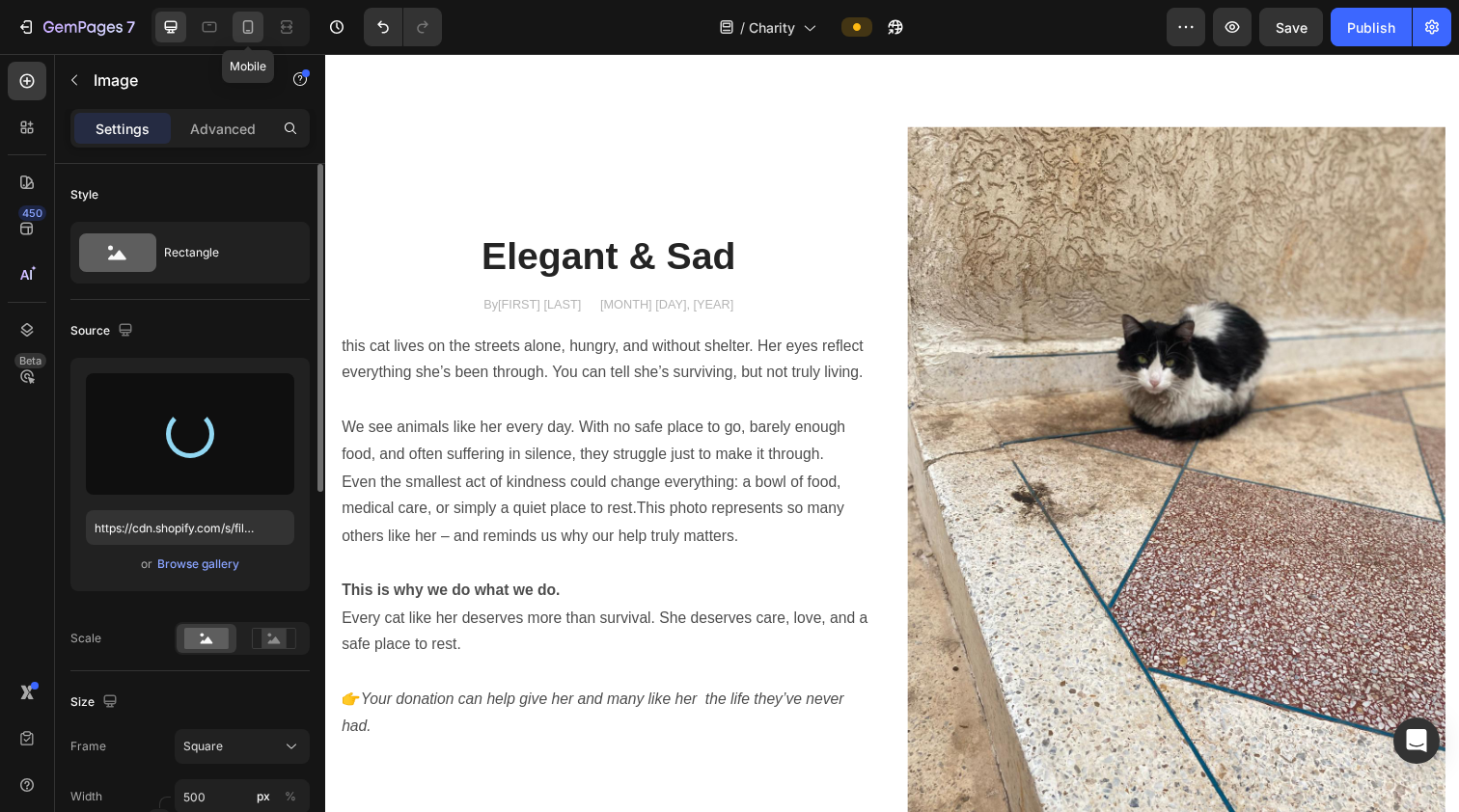 click 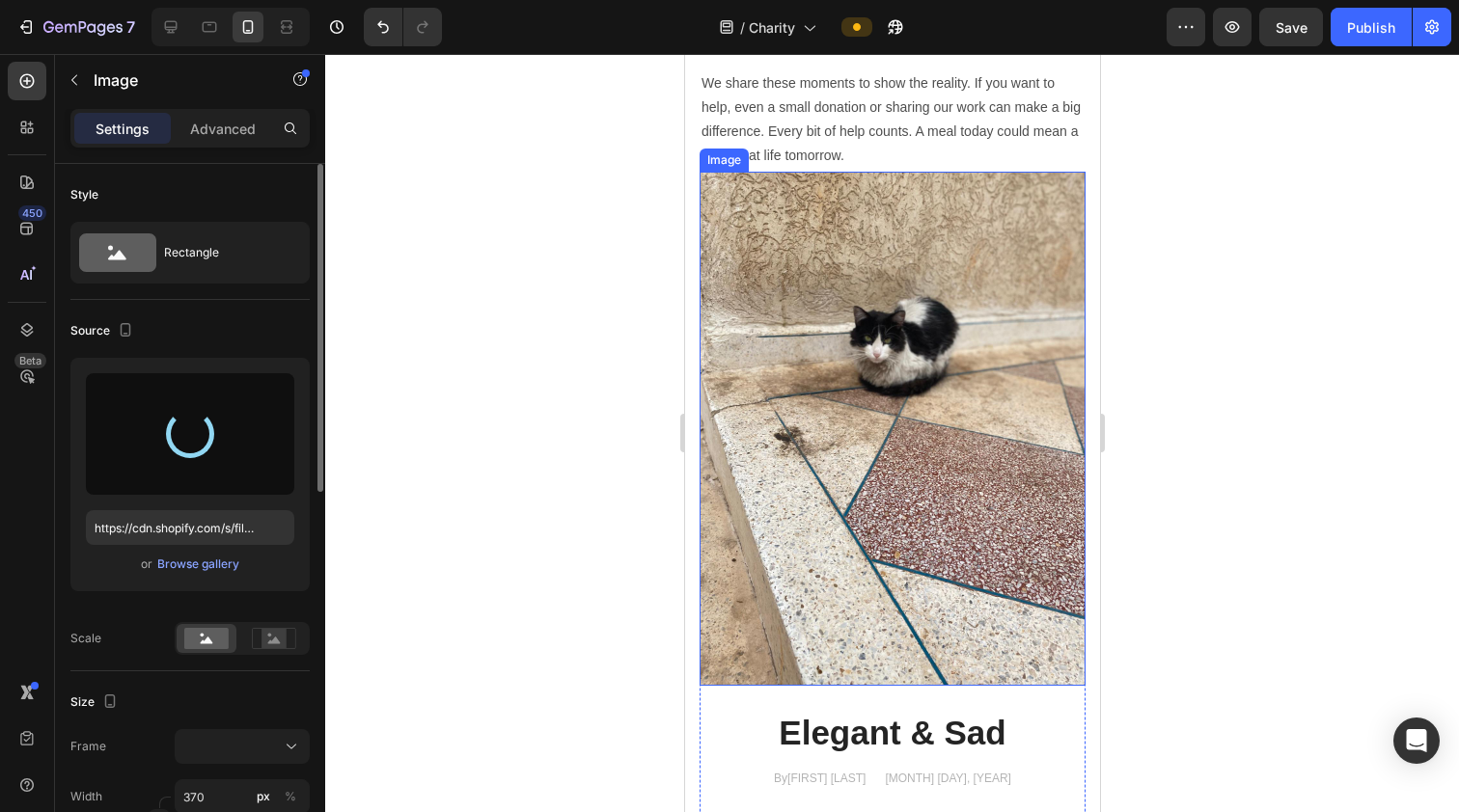 scroll, scrollTop: 5532, scrollLeft: 0, axis: vertical 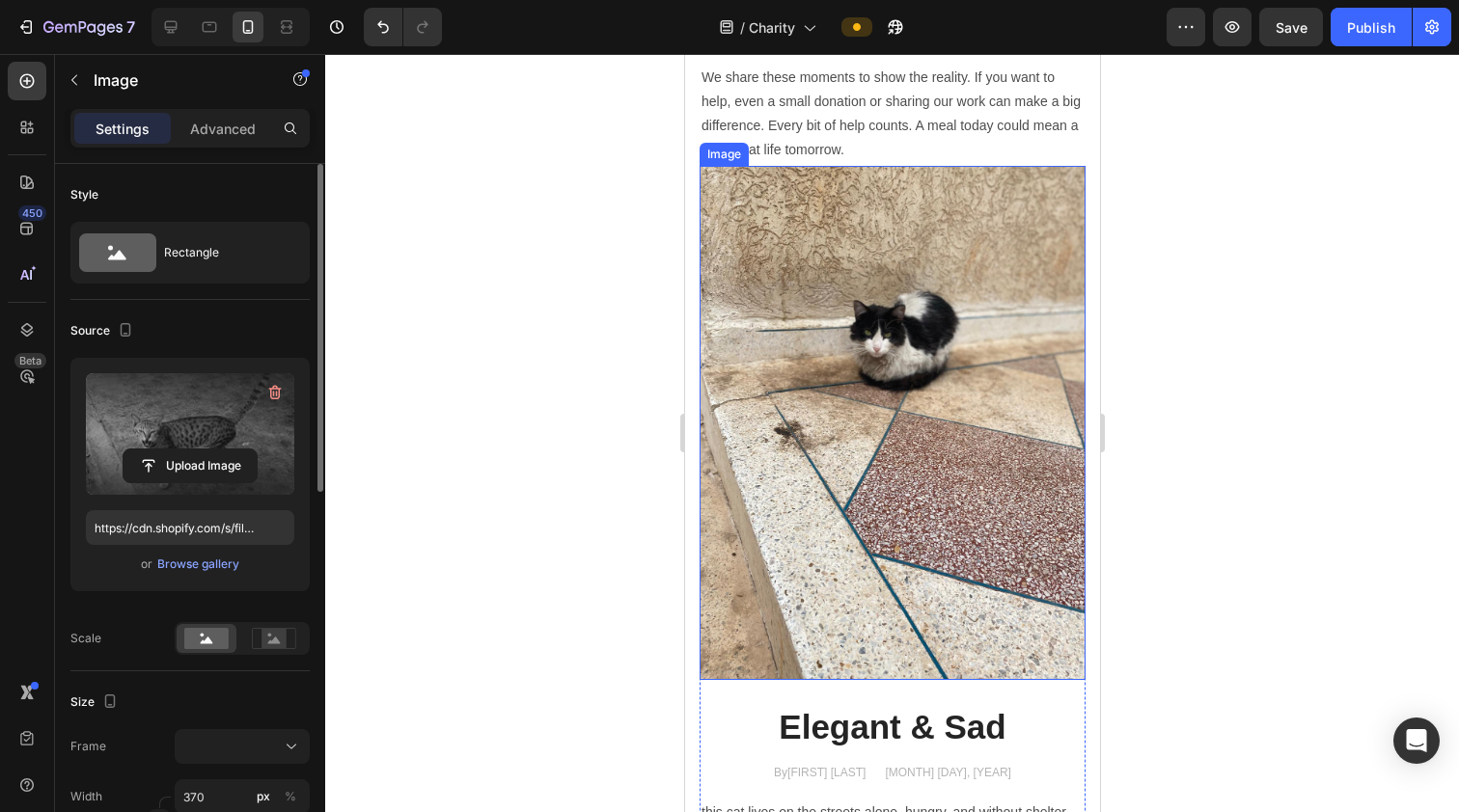 type on "https://cdn.shopify.com/s/files/1/0674/3615/0877/files/gempages_572117136298738912-efdc6021-f57e-47d6-ada9-1a5a374a8097.jpg" 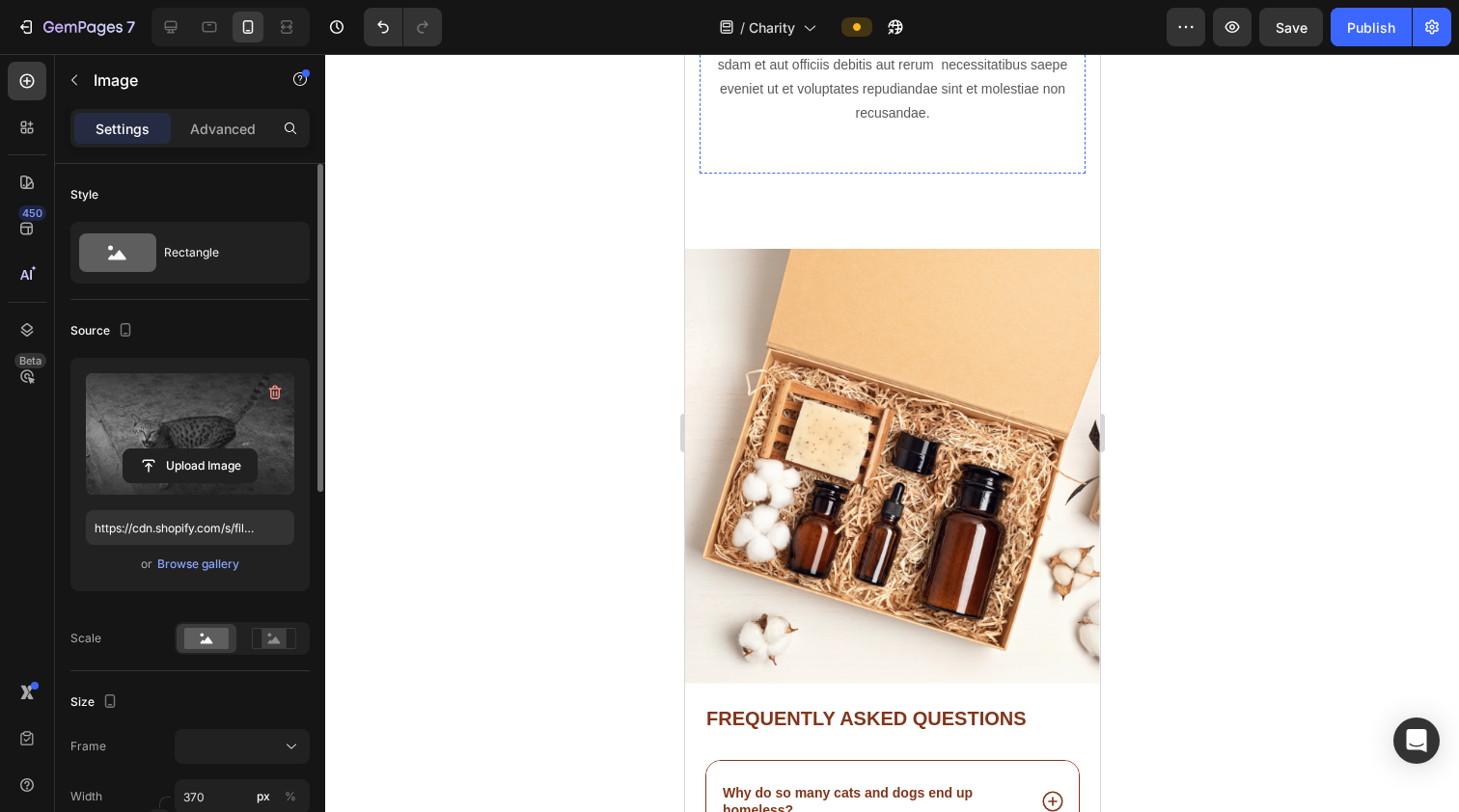 scroll, scrollTop: 7378, scrollLeft: 0, axis: vertical 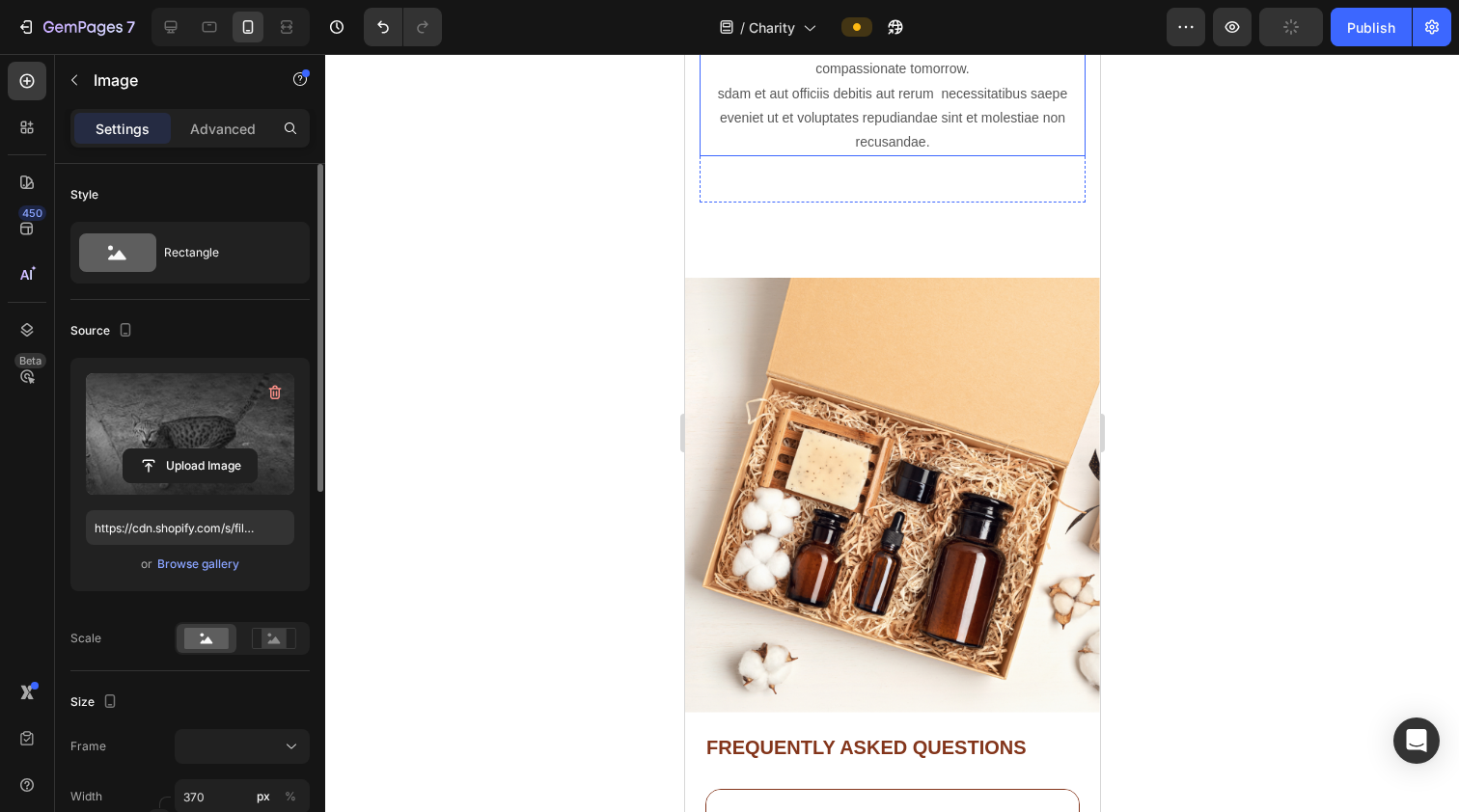click on "Our Vision" at bounding box center (892, -101) 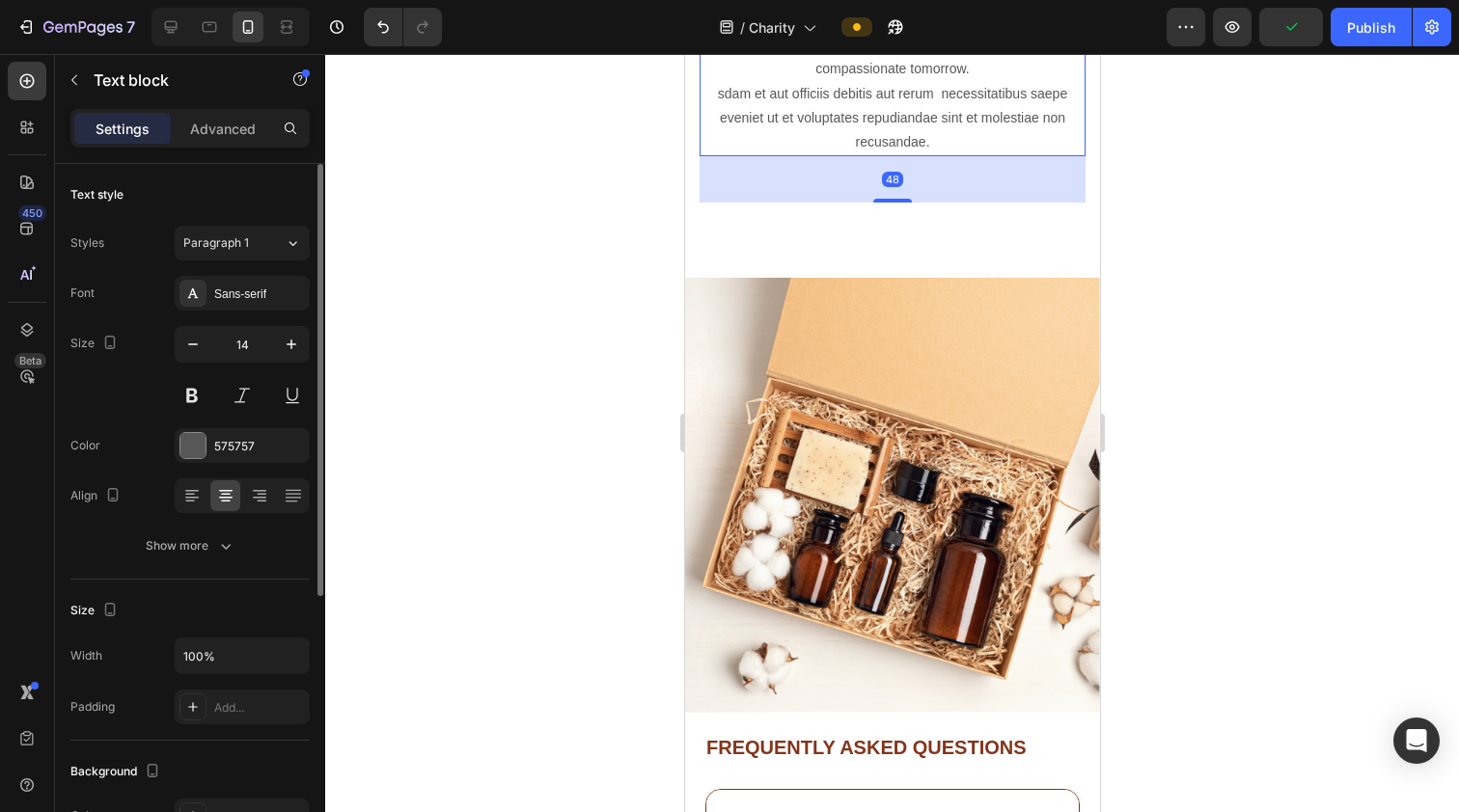 click on "Our Vision" at bounding box center [892, -101] 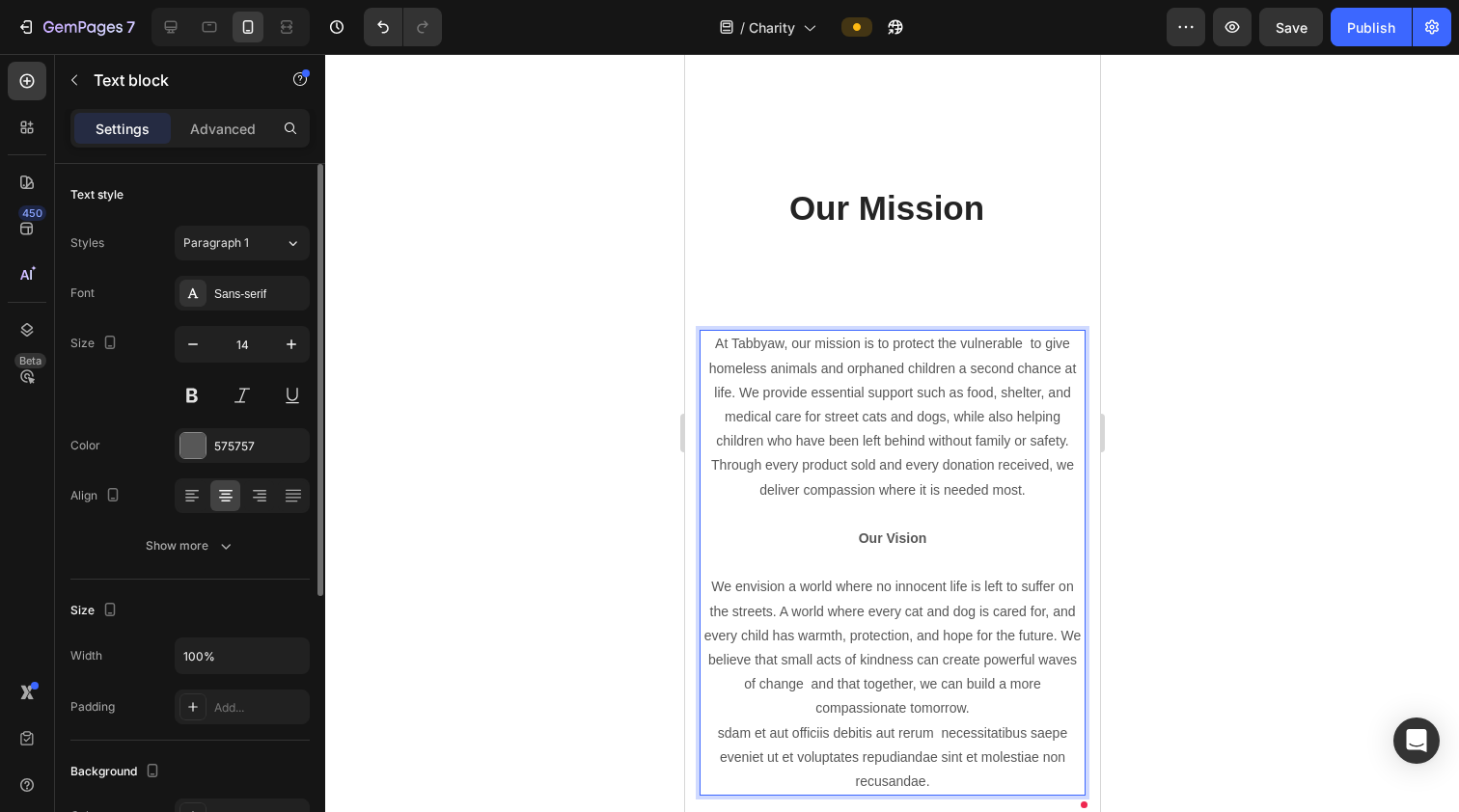 scroll, scrollTop: 6753, scrollLeft: 0, axis: vertical 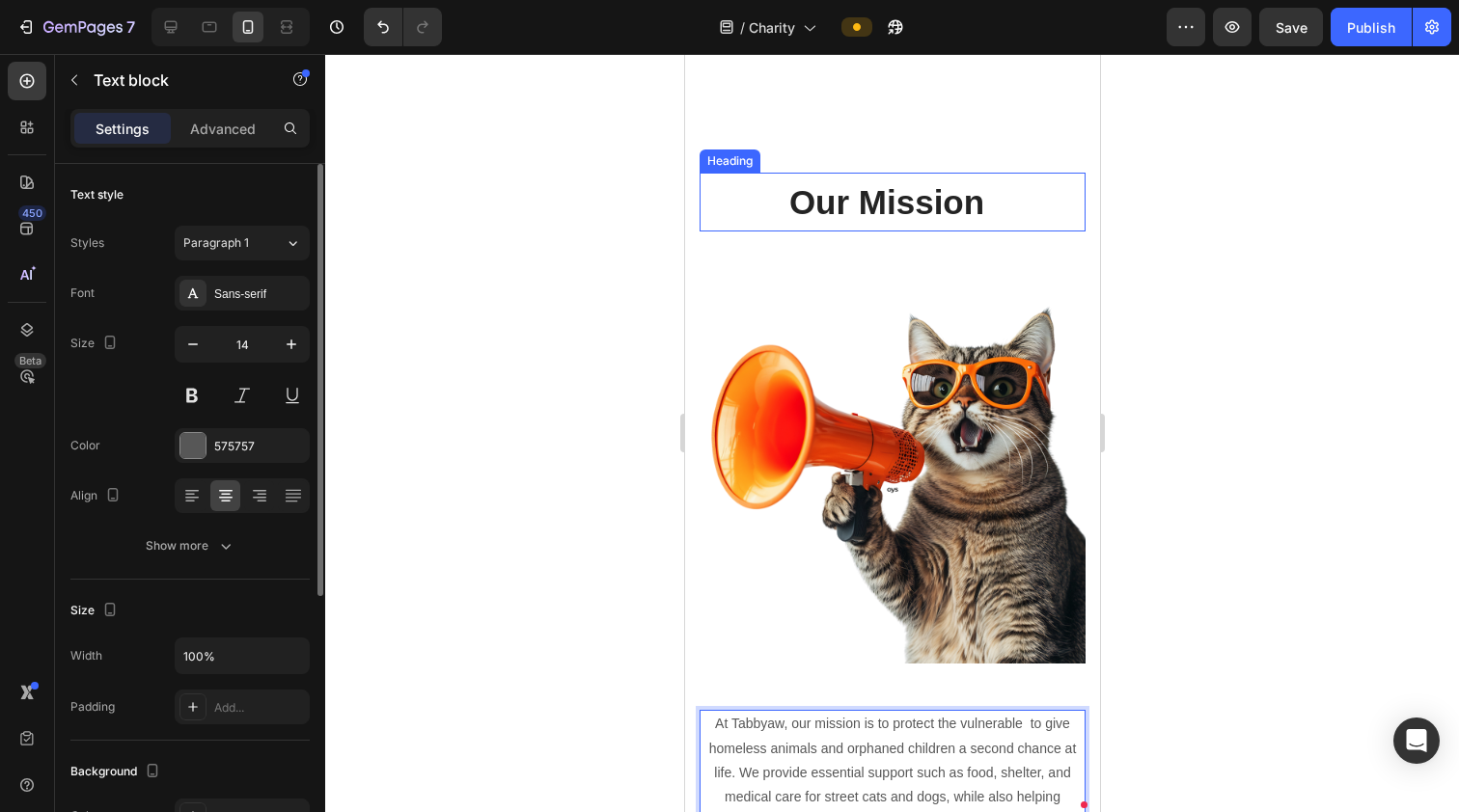 click on "Our Mission" at bounding box center [886, 202] 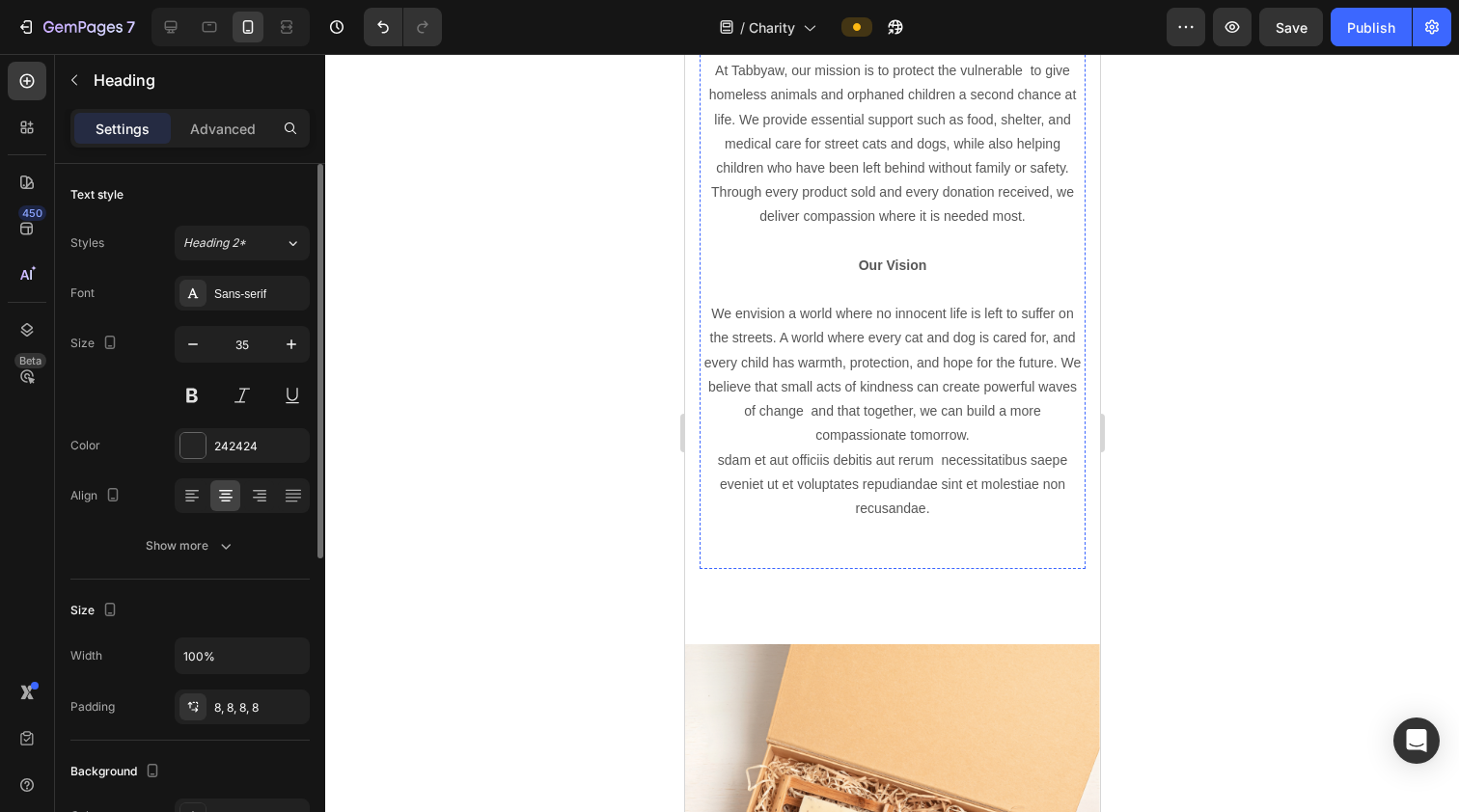 scroll, scrollTop: 7376, scrollLeft: 0, axis: vertical 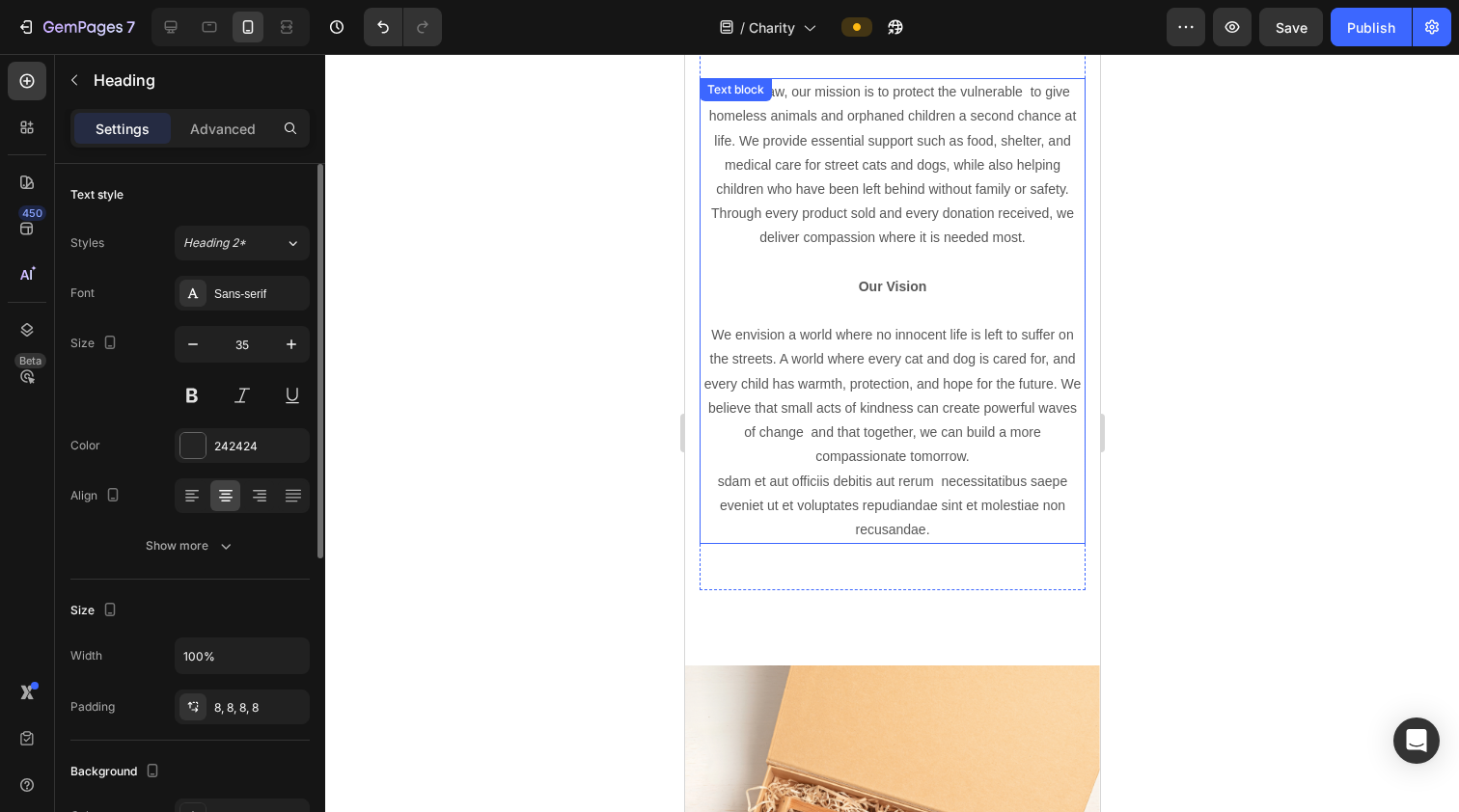 click on "Our Vision" at bounding box center [892, 286] 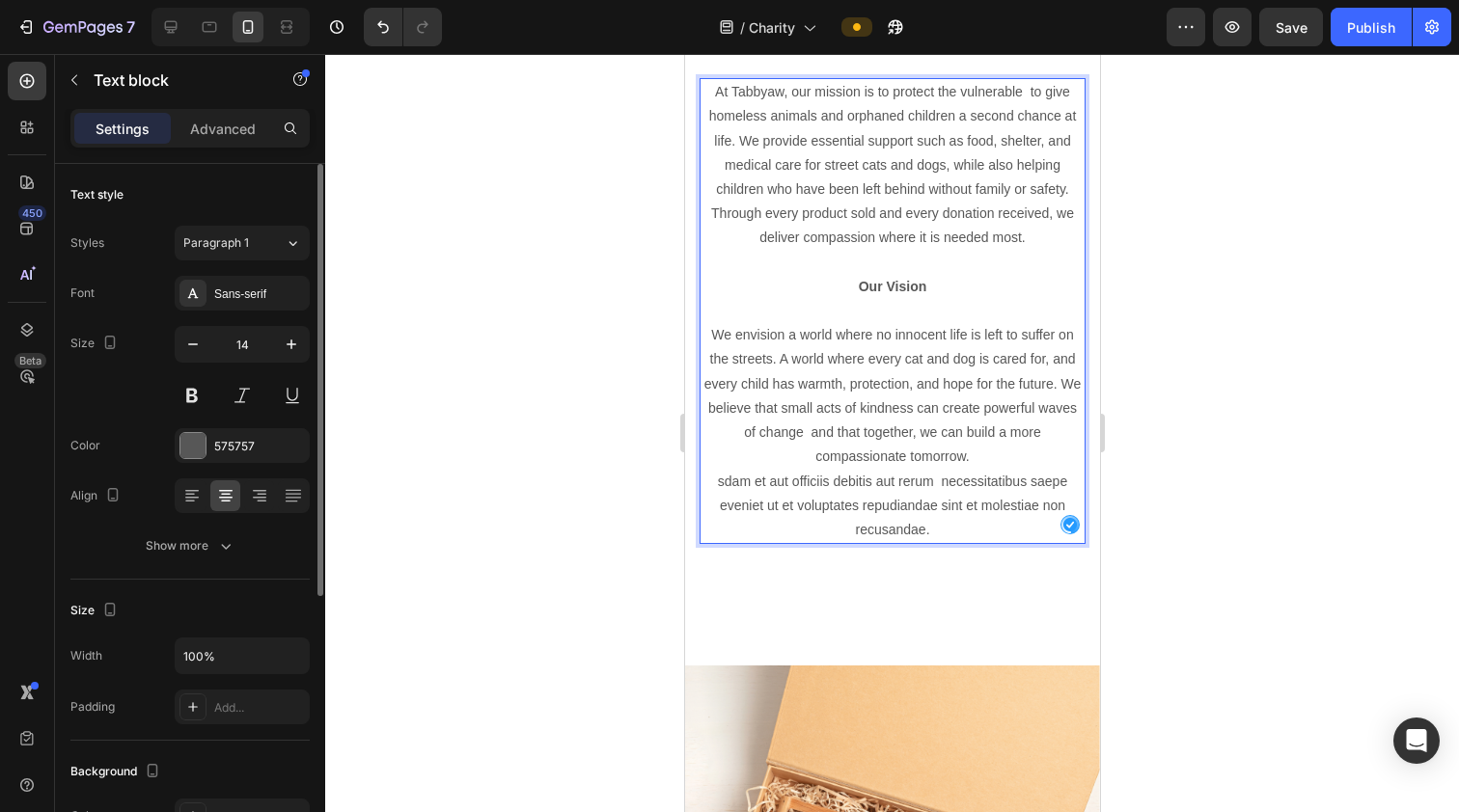 click on "Our Vision" at bounding box center (892, 286) 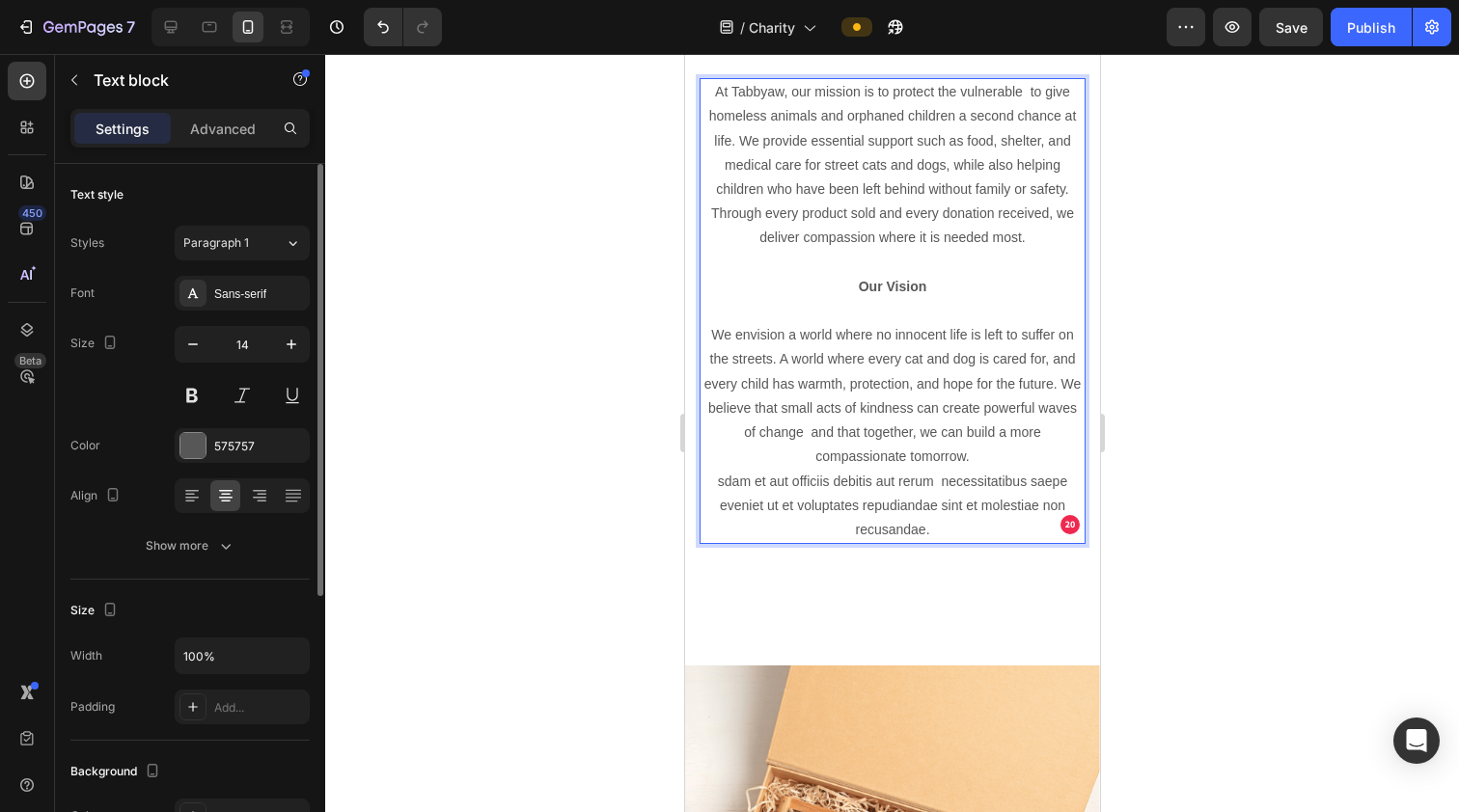click on "Our Vision" at bounding box center (892, 286) 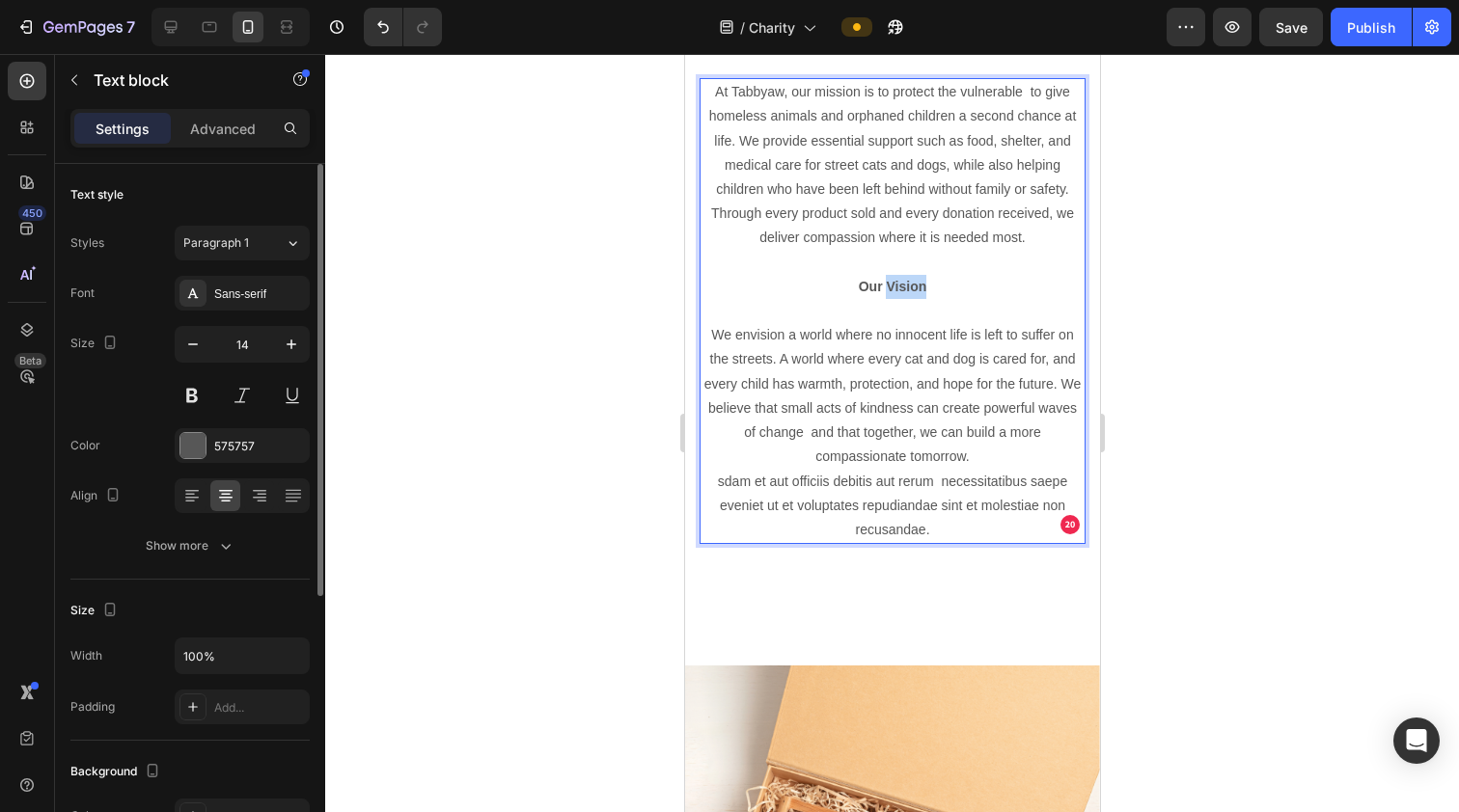 click on "Our Vision" at bounding box center (892, 286) 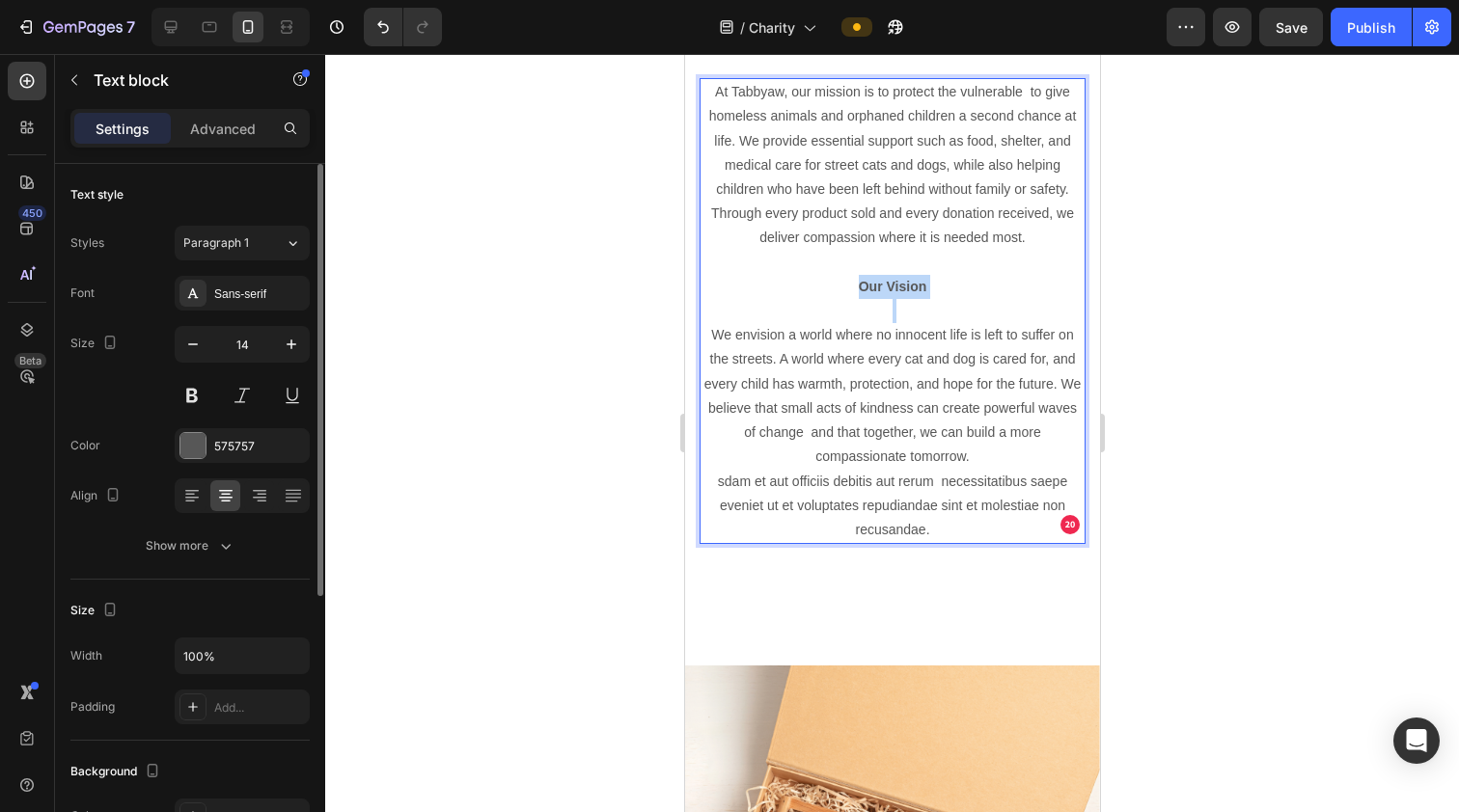 click on "Our Vision" at bounding box center (892, 286) 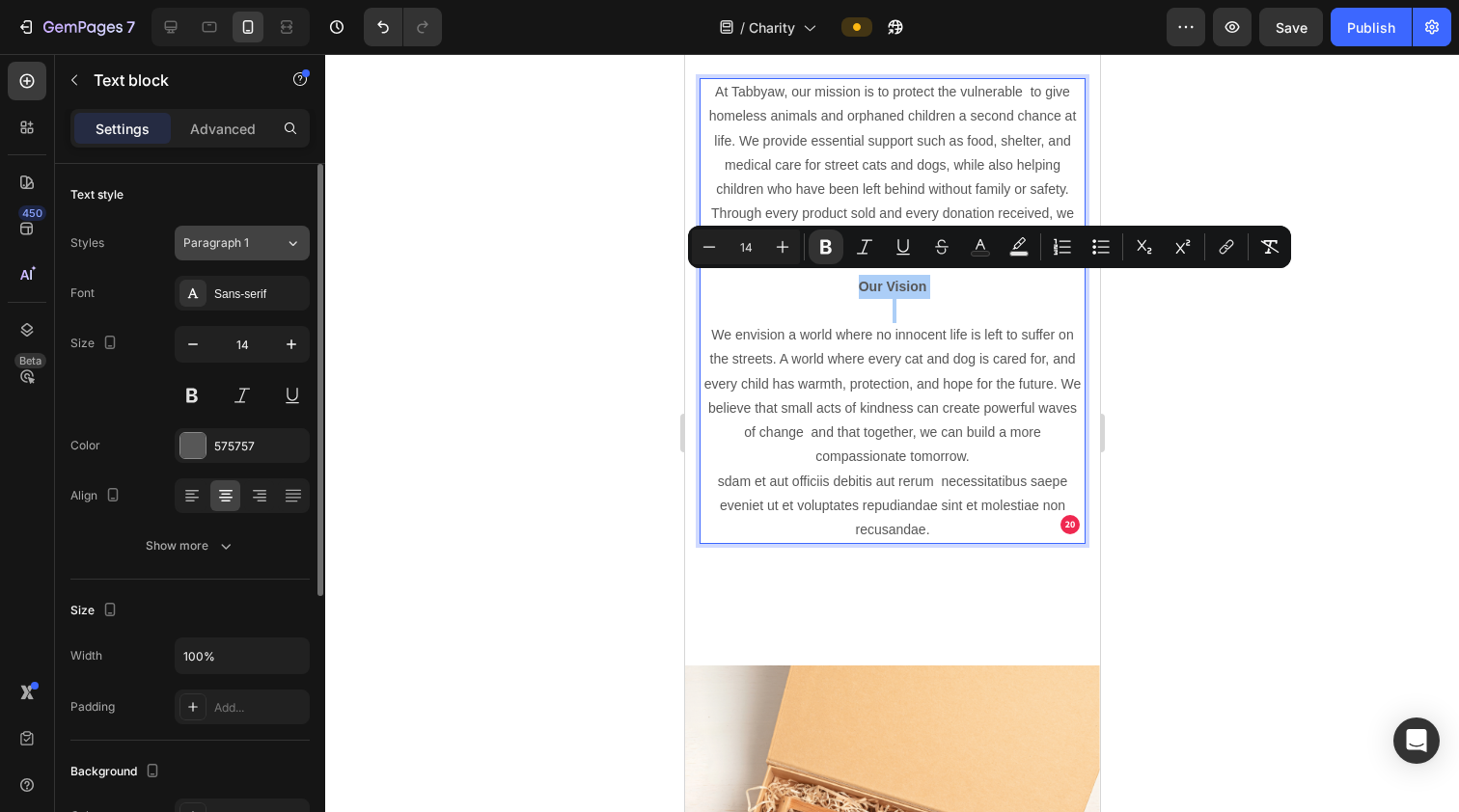 click 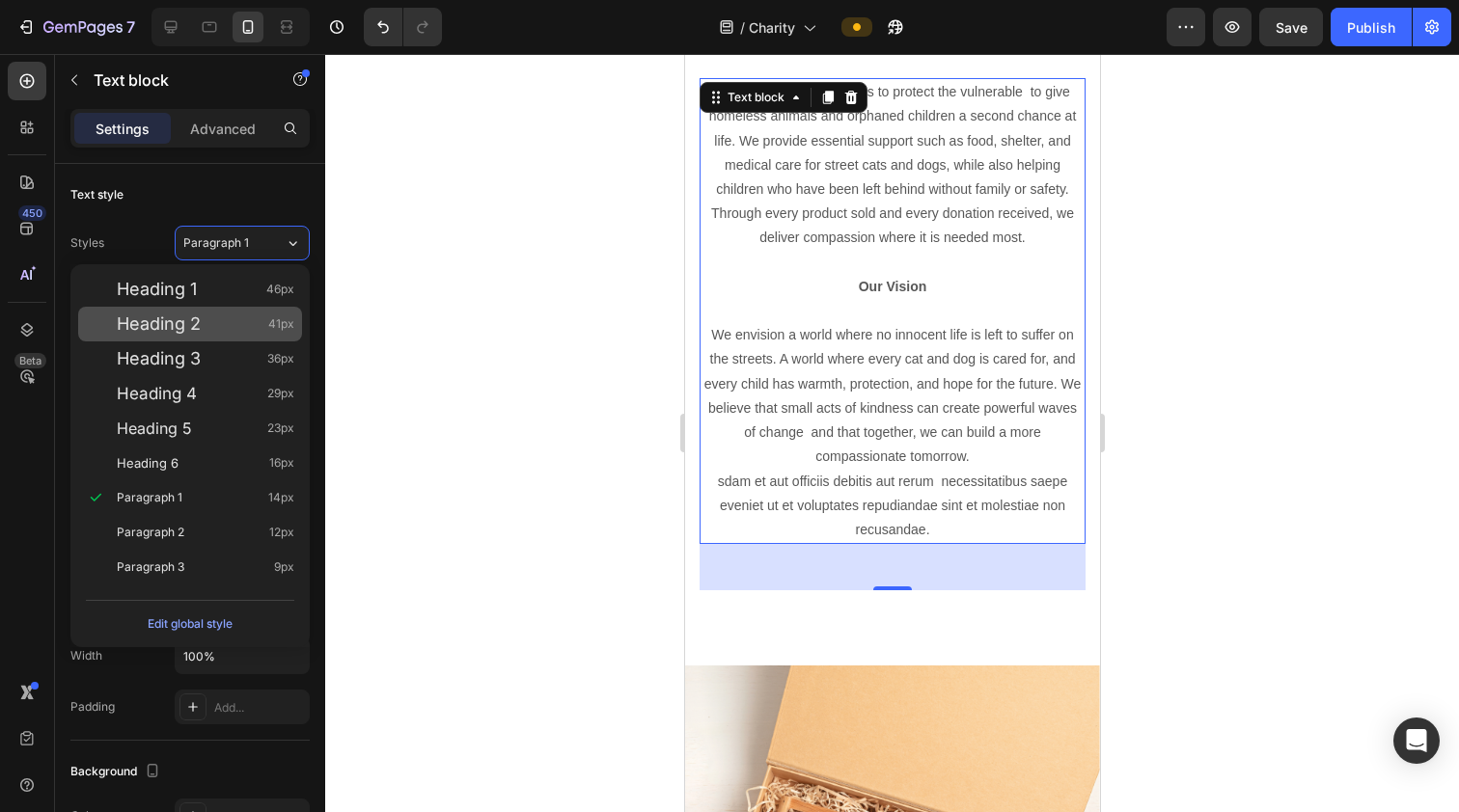 click on "Heading 2 41px" at bounding box center [206, 324] 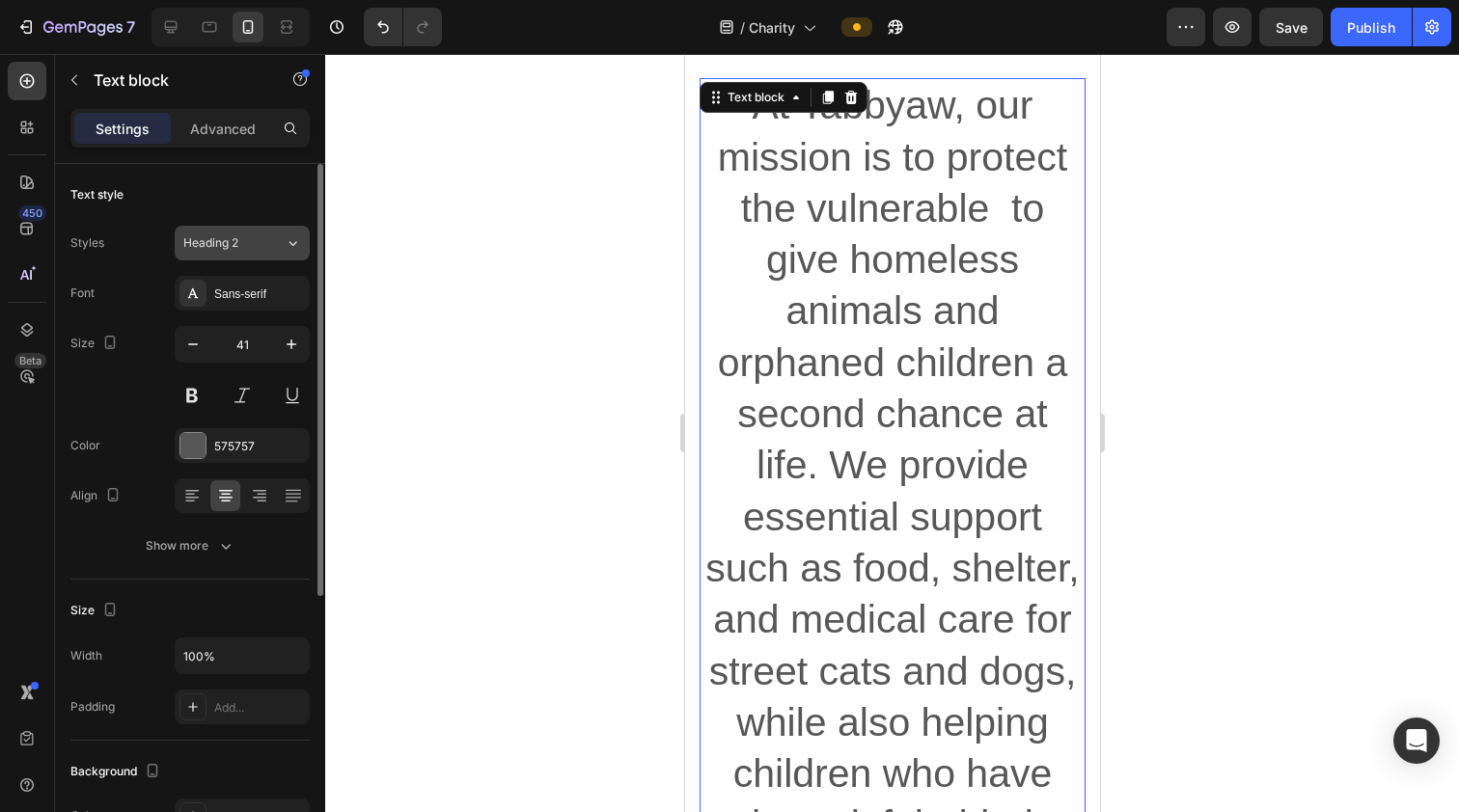 click on "Heading 2" 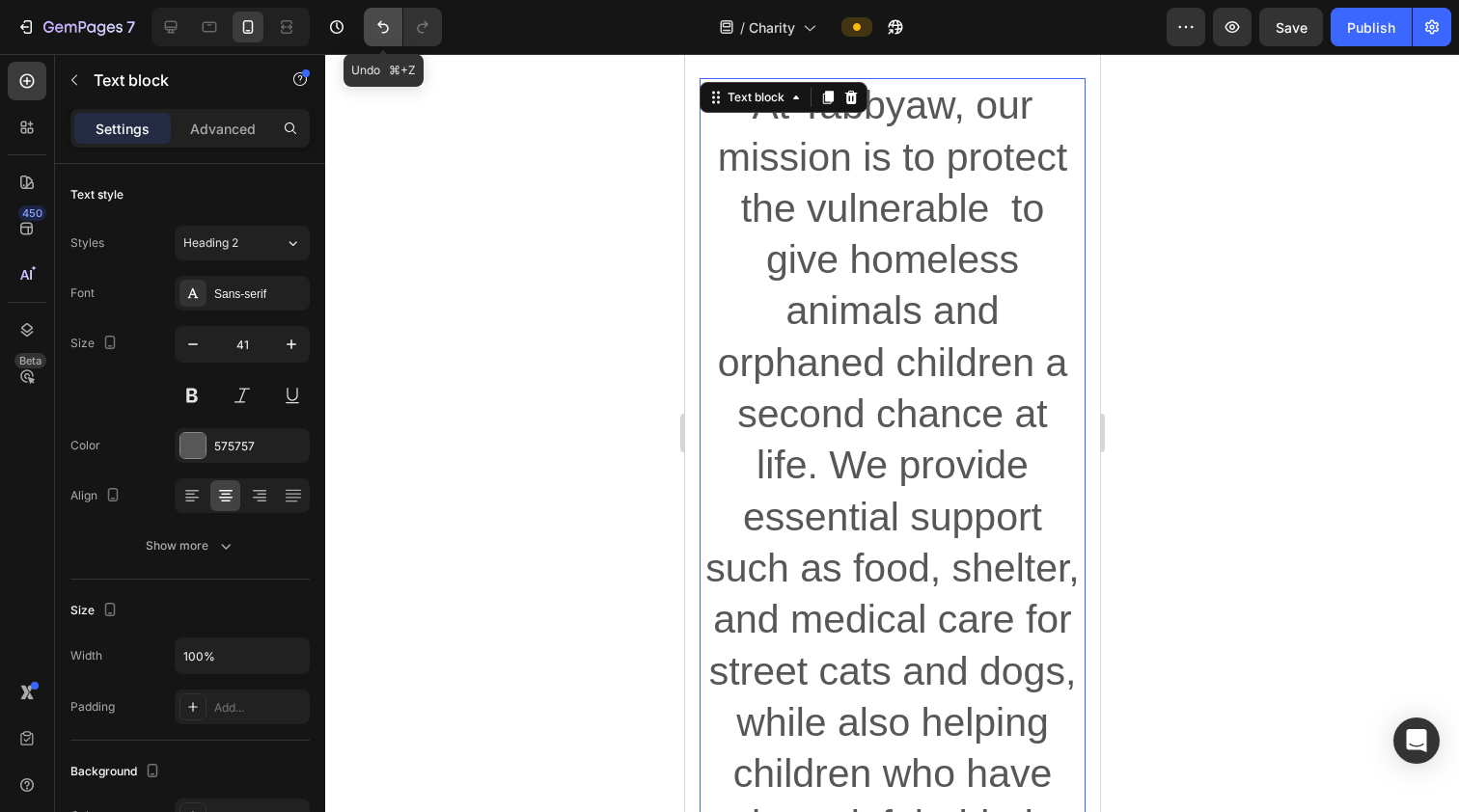click 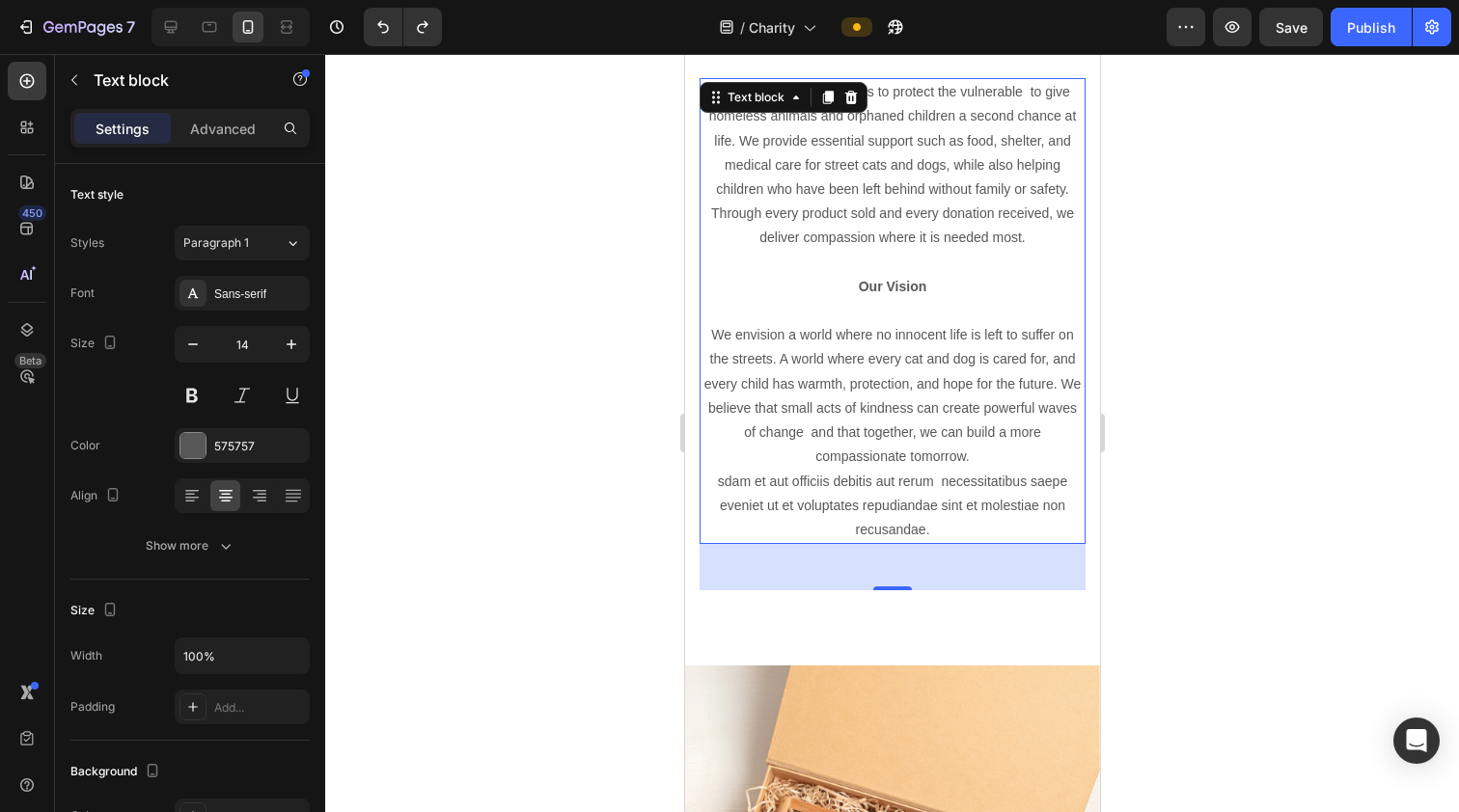 scroll, scrollTop: 7299, scrollLeft: 0, axis: vertical 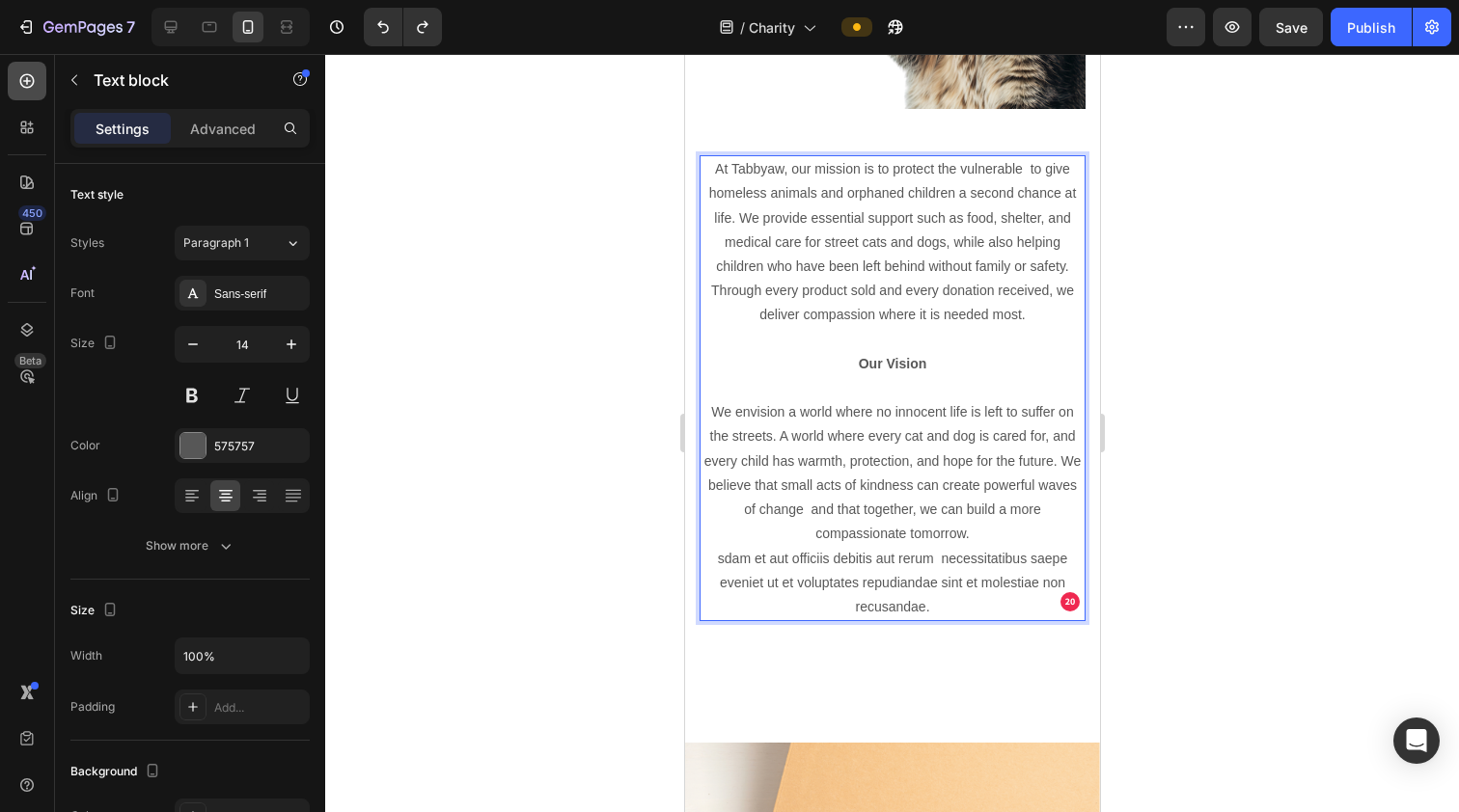 click 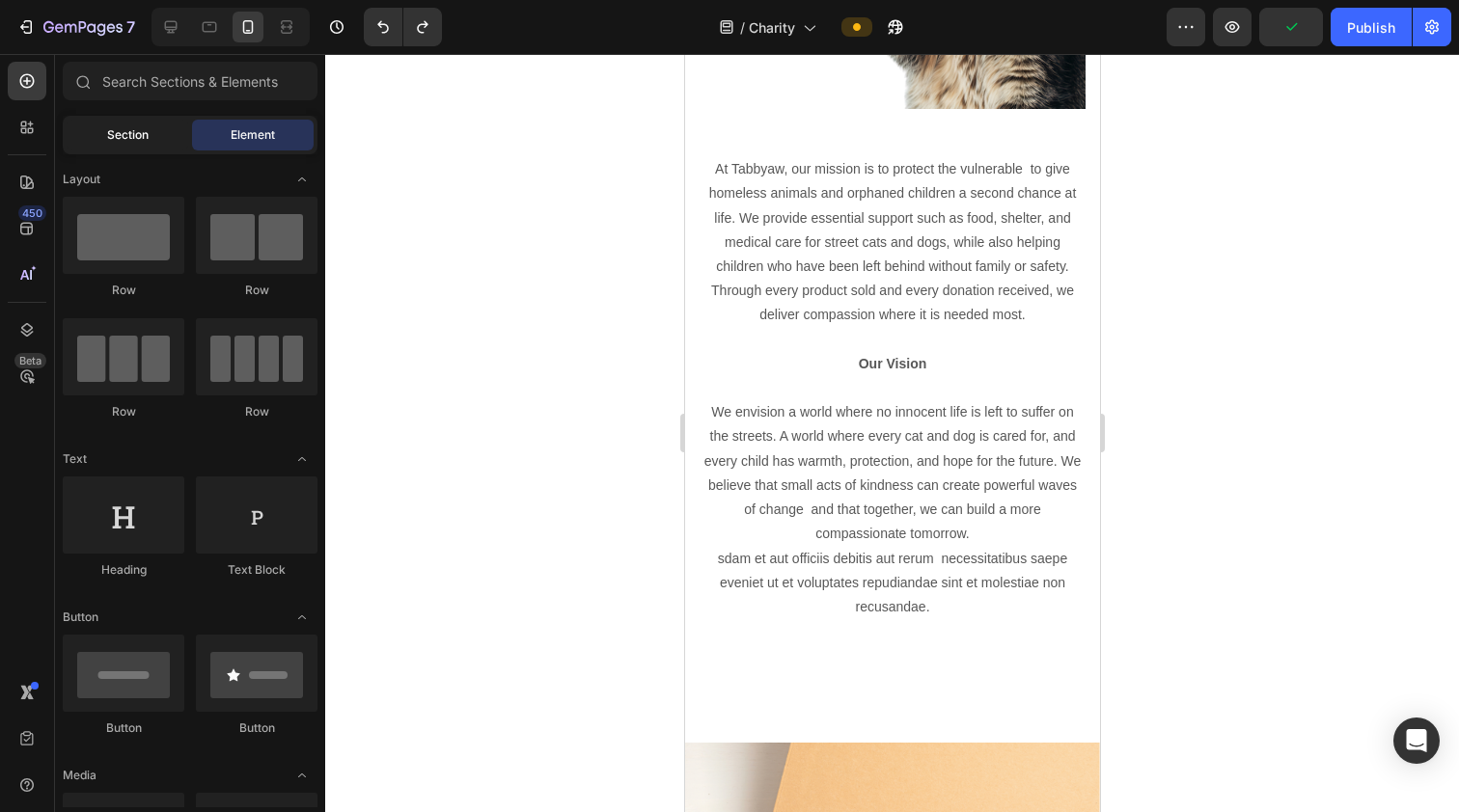 click on "Section" 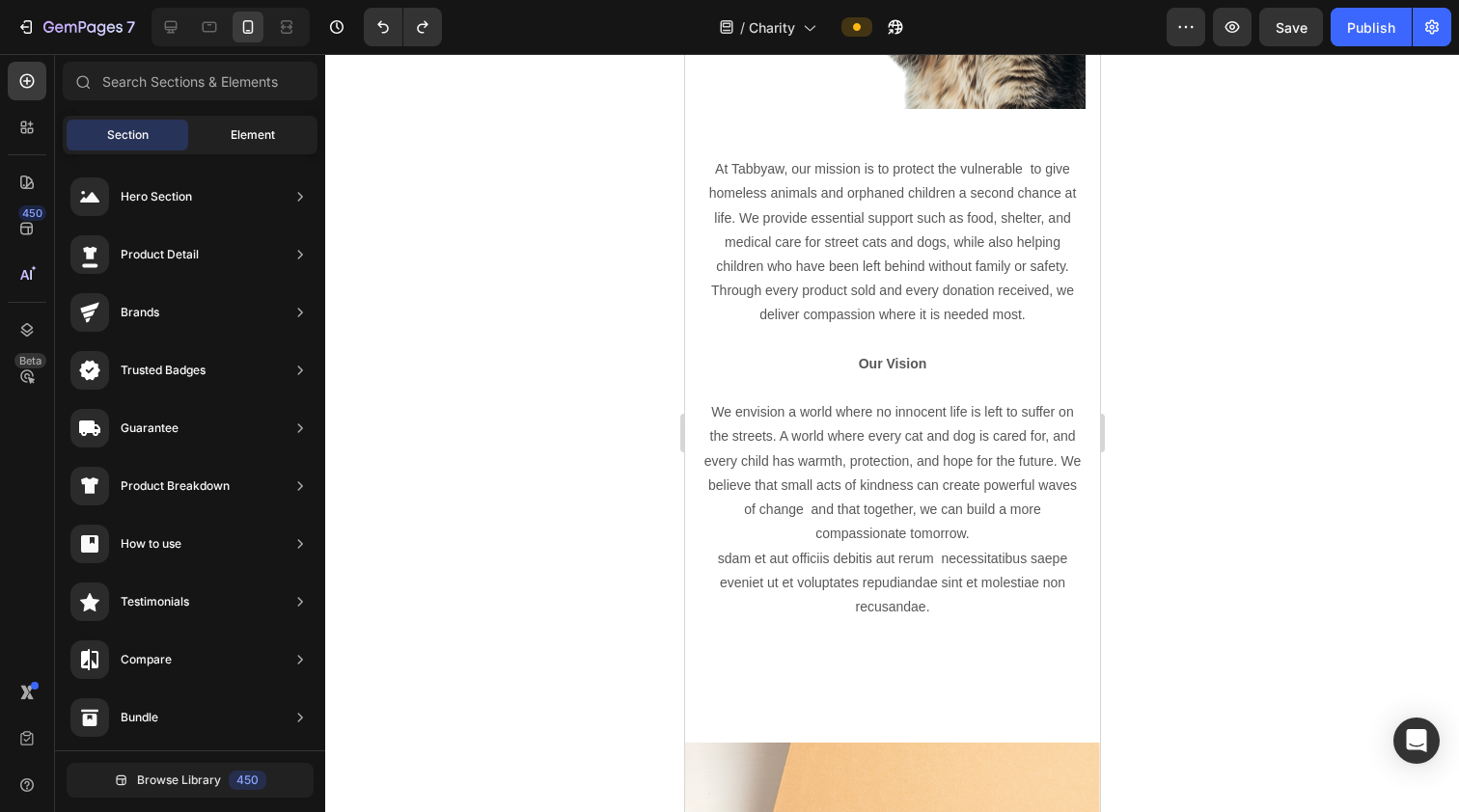 click on "Element" at bounding box center [253, 135] 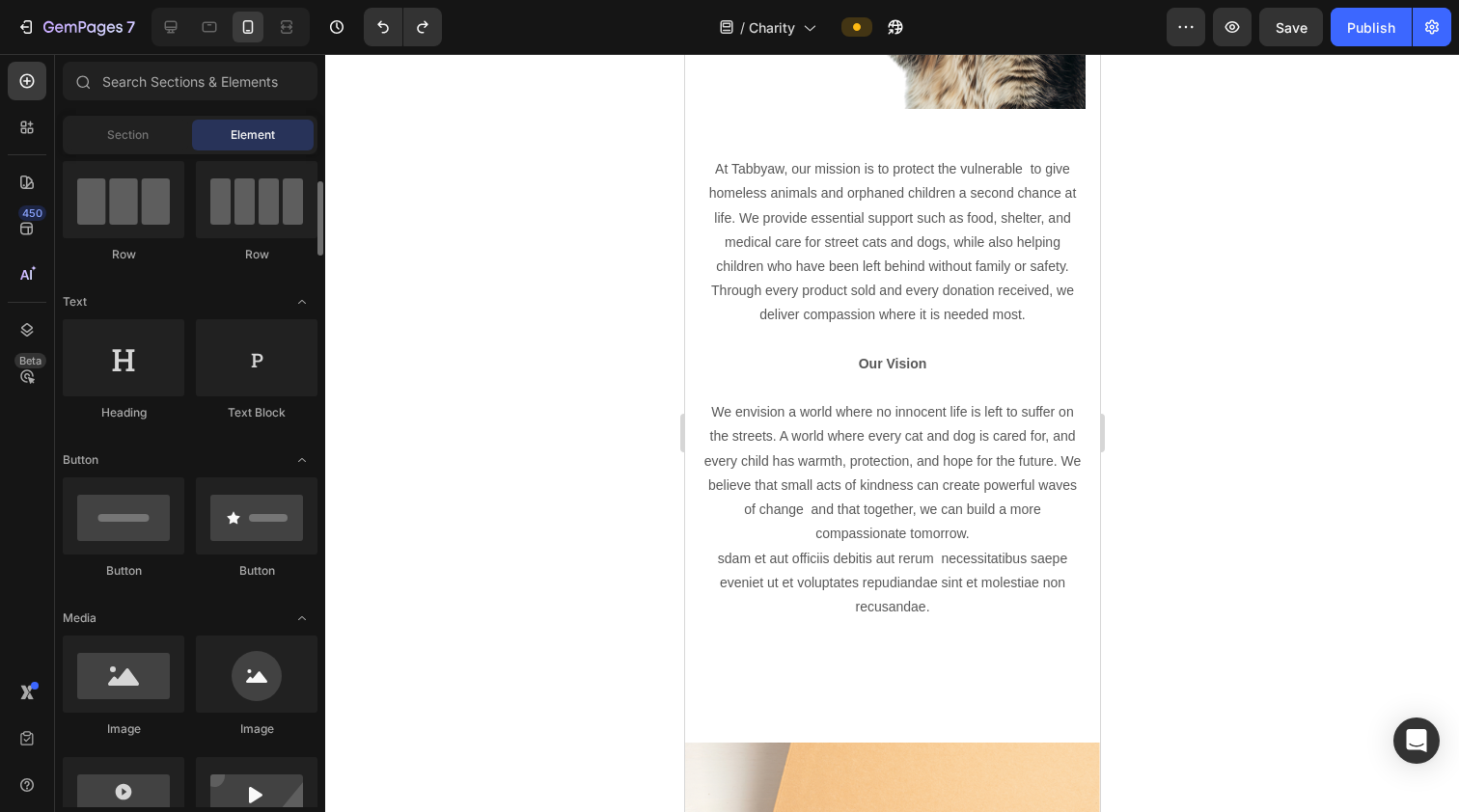 scroll, scrollTop: 192, scrollLeft: 0, axis: vertical 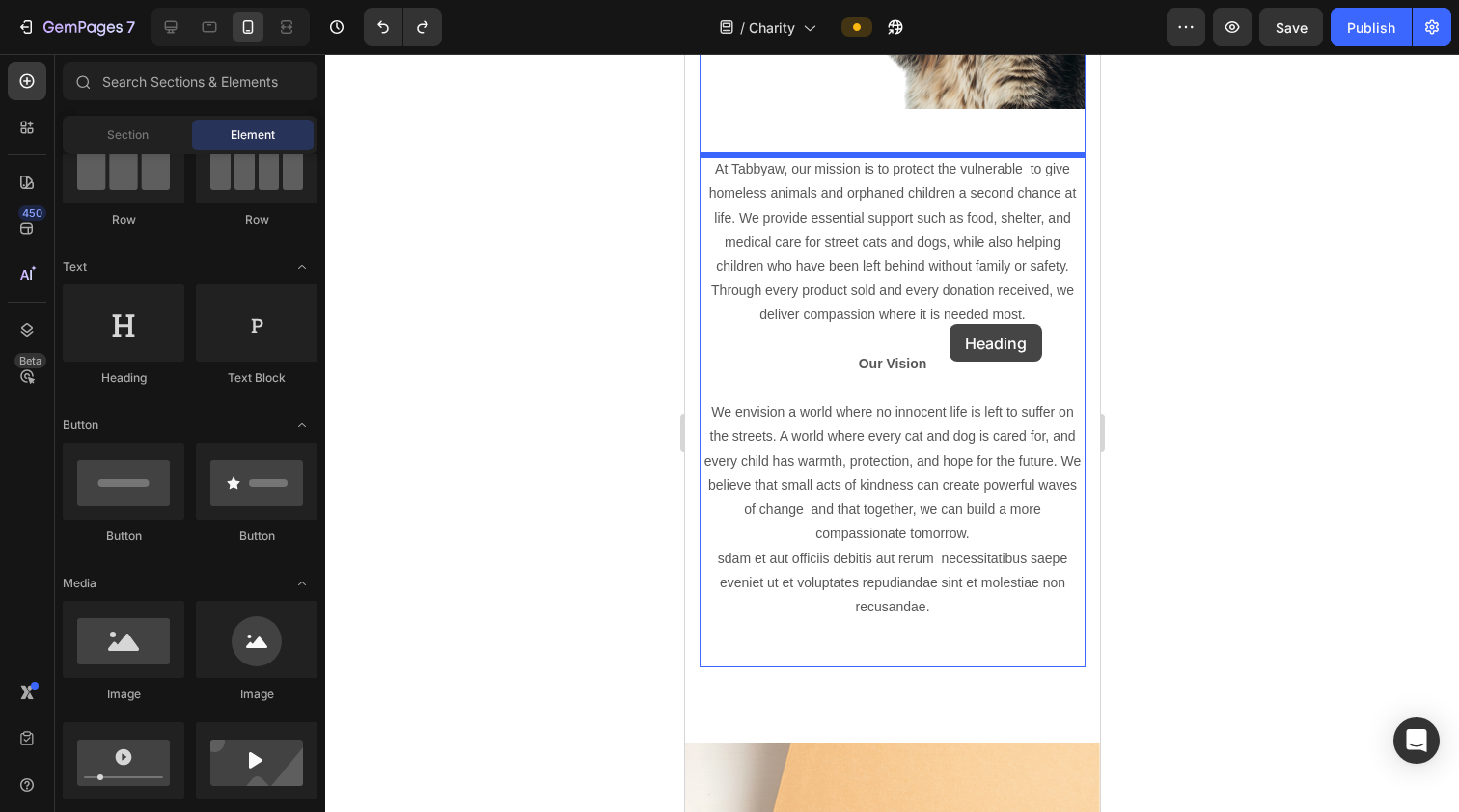 drag, startPoint x: 818, startPoint y: 400, endPoint x: 949, endPoint y: 324, distance: 151.4497 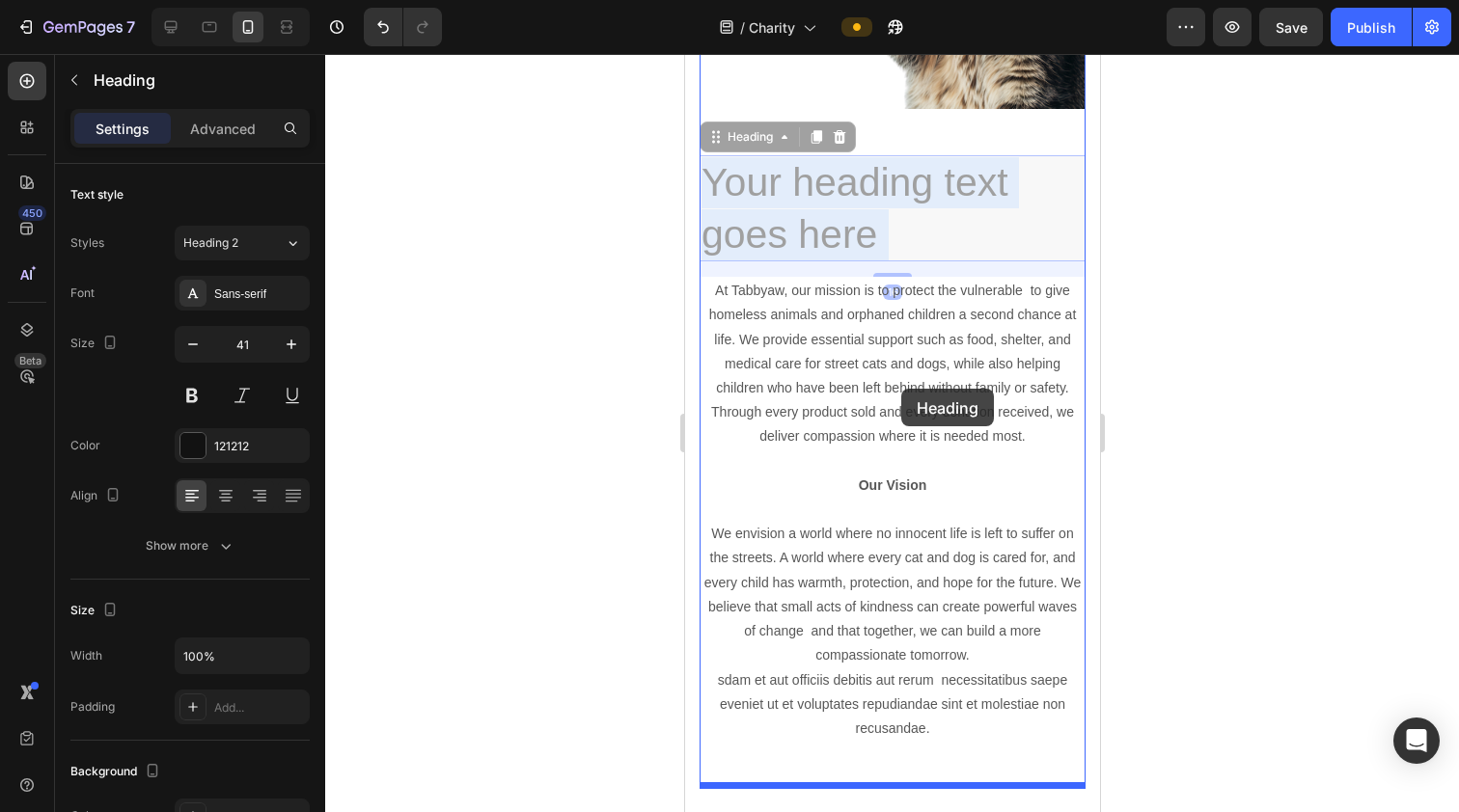 drag, startPoint x: 894, startPoint y: 226, endPoint x: 900, endPoint y: 388, distance: 162.11107 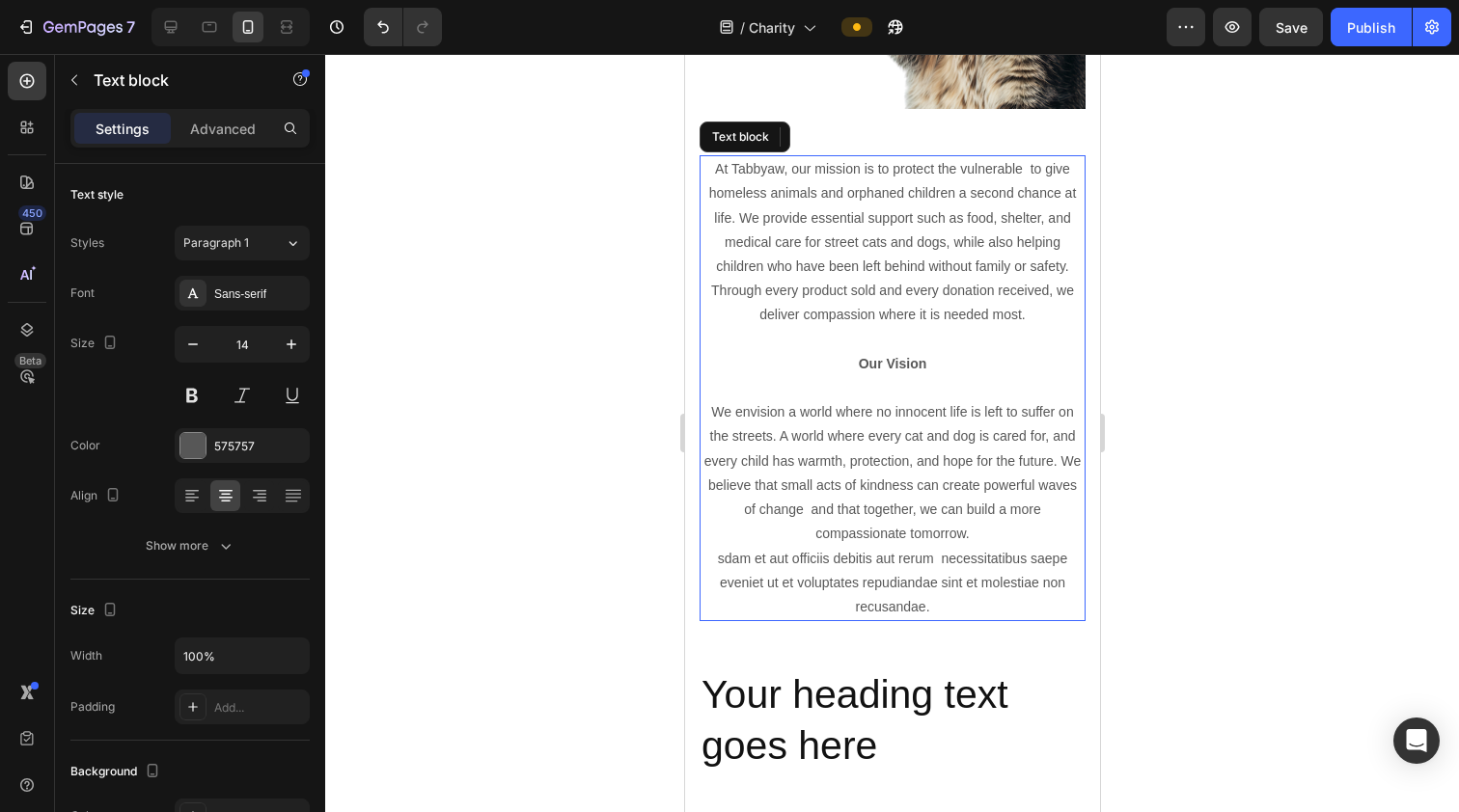 click on "Our Vision" at bounding box center [892, 364] 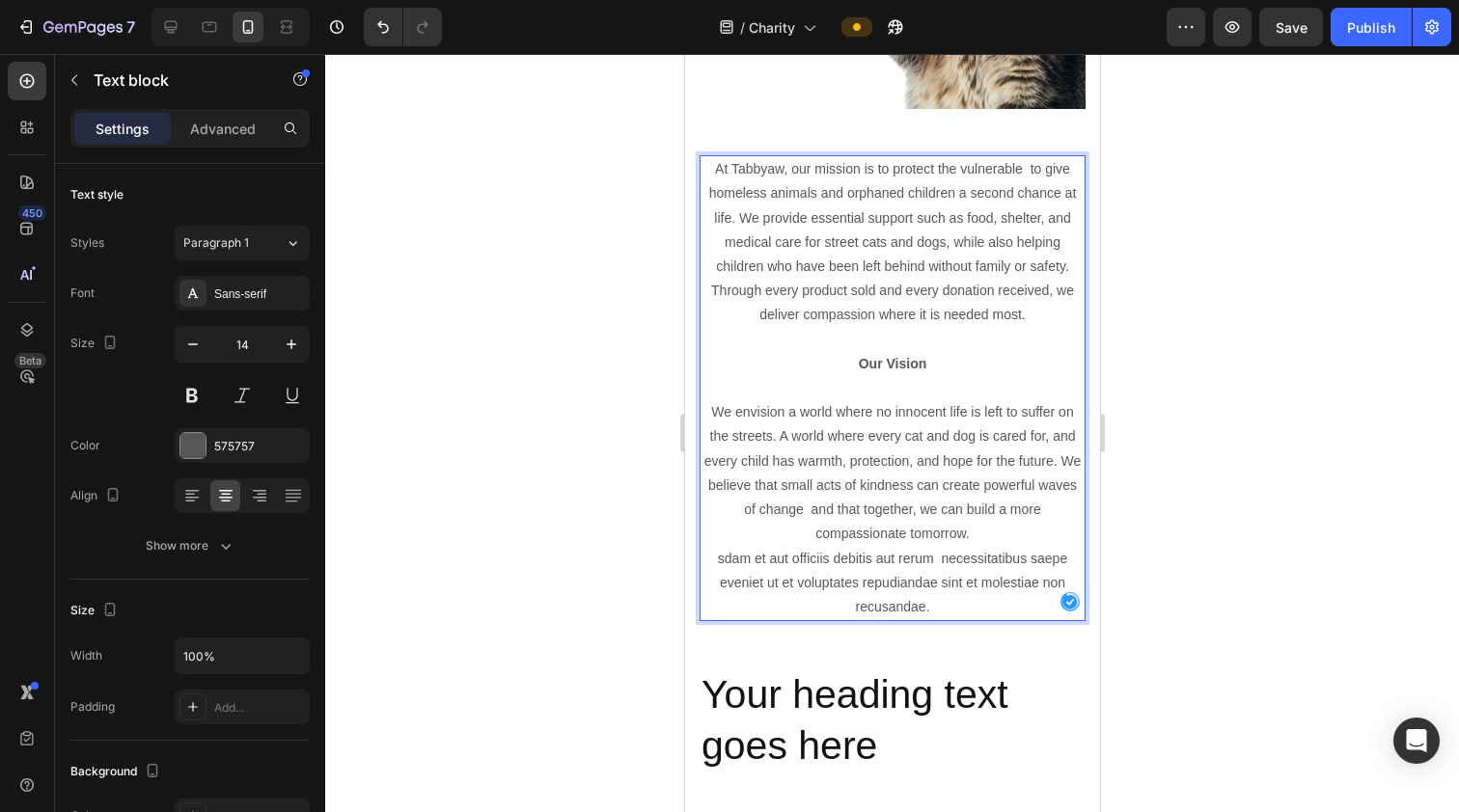 click on "We envision a world where no innocent life is left to suffer on the streets. A world where every cat and dog is cared for, and every child has warmth, protection, and hope for the future. We believe that small acts of kindness can create powerful waves of change  and that together, we can build a more compassionate tomorrow.  sdam et aut officiis debitis aut rerum  necessitatibus saepe eveniet ut et voluptates repudiandae sint et molestiae non recusandae." at bounding box center (892, 498) 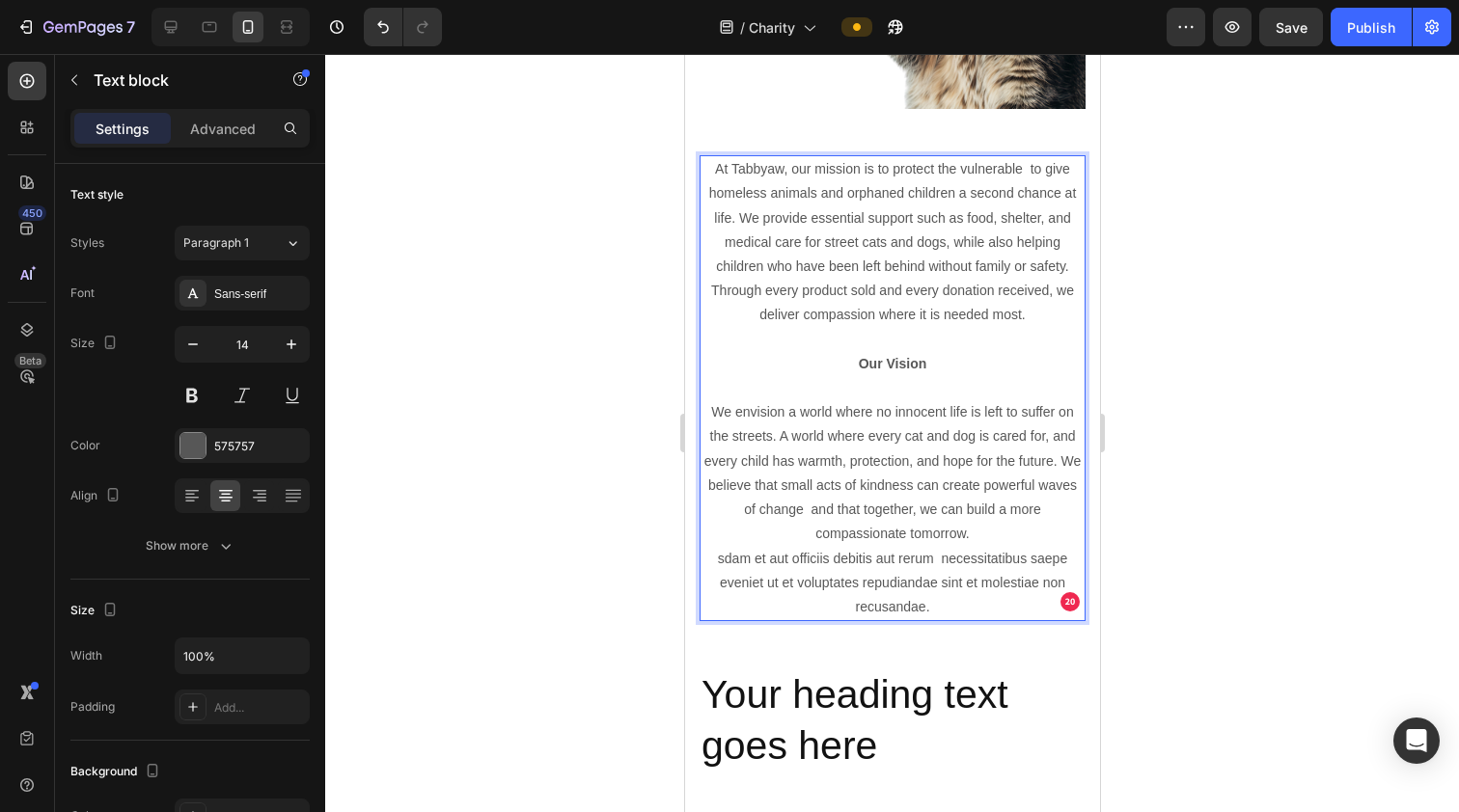 click on "Our Vision" at bounding box center [892, 364] 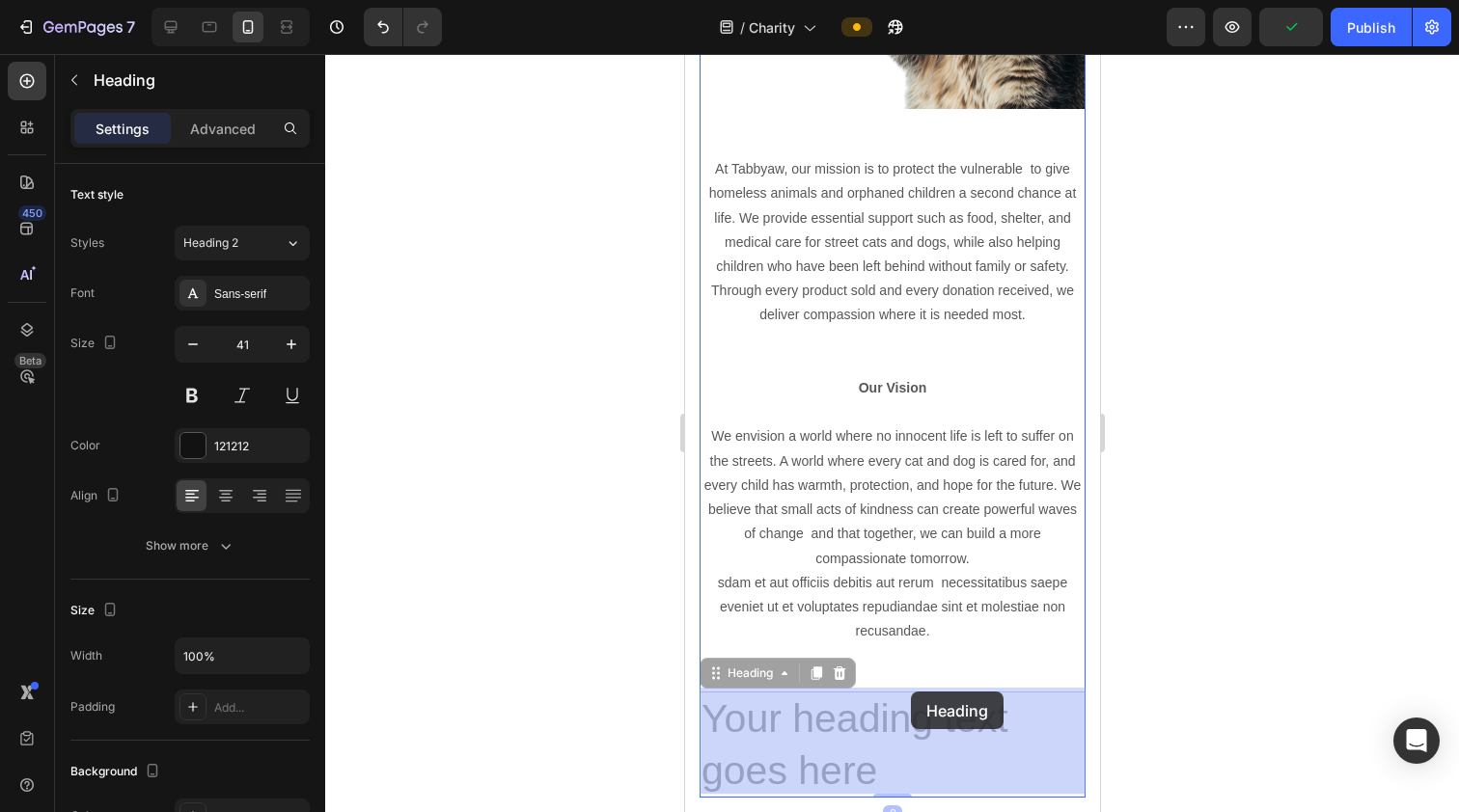 drag, startPoint x: 902, startPoint y: 722, endPoint x: 910, endPoint y: 691, distance: 32.015621 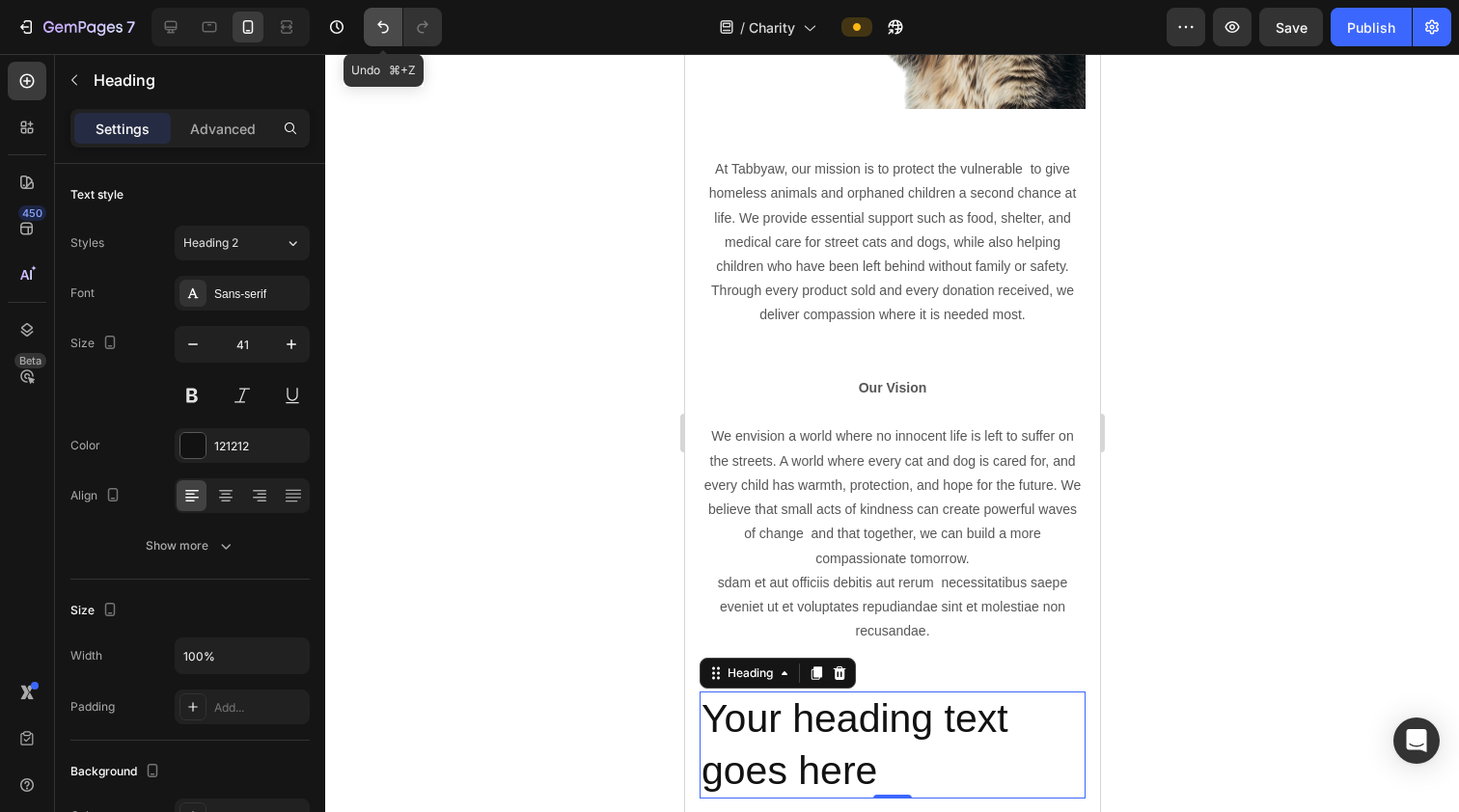 click 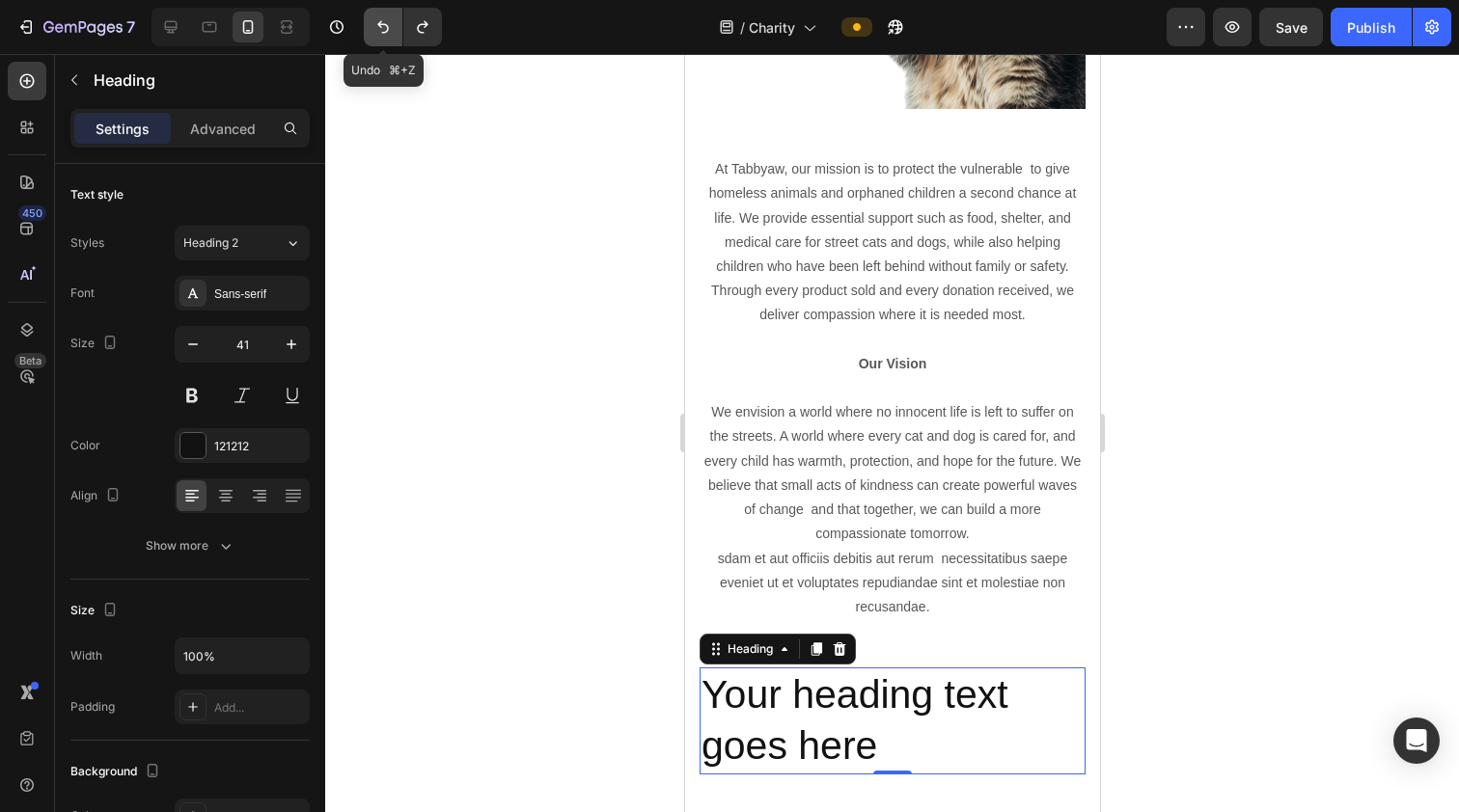 click 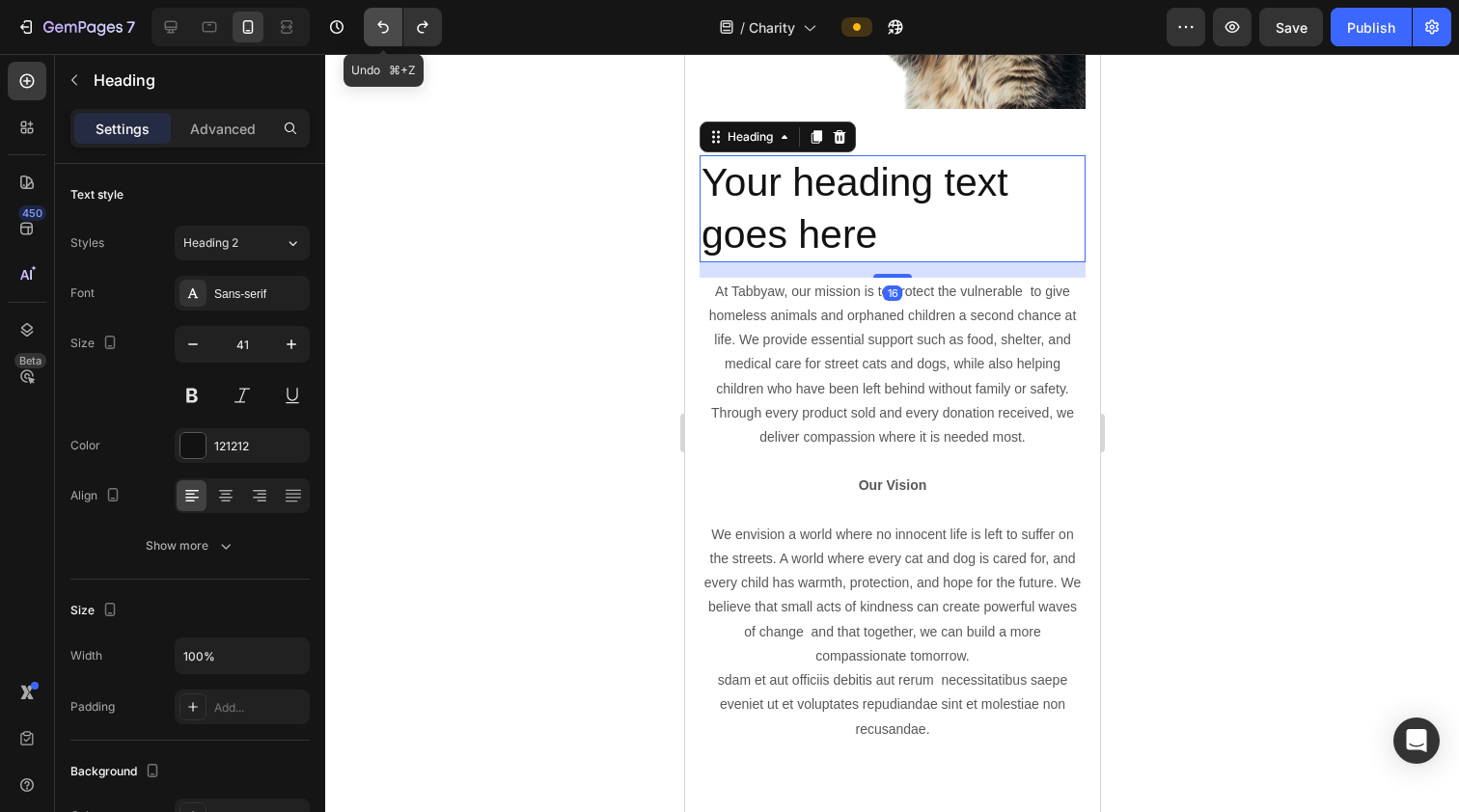 click 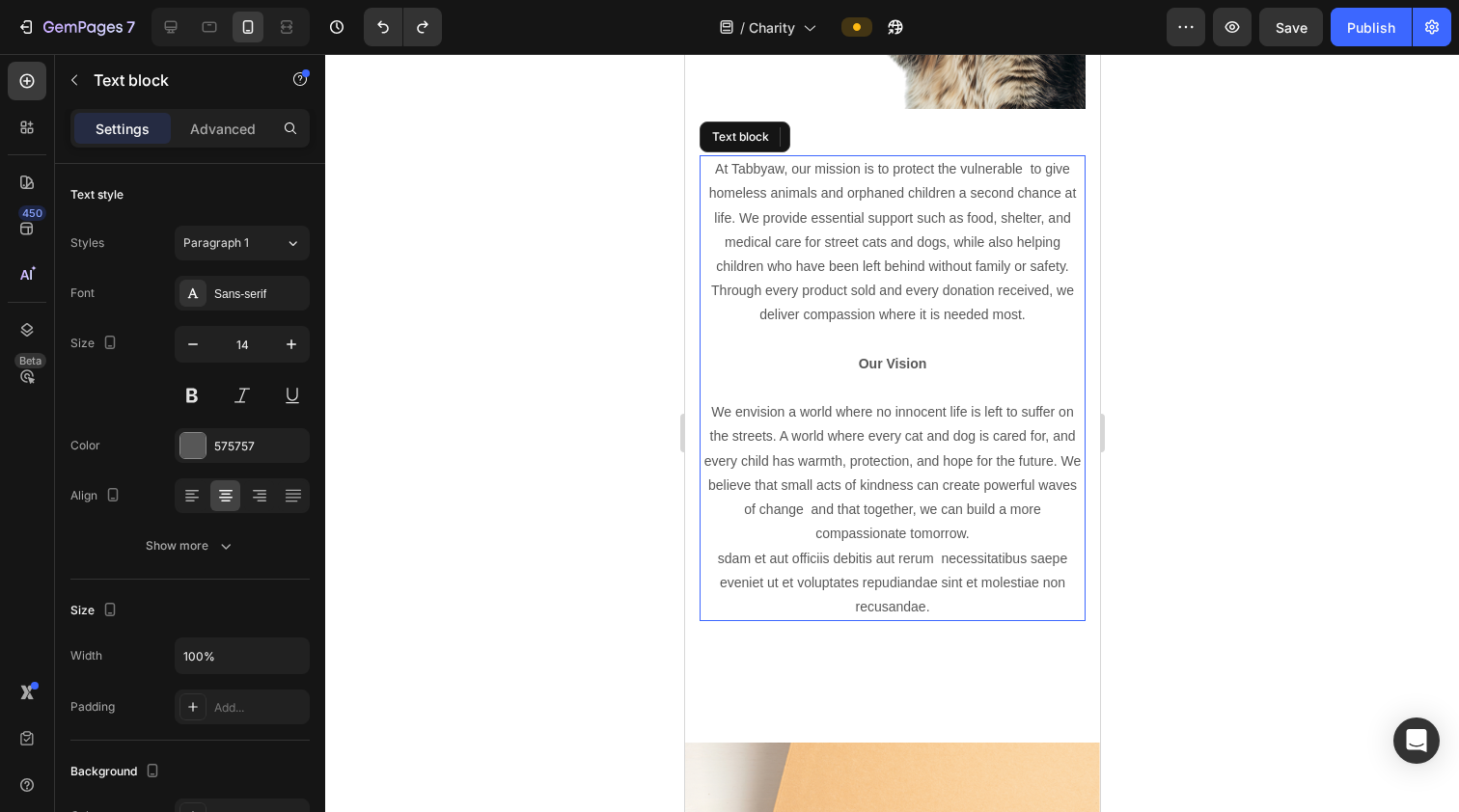 click on "Our Vision" at bounding box center (892, 364) 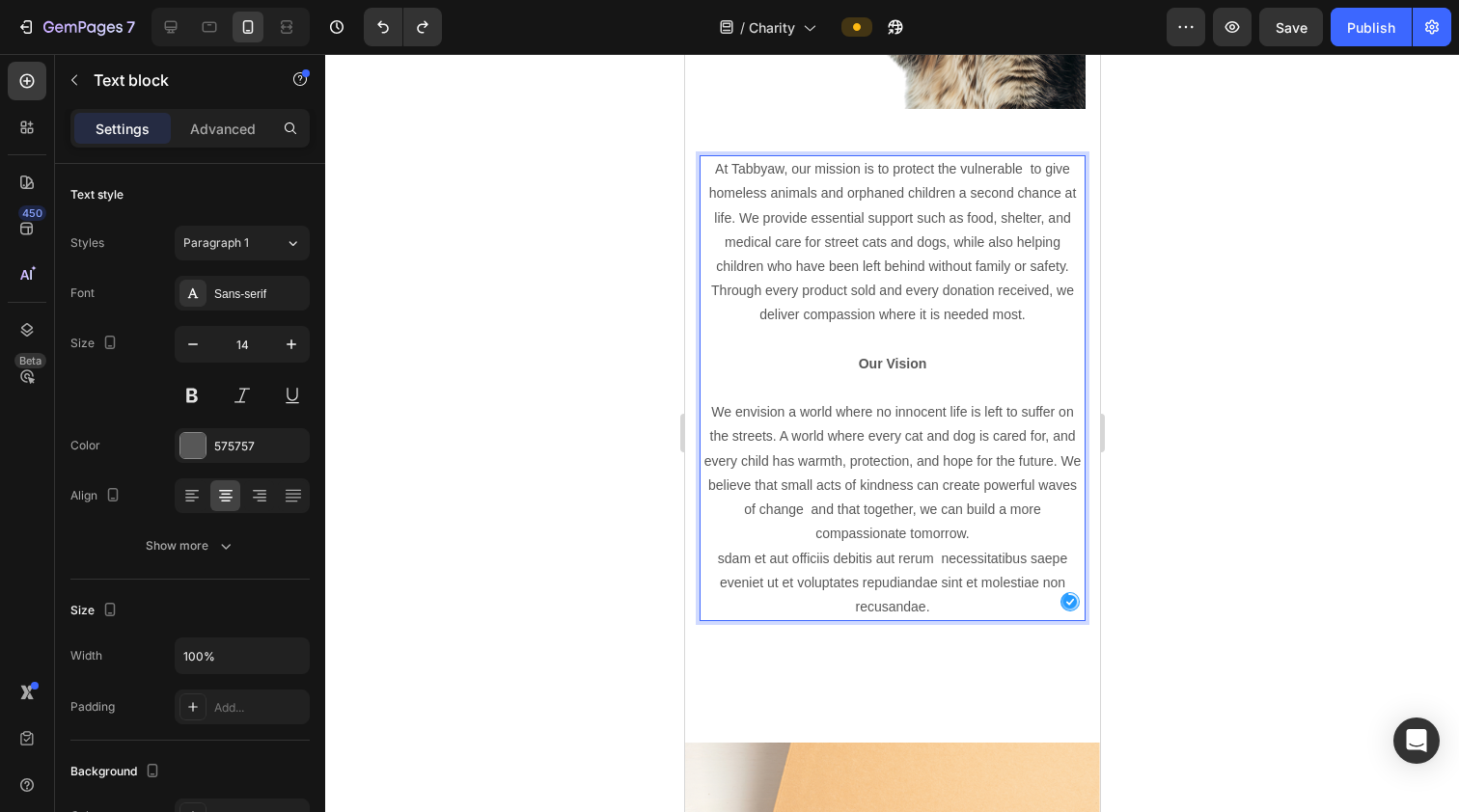 click on "Our Vision" at bounding box center [892, 364] 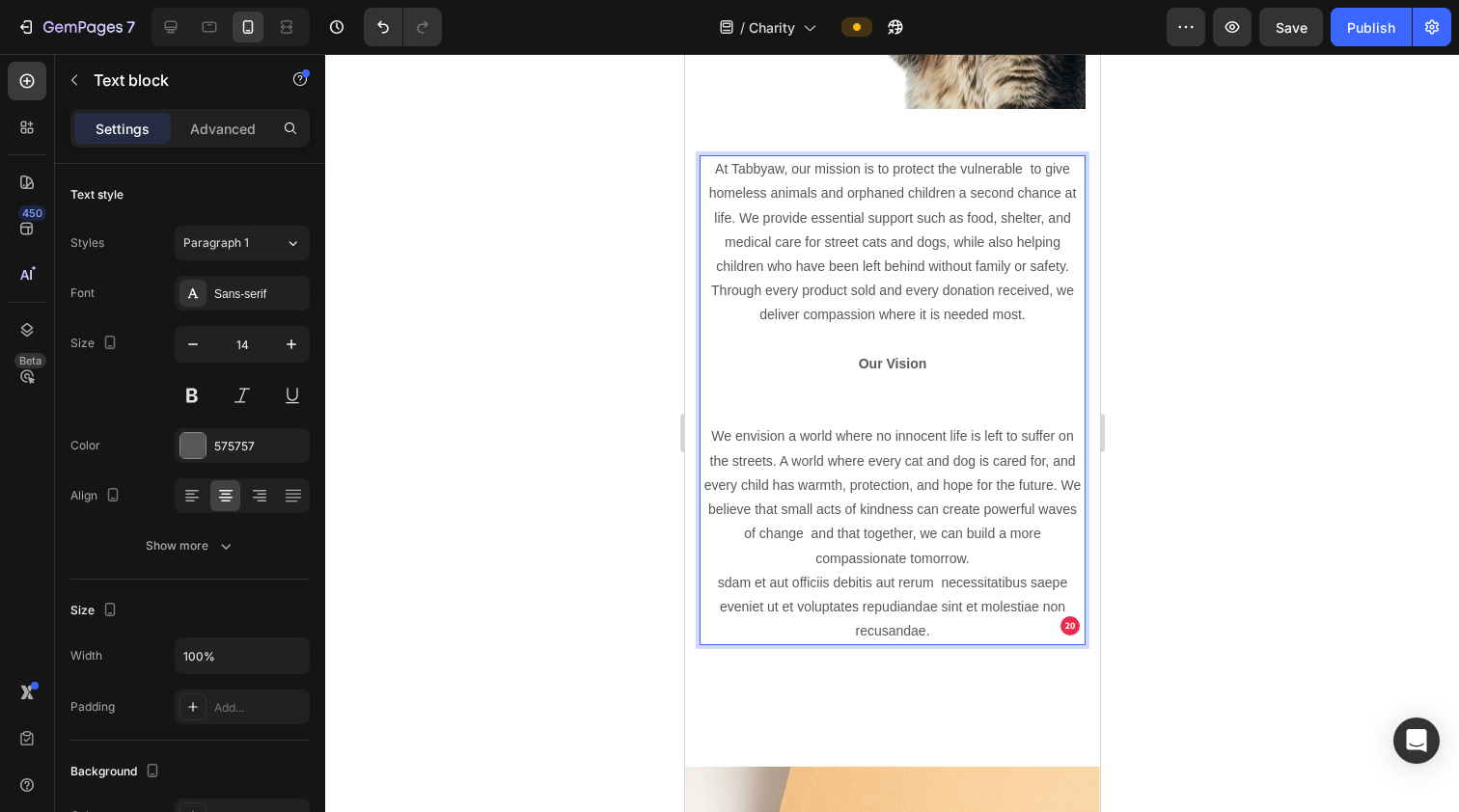 click on "Our Vision" at bounding box center (892, 364) 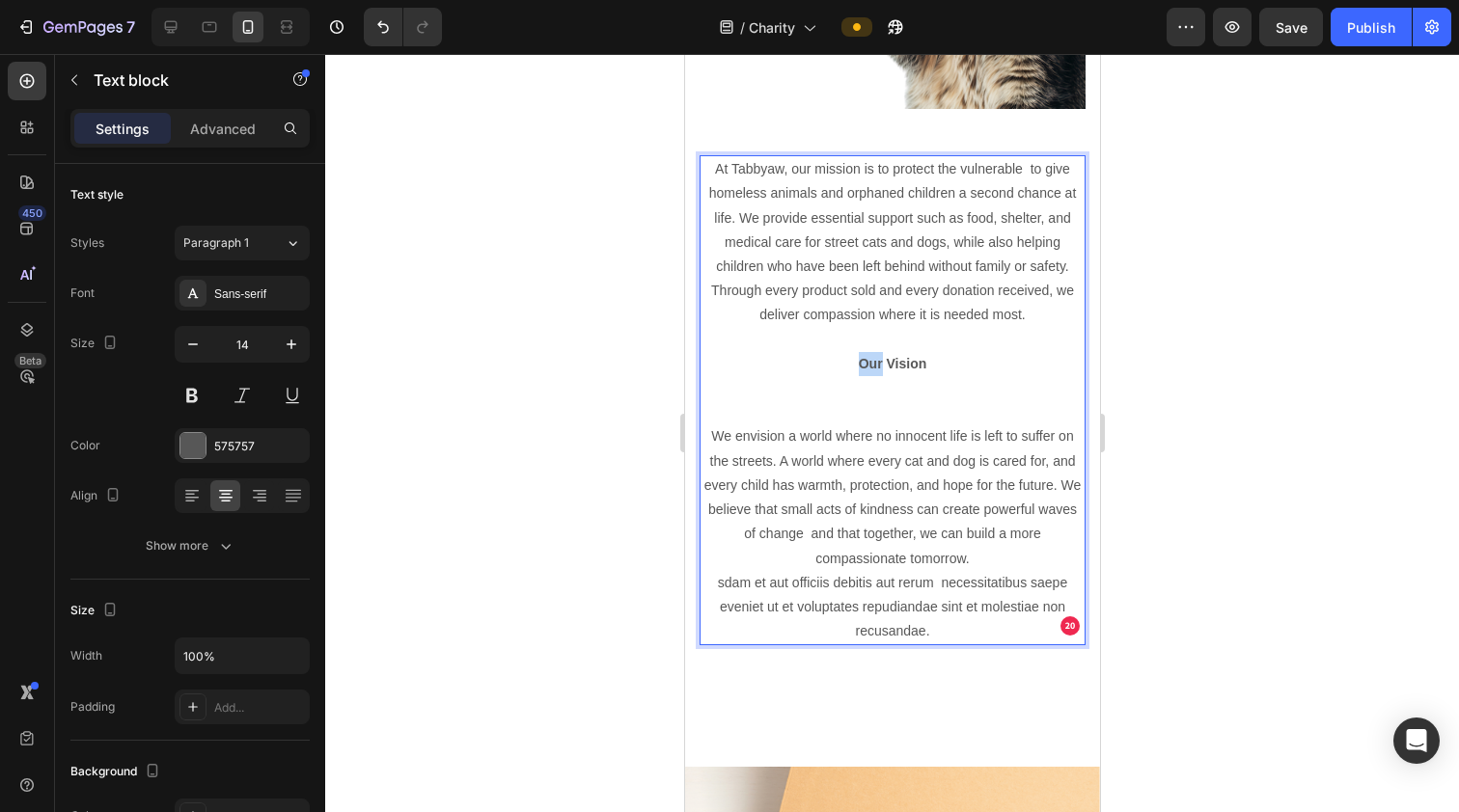 click on "Our Vision" at bounding box center [892, 364] 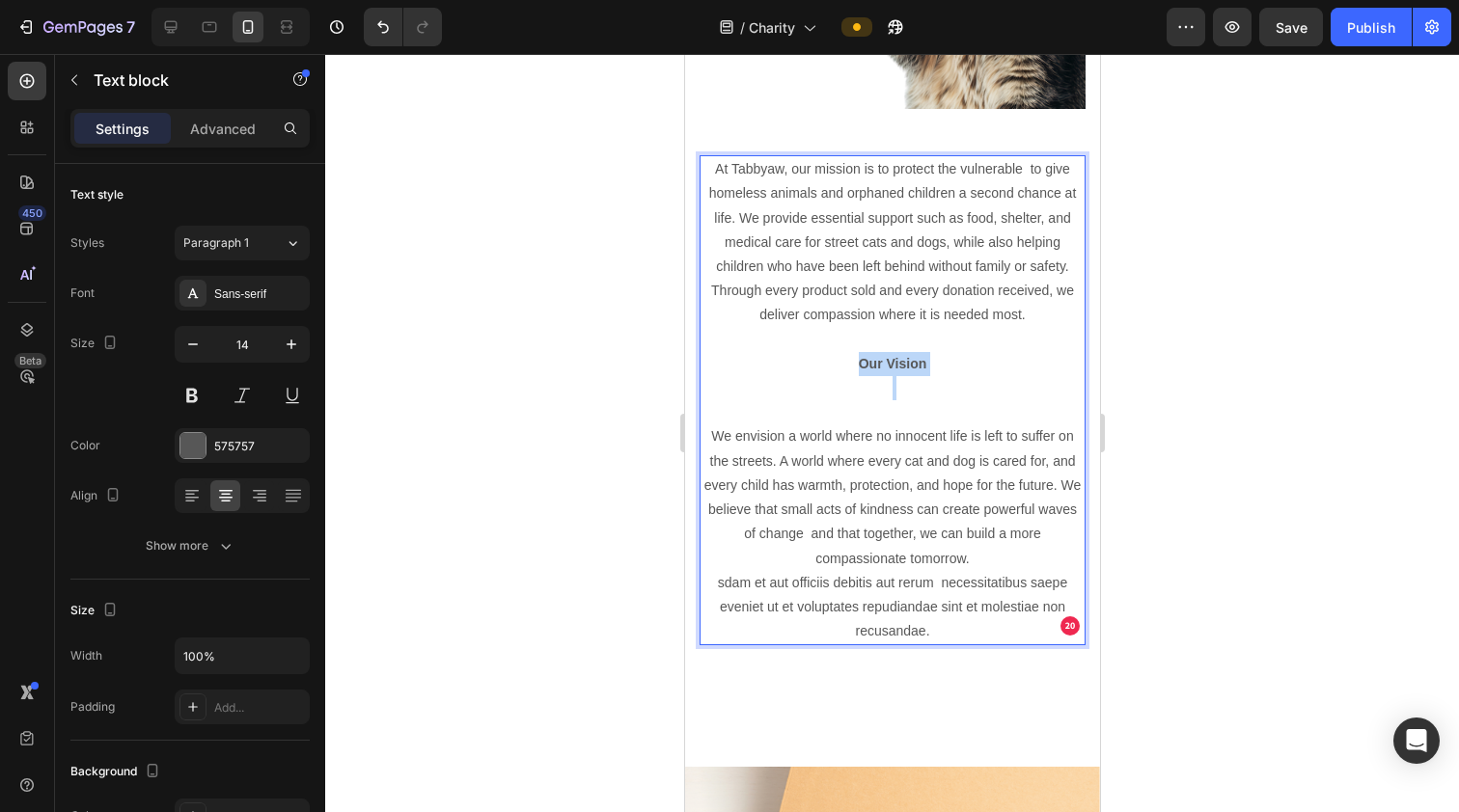 click on "Our Vision" at bounding box center [892, 364] 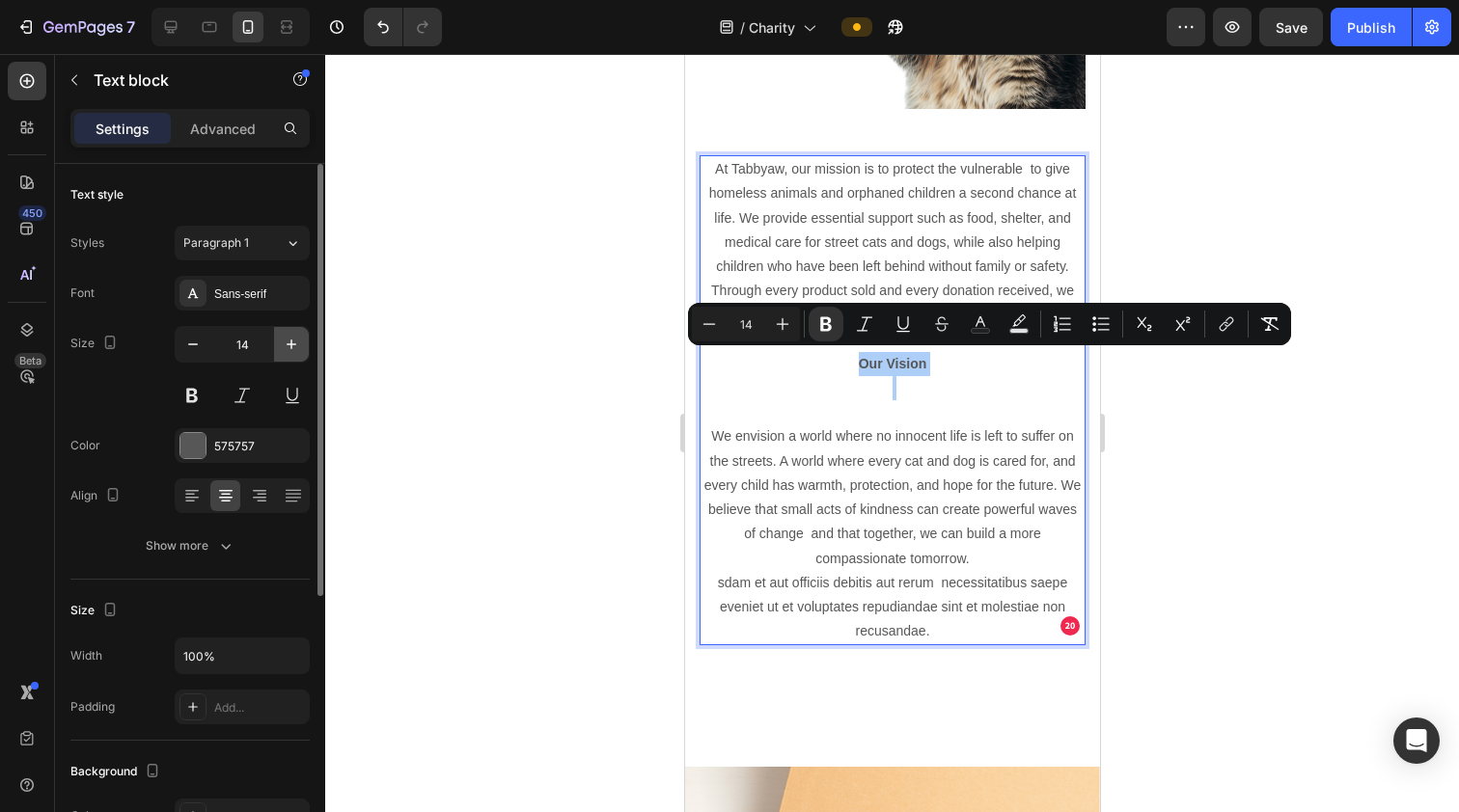 click 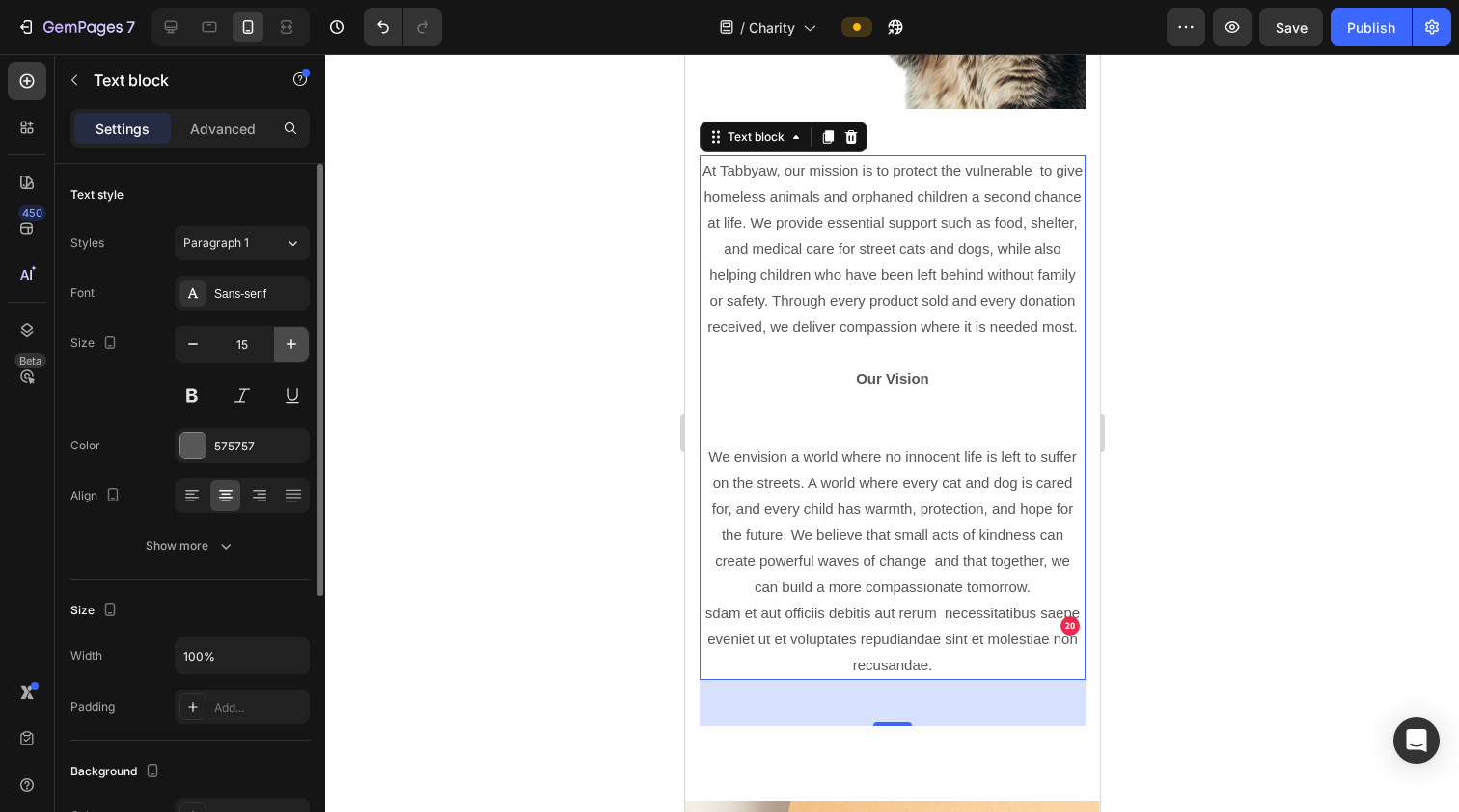 click 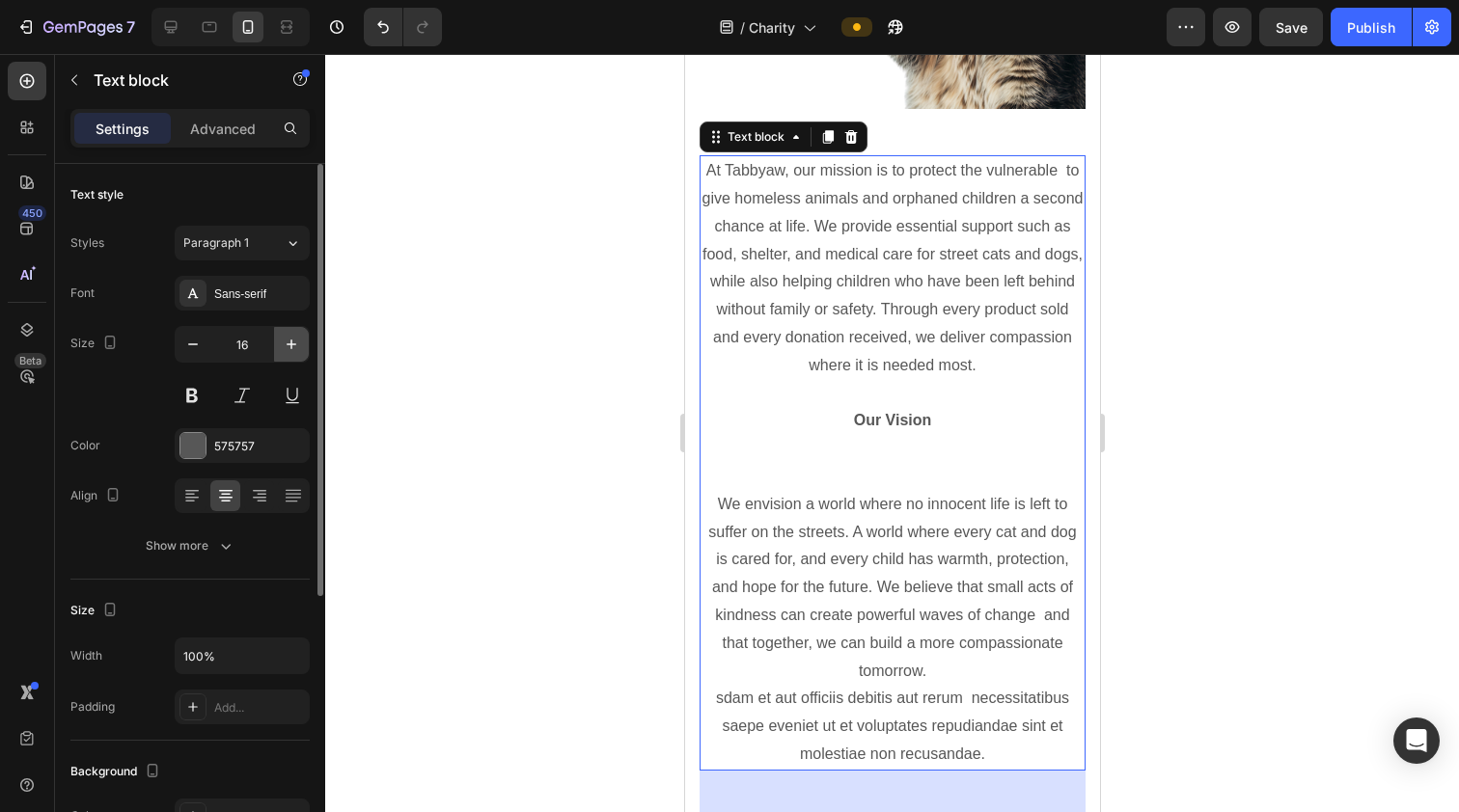 click 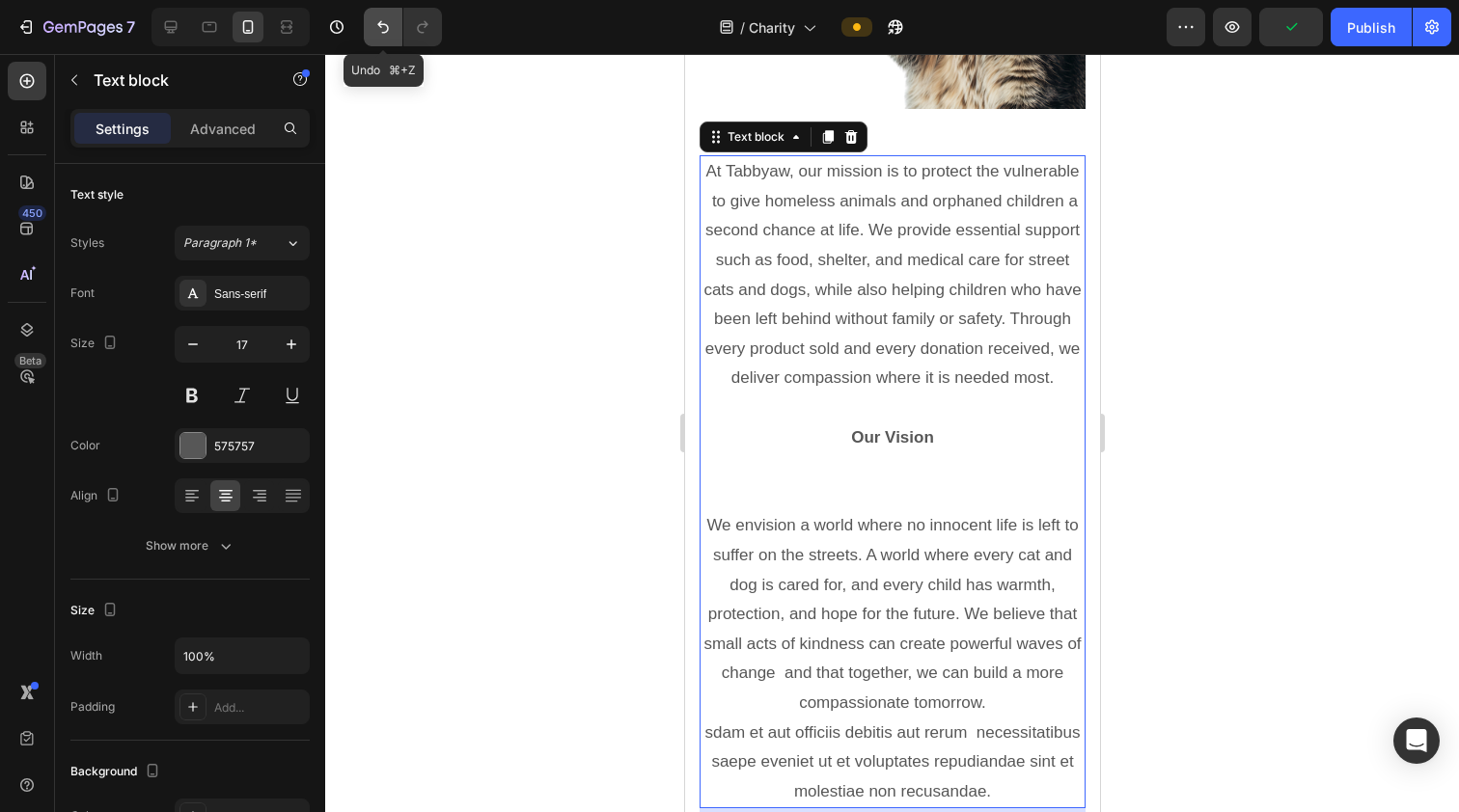 click 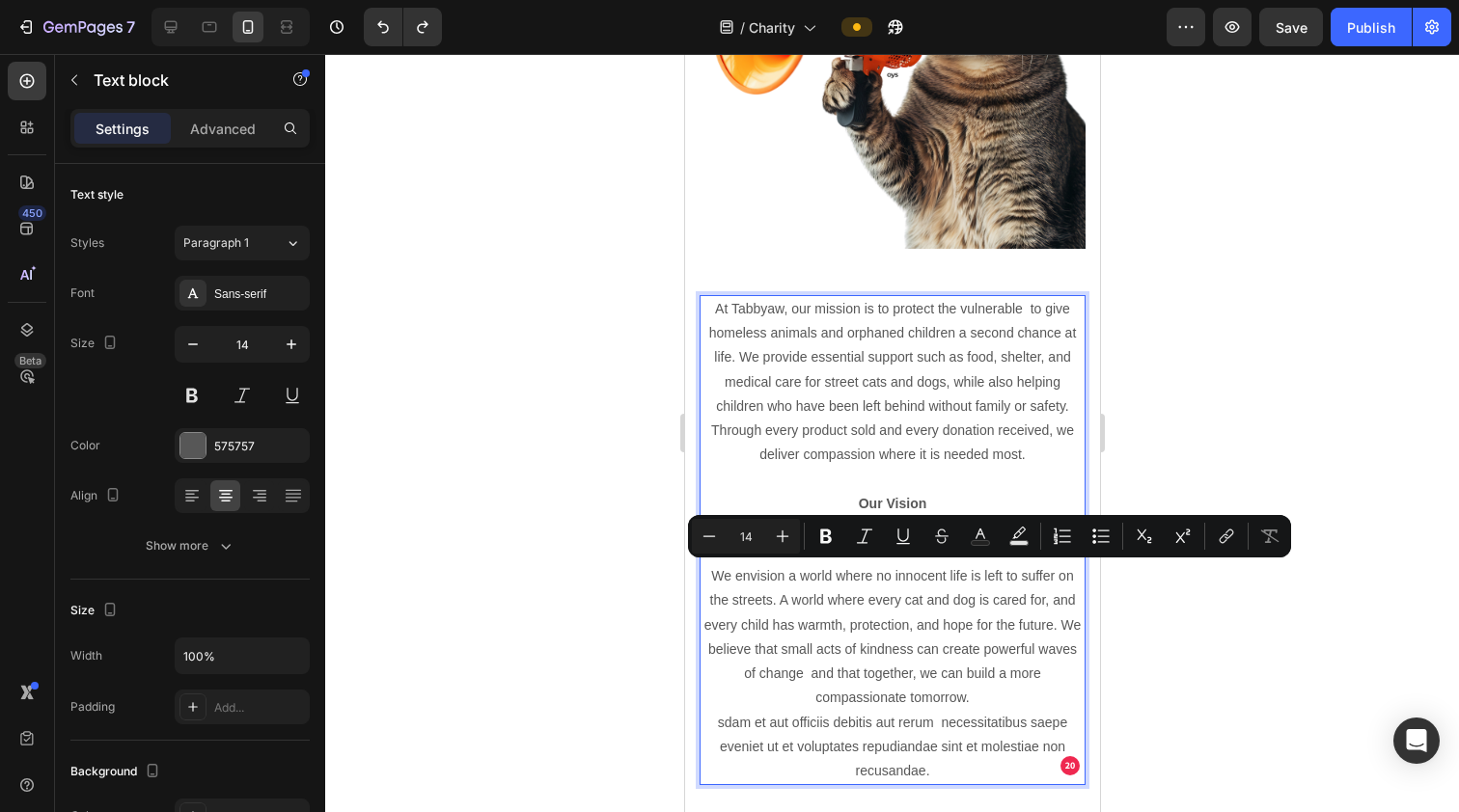 scroll, scrollTop: 6668, scrollLeft: 0, axis: vertical 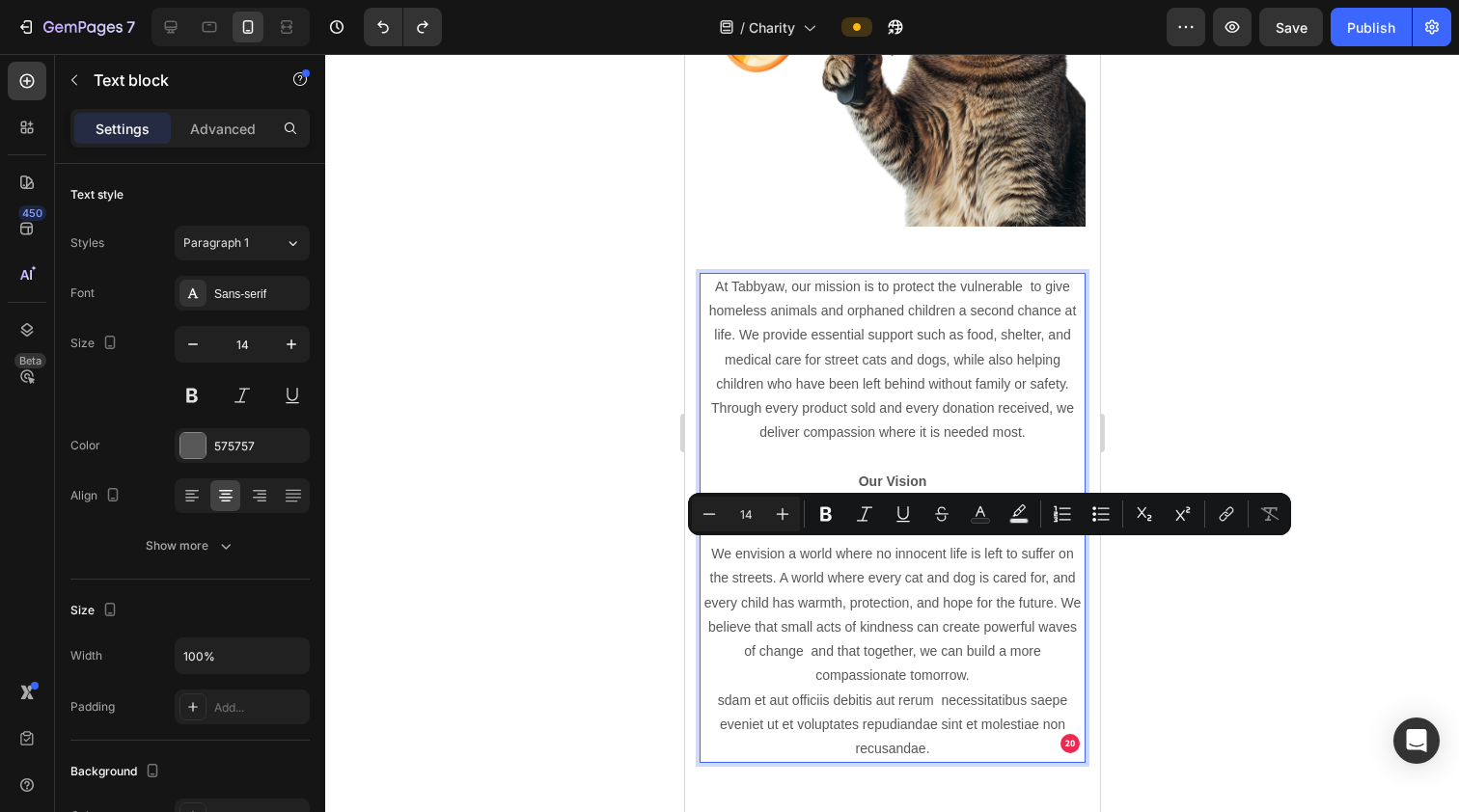click on "Our Vision" at bounding box center [892, 481] 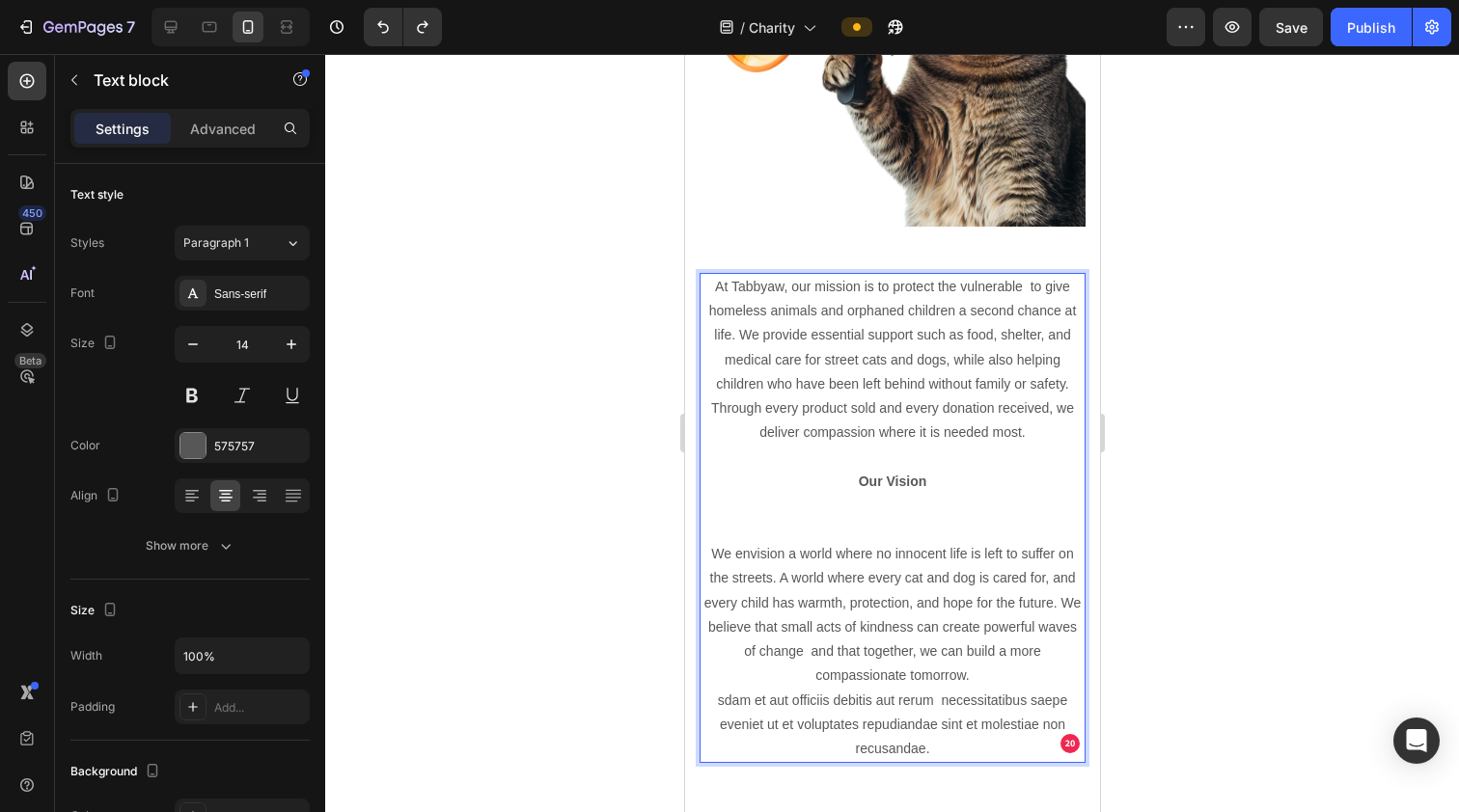 click at bounding box center [892, 505] 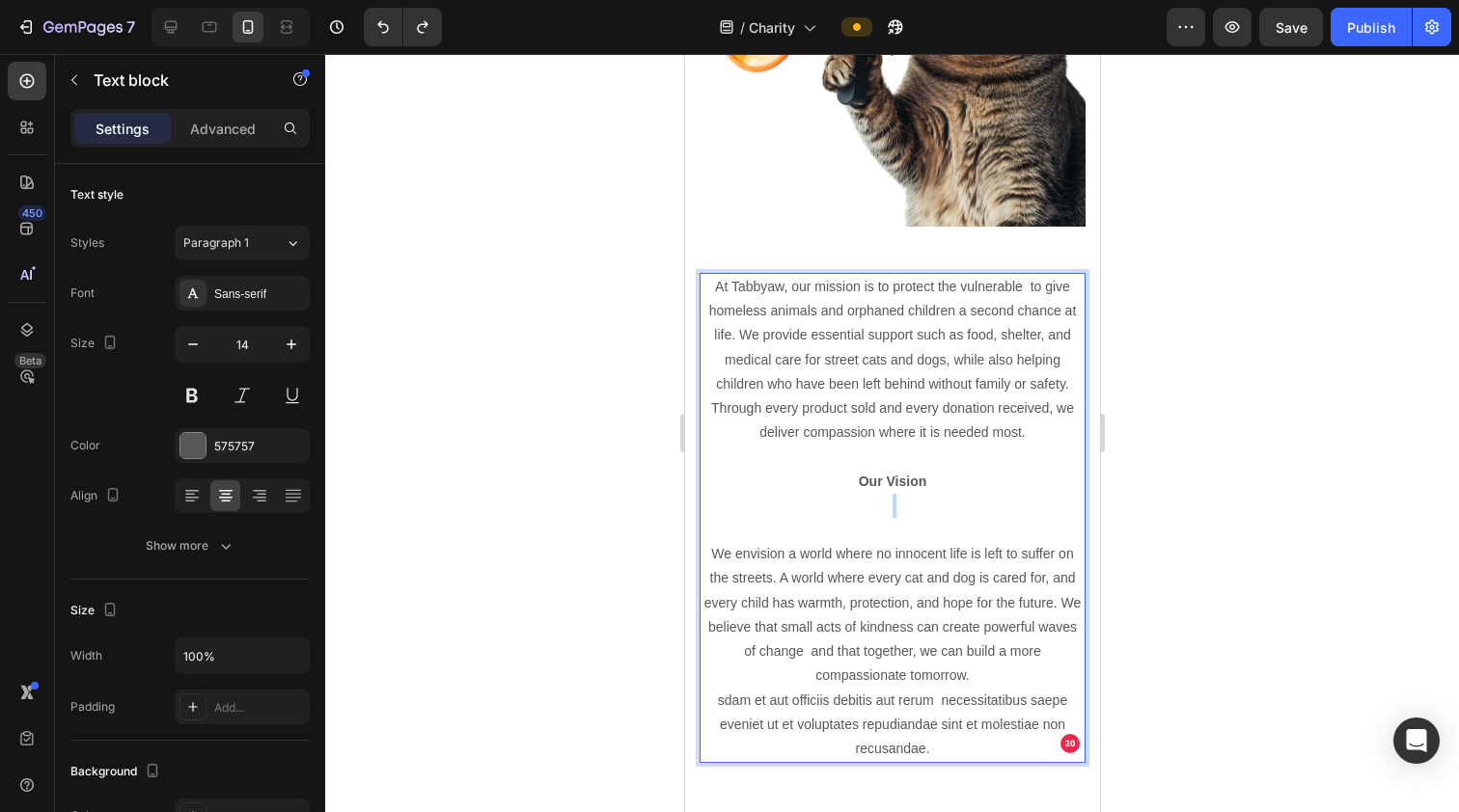 click on "Our Vision" at bounding box center [892, 481] 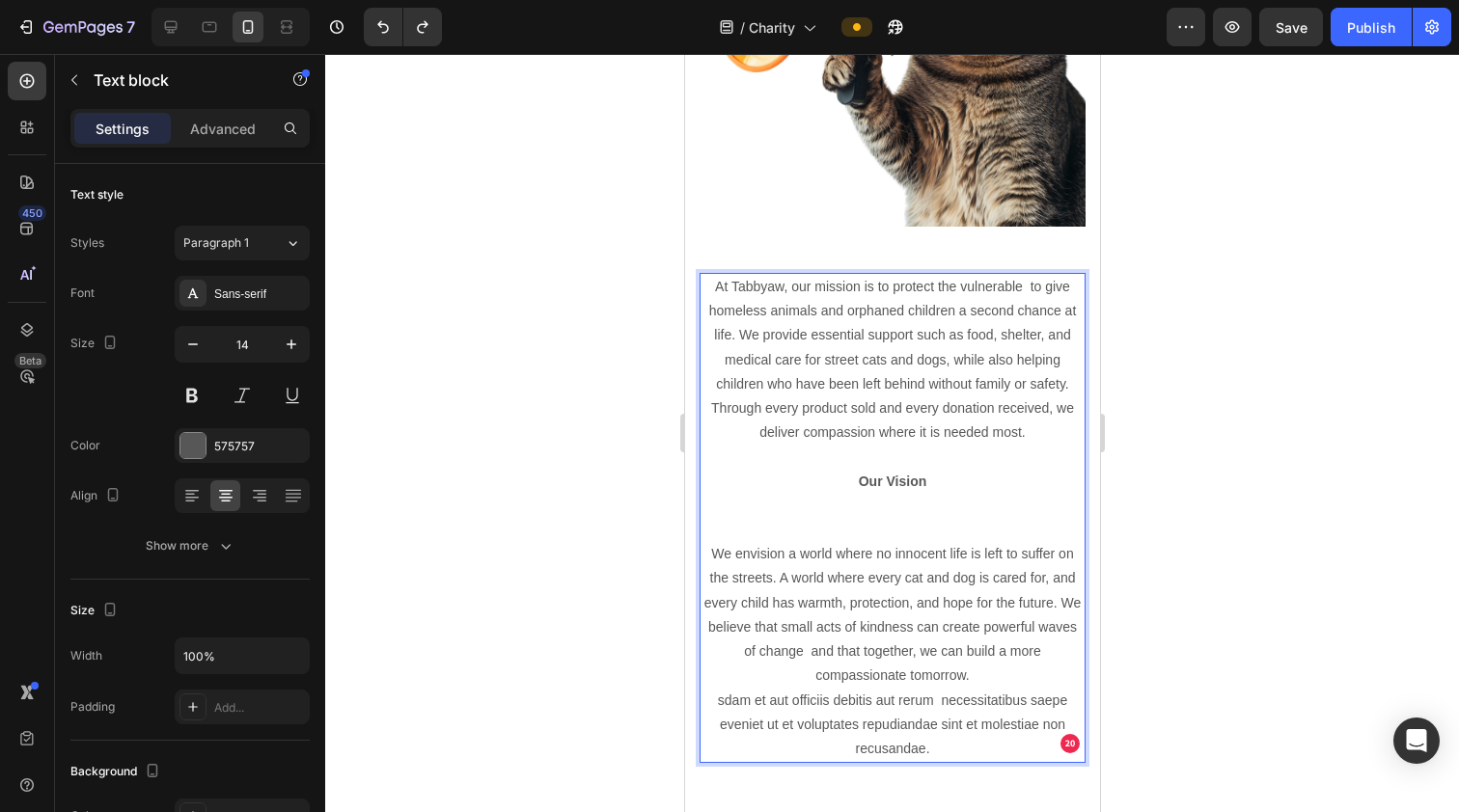 click on "Our Vision" at bounding box center (892, 481) 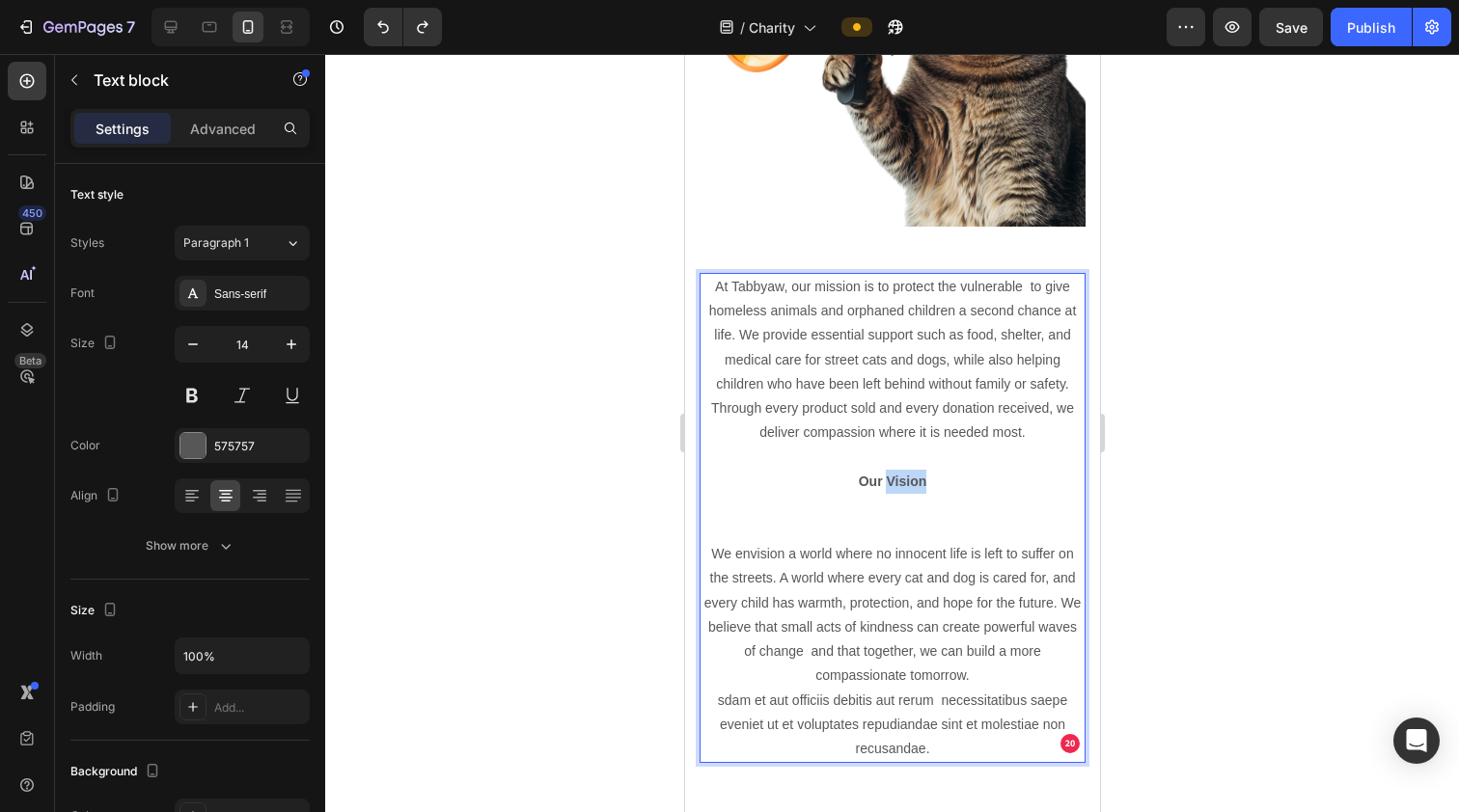 click on "Our Vision" at bounding box center [892, 481] 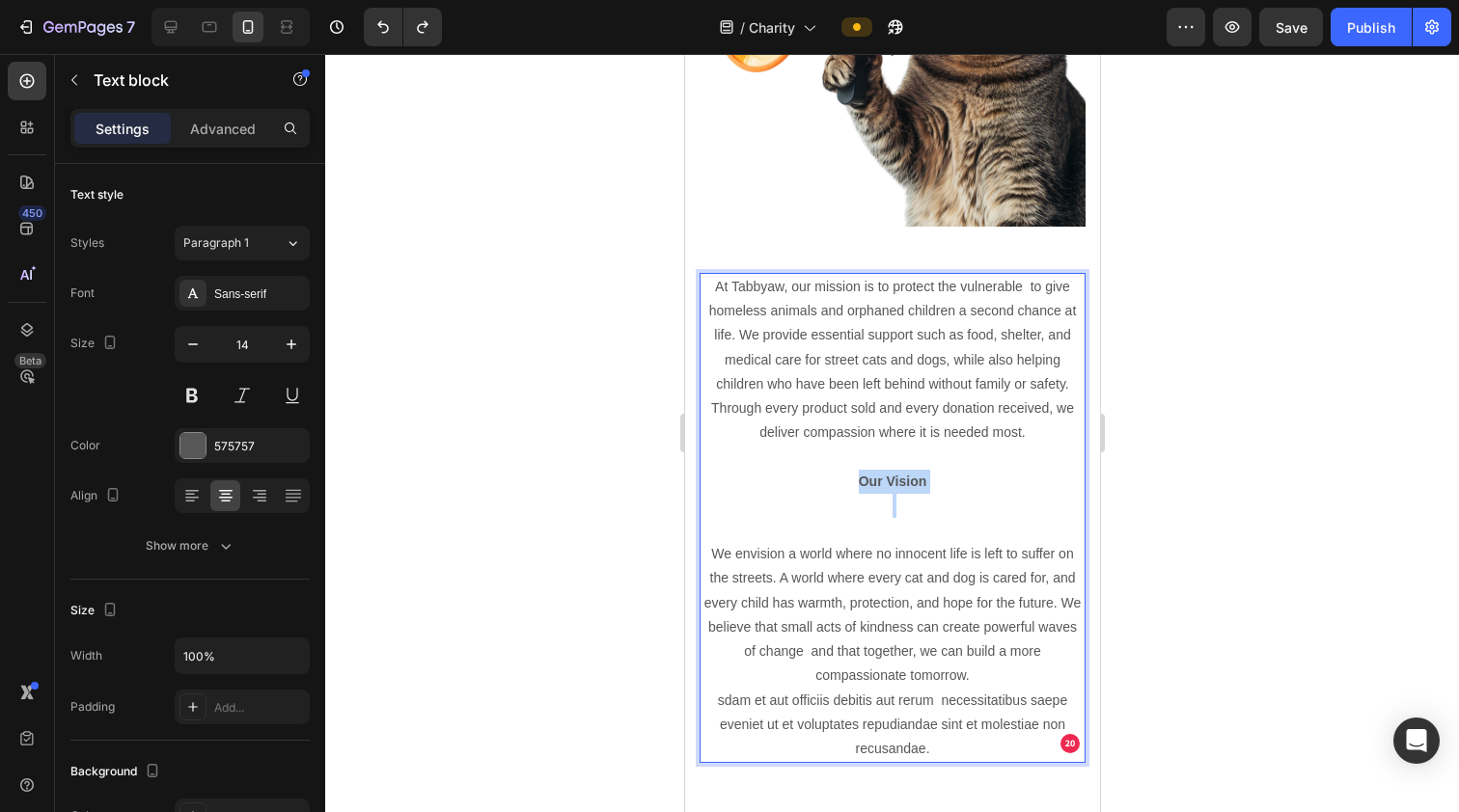 click on "Our Vision" at bounding box center (892, 481) 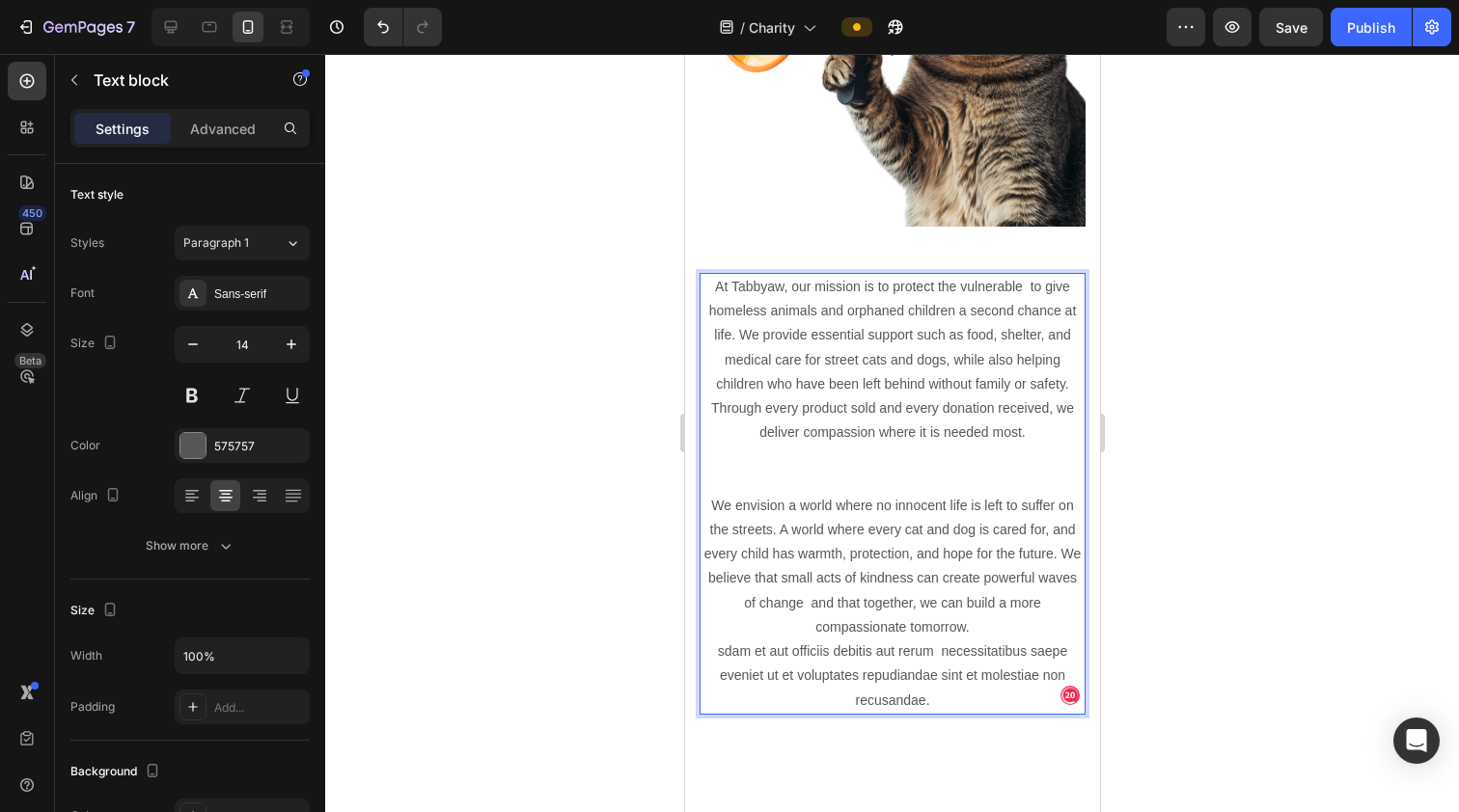 click on "⁠⁠⁠⁠⁠⁠⁠ We envision a world where no innocent life is left to suffer on the streets. A world where every cat and dog is cared for, and every child has warmth, protection, and hope for the future. We believe that small acts of kindness can create powerful waves of change  and that together, we can build a more compassionate tomorrow.  sdam et aut officiis debitis aut rerum  necessitatibus saepe eveniet ut et voluptates repudiandae sint et molestiae non recusandae." at bounding box center (892, 591) 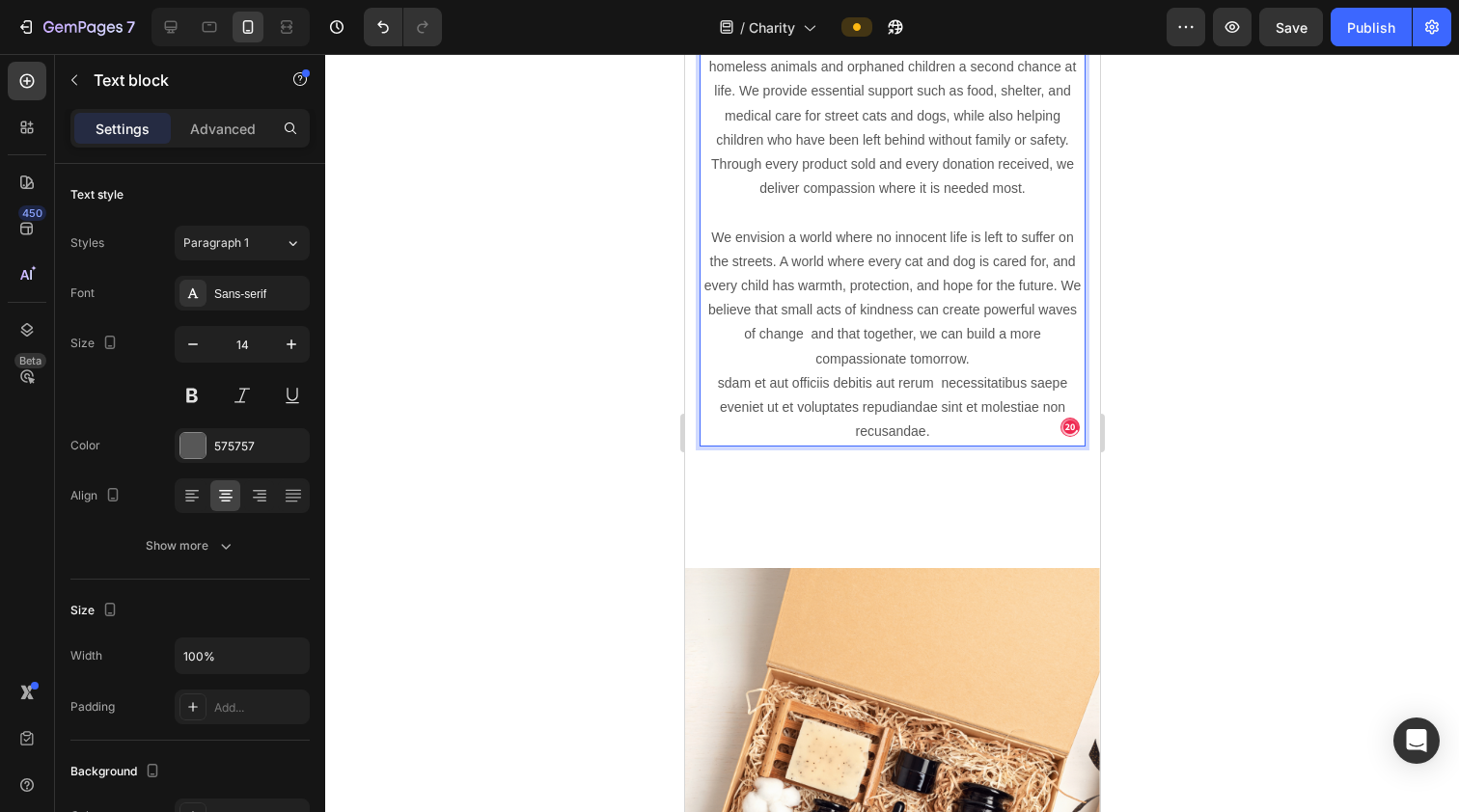 scroll, scrollTop: 6917, scrollLeft: 0, axis: vertical 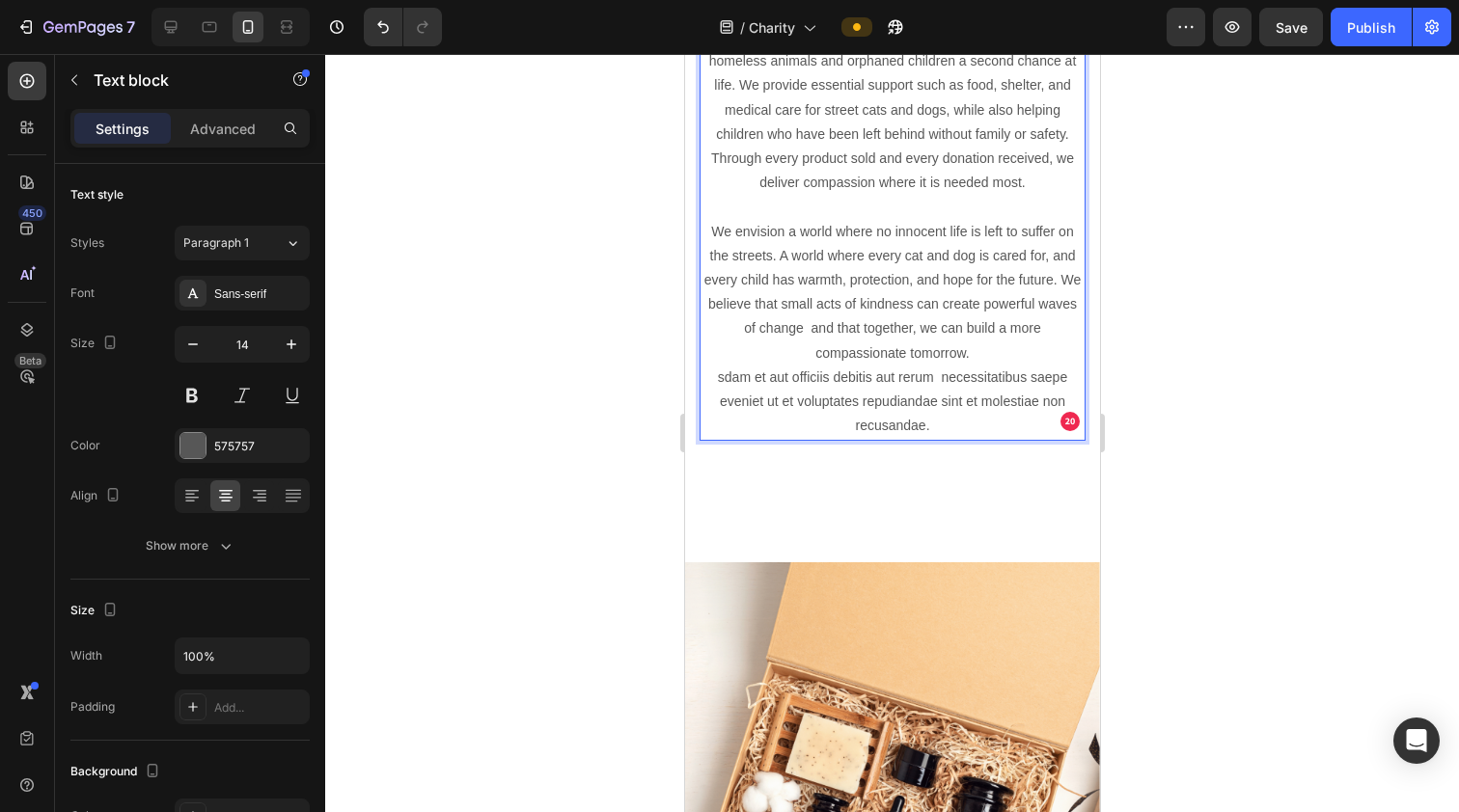 click on "We envision a world where no innocent life is left to suffer on the streets. A world where every cat and dog is cared for, and every child has warmth, protection, and hope for the future. We believe that small acts of kindness can create powerful waves of change  and that together, we can build a more compassionate tomorrow.  sdam et aut officiis debitis aut rerum  necessitatibus saepe eveniet ut et voluptates repudiandae sint et molestiae non recusandae." at bounding box center [892, 316] 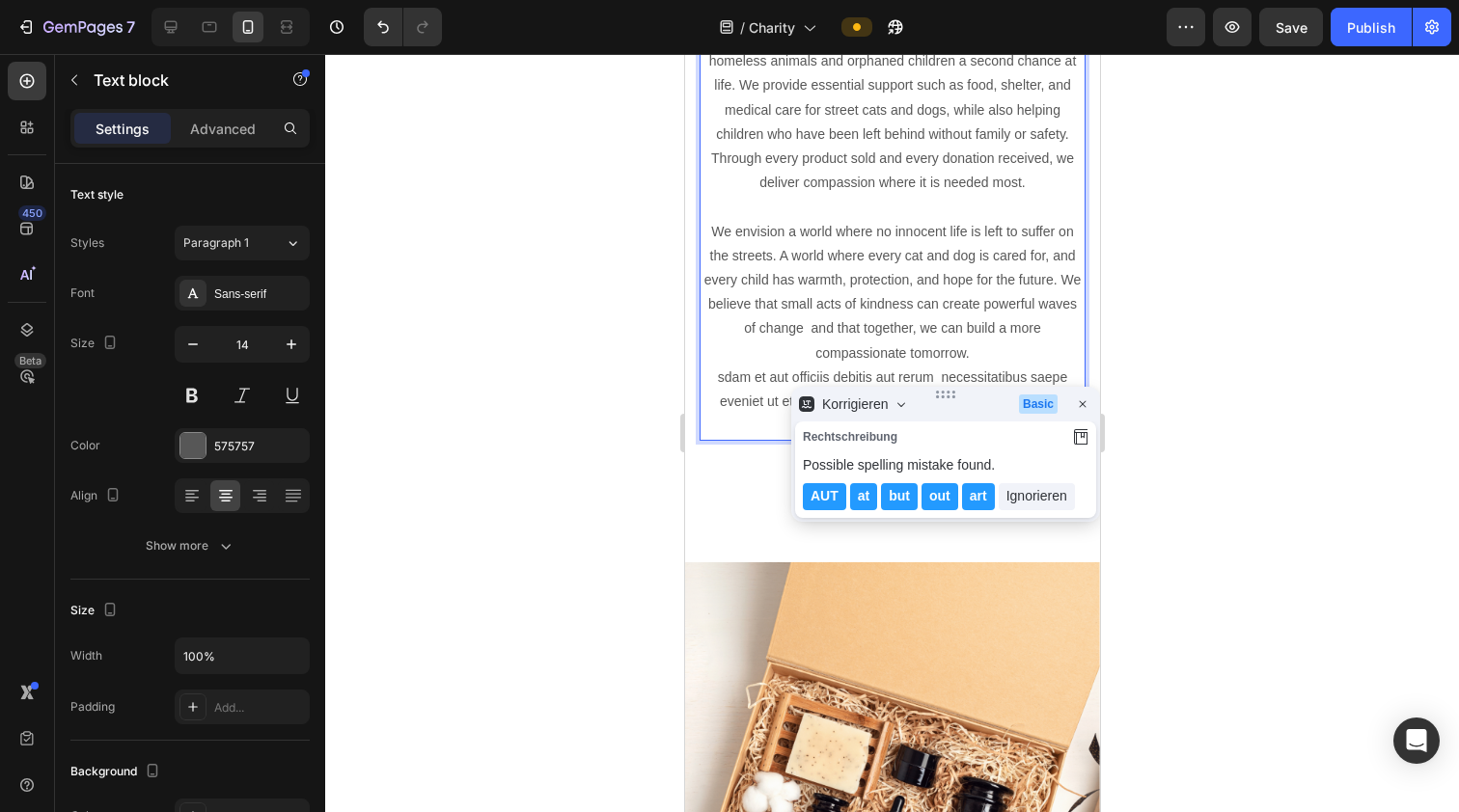 click on "Korrigieren" at bounding box center (850, 404) 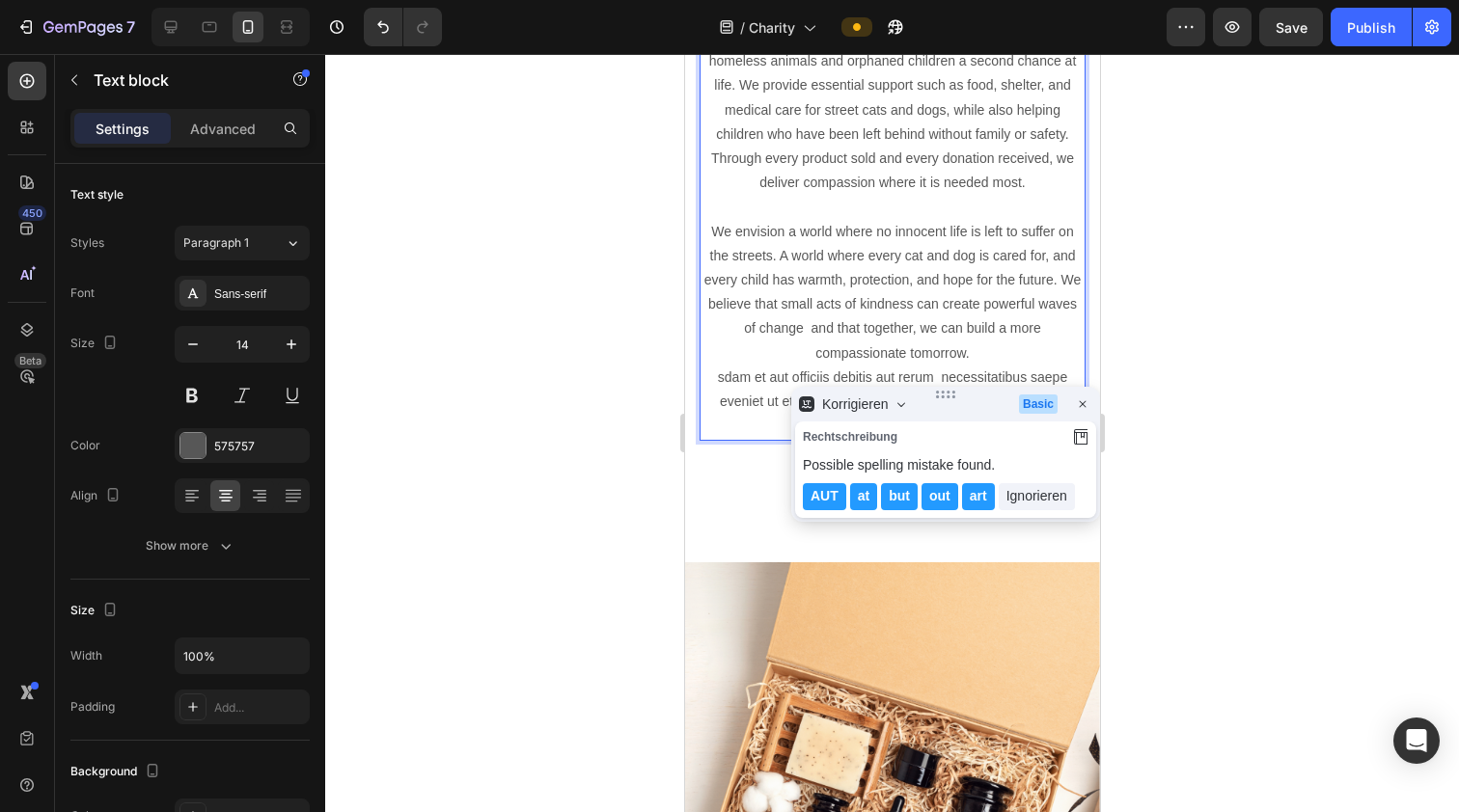 click on "We envision a world where no innocent life is left to suffer on the streets. A world where every cat and dog is cared for, and every child has warmth, protection, and hope for the future. We believe that small acts of kindness can create powerful waves of change  and that together, we can build a more compassionate tomorrow.  sdam et aut officiis debitis aut rerum  necessitatibus saepe eveniet ut et voluptates repudiandae sint et molestiae non recusandae." at bounding box center [892, 316] 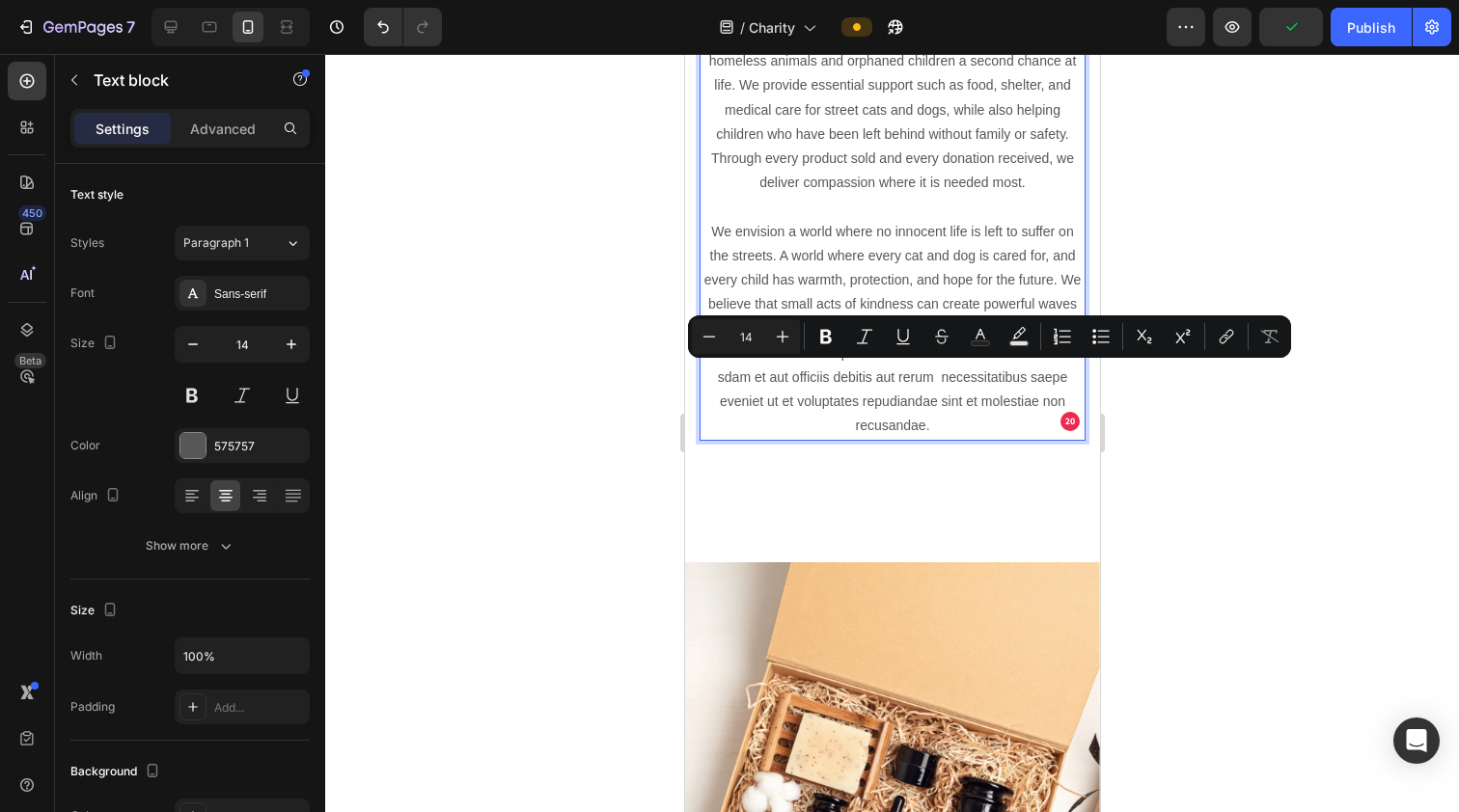 drag, startPoint x: 940, startPoint y: 427, endPoint x: 706, endPoint y: 377, distance: 239.28226 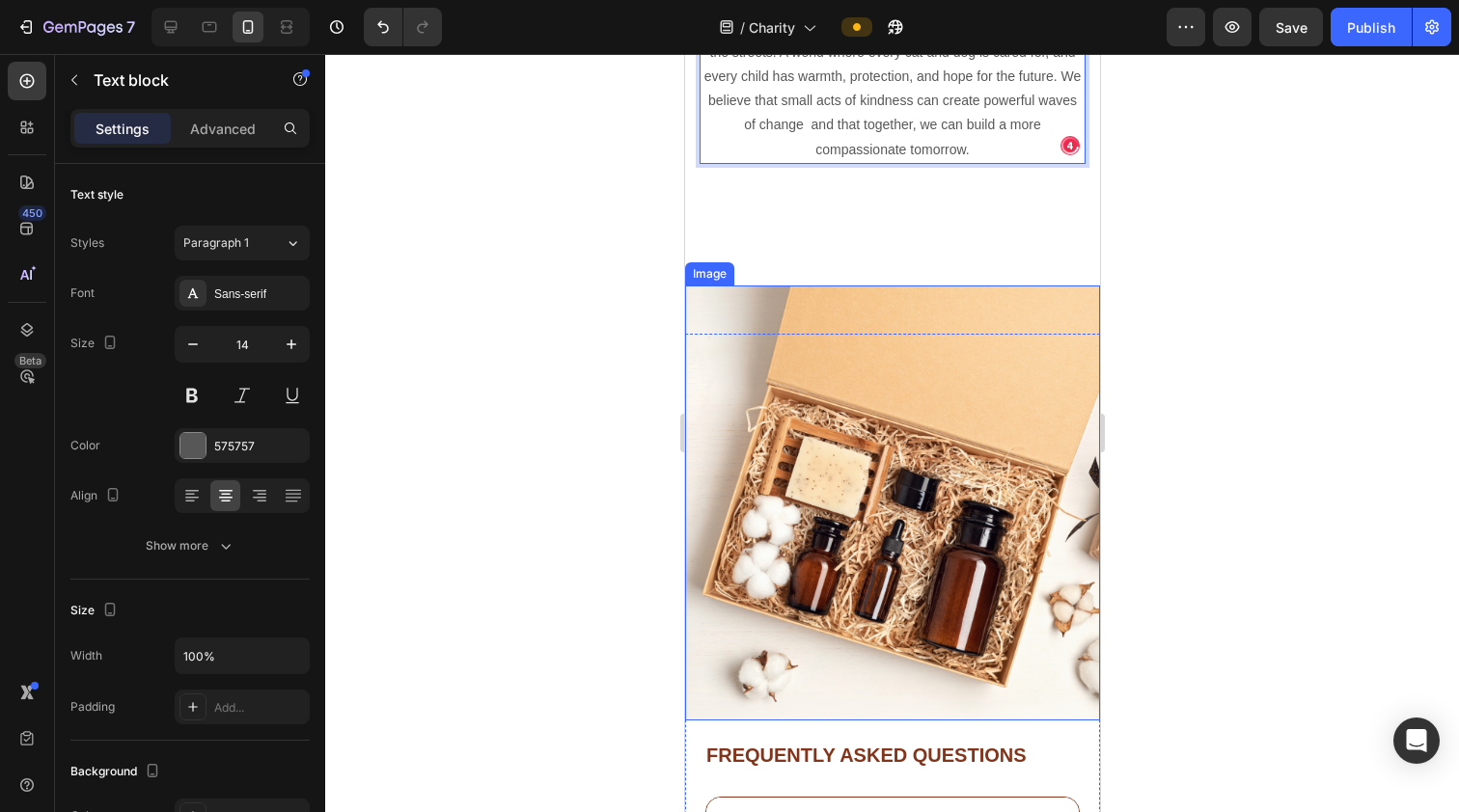 scroll, scrollTop: 7125, scrollLeft: 0, axis: vertical 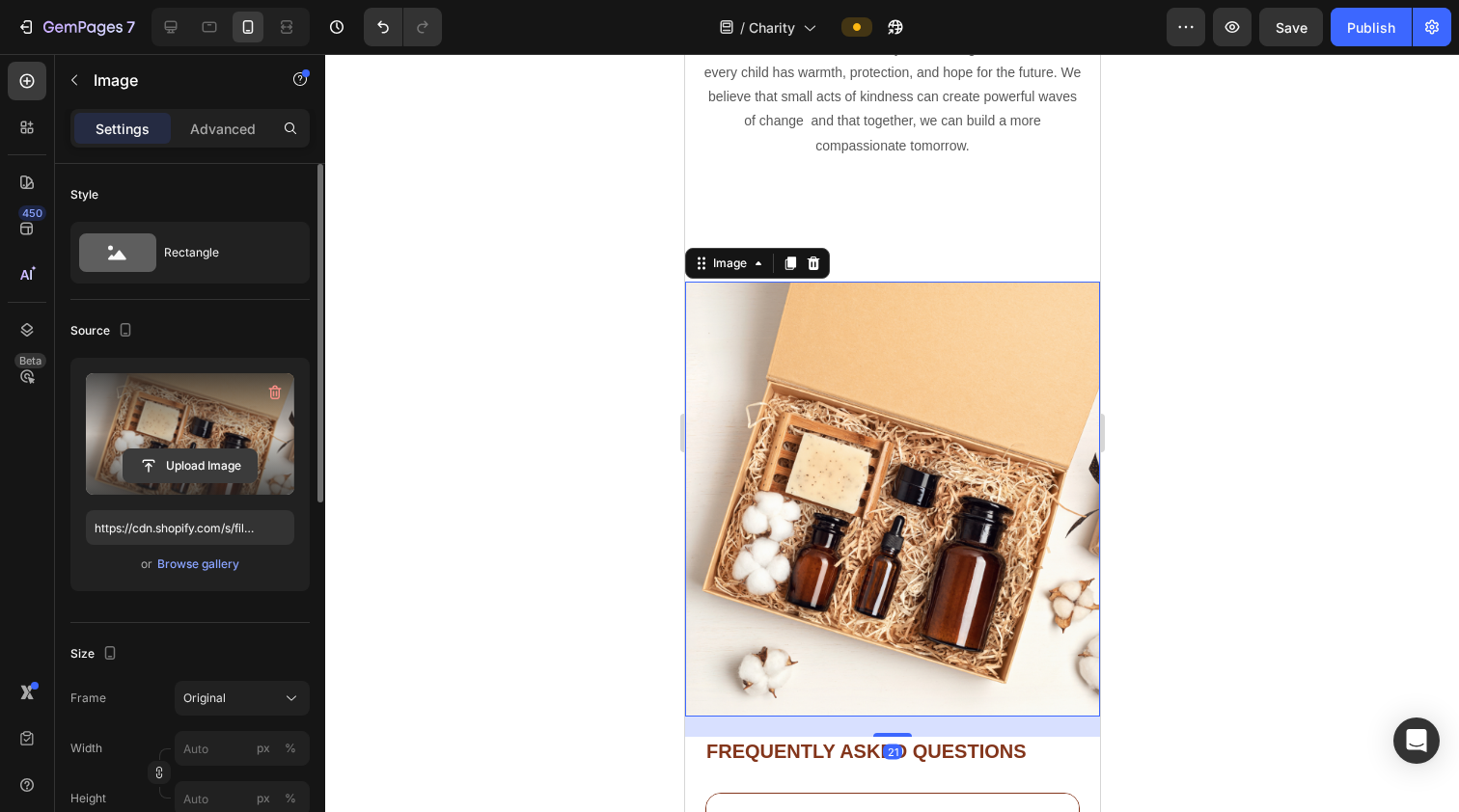 click 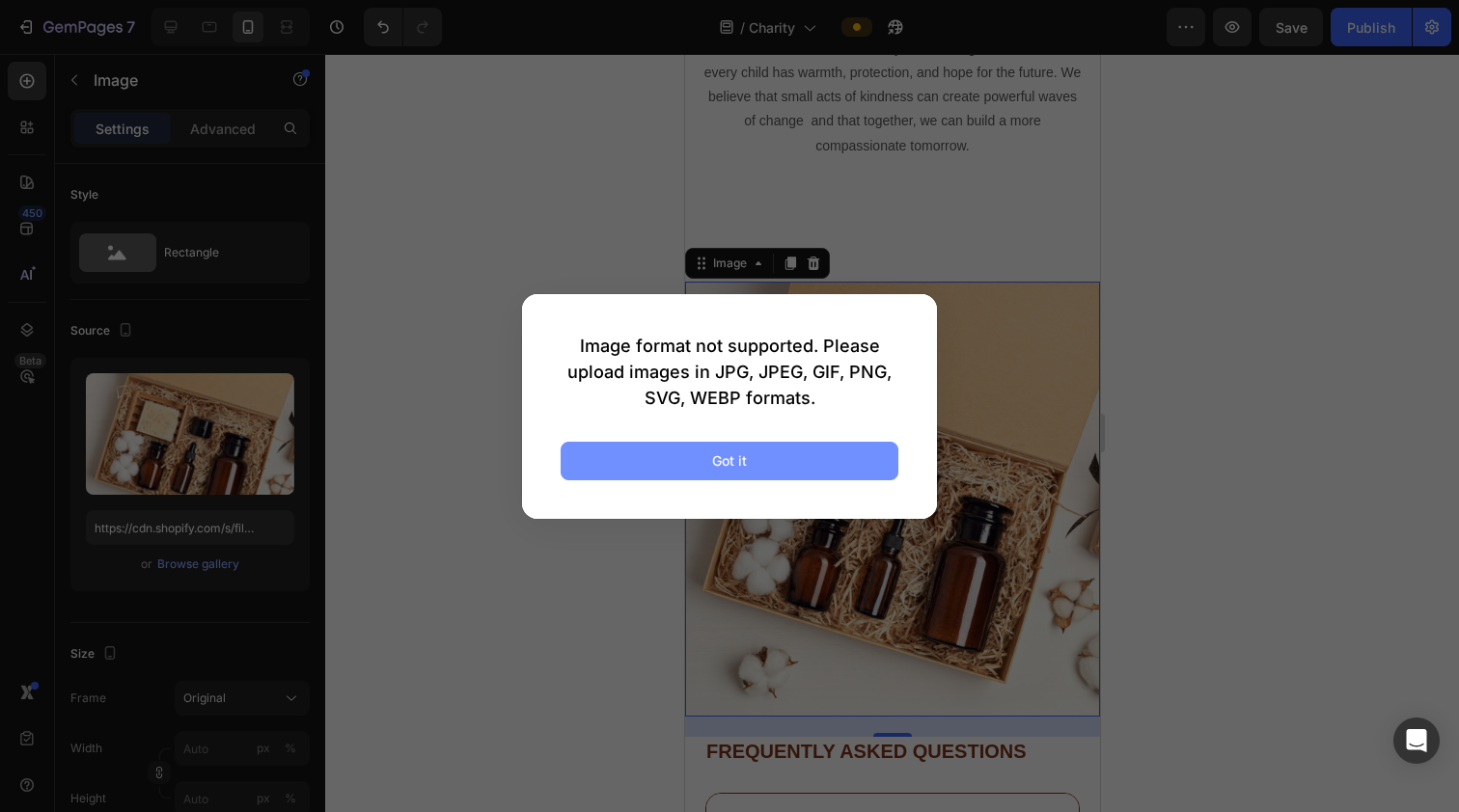 click on "Got it" at bounding box center [730, 461] 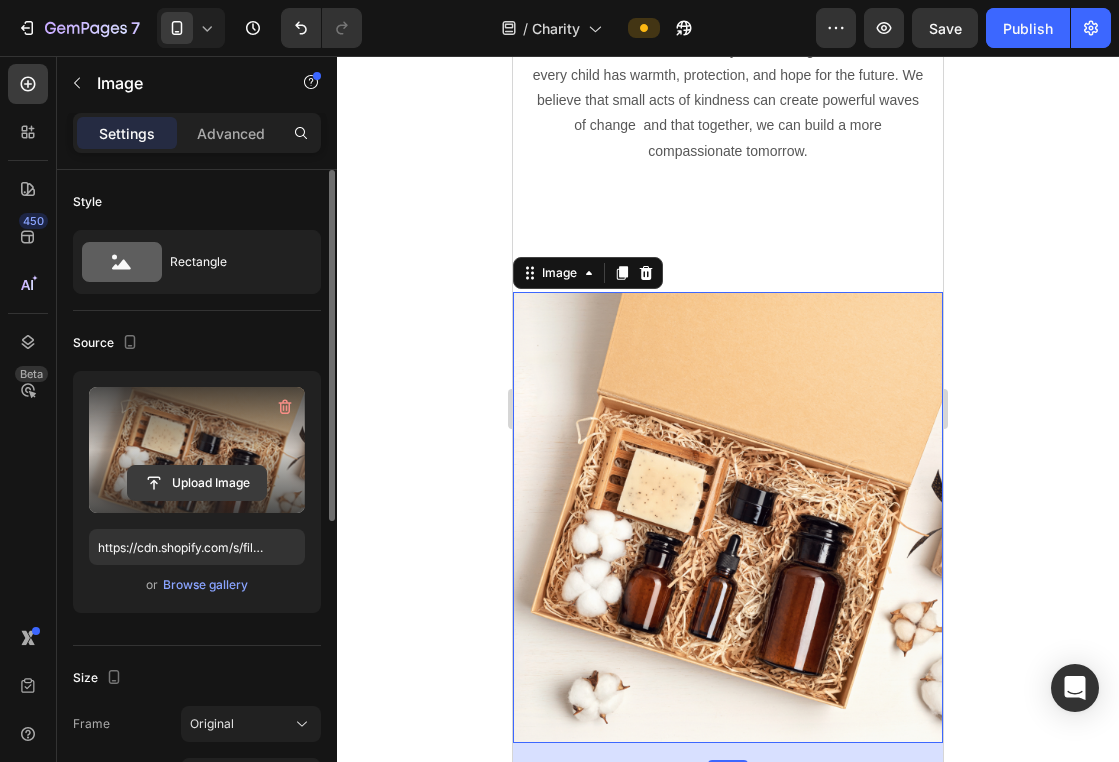 click 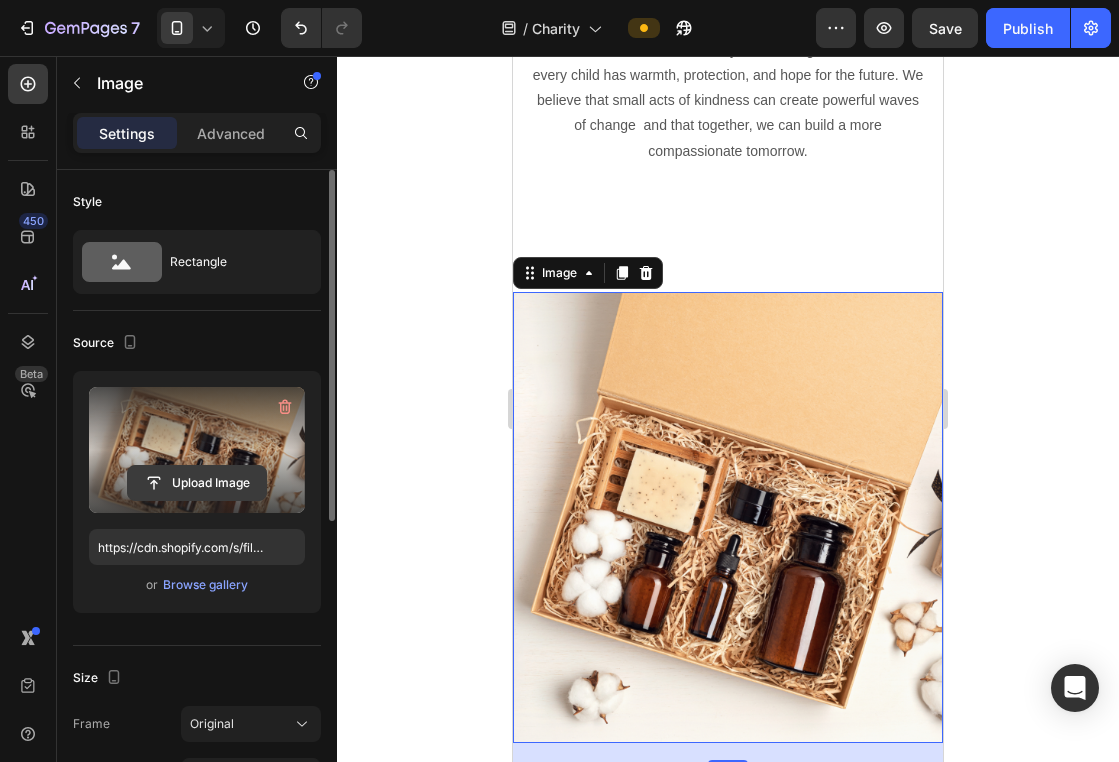type on "C:\fakepath\IMG_1595.png" 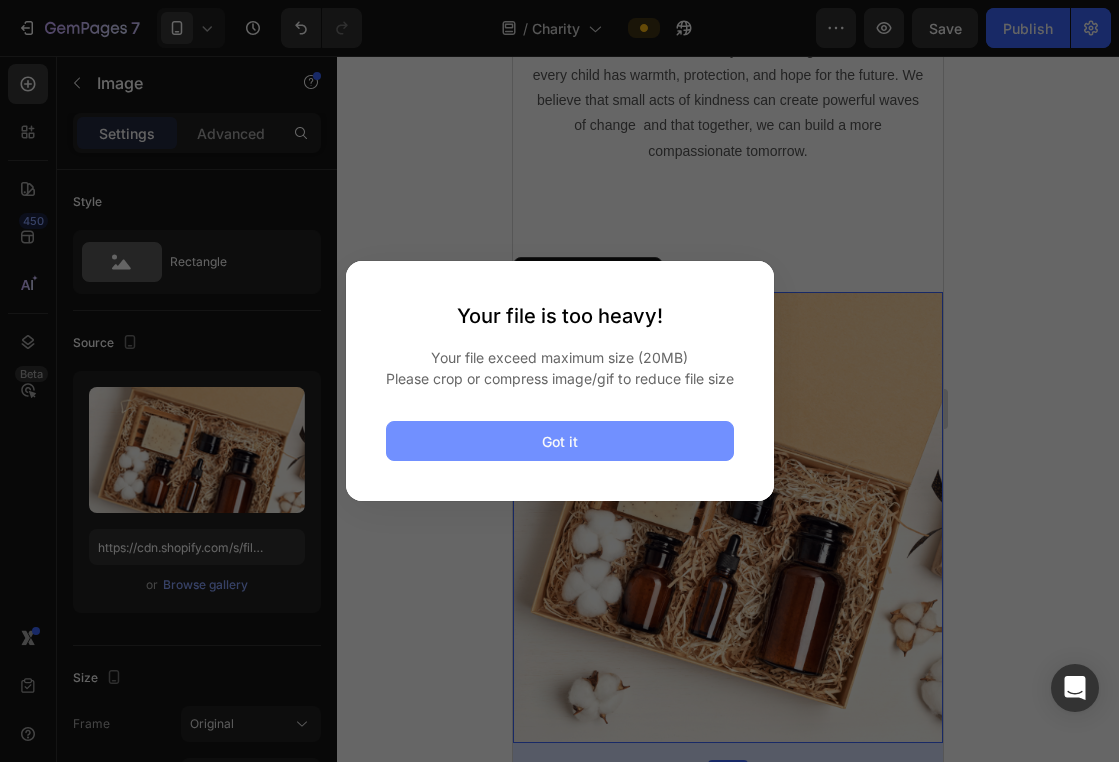 click on "Got it" at bounding box center (560, 441) 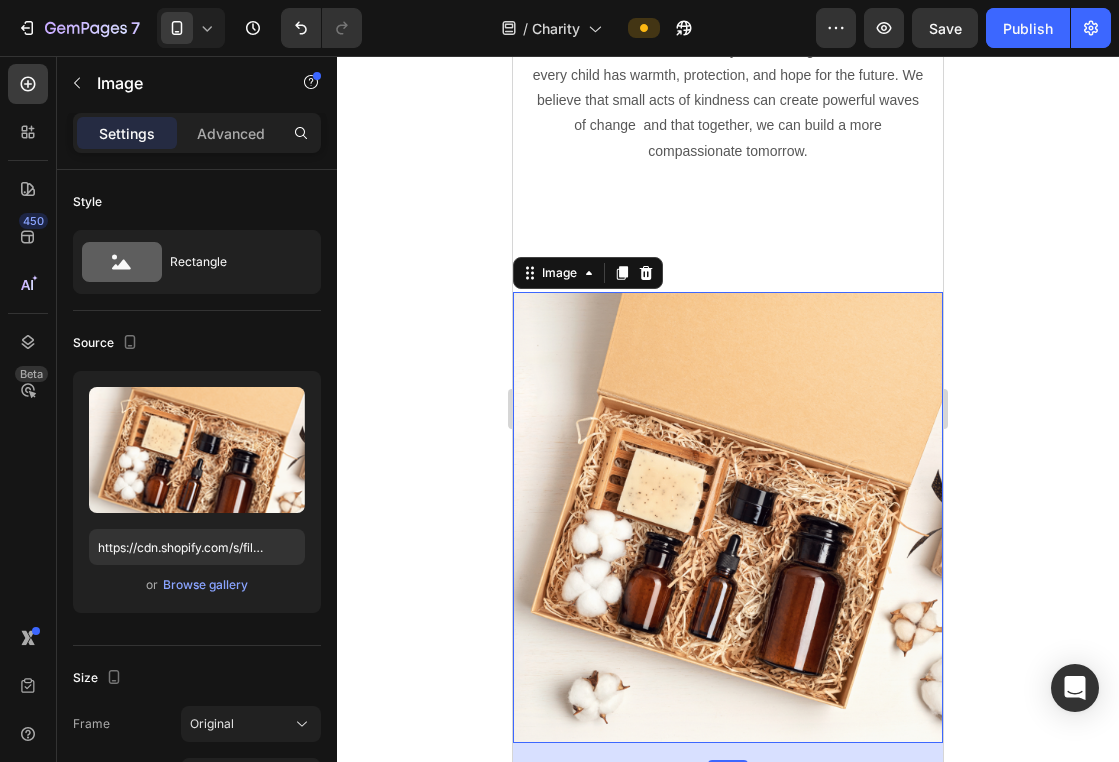 click at bounding box center (728, 517) 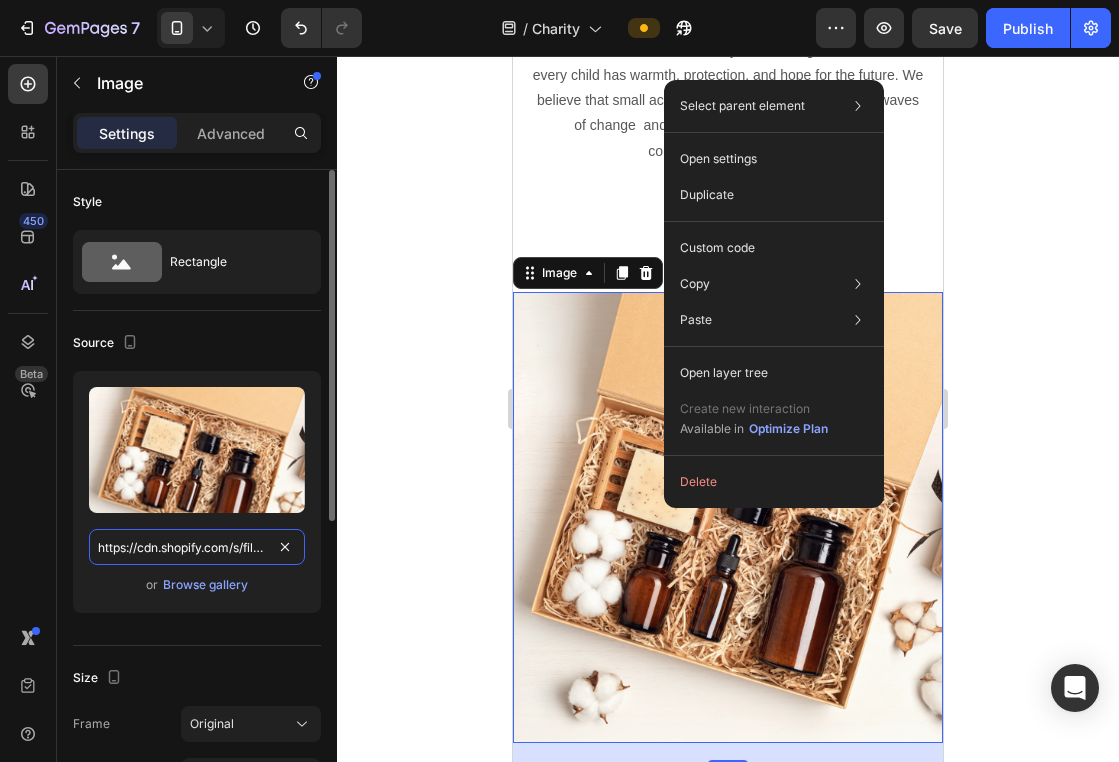click on "https://cdn.shopify.com/s/files/1/0674/3615/0877/files/gempages_572117136298738912-a1b6659a-7daf-428f-9761-90f19b0a6969.png" at bounding box center (197, 547) 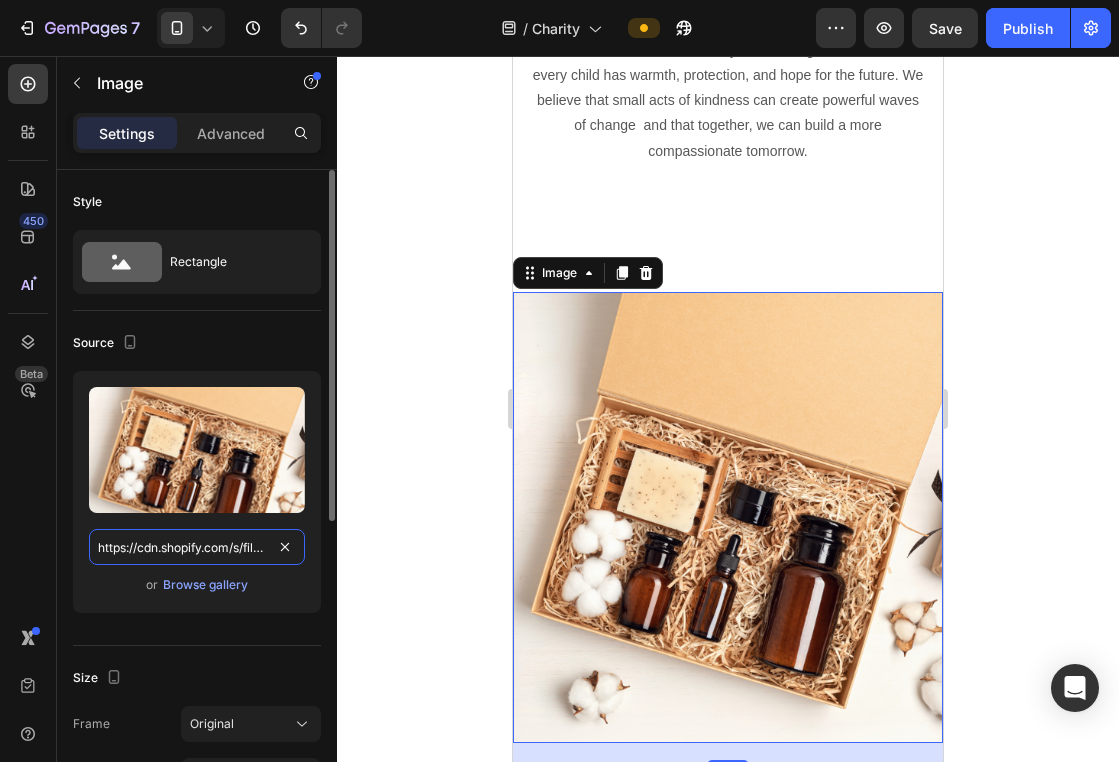 click on "https://cdn.shopify.com/s/files/1/0674/3615/0877/files/gempages_572117136298738912-a1b6659a-7daf-428f-9761-90f19b0a6969.png" at bounding box center (197, 547) 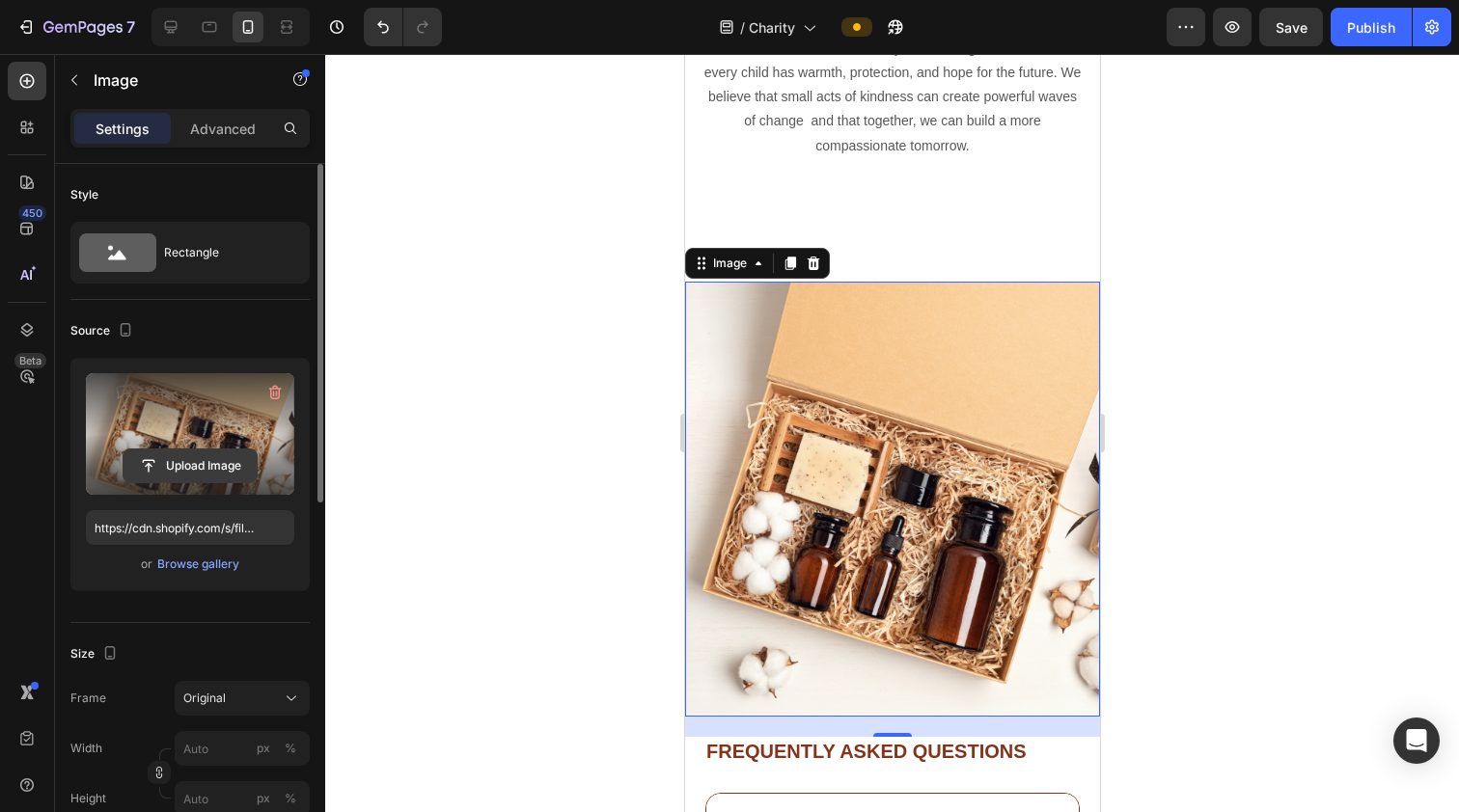 click 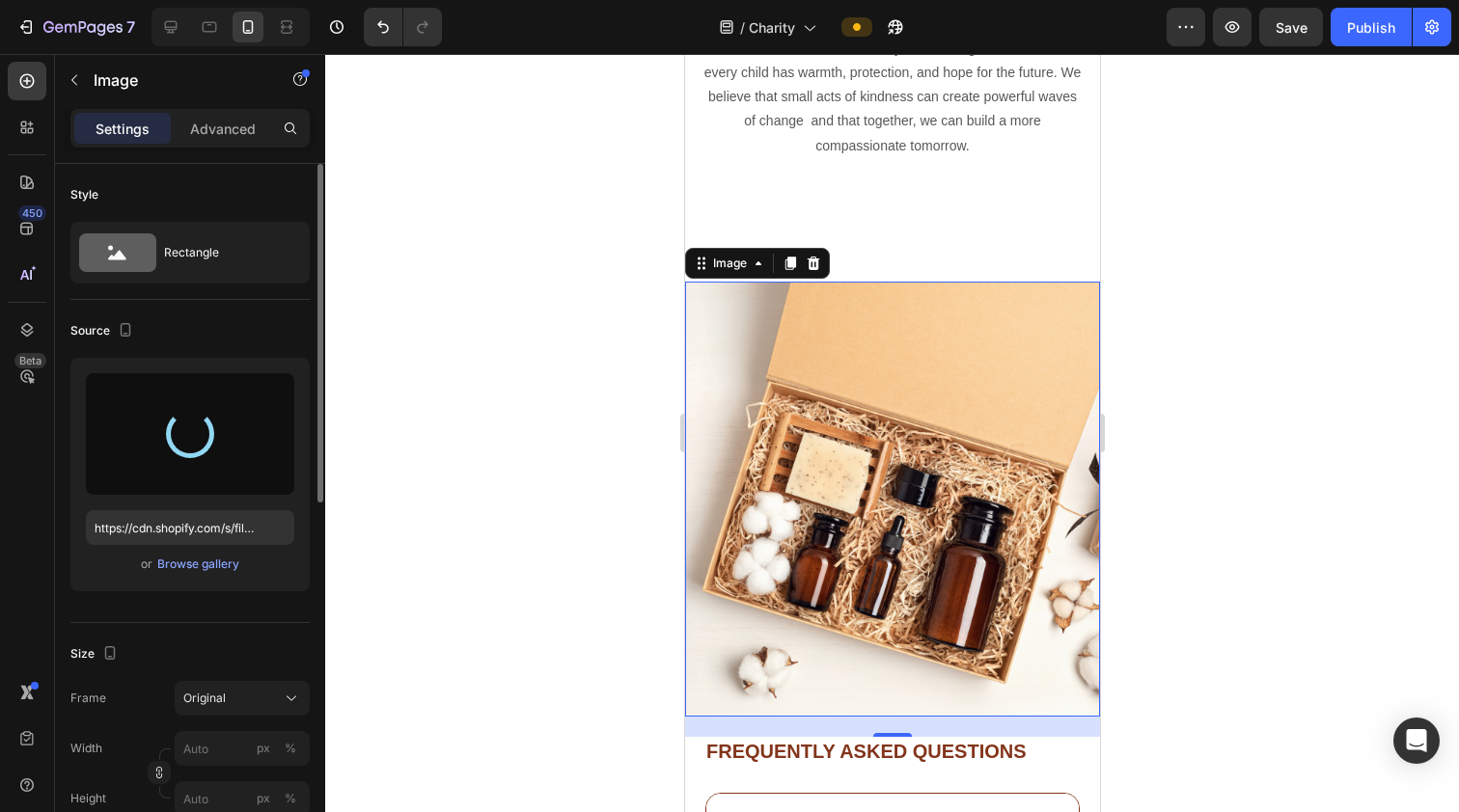 type on "https://cdn.shopify.com/s/files/1/0674/3615/0877/files/gempages_572117136298738912-bb738231-886b-4e37-ab91-fb56e1caadd2.png" 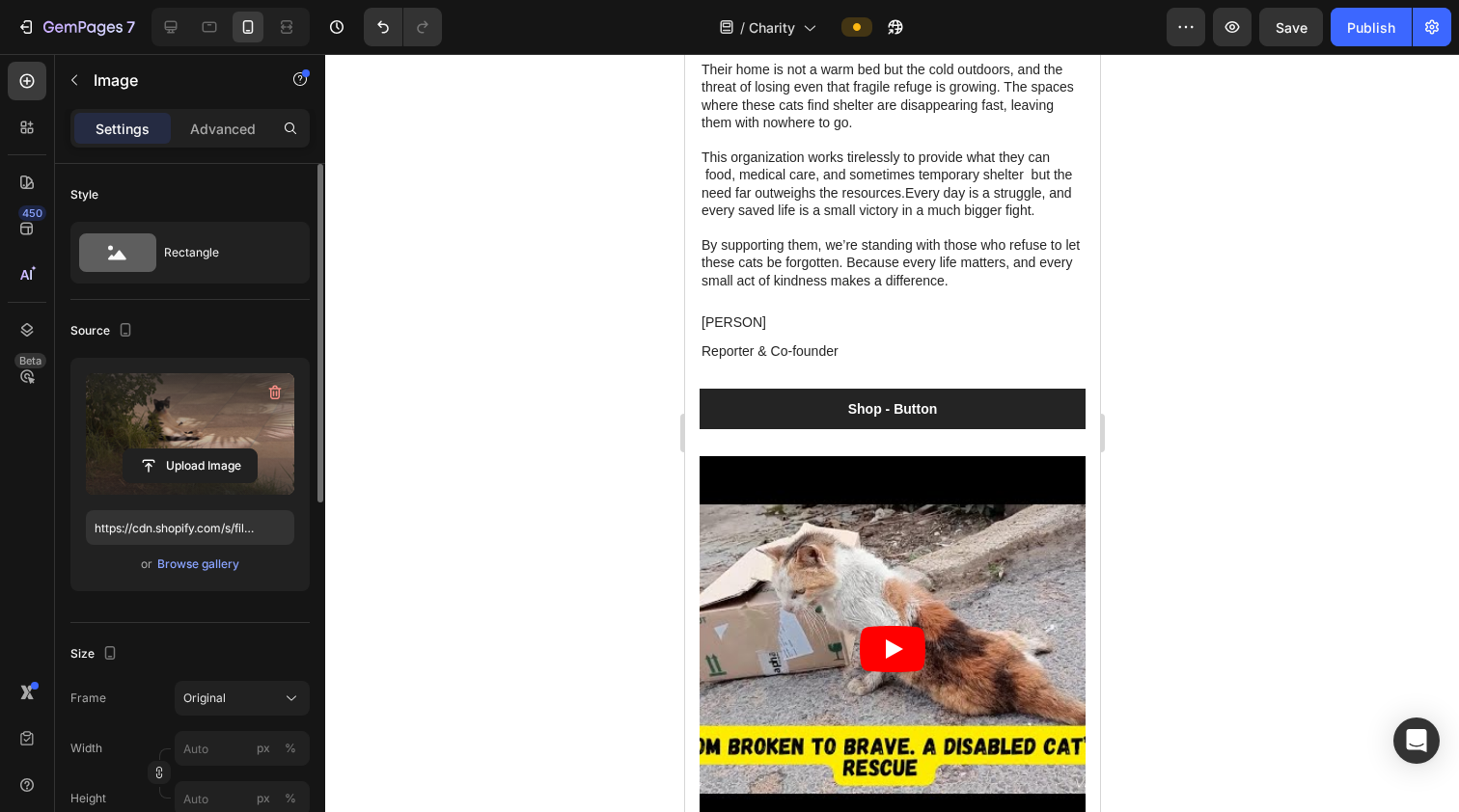 scroll, scrollTop: 8835, scrollLeft: 0, axis: vertical 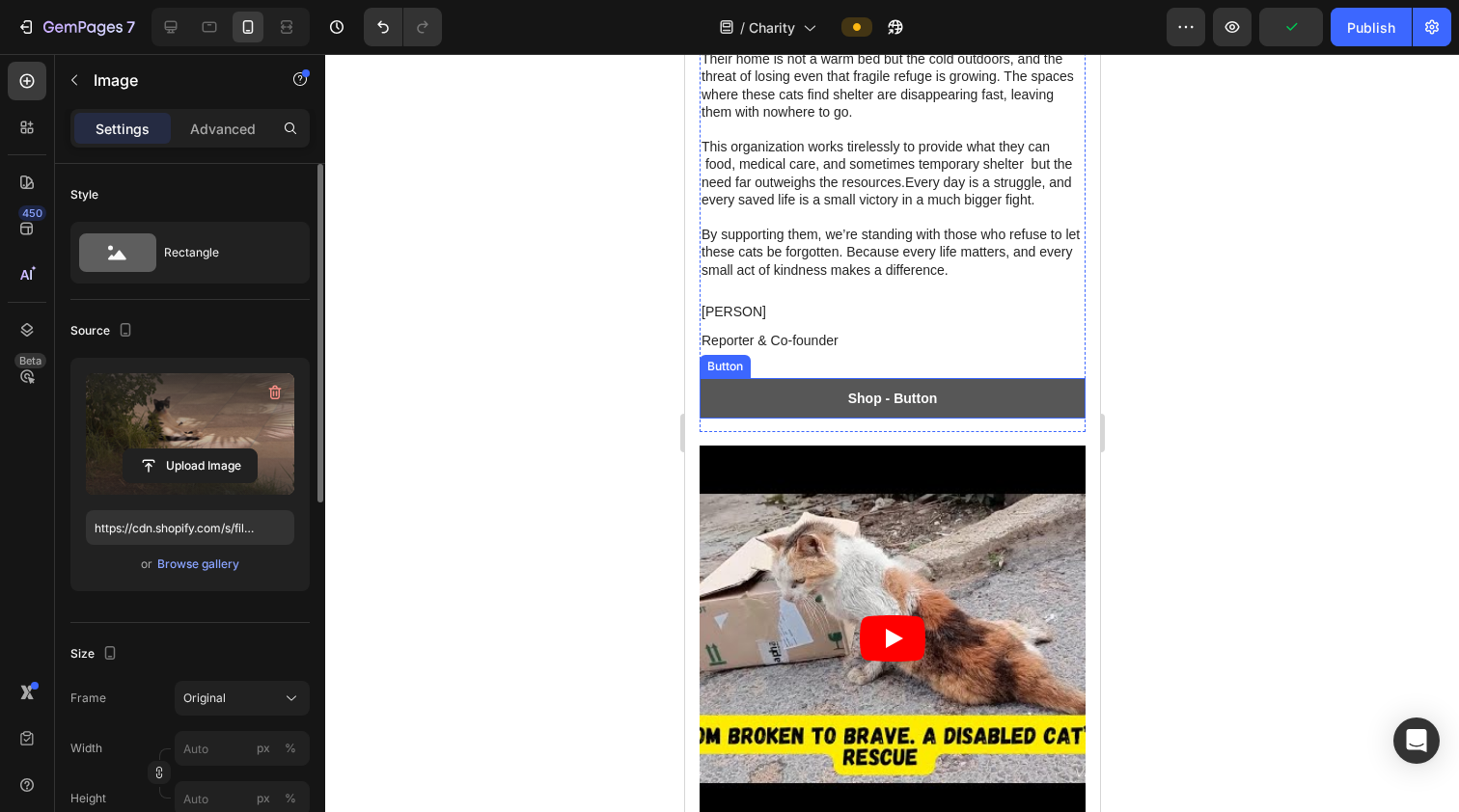 click on "Shop - Button" at bounding box center (892, 398) 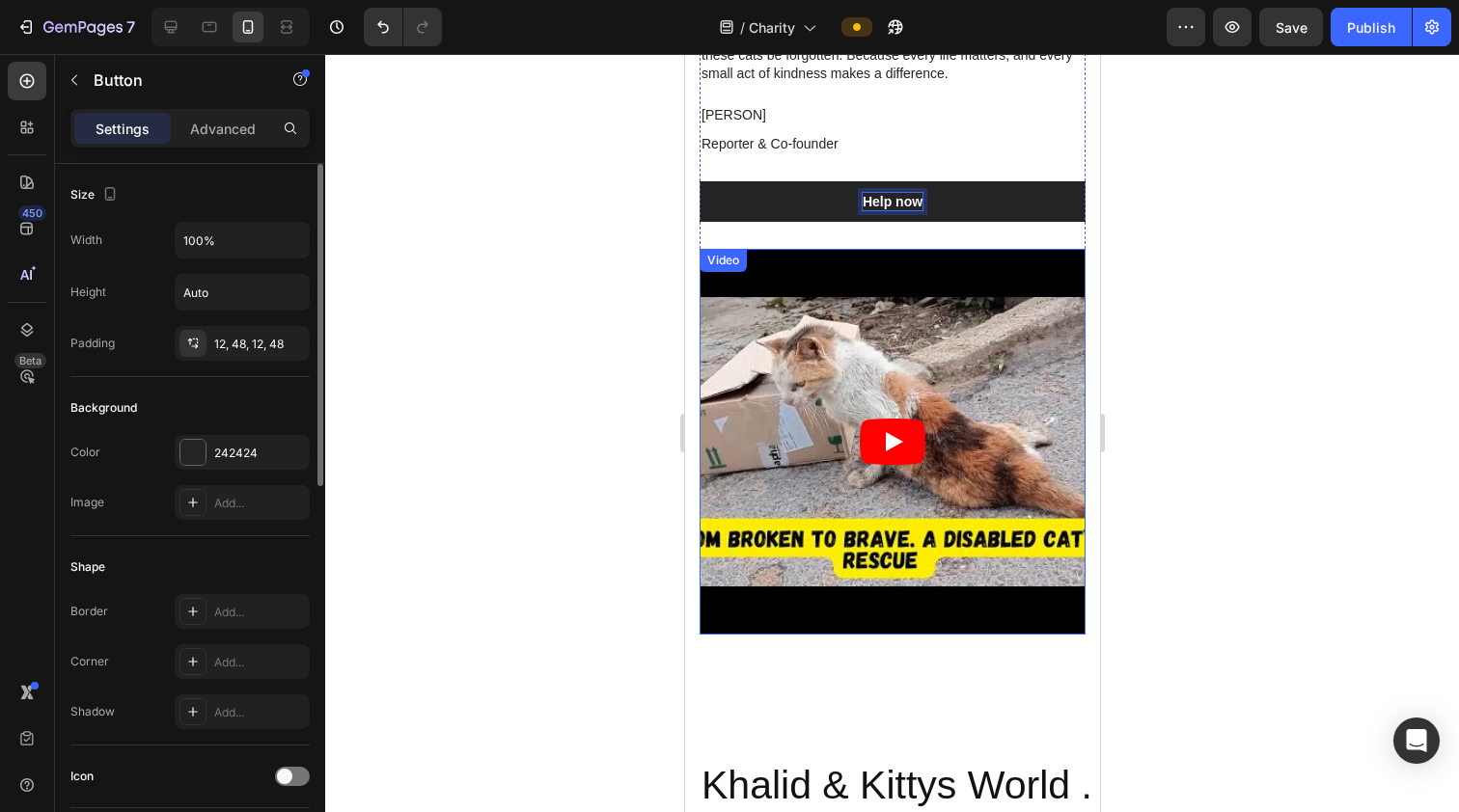 scroll, scrollTop: 9048, scrollLeft: 0, axis: vertical 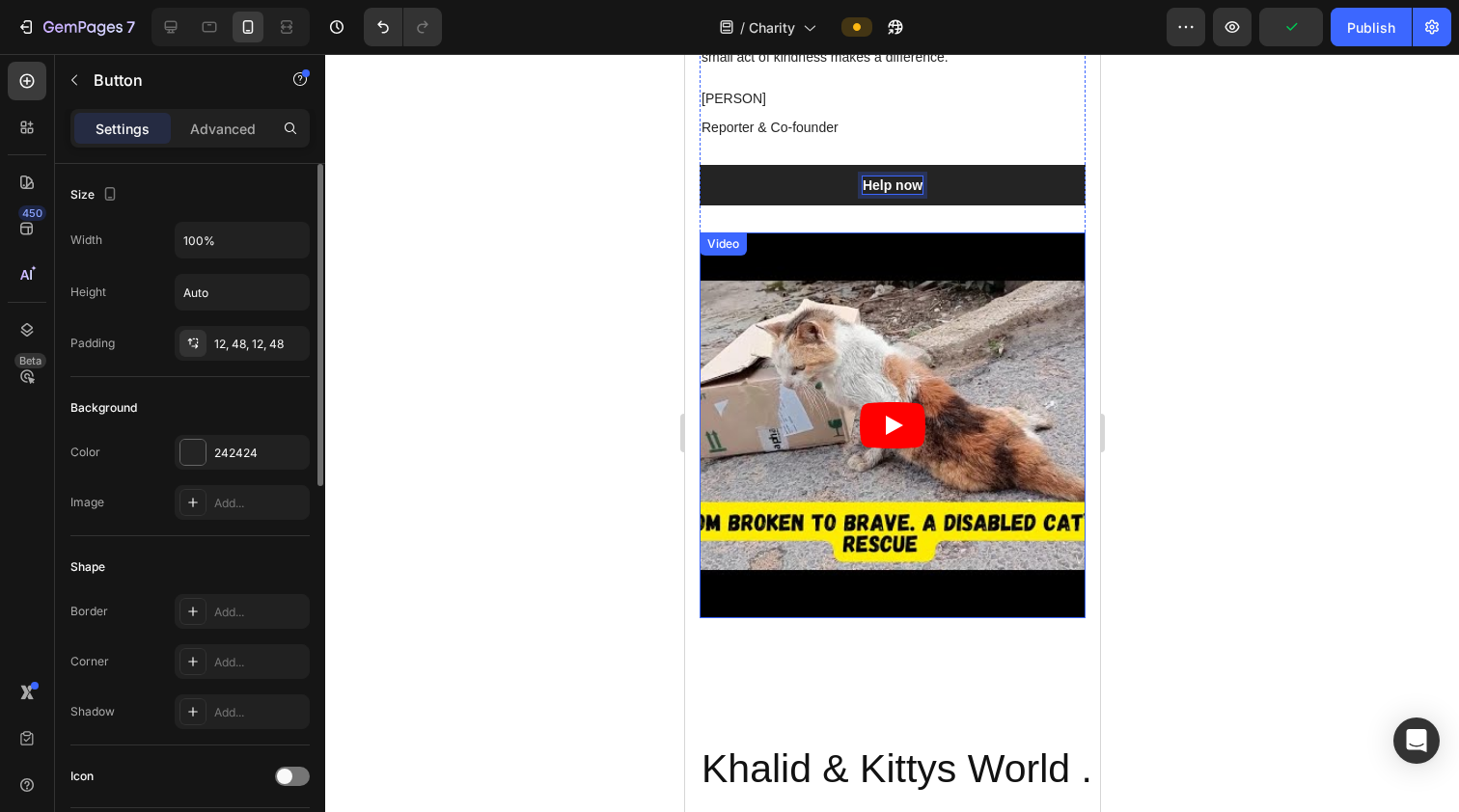 click at bounding box center (892, 425) 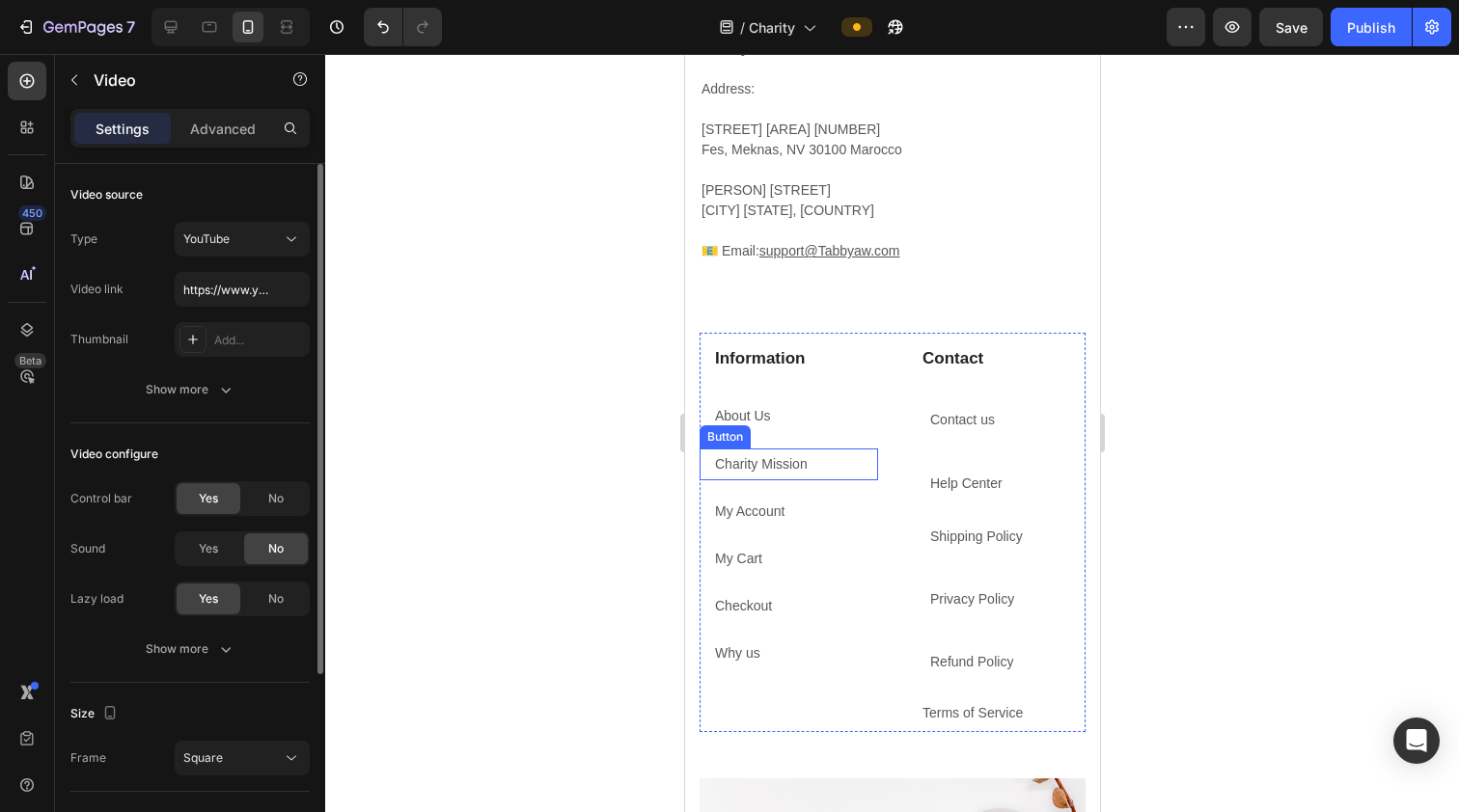 scroll, scrollTop: 10823, scrollLeft: 0, axis: vertical 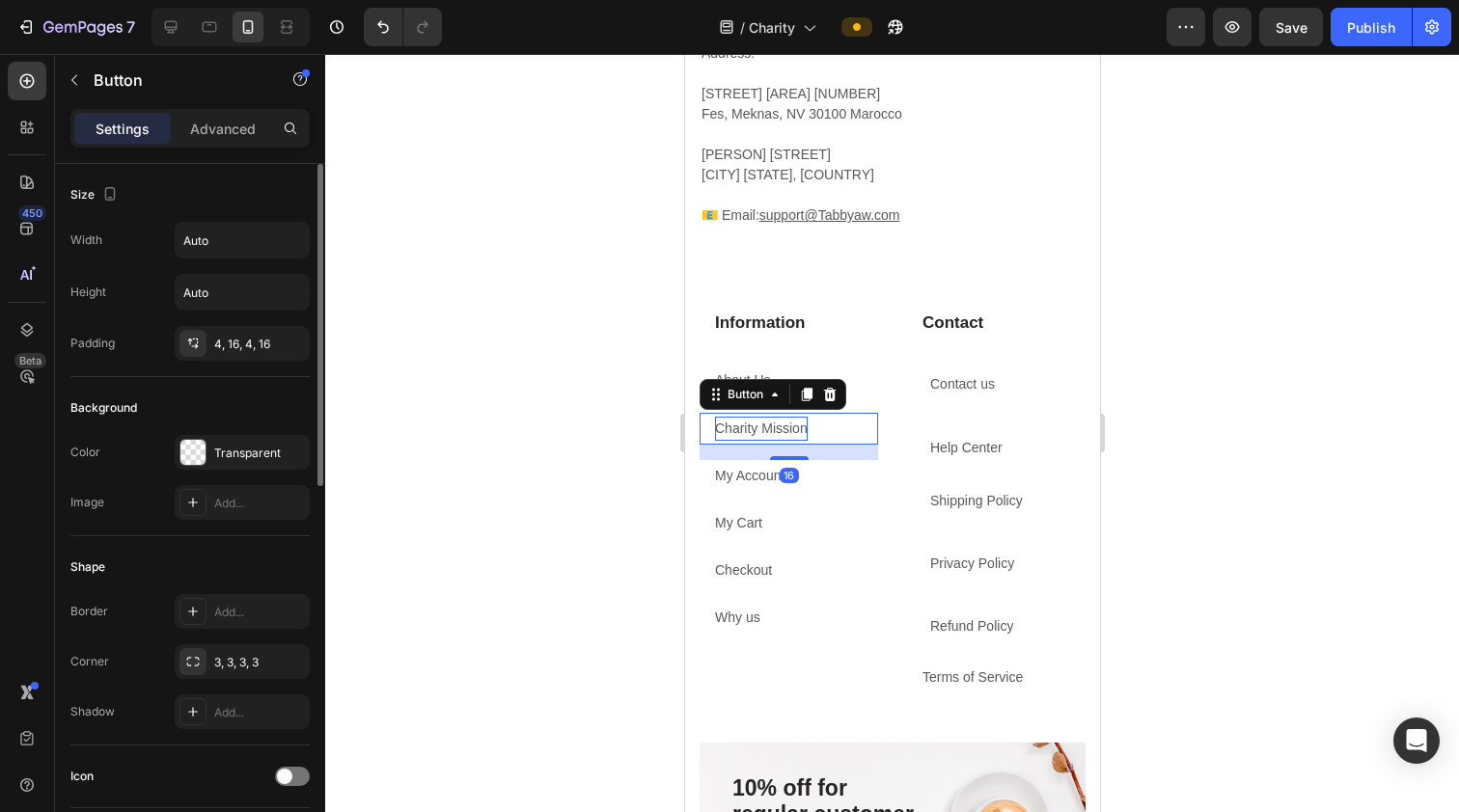 click on "Charity   Mission" at bounding box center (760, 428) 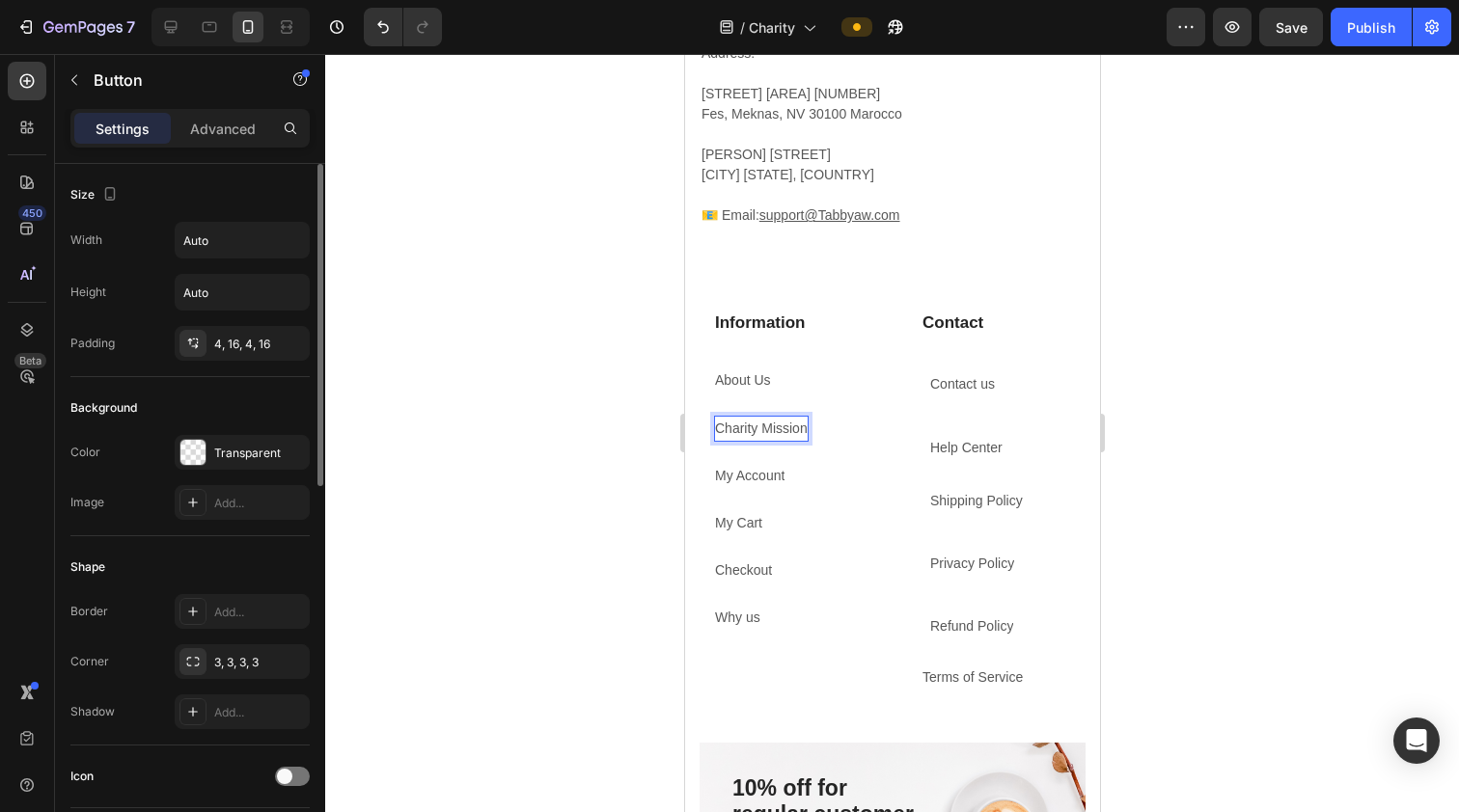 click on "Charity Mission" at bounding box center [760, 428] 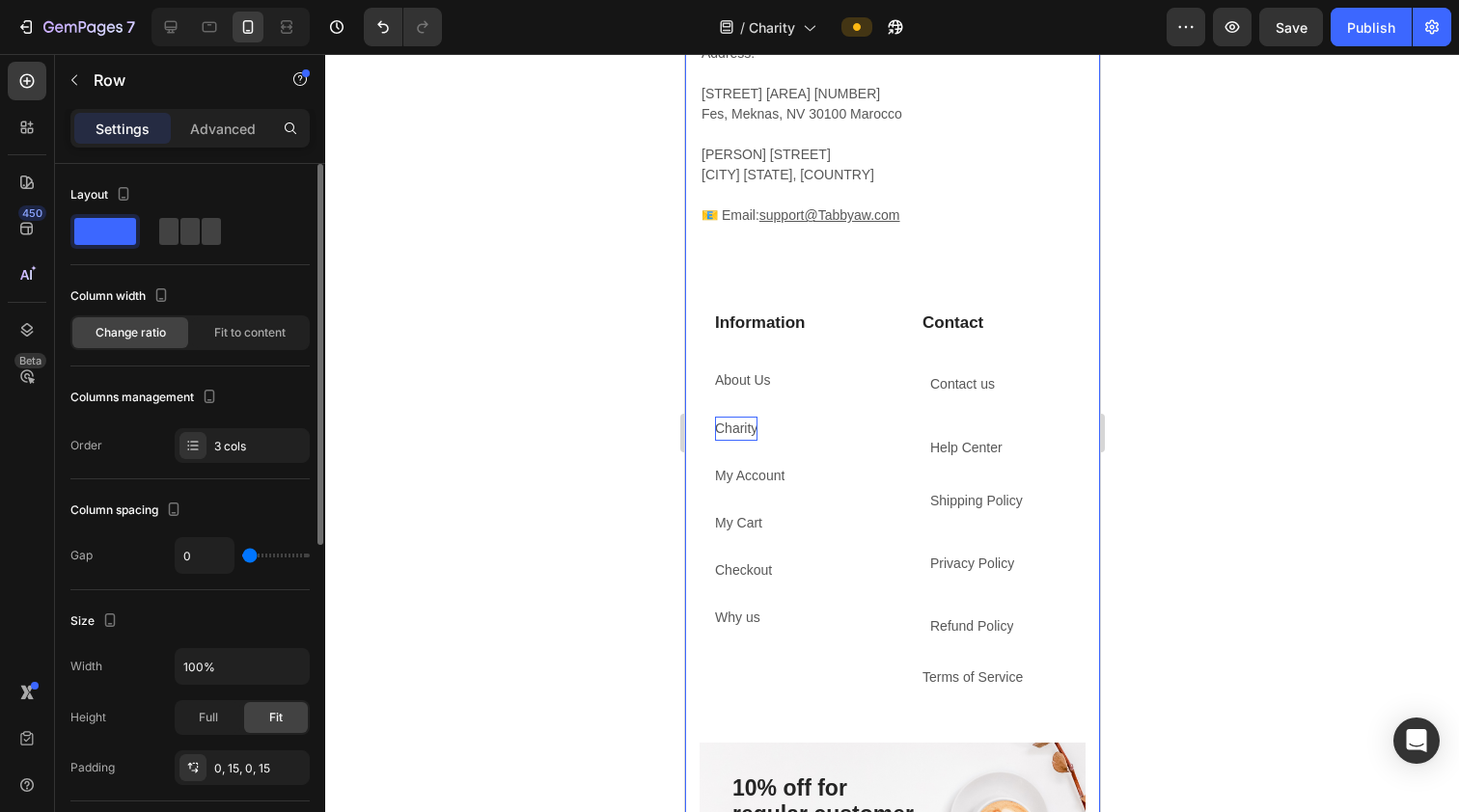 click on "Company Heading At Tabbyaw Family, we are passionate cat lovers dedicated to providing the best products and service for fellow pet owners.   ✔ Run by Cat Enthusiasts ✔ 100% Satisfaction Guaranteed ✔ Reliable 24/7 Customer Support ✔ Easy & Hassle-Free Returns   Address: Al Nahda Jbel Kabir Rue 225 Fes, Meknas, NV 30100 Marocco   Alfons Auer Straße Regensburg Bayern, germany 📧 Email:  support@Tabbyaw.com Text block Row" at bounding box center [892, 64] 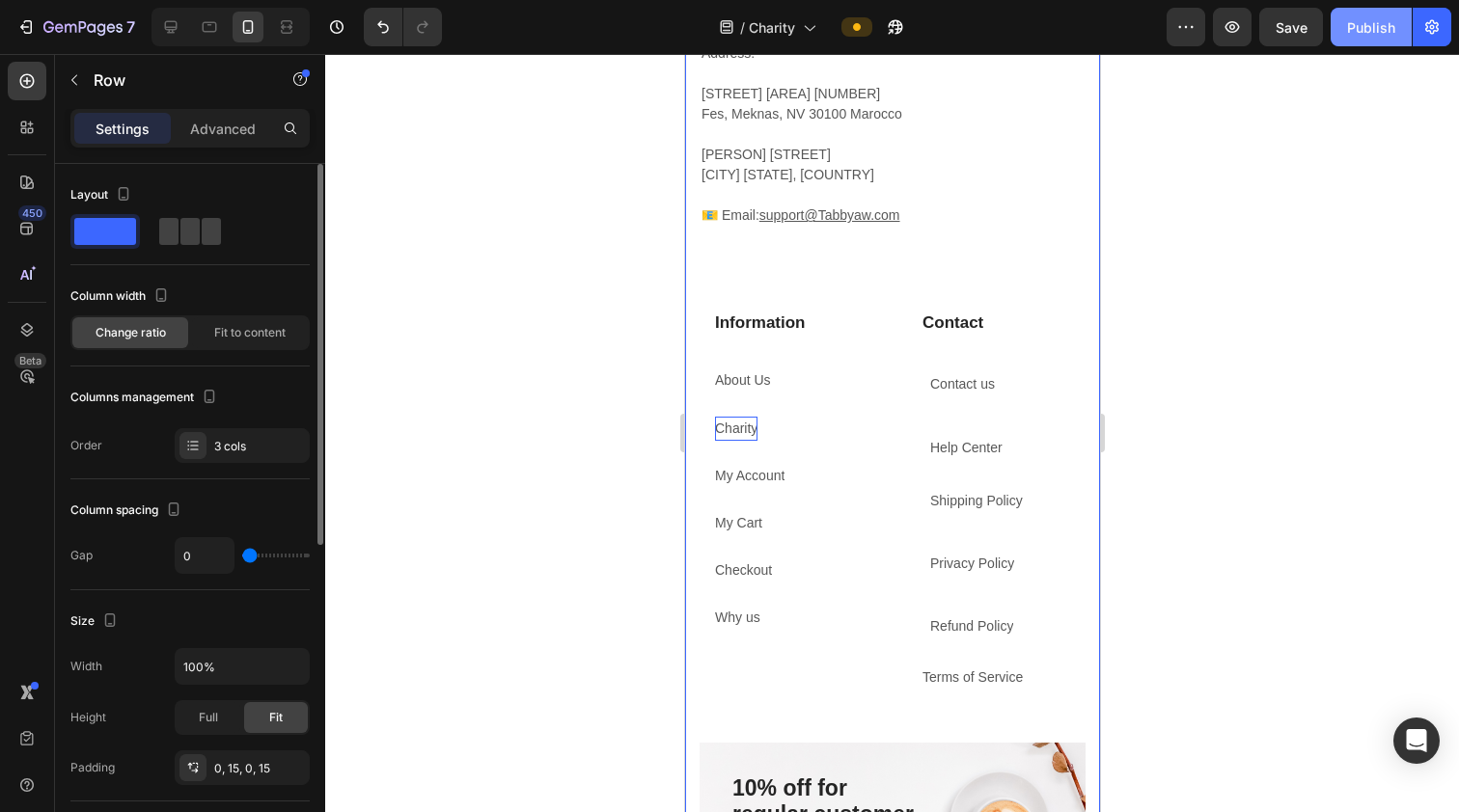 click on "Publish" at bounding box center (1371, 27) 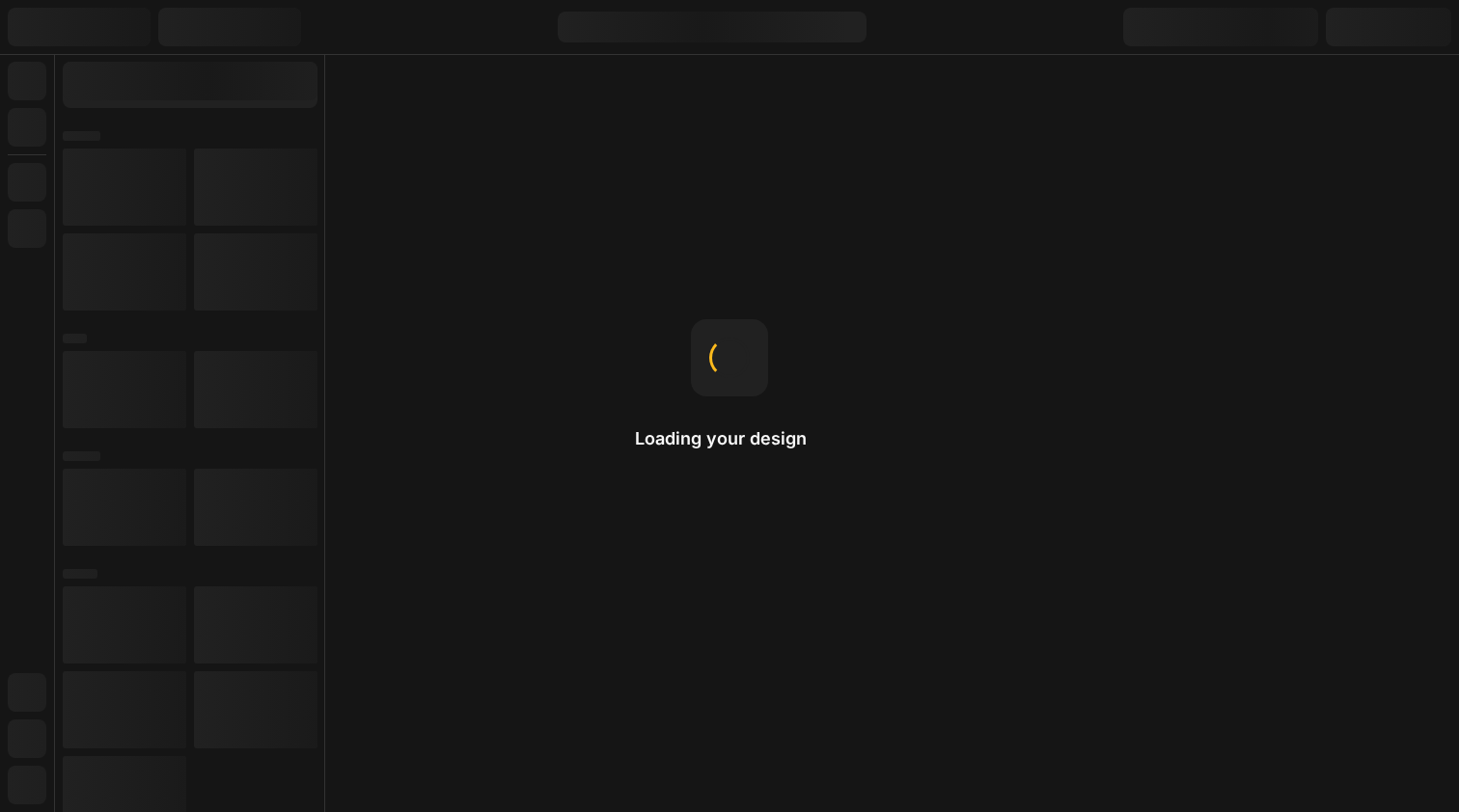 scroll, scrollTop: 0, scrollLeft: 0, axis: both 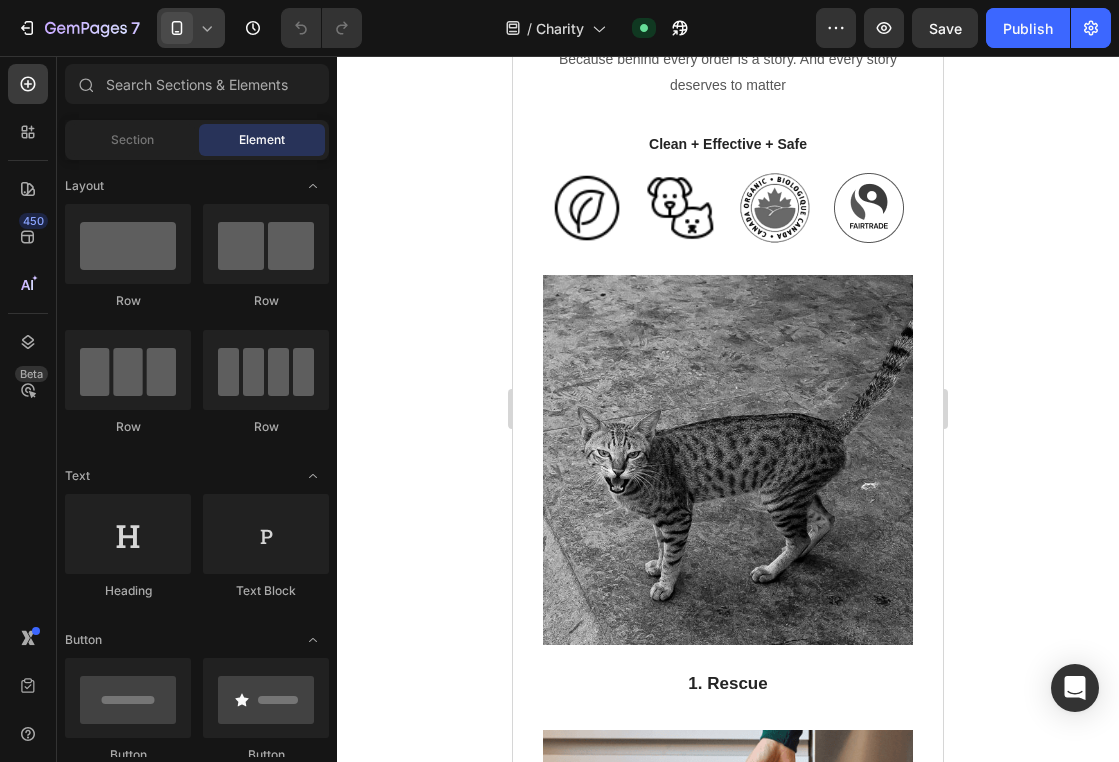 click 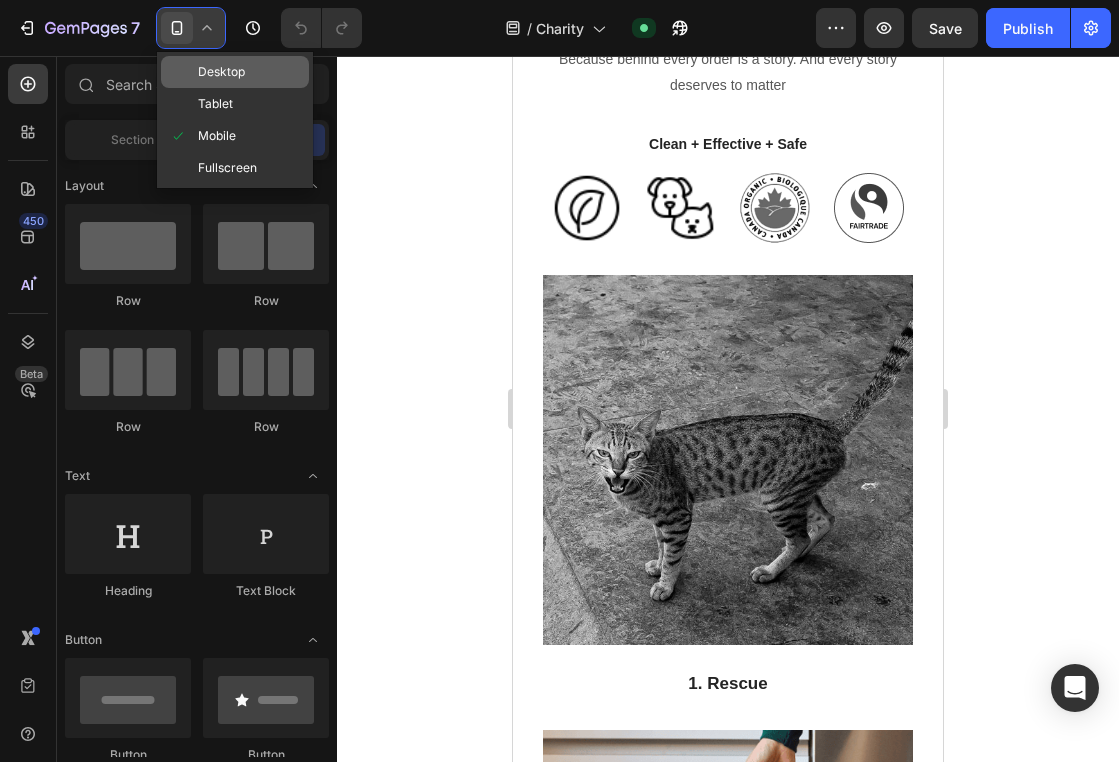 click on "Desktop" 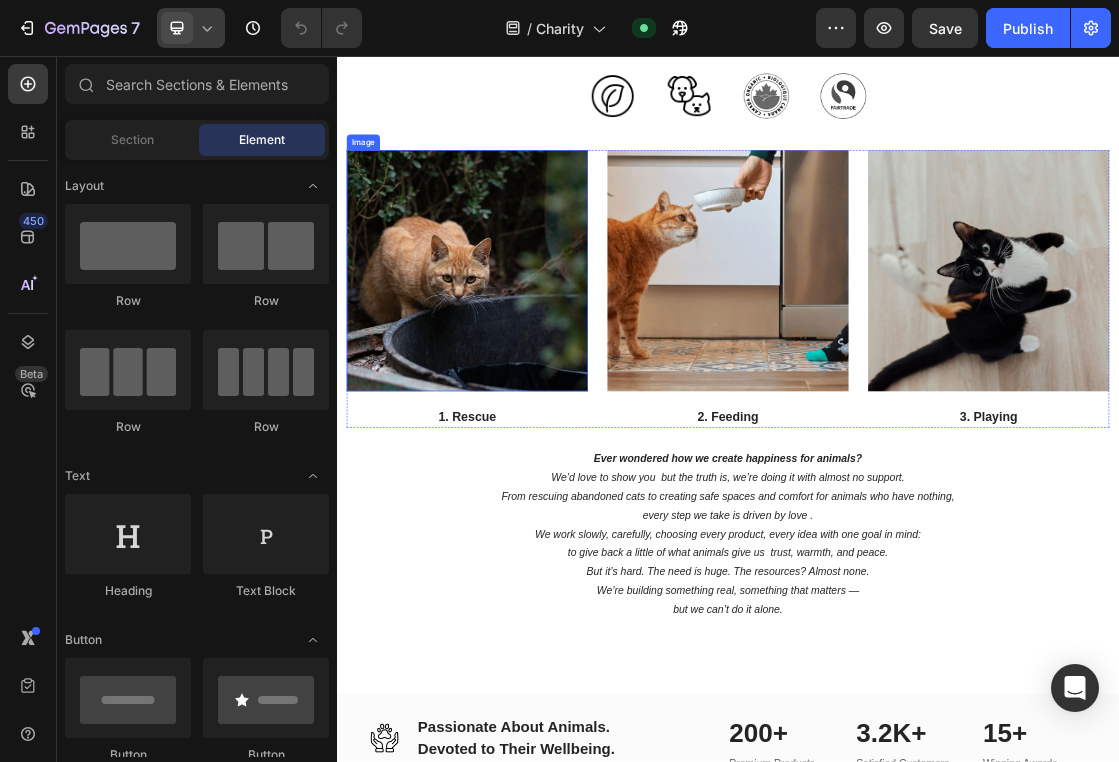 click at bounding box center [537, 386] 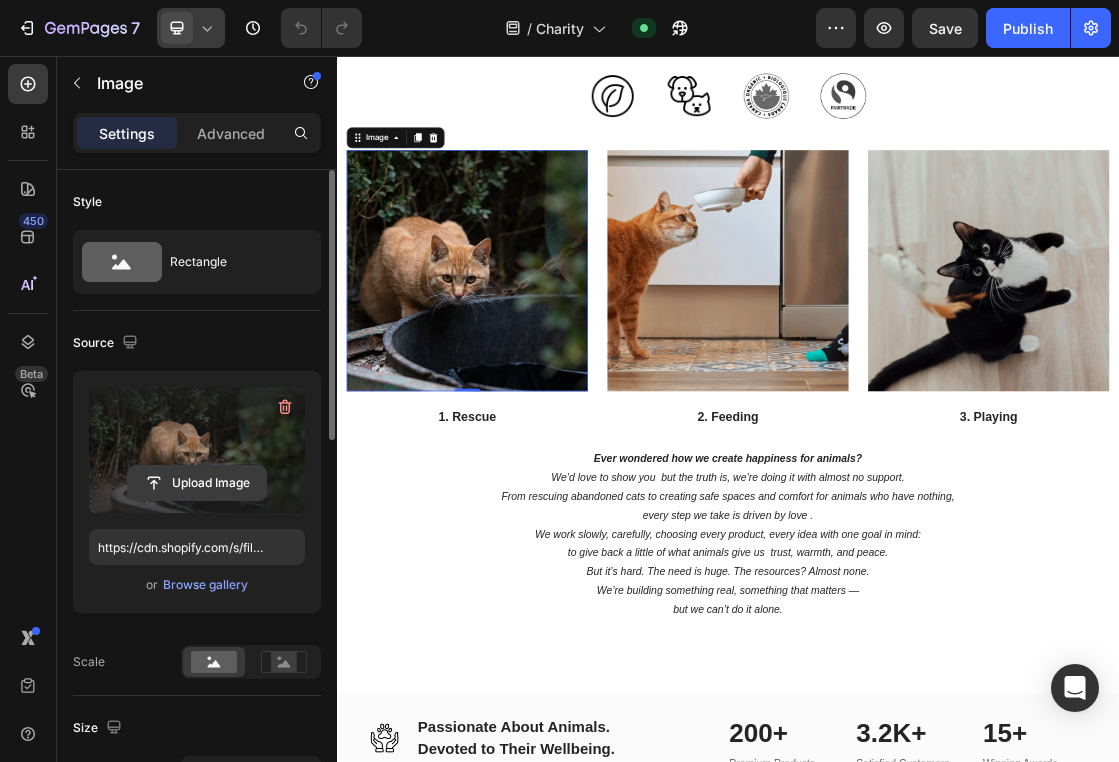 click 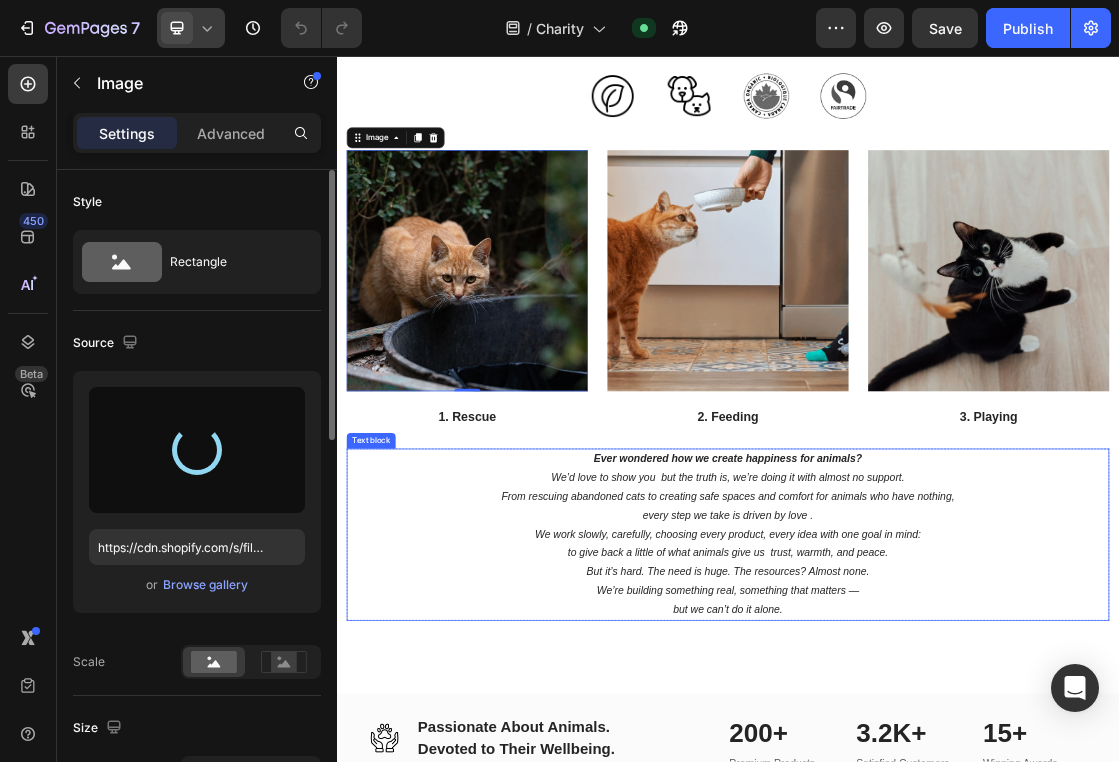 type on "https://cdn.shopify.com/s/files/1/0674/3615/0877/files/gempages_572117136298738912-efdc6021-f57e-47d6-ada9-1a5a374a8097.jpg" 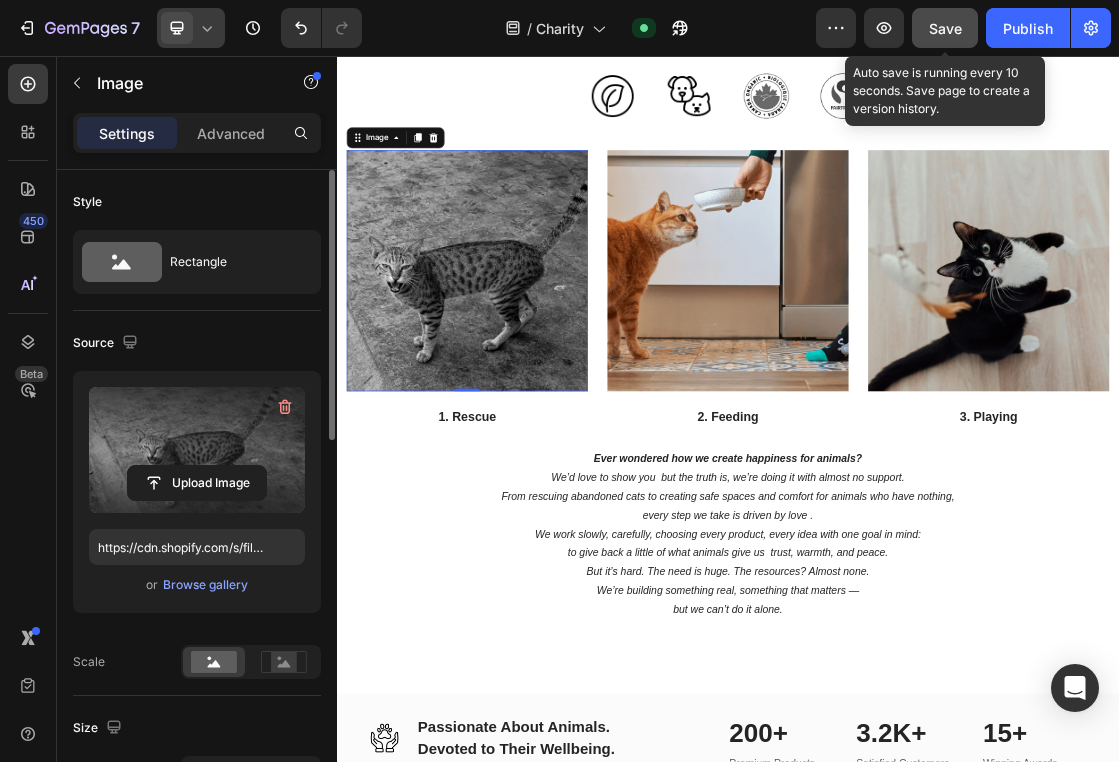 click on "Save" at bounding box center (945, 28) 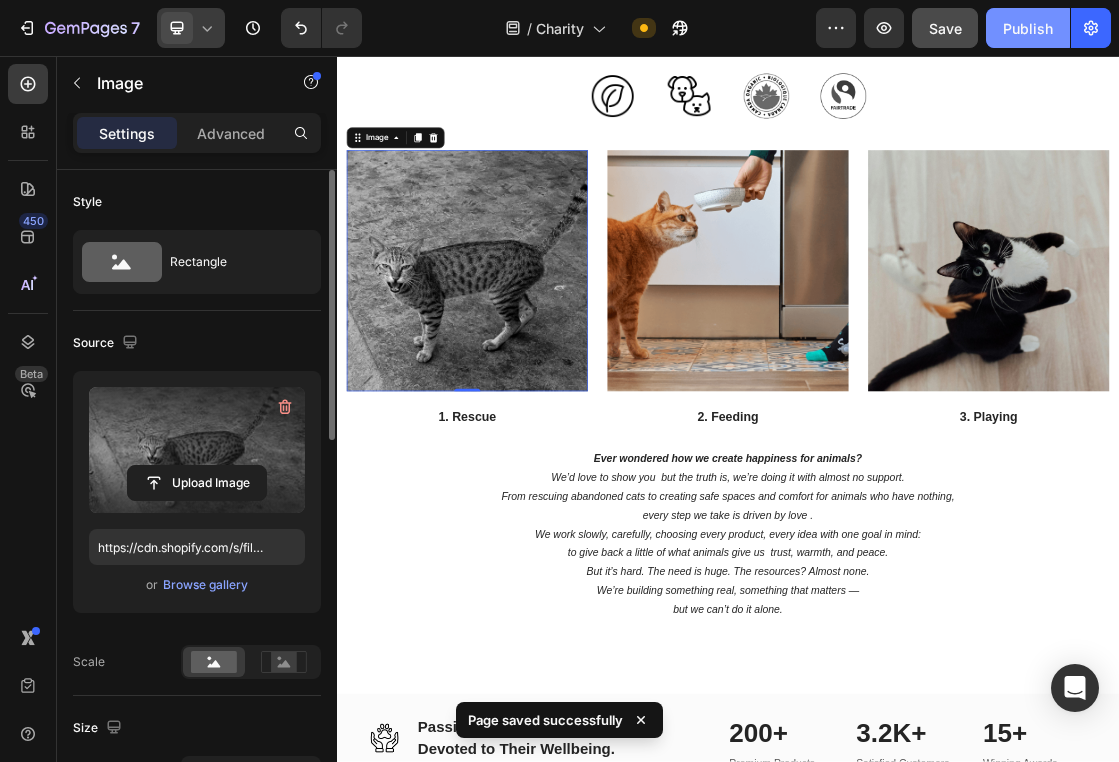 click on "Publish" at bounding box center [1028, 28] 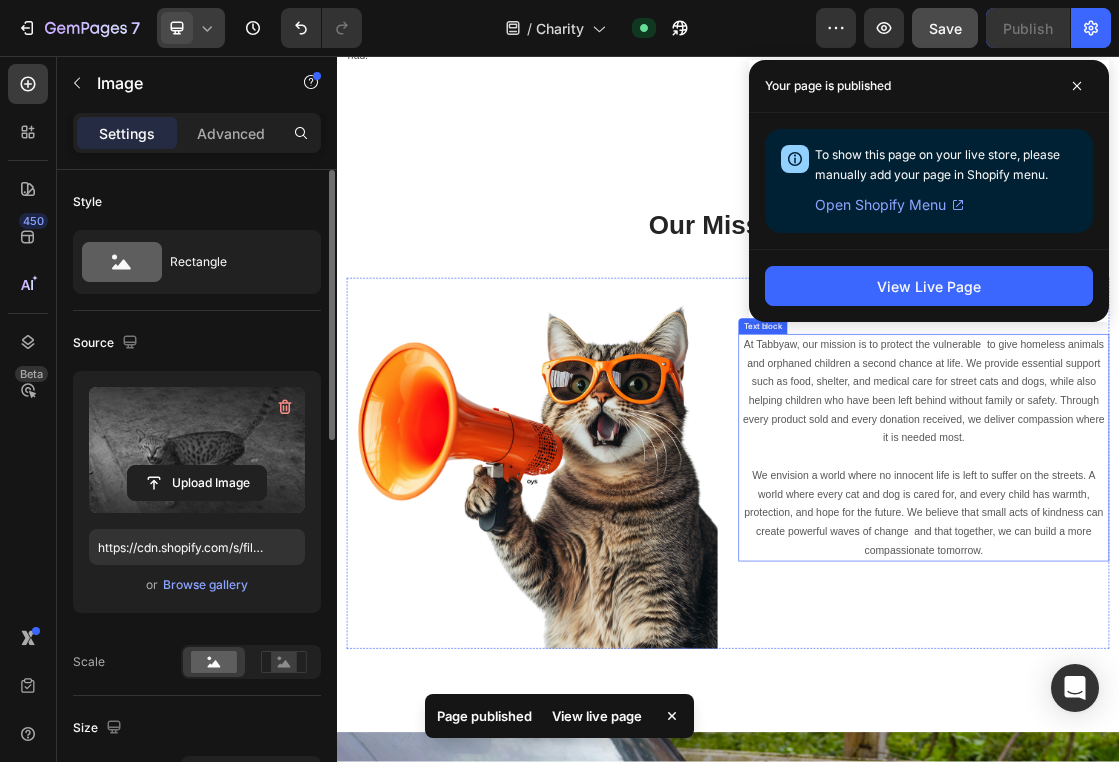 scroll, scrollTop: 4659, scrollLeft: 0, axis: vertical 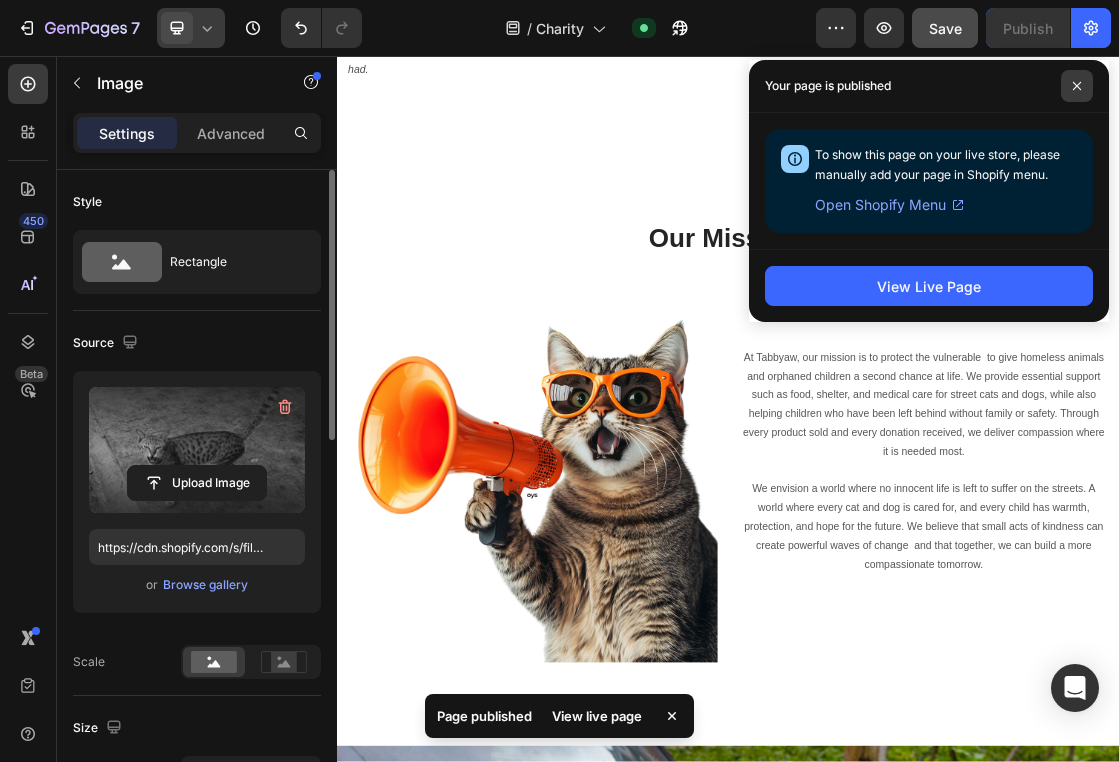 click at bounding box center (1077, 86) 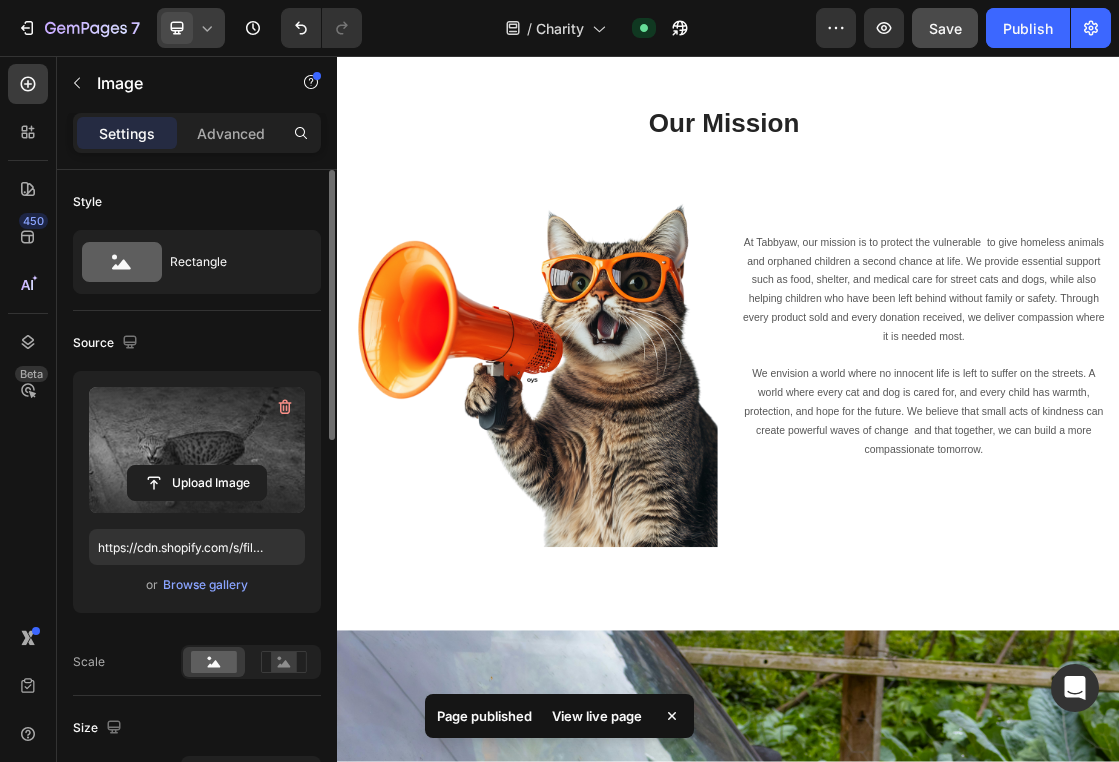 scroll, scrollTop: 4853, scrollLeft: 0, axis: vertical 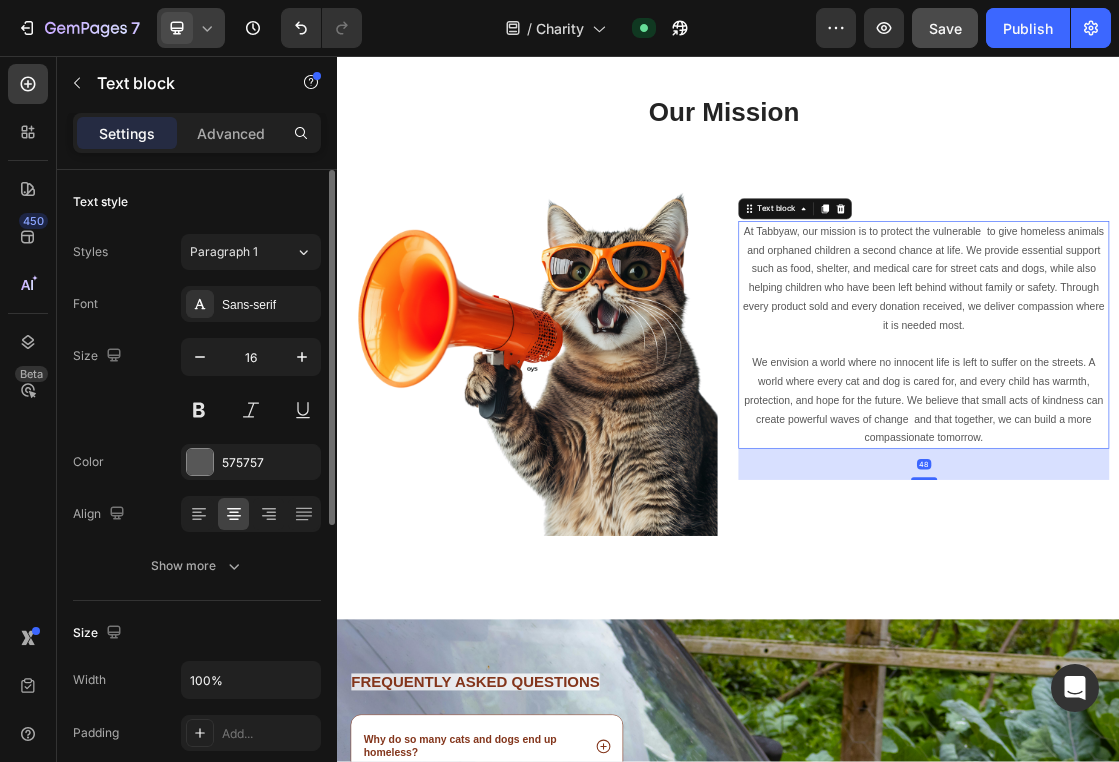 click on "At Tabbyaw, our mission is to protect the vulnerable  to give homeless animals and orphaned children a second chance at life. We provide essential support such as food, shelter, and medical care for street cats and dogs, while also helping children who have been left behind without family or safety. Through every product sold and every donation received, we deliver compassion where it is needed most." at bounding box center (1237, 398) 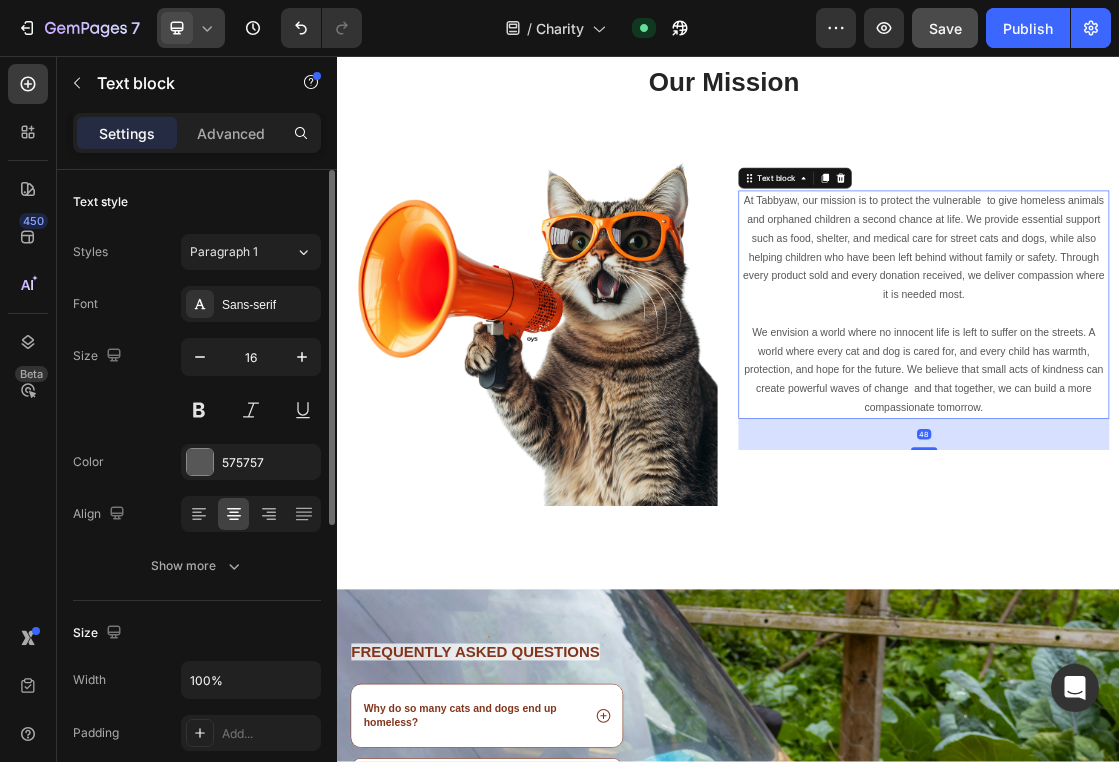 scroll, scrollTop: 5134, scrollLeft: 0, axis: vertical 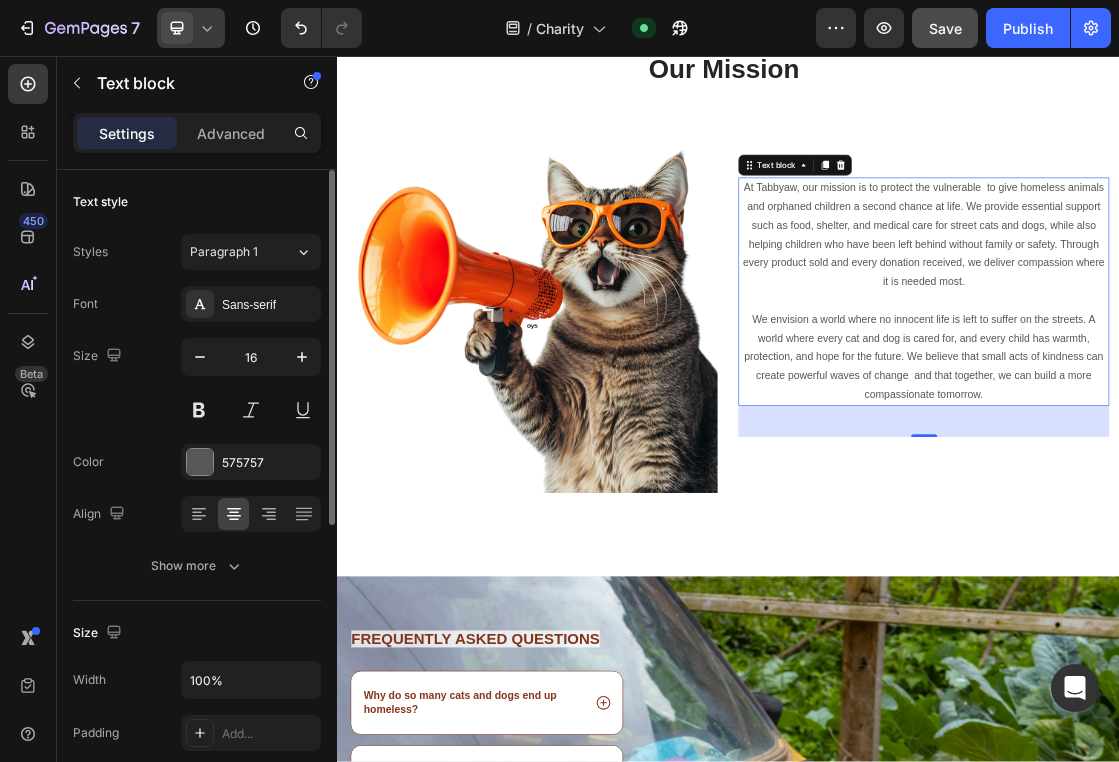 click on "48" at bounding box center [1237, 617] 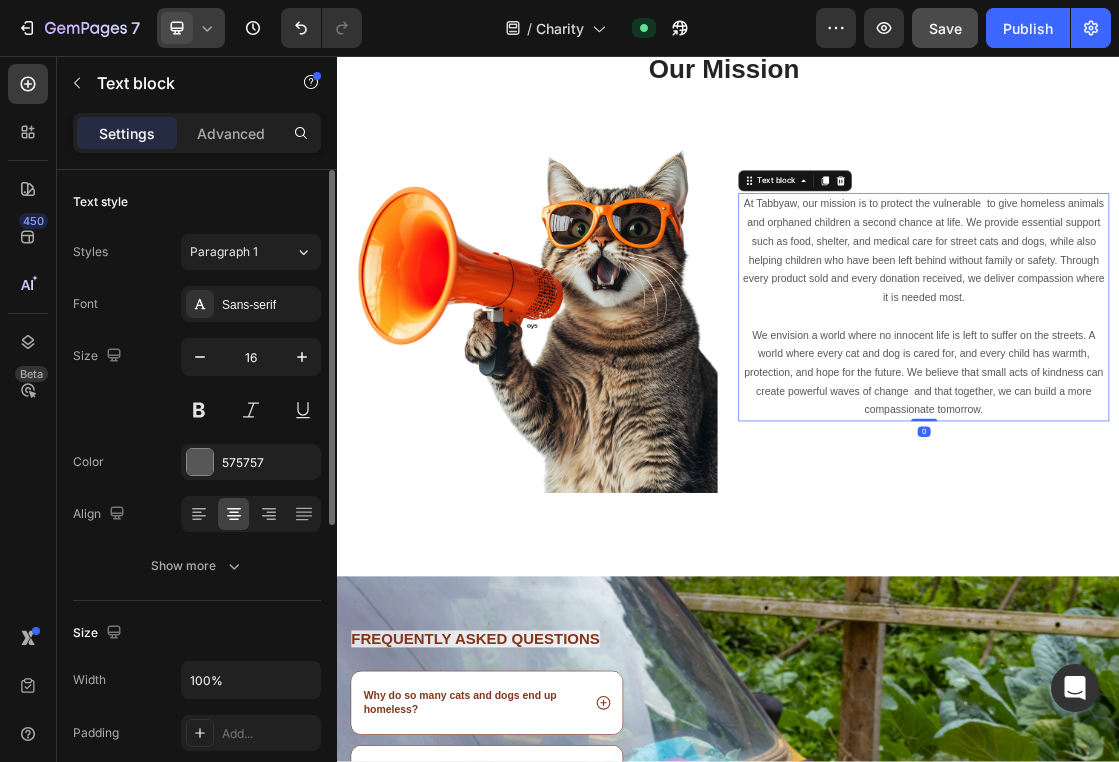 drag, startPoint x: 1241, startPoint y: 636, endPoint x: 1244, endPoint y: 578, distance: 58.077534 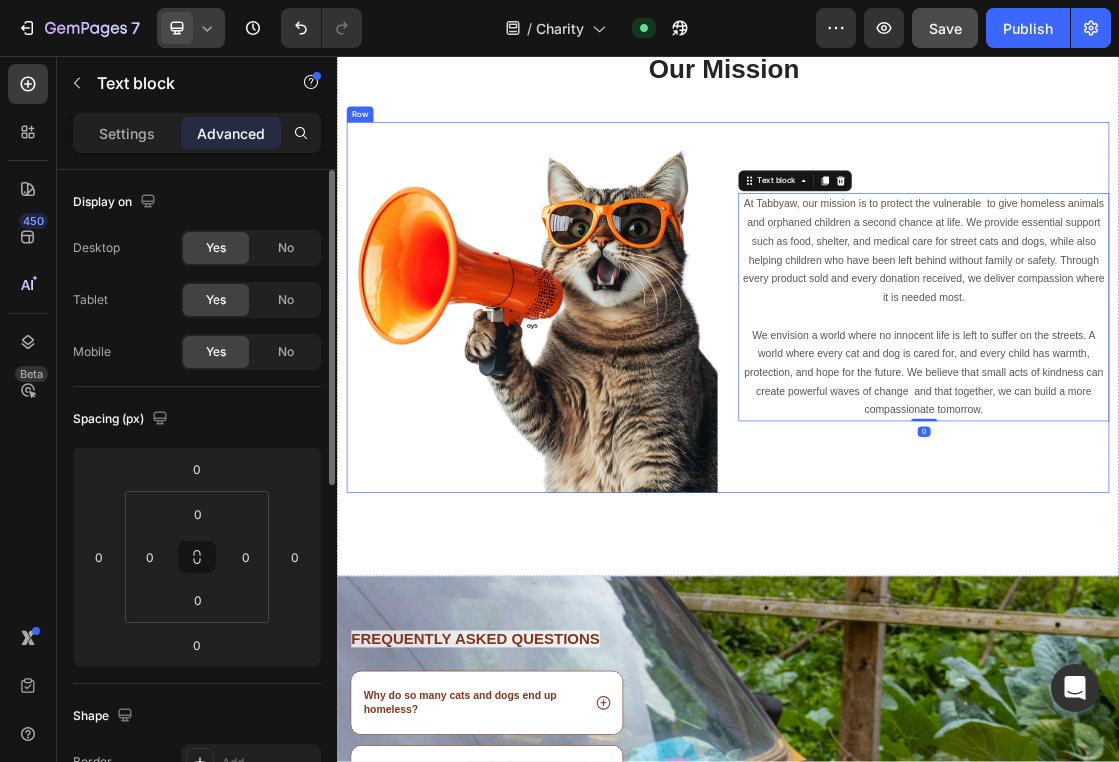 click on "At Tabbyaw, our mission is to protect the vulnerable  to give homeless animals and orphaned children a second chance at life. We provide essential support such as food, shelter, and medical care for street cats and dogs, while also helping children who have been left behind without family or safety. Through every product sold and every donation received, we deliver compassion where it is needed most. We envision a world where no innocent life is left to suffer on the streets. A world where every cat and dog is cared for, and every child has warmth, protection, and hope for the future. We believe that small acts of kindness can create powerful waves of change  and that together, we can build a more compassionate tomorrow. Text block   0" at bounding box center [1237, 442] 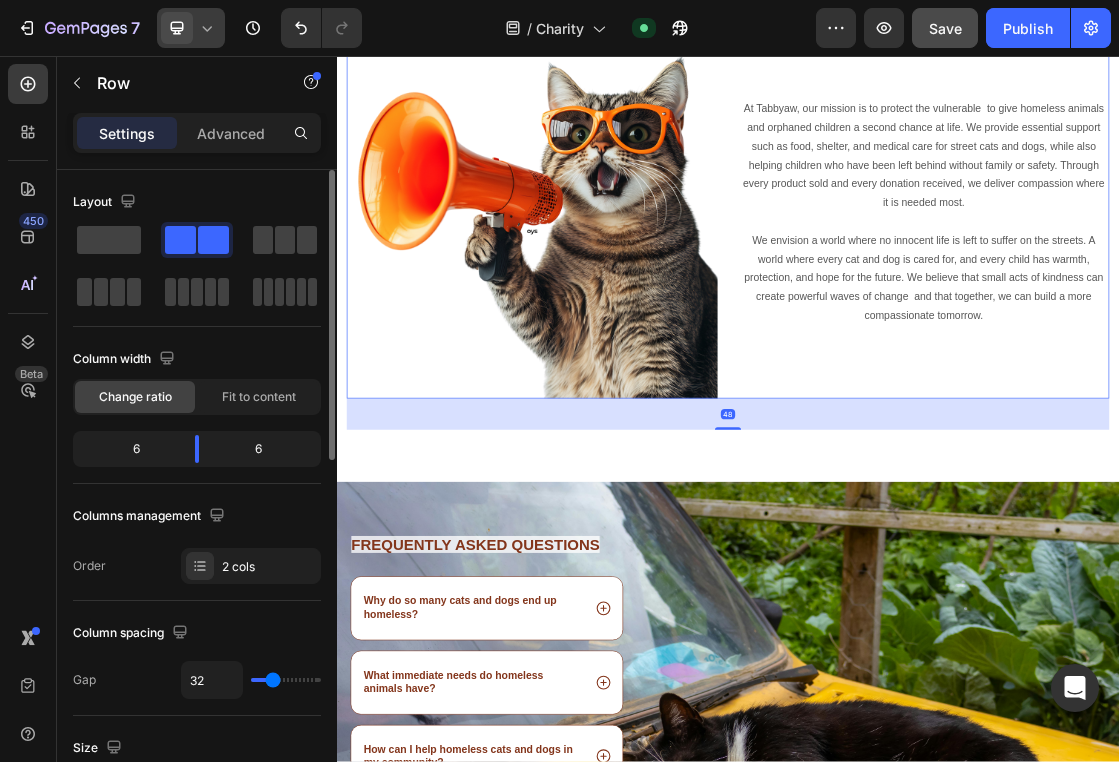 scroll, scrollTop: 5290, scrollLeft: 0, axis: vertical 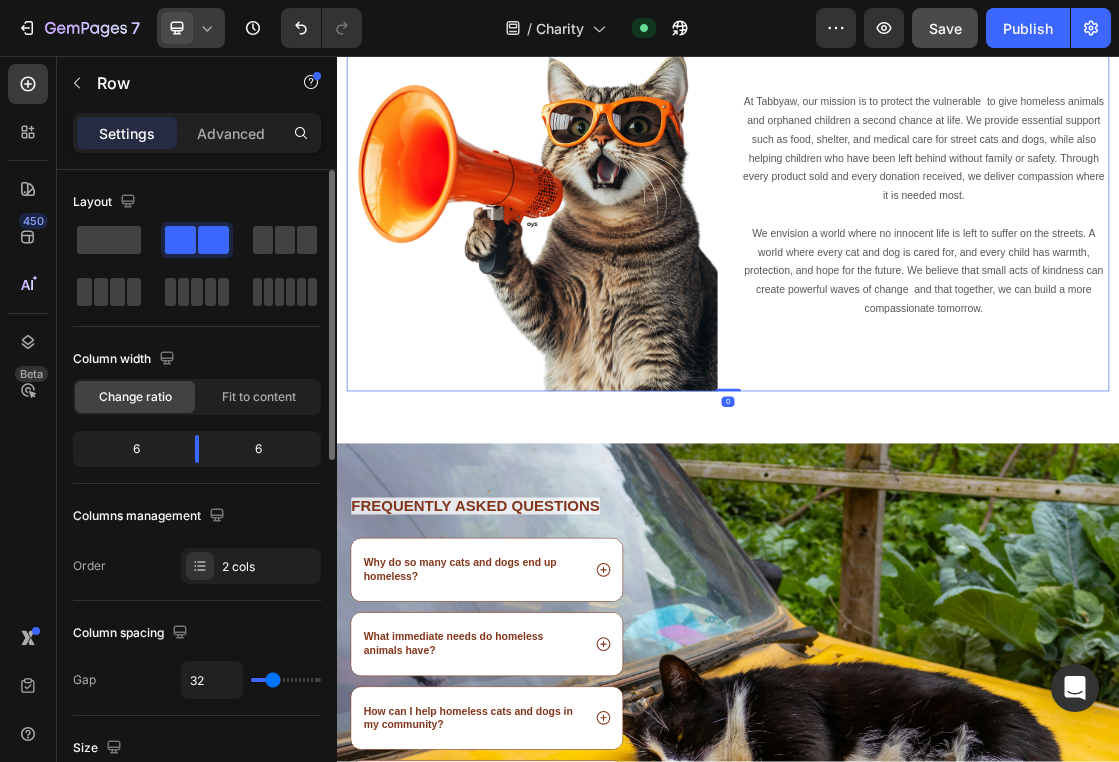 drag, startPoint x: 939, startPoint y: 611, endPoint x: 940, endPoint y: 555, distance: 56.008926 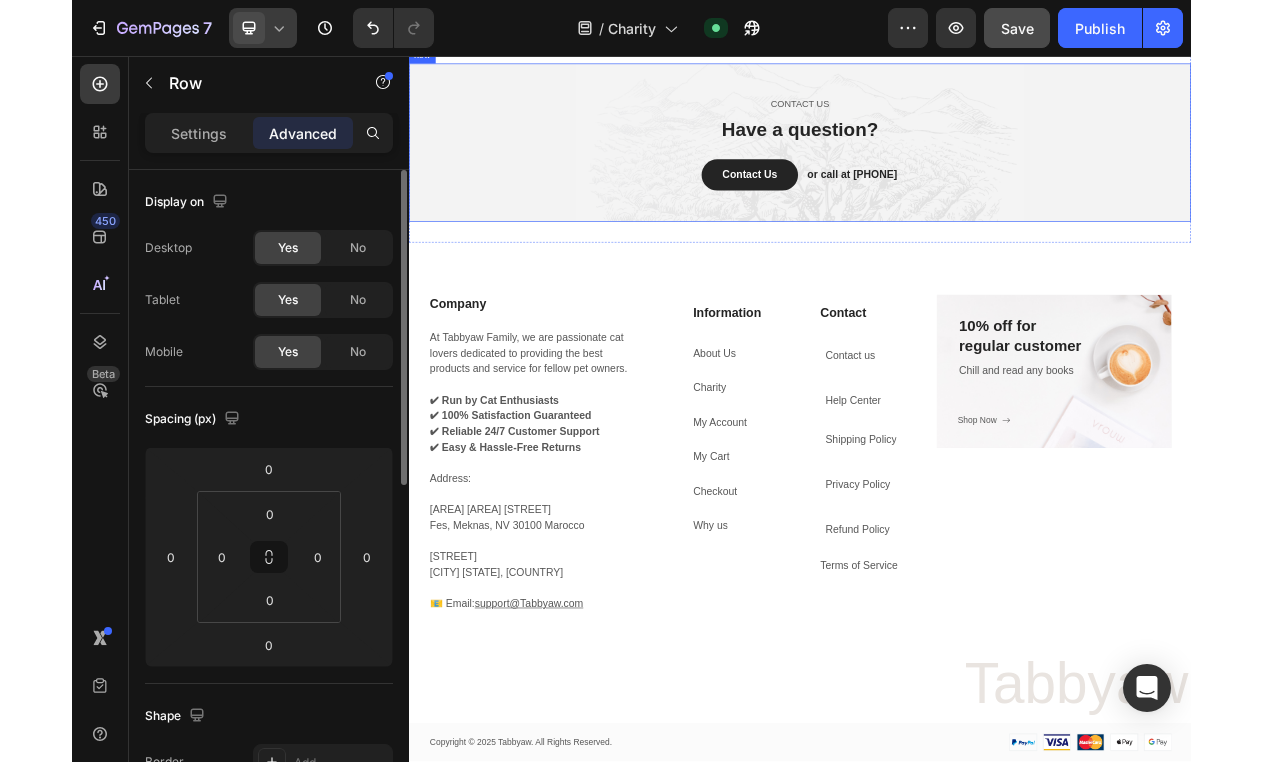 scroll, scrollTop: 8312, scrollLeft: 0, axis: vertical 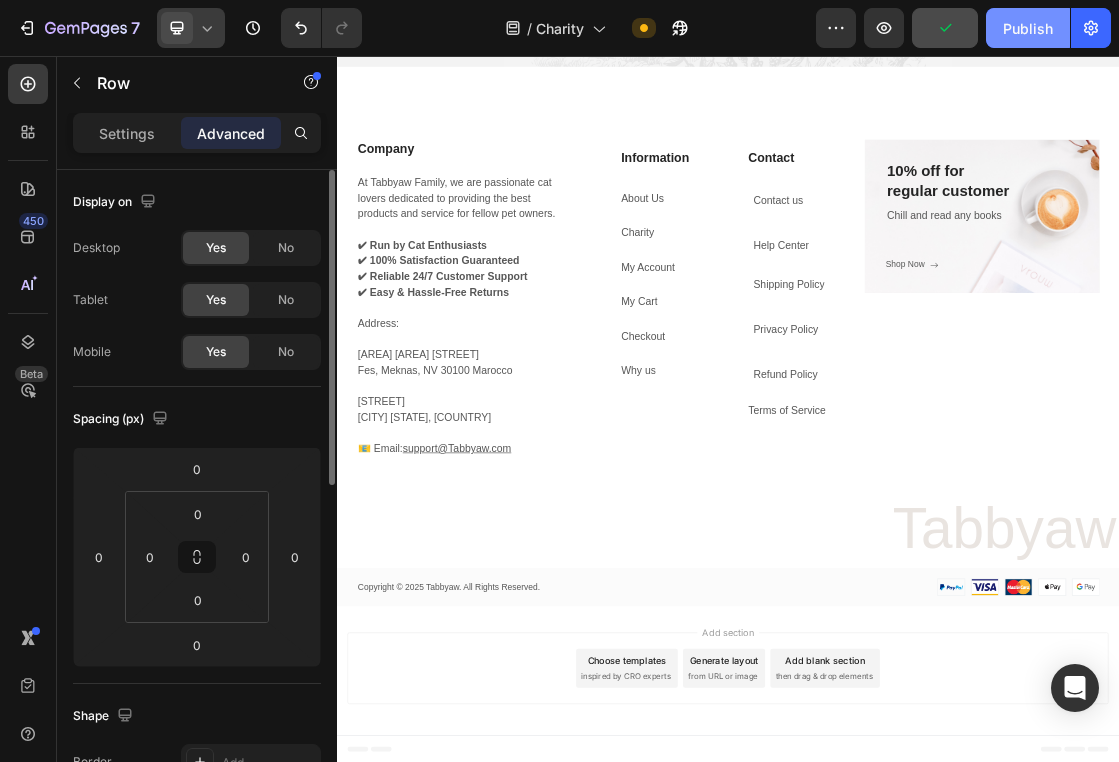 click on "Publish" at bounding box center [1028, 28] 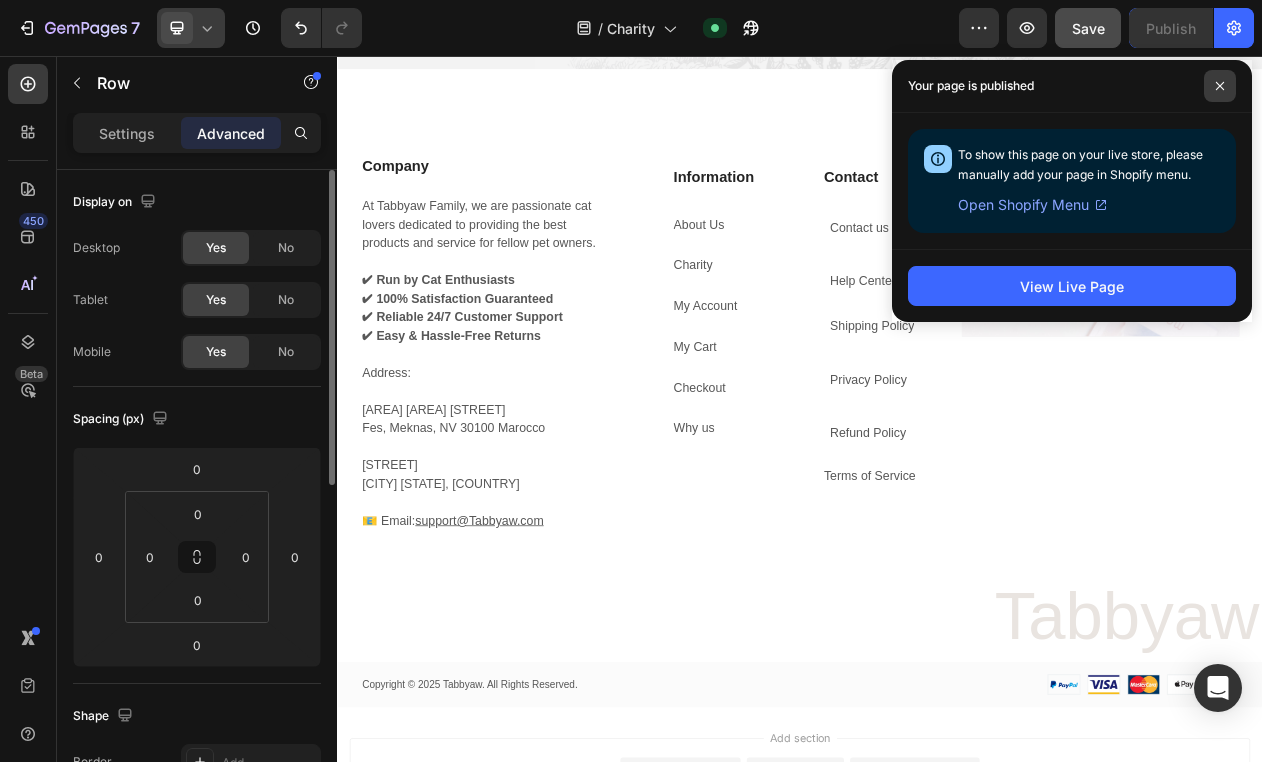 click at bounding box center [1220, 86] 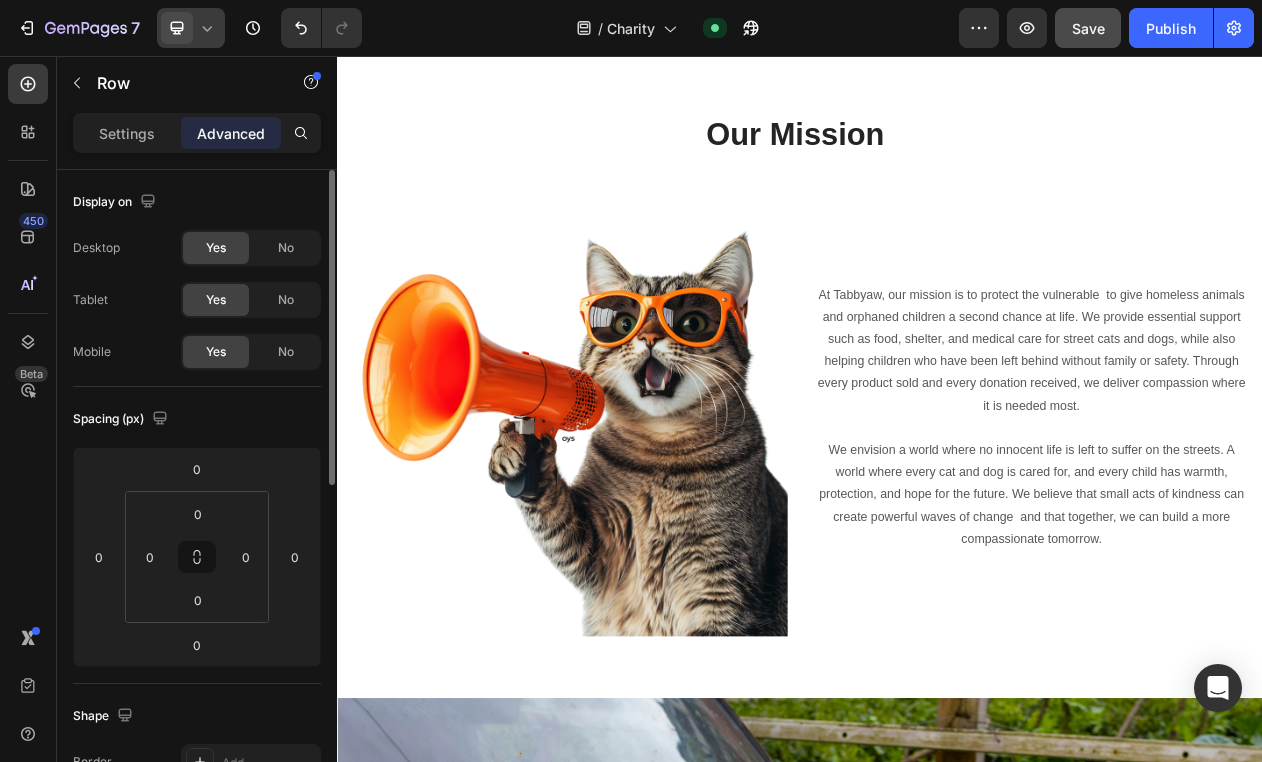 scroll, scrollTop: 4343, scrollLeft: 0, axis: vertical 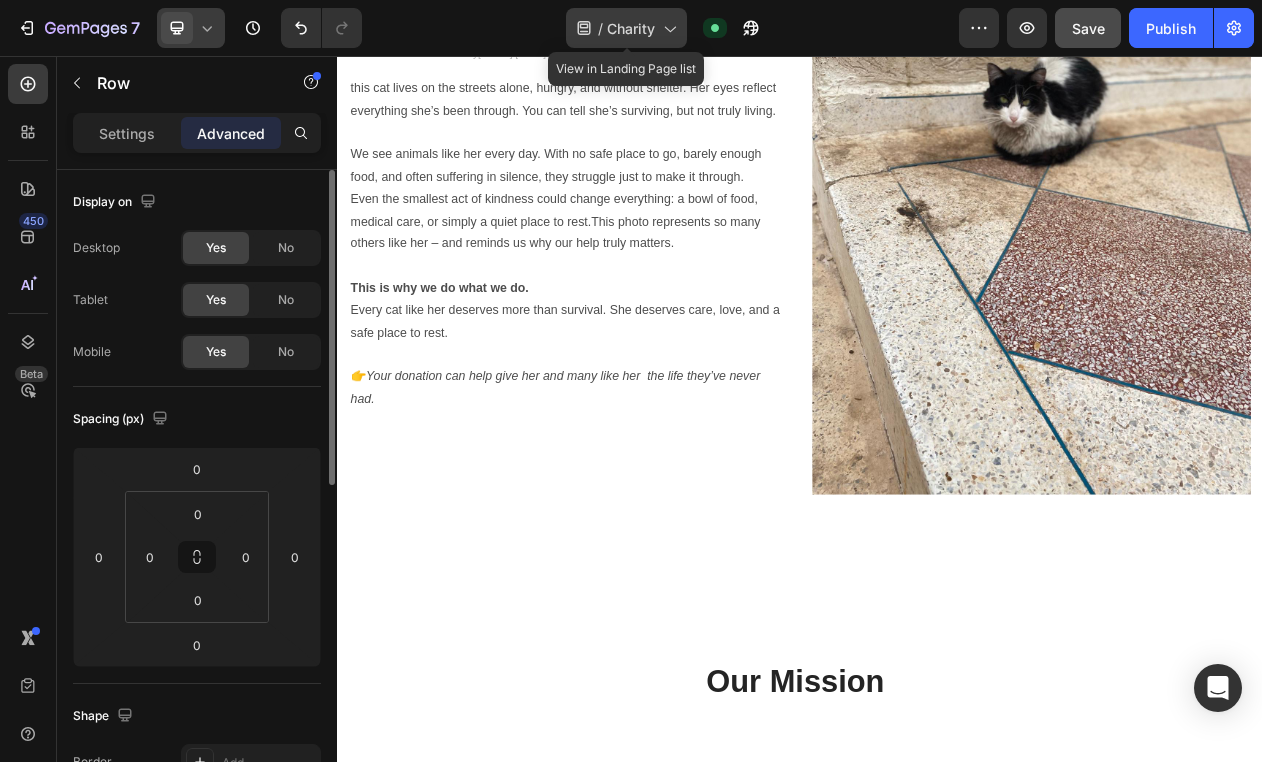 click on "Charity" at bounding box center (631, 28) 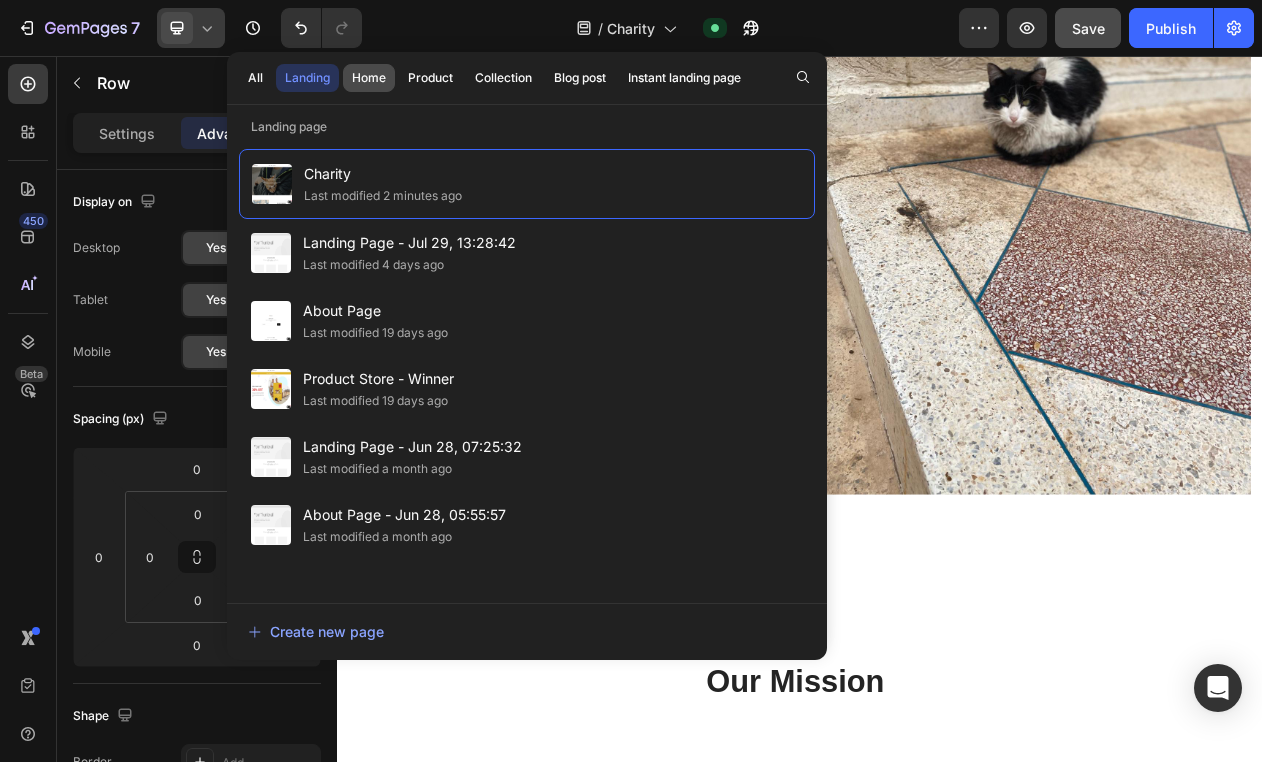 click on "Home" at bounding box center [369, 78] 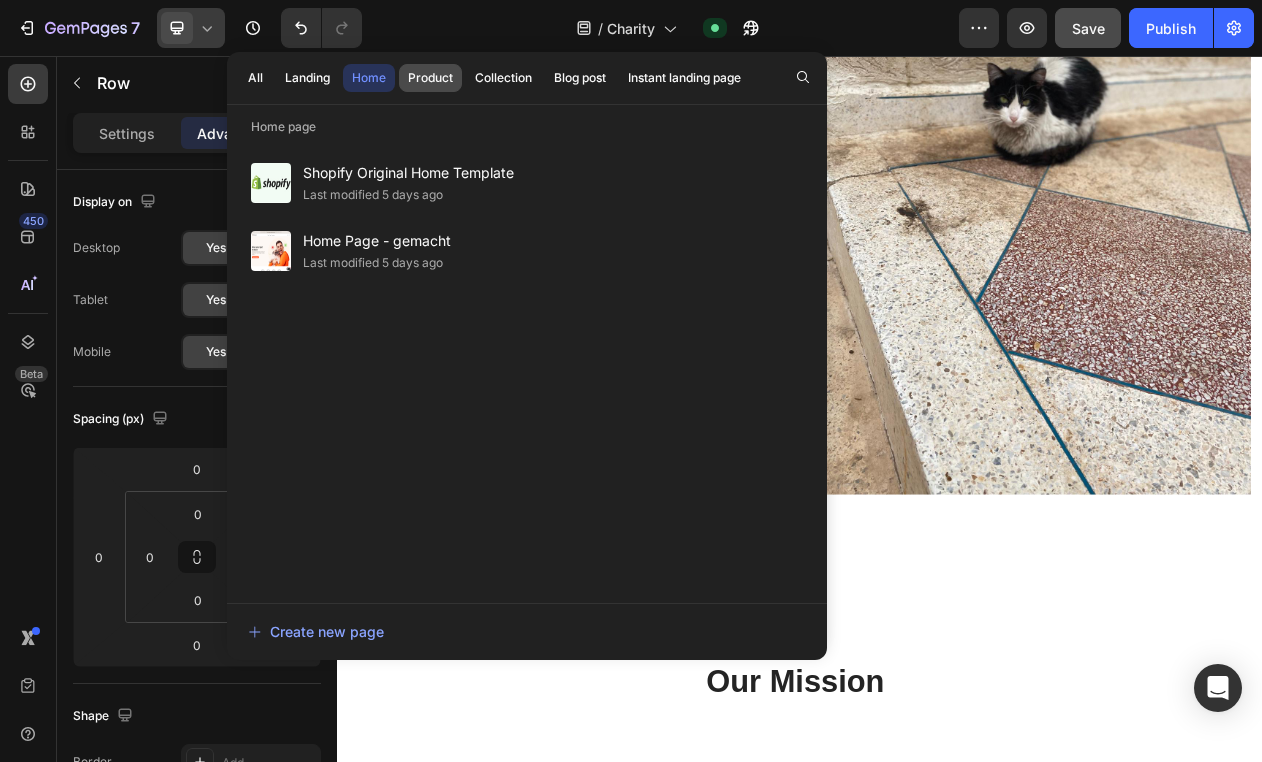 click on "Product" at bounding box center (430, 78) 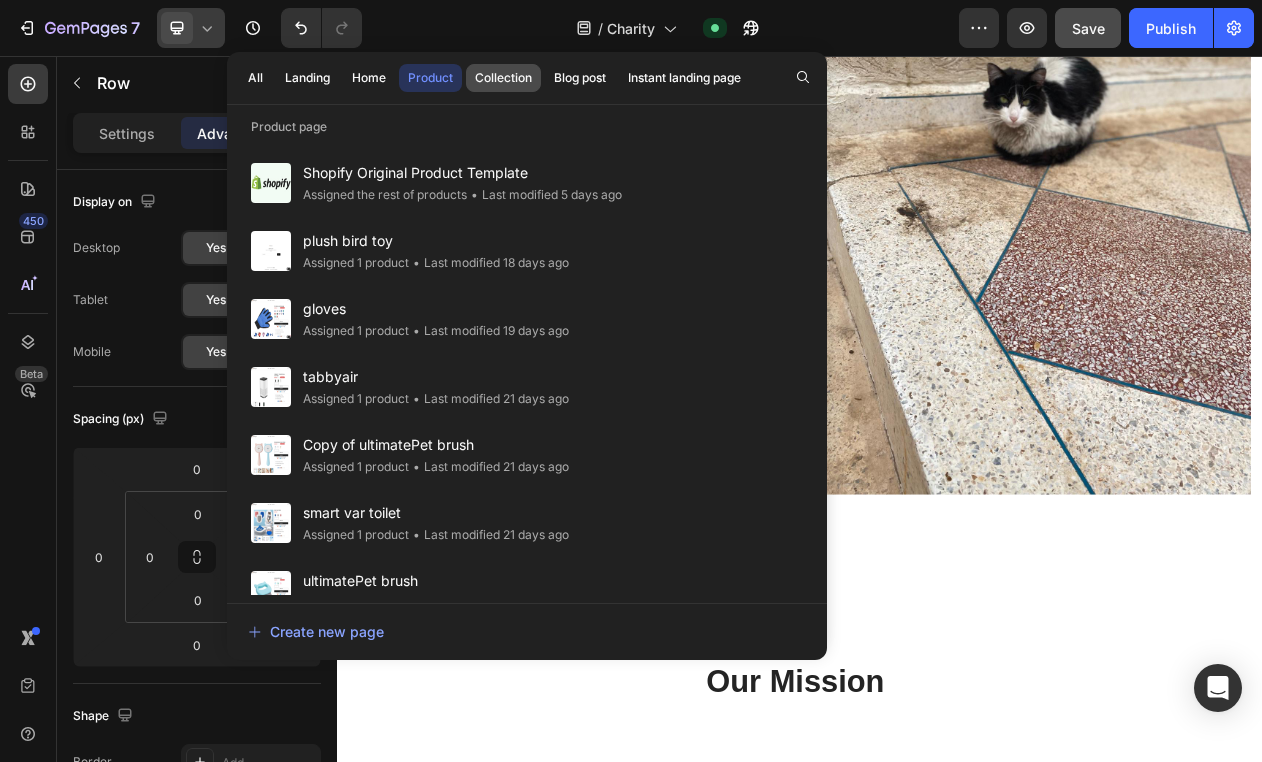 click on "Collection" at bounding box center (503, 78) 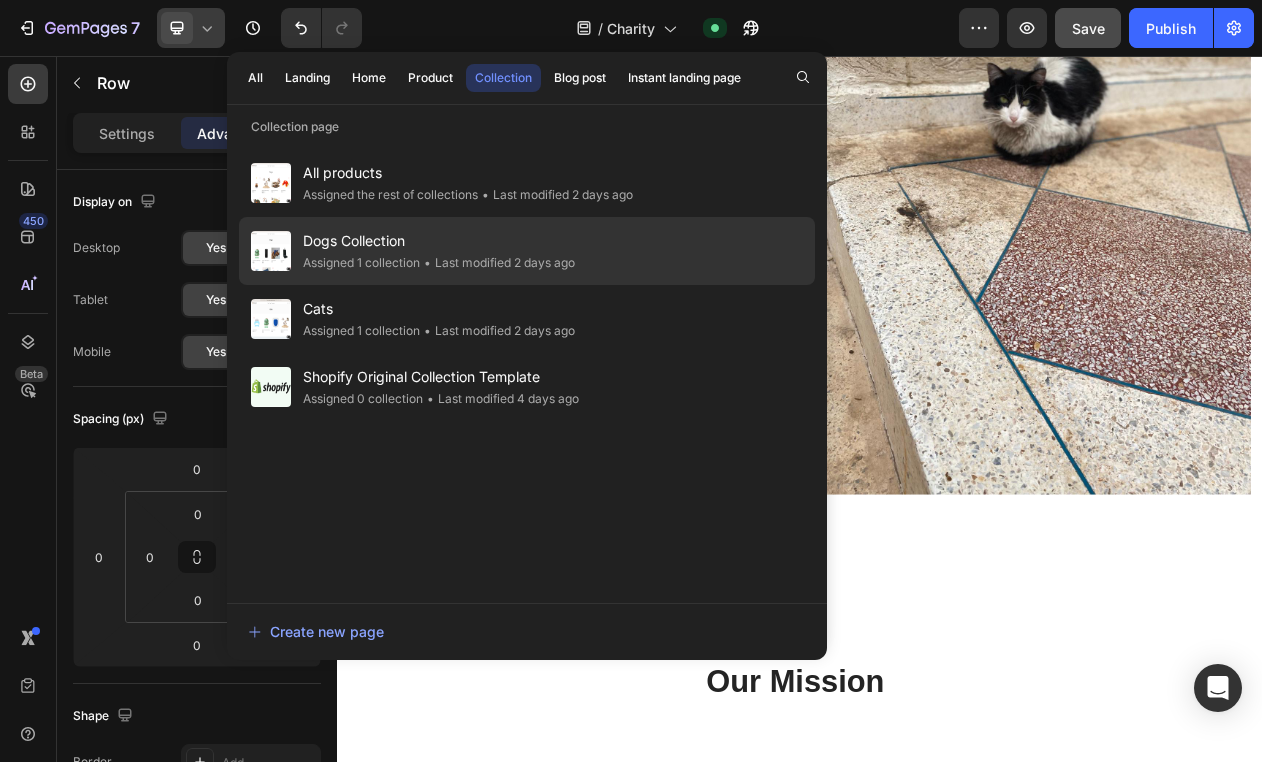 click on "Dogs Collection" at bounding box center [439, 241] 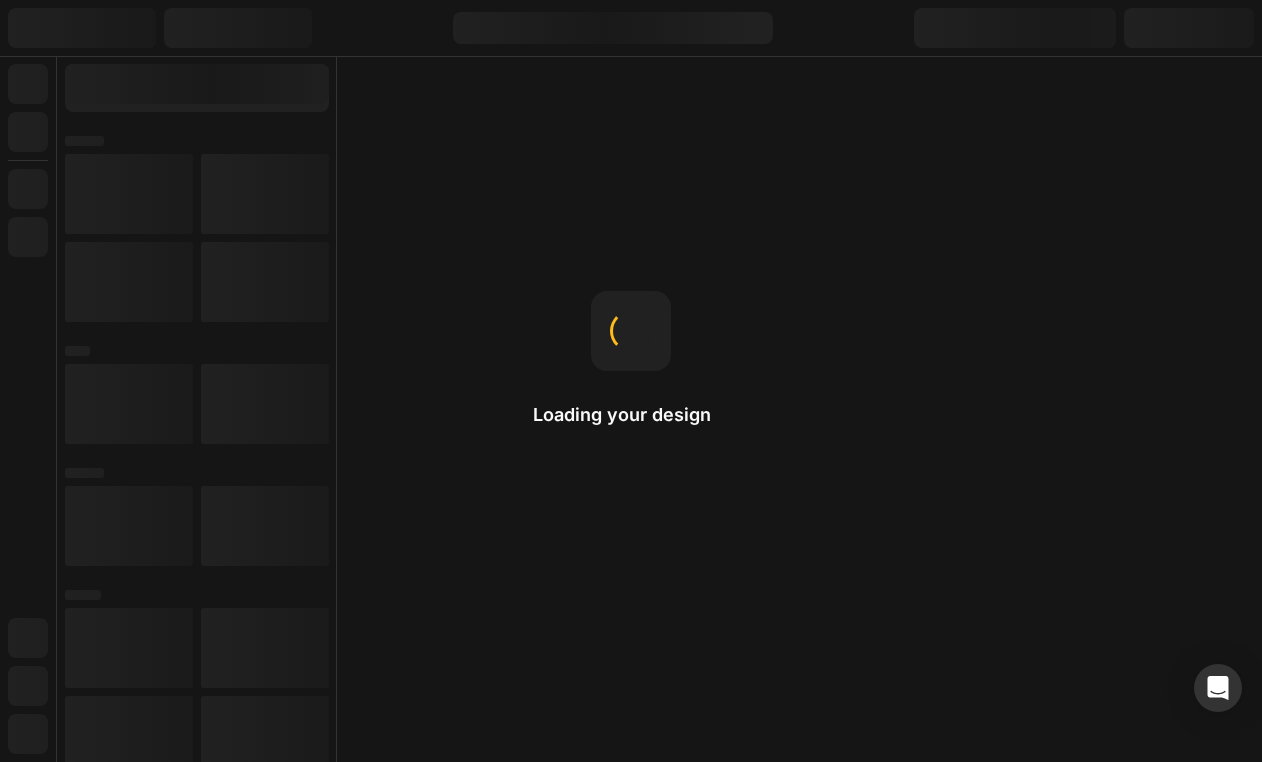scroll, scrollTop: 0, scrollLeft: 0, axis: both 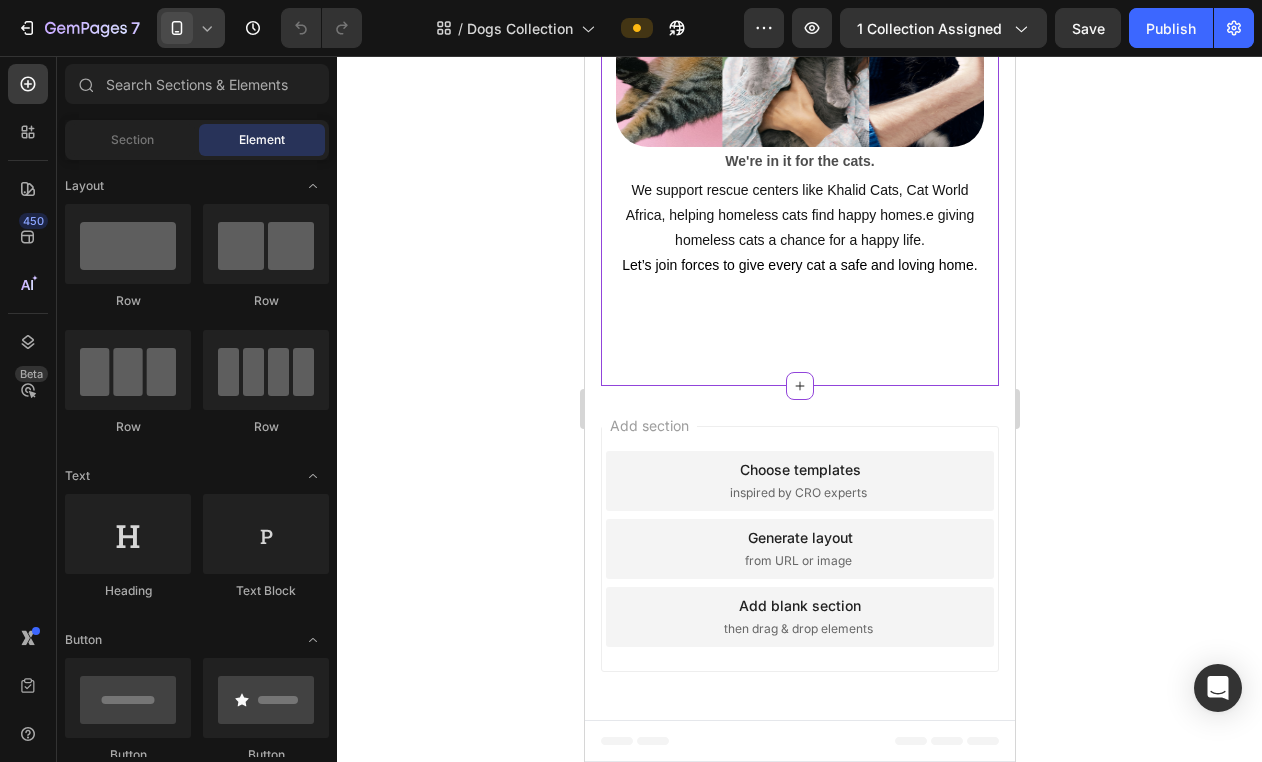 click 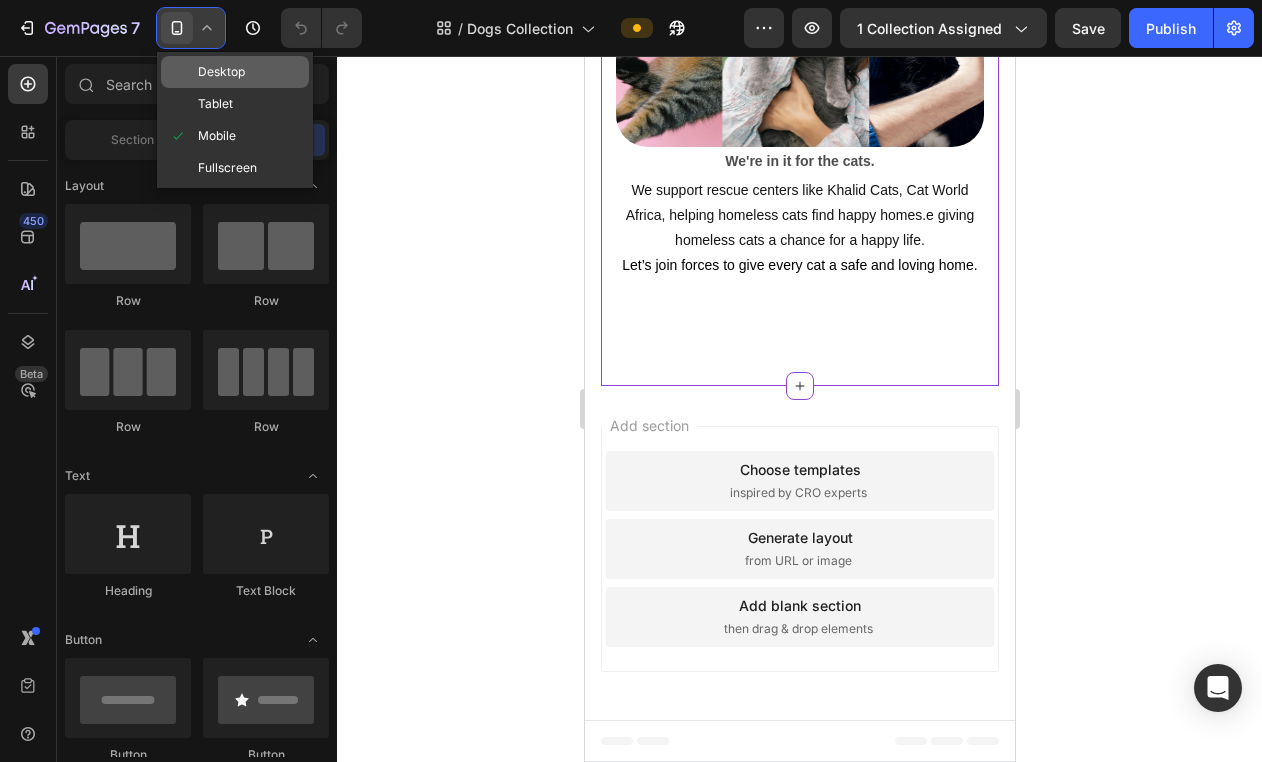 click on "Desktop" at bounding box center [221, 72] 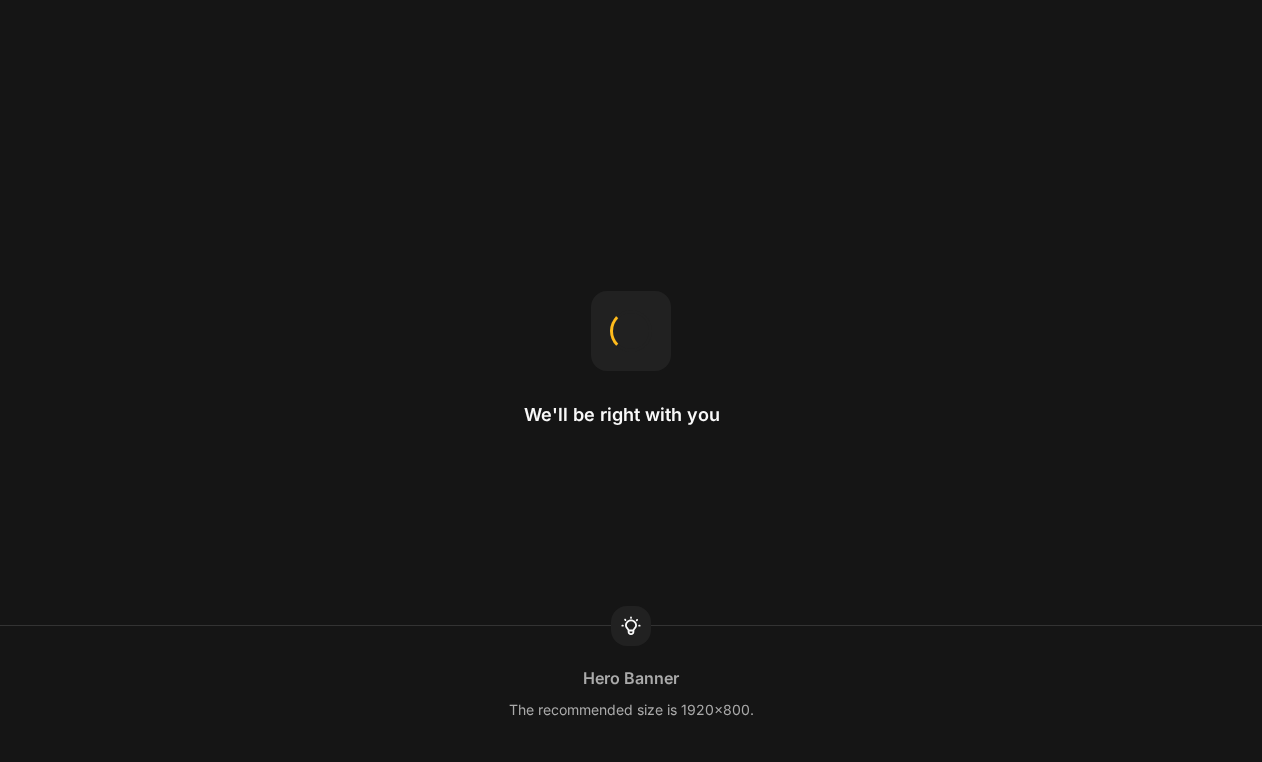 scroll, scrollTop: 0, scrollLeft: 0, axis: both 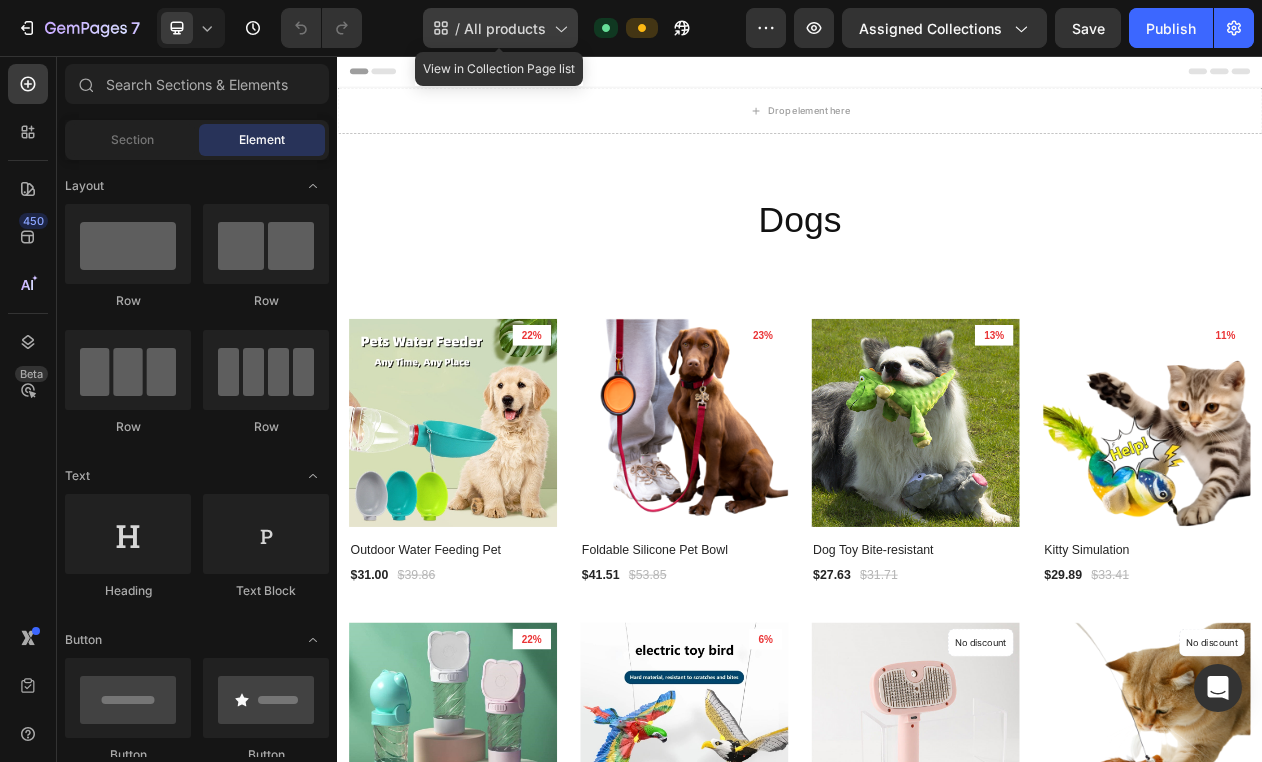 click on "All products" at bounding box center (505, 28) 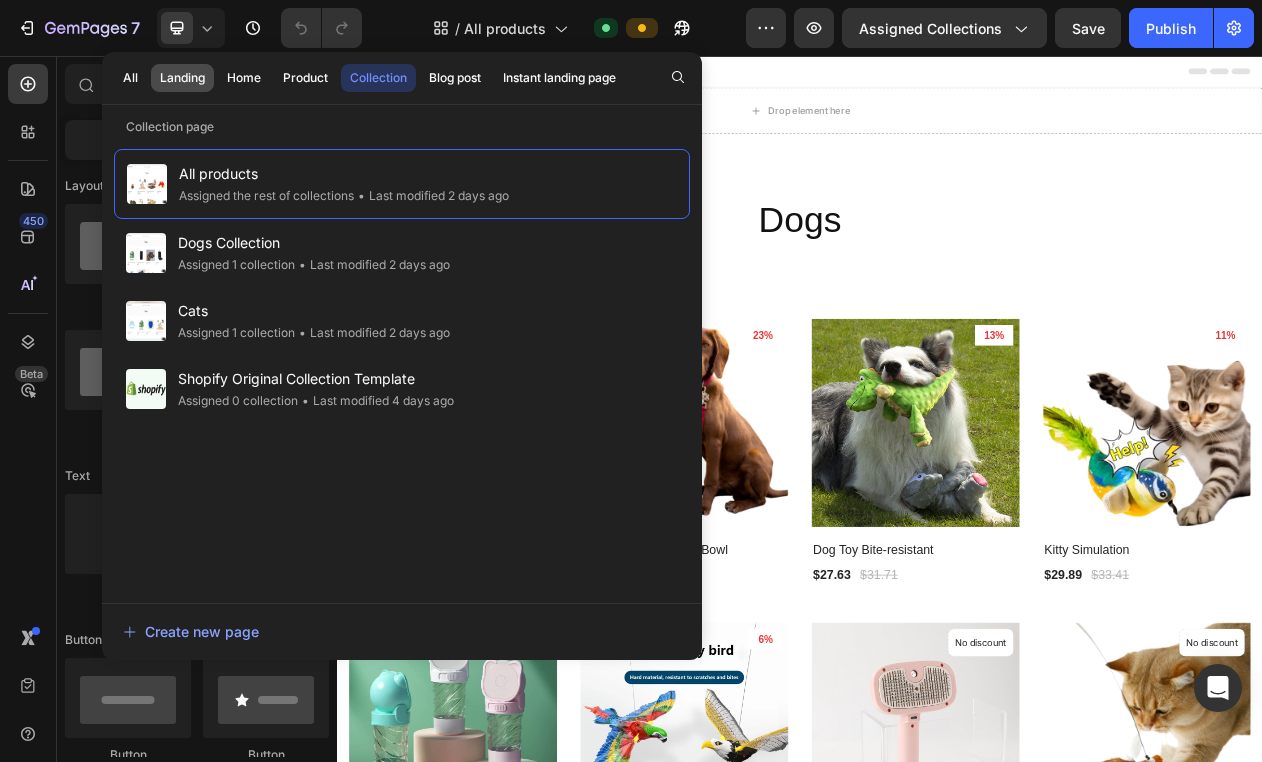 click on "Landing" at bounding box center [182, 78] 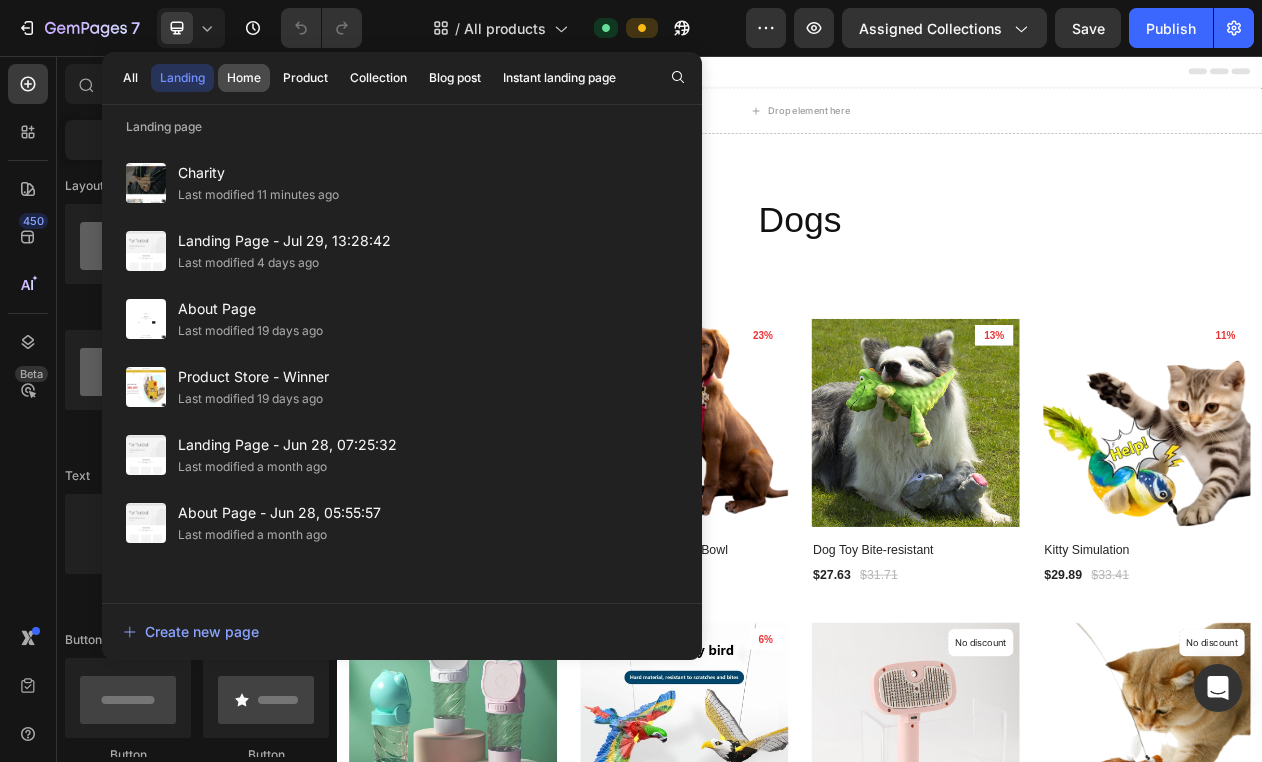click on "Home" at bounding box center (244, 78) 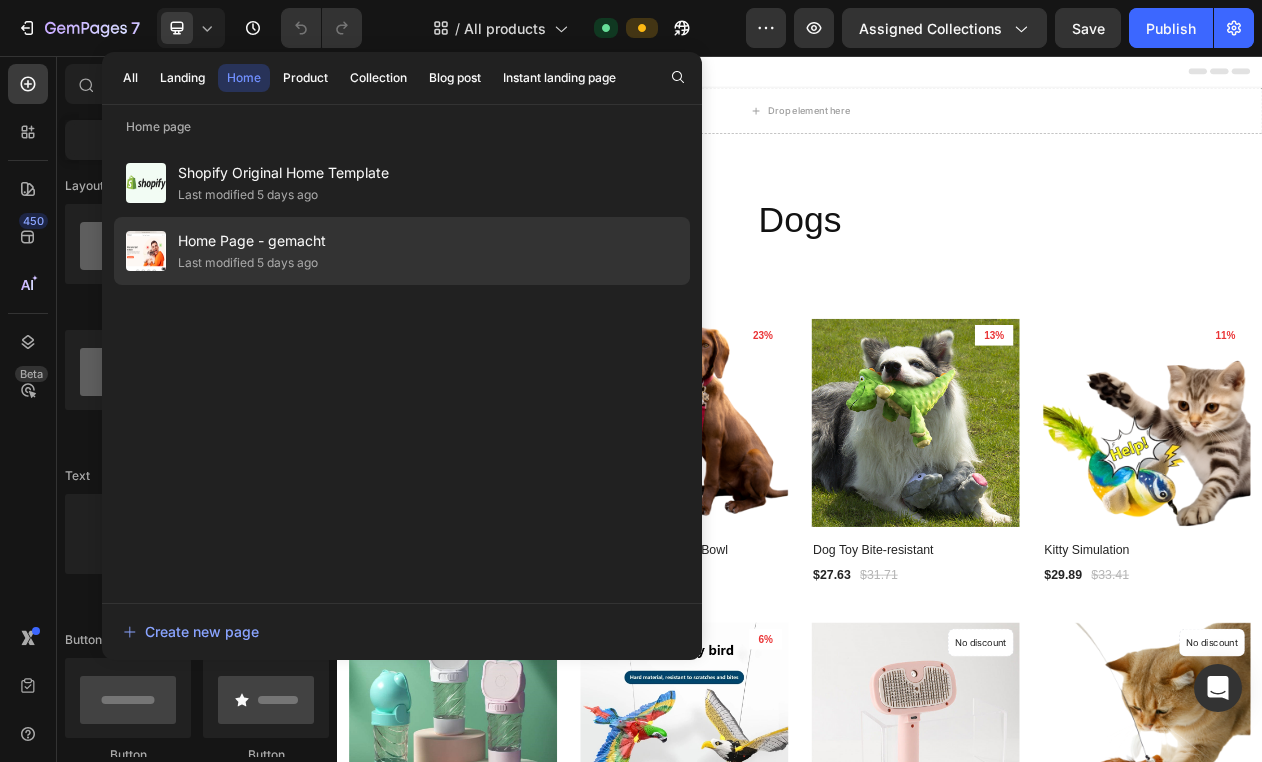 click on "Last modified 5 days ago" 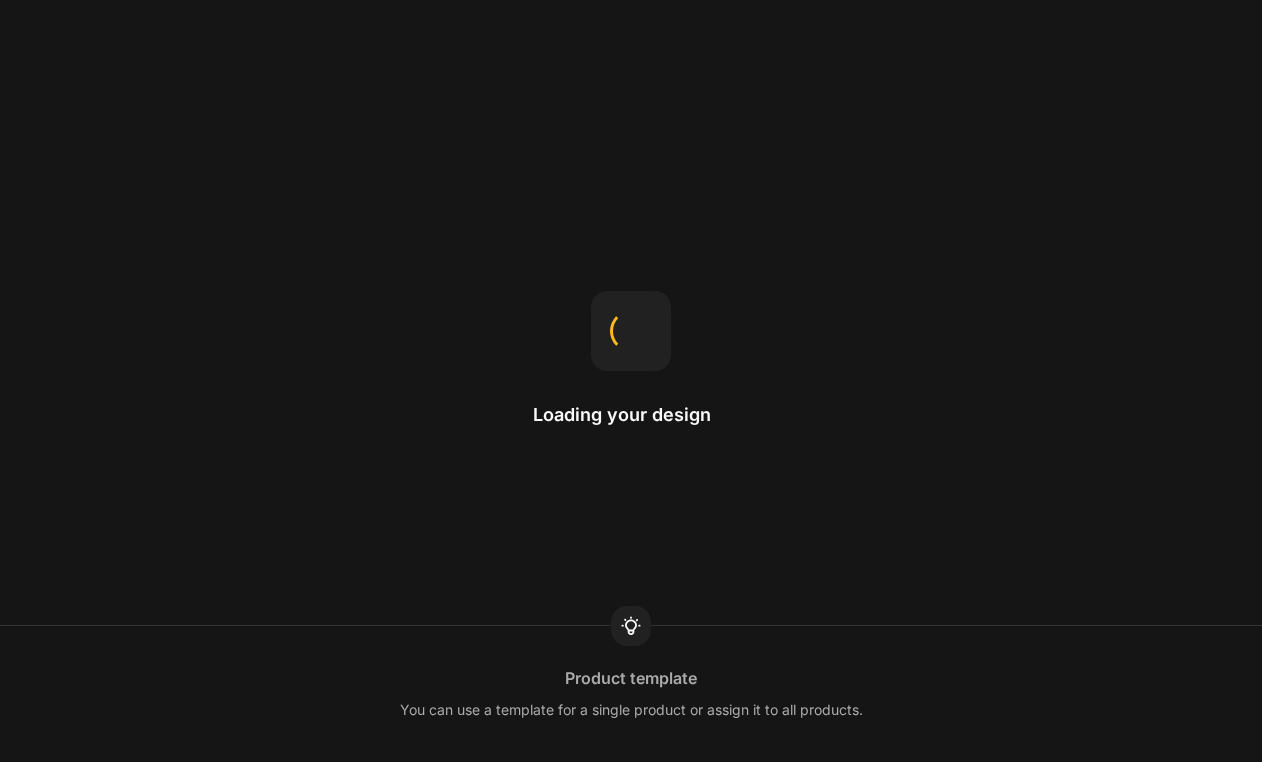 scroll, scrollTop: 0, scrollLeft: 0, axis: both 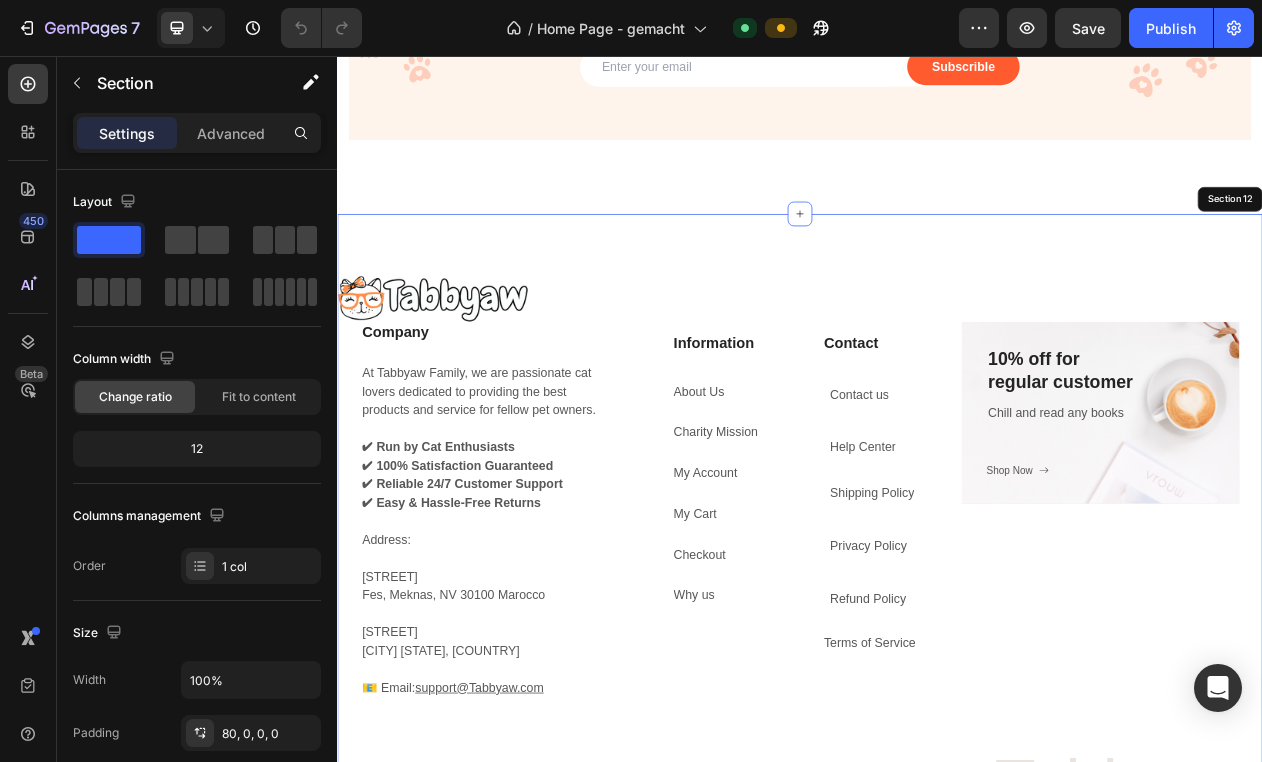 click on "Image Company Heading At Tabbyaw Family, we are passionate cat lovers dedicated to providing the best products and service for fellow pet owners.   ✔ Run by Cat Enthusiasts ✔ 100% Satisfaction Guaranteed ✔ Reliable 24/7 Customer Support ✔ Easy & Hassle-Free Returns   Address: Al Nahda Jbel Kabir Rue 225 Fes, Meknas, NV 30100 Marocco   Alfons Auer Straße Regensburg Bayern, germany 📧 Email:  support@Tabbyaw.com Text block Row Information Heading About Us Button Charity   Mission Button My Account Button My Cart Button Checkout Button Why us Button Contact Heading Contact us Button Help Center Button Shipping Policy Button Privacy Policy Button Refund Policy Button Terms of Service Button Row 10% off for regular customer Heading Chill and read any books Text block
Shop Now Button Row Hero Banner Row Tabbyaw Heading Copyright © 2025 Tabbyaw. All Rights Reserved. Text block Image Row Section 12" at bounding box center [937, 687] 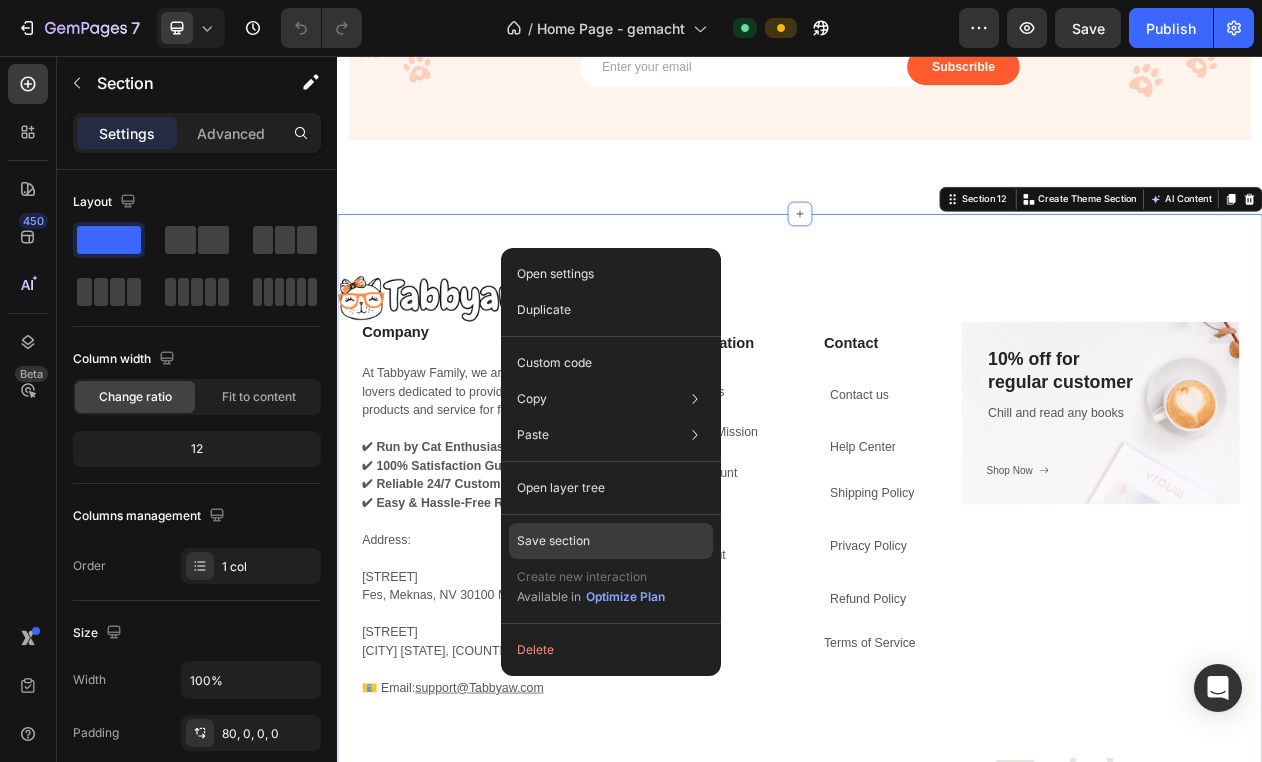 click on "Save section" 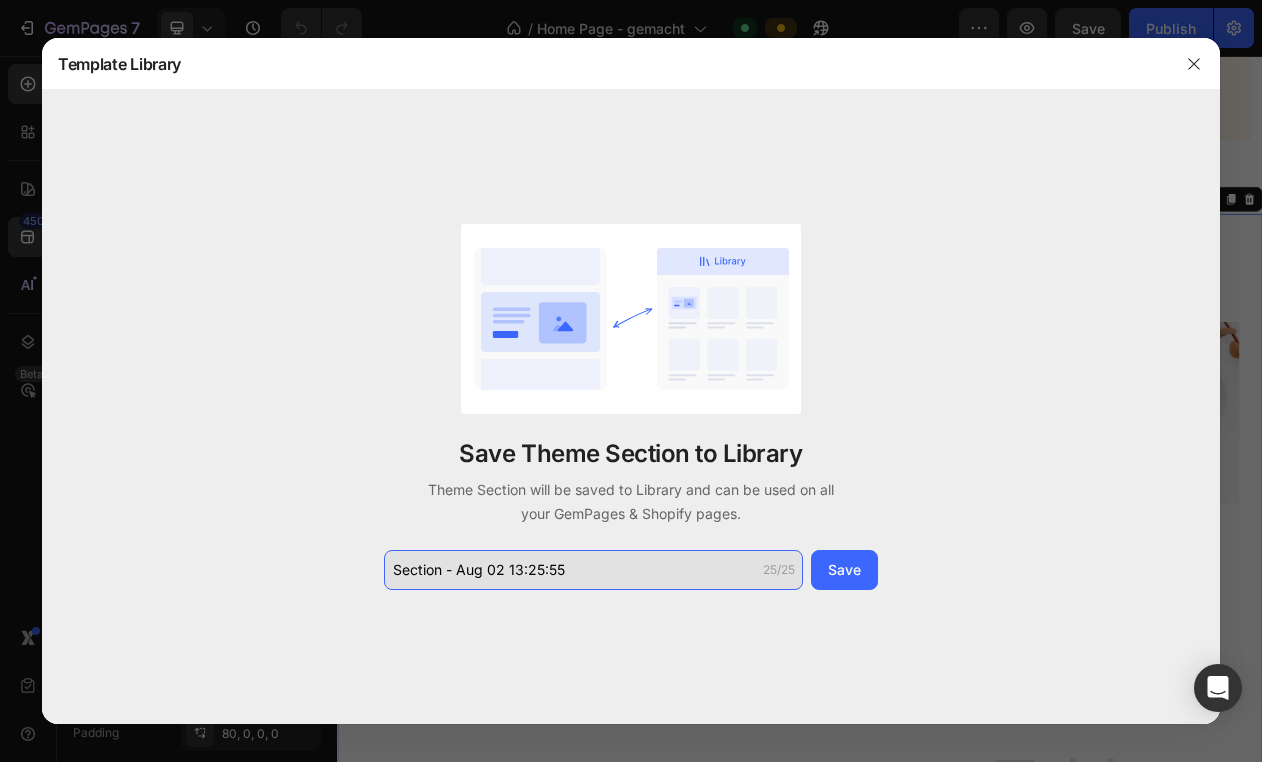 click on "Section - Aug 02 13:25:55" 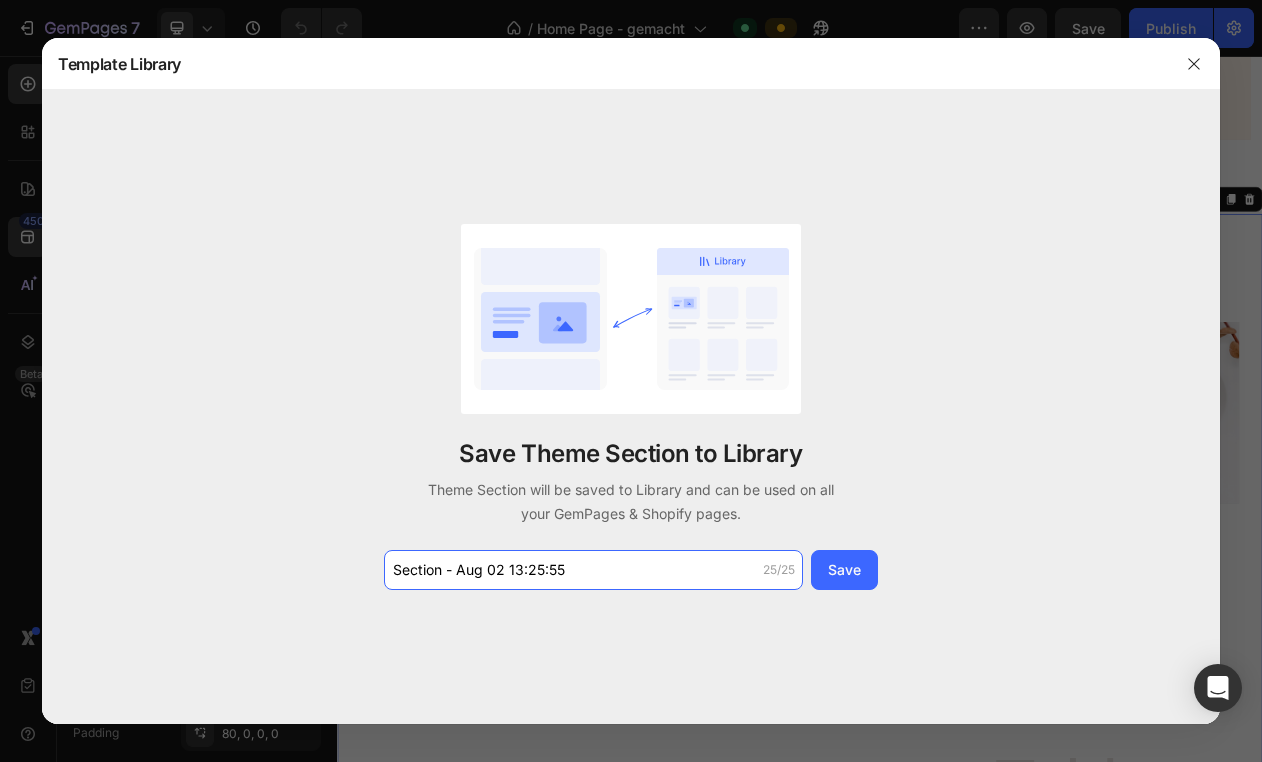 drag, startPoint x: 589, startPoint y: 575, endPoint x: 257, endPoint y: 575, distance: 332 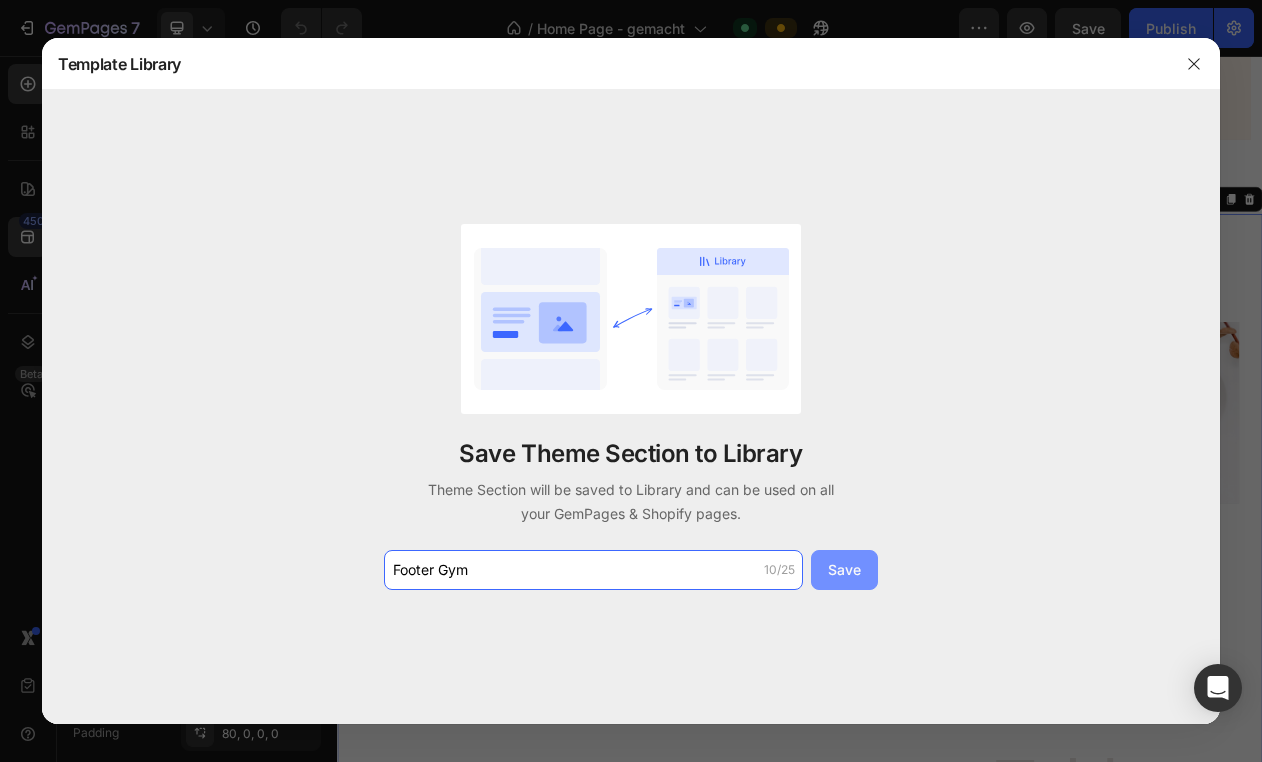 type on "Footer Gym" 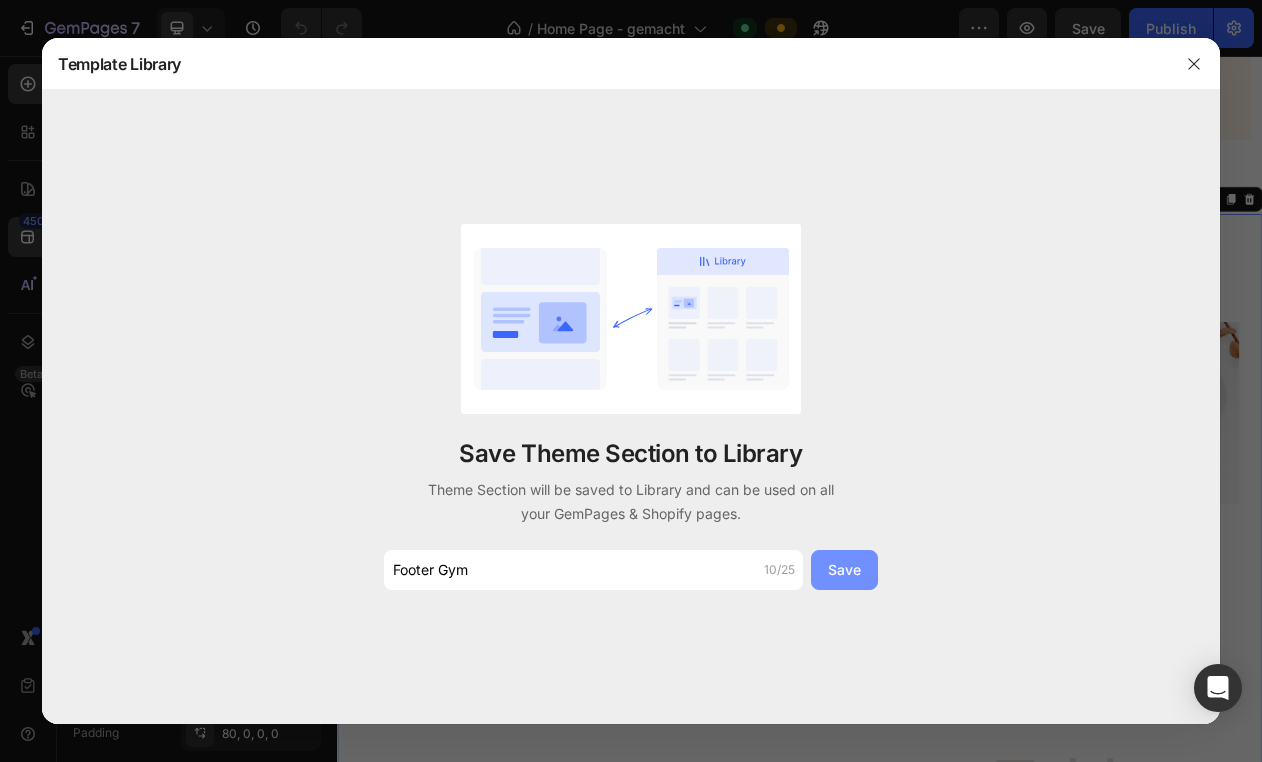 click on "Save" at bounding box center [844, 569] 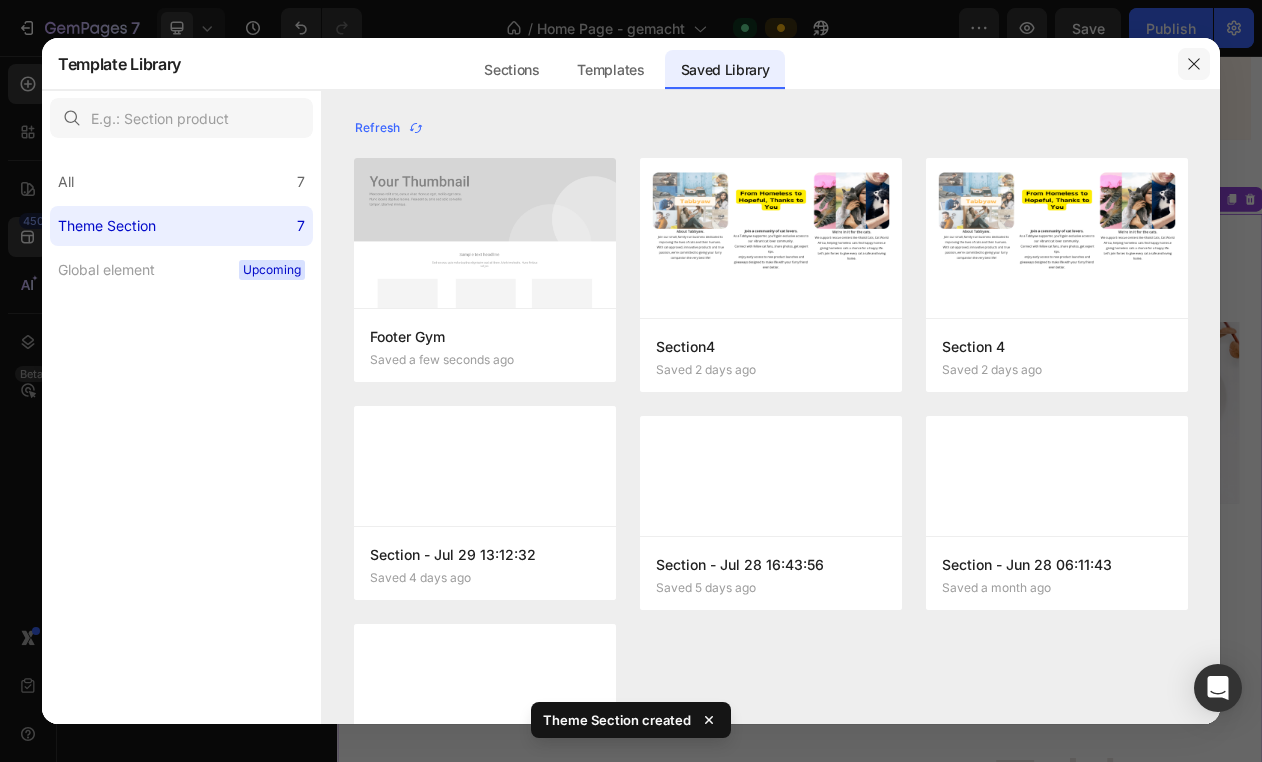 click 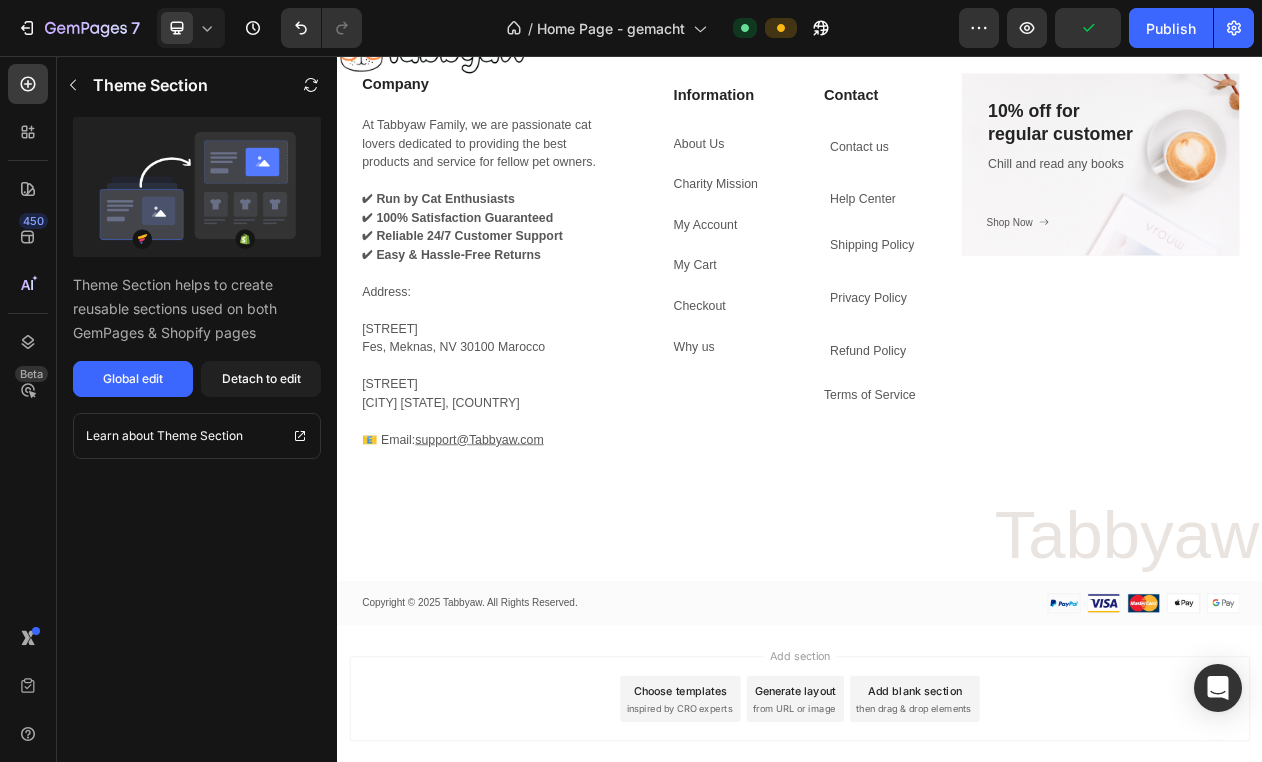 scroll, scrollTop: 5555, scrollLeft: 0, axis: vertical 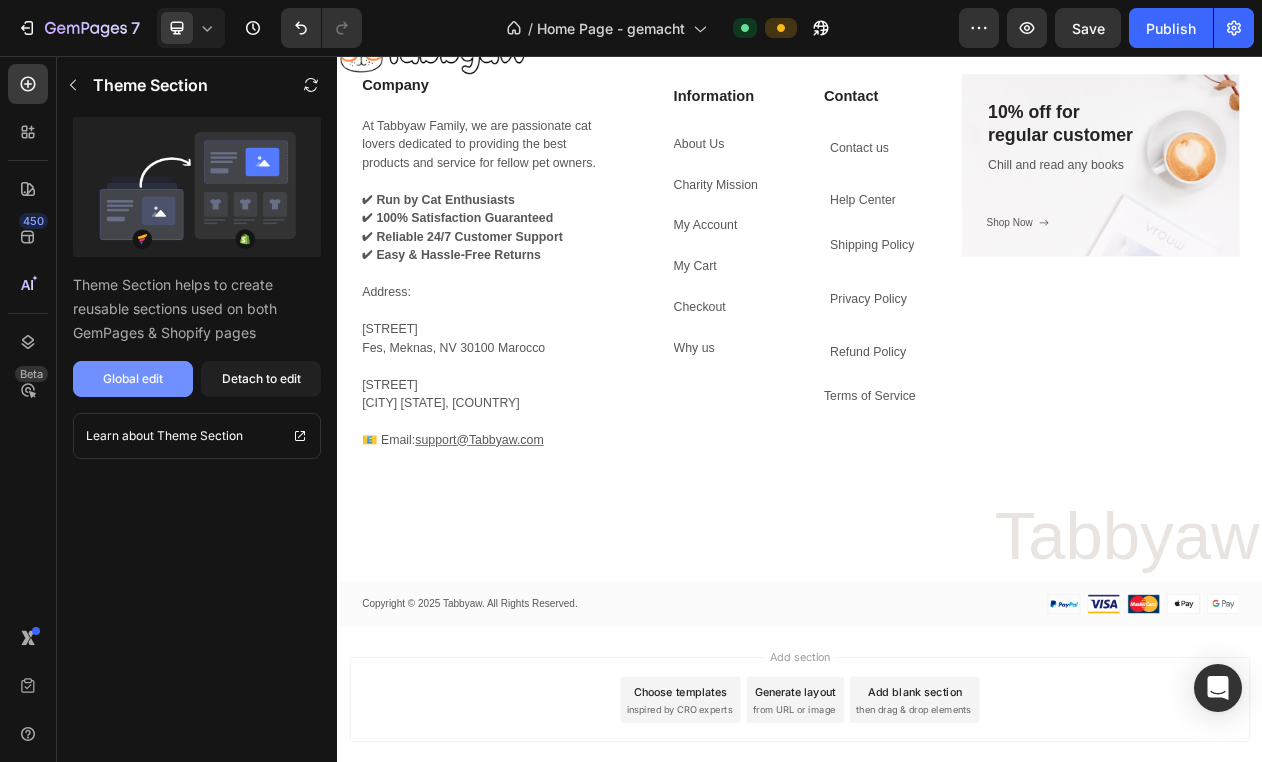 click on "Global edit" at bounding box center [133, 379] 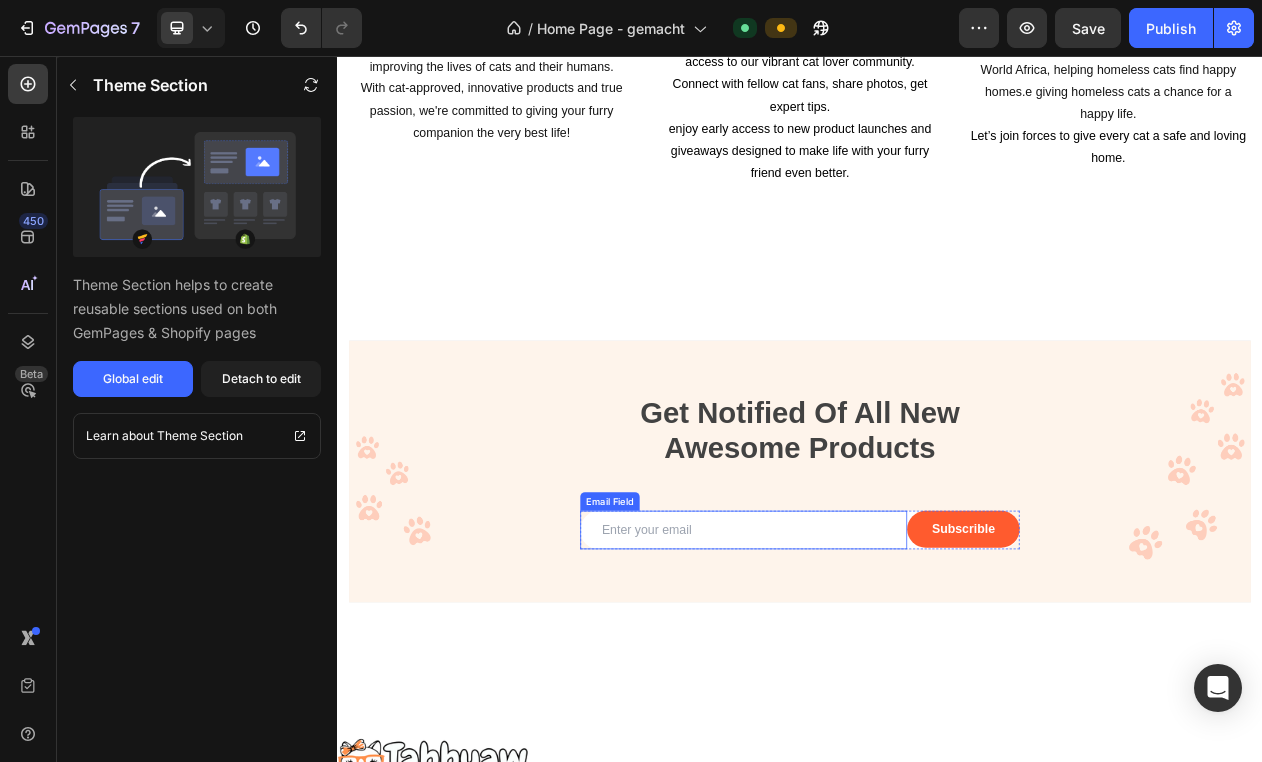 scroll, scrollTop: 4644, scrollLeft: 0, axis: vertical 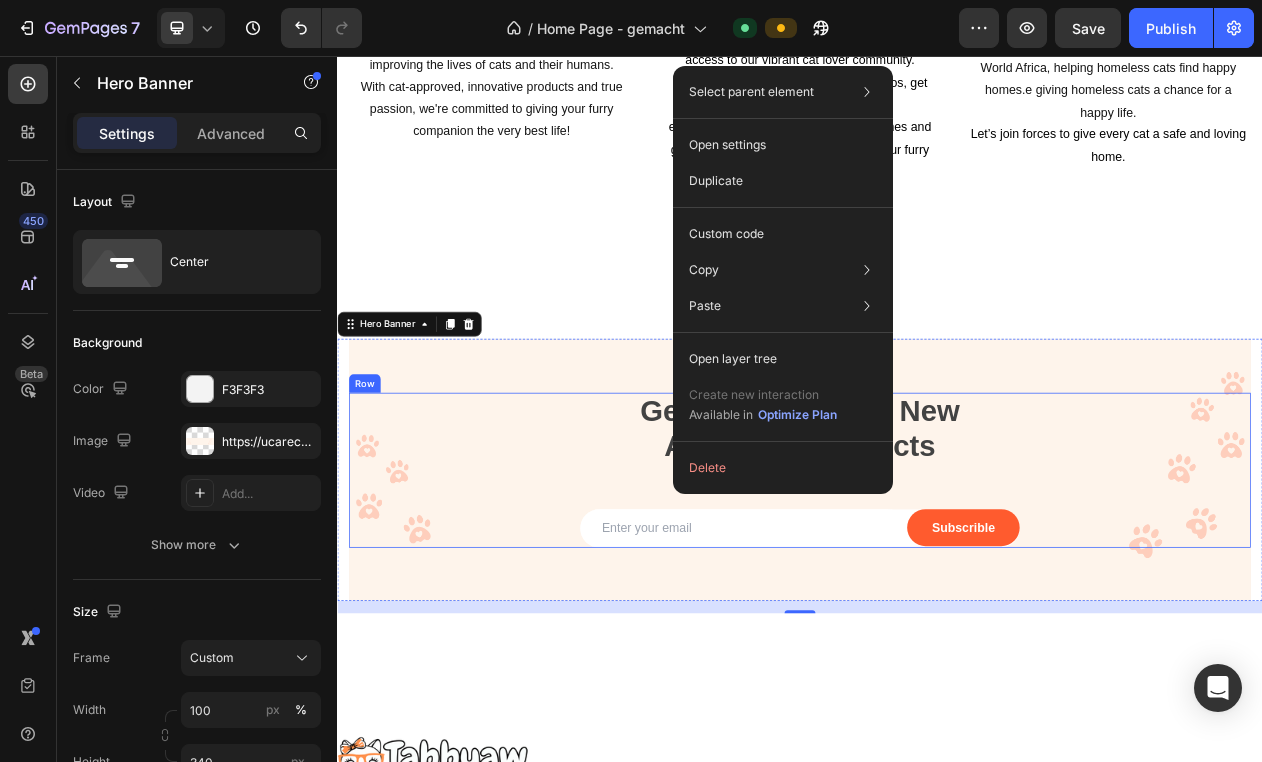click on "Get Notified Of All New Awesome Products Heading Email Field Subscrible Submit Button Row Newsletter Row" at bounding box center [937, 593] 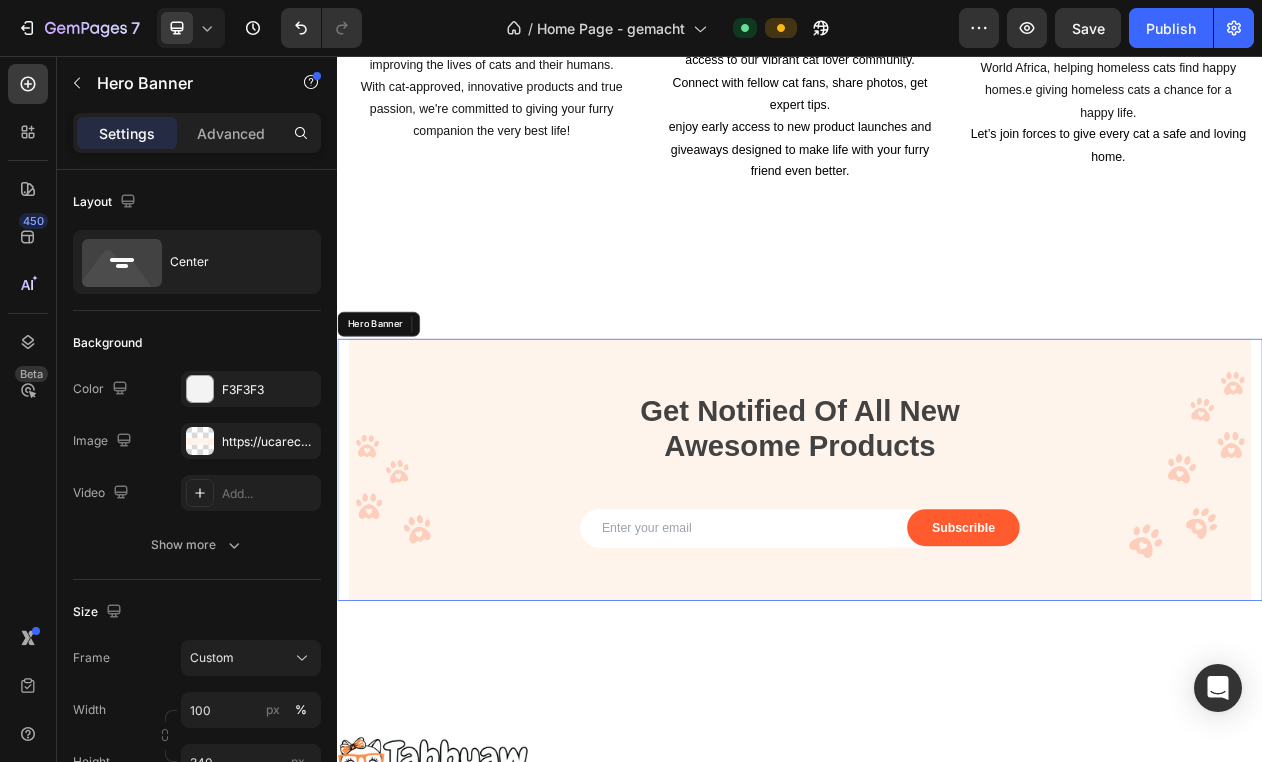 click at bounding box center (937, 593) 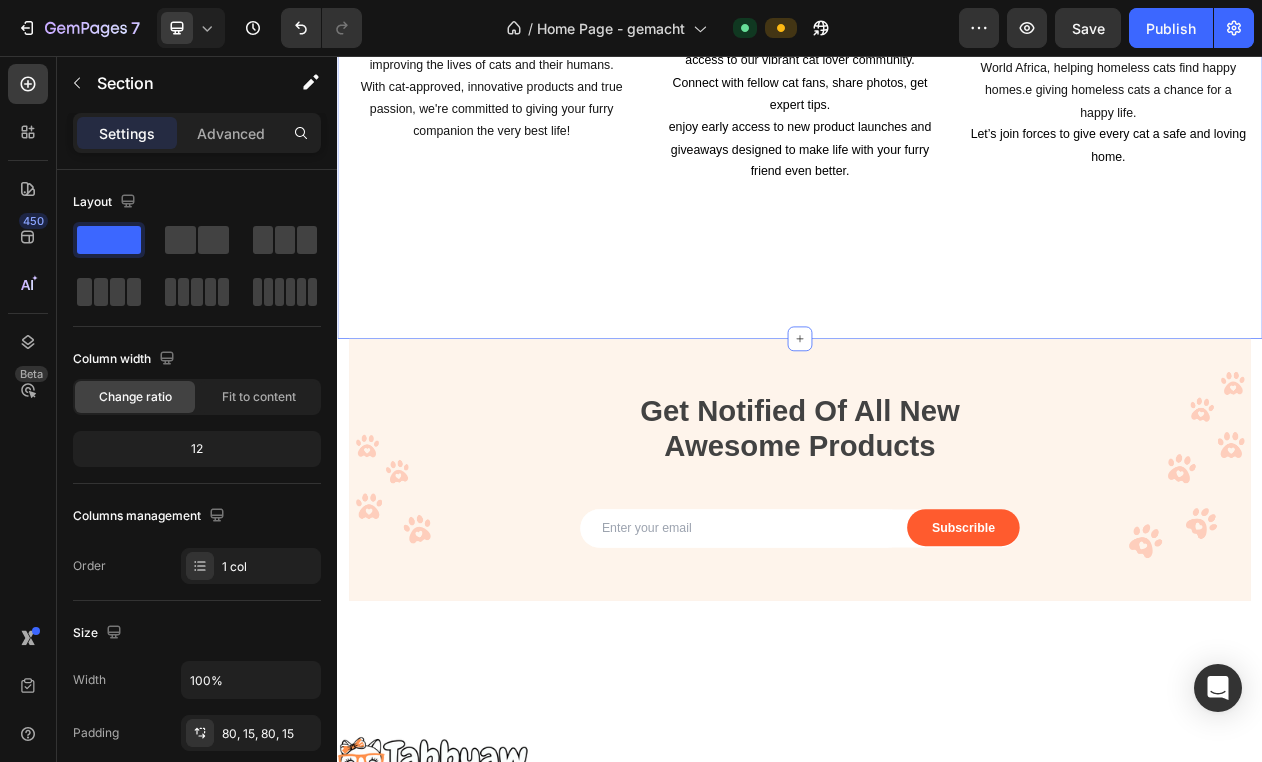 click on "Image About Tabbyaw. Text Block Join our small, family-run business dedicated to improving the lives of cats and their humans.  With cat-approved, innovative products and true passion, we're committed to giving your furry companion the very best life!             Text Block Image Join a community of cat lovers. Text block Row As a Tabbyaw supporter, you’ll gain exclusive access to our vibrant cat lover community.   Connect with fellow cat fans, share photos, get expert tips.  enjoy early access to new product launches and giveaways designed to make life with your furry friend even better.         Text Block Image We're in it for the cats. Text Block We support rescue centers like Khalid Cats, Cat World Africa, helping homeless cats find happy homes.e giving homeless cats a chance for a happy life. Let’s join forces to give every cat a safe and loving home.   Text block Row Section 10" at bounding box center (937, 27) 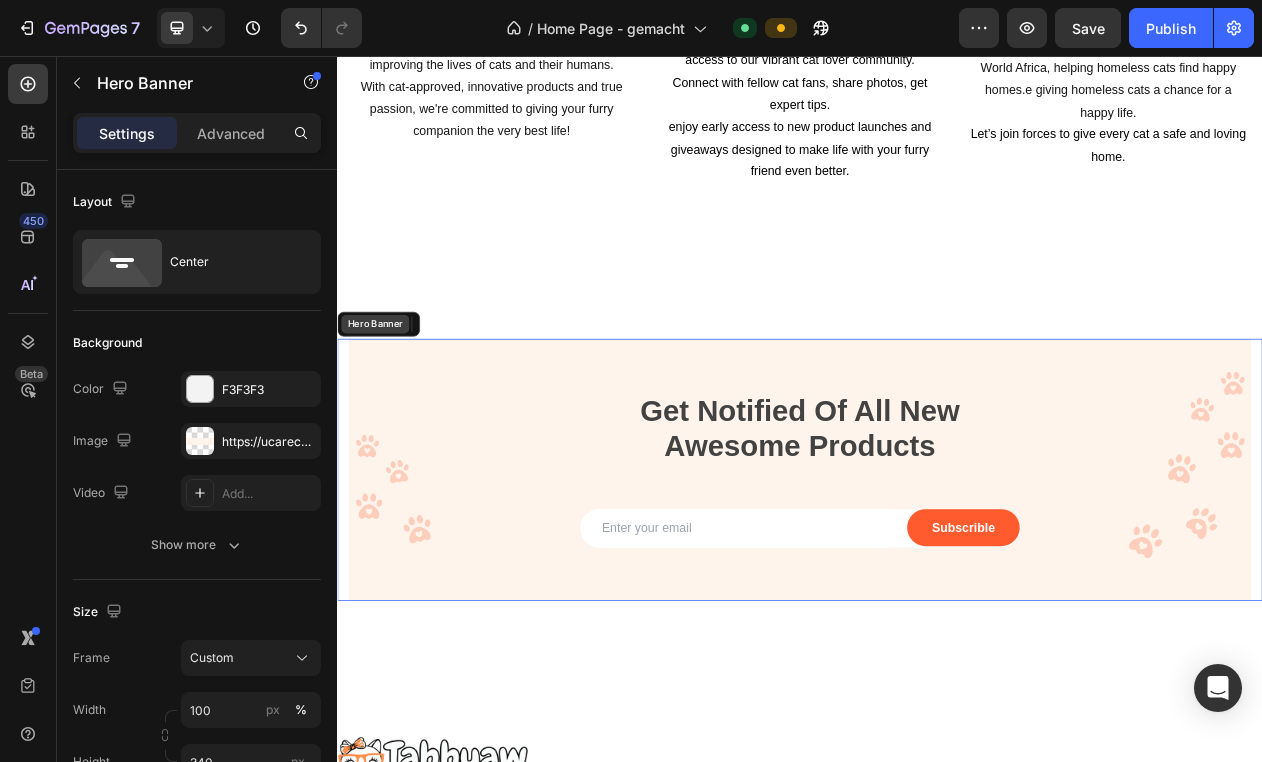 click on "Hero Banner" at bounding box center (386, 404) 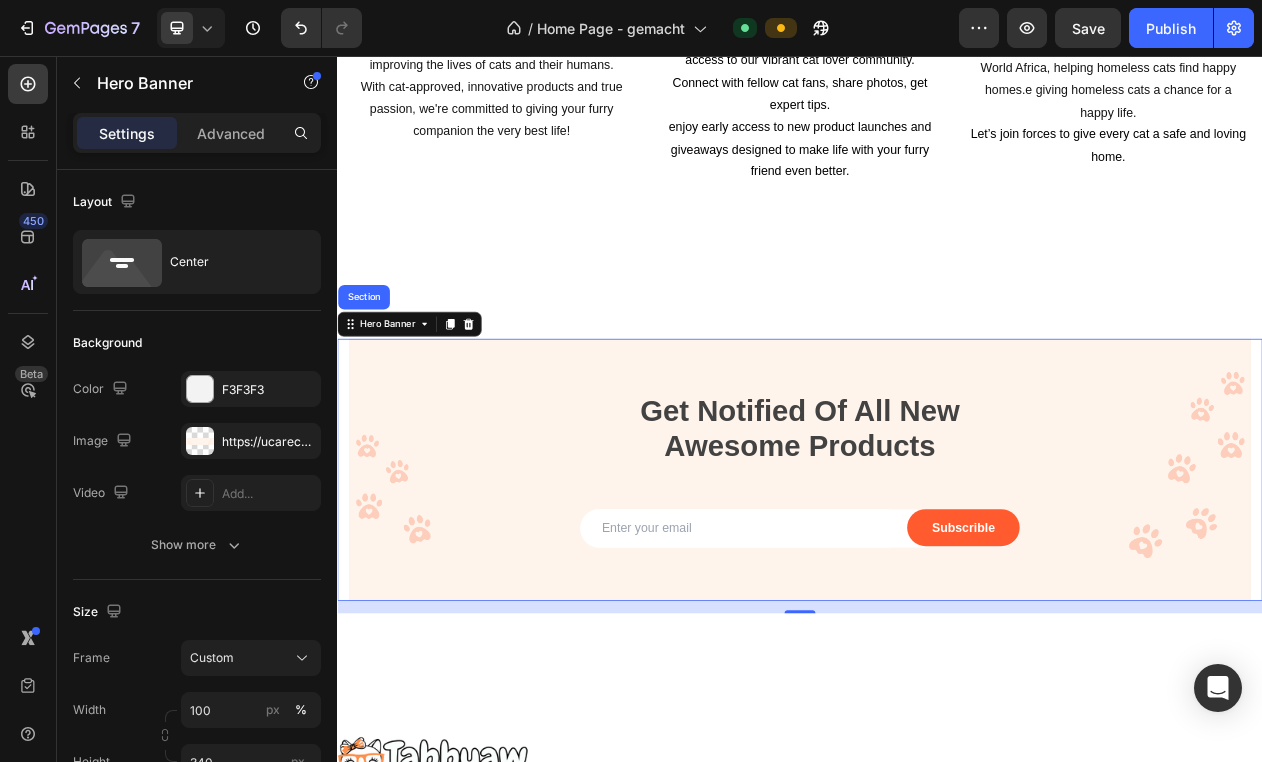 click at bounding box center (937, 593) 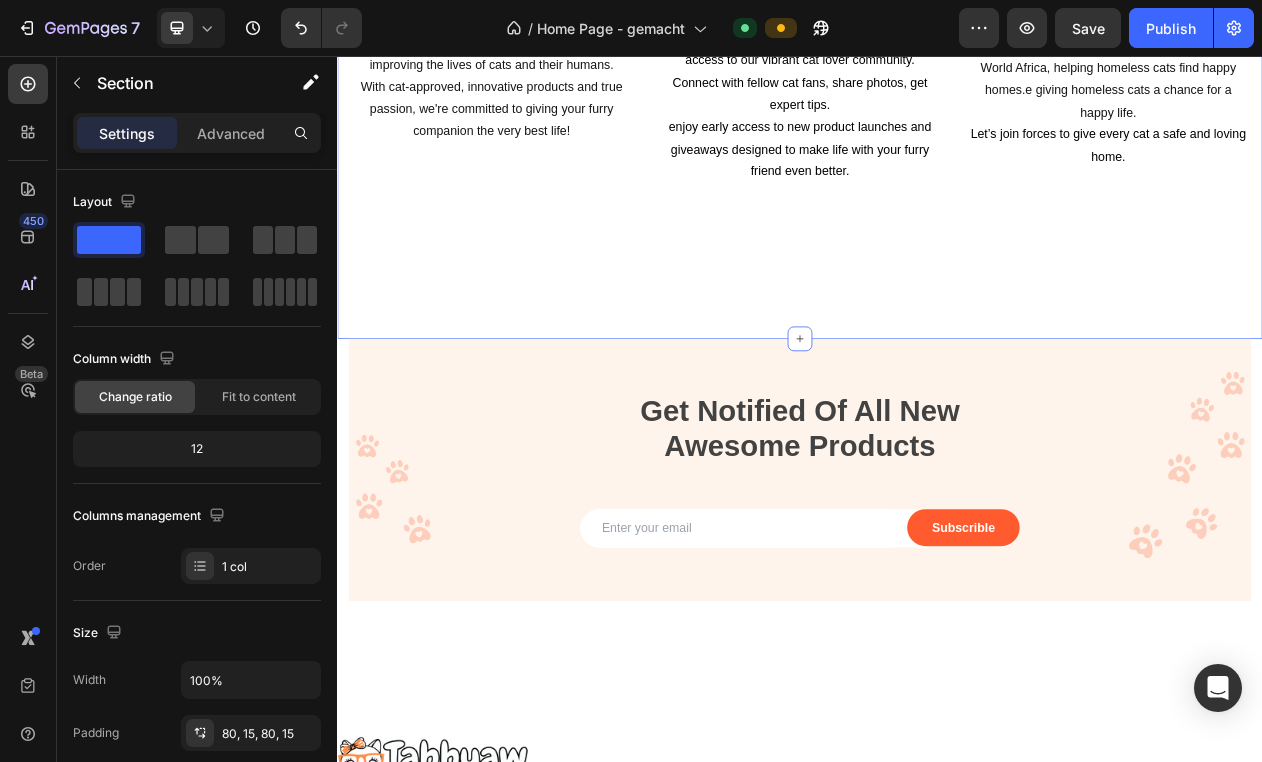 click on "Image About Tabbyaw. Text Block Join our small, family-run business dedicated to improving the lives of cats and their humans.  With cat-approved, innovative products and true passion, we're committed to giving your furry companion the very best life!             Text Block Image Join a community of cat lovers. Text block Row As a Tabbyaw supporter, you’ll gain exclusive access to our vibrant cat lover community.   Connect with fellow cat fans, share photos, get expert tips.  enjoy early access to new product launches and giveaways designed to make life with your furry friend even better.         Text Block Image We're in it for the cats. Text Block We support rescue centers like Khalid Cats, Cat World Africa, helping homeless cats find happy homes.e giving homeless cats a chance for a happy life. Let’s join forces to give every cat a safe and loving home.   Text block Row Section 10" at bounding box center (937, 27) 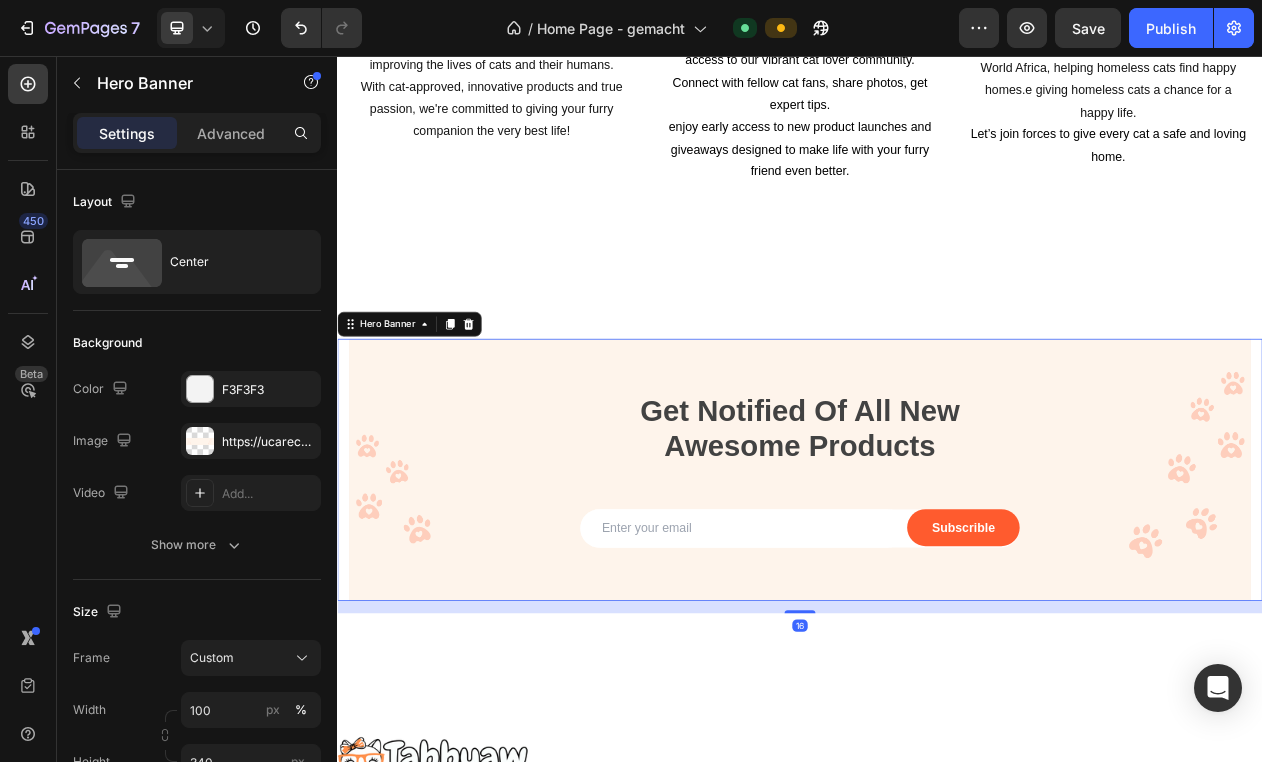 click at bounding box center [937, 593] 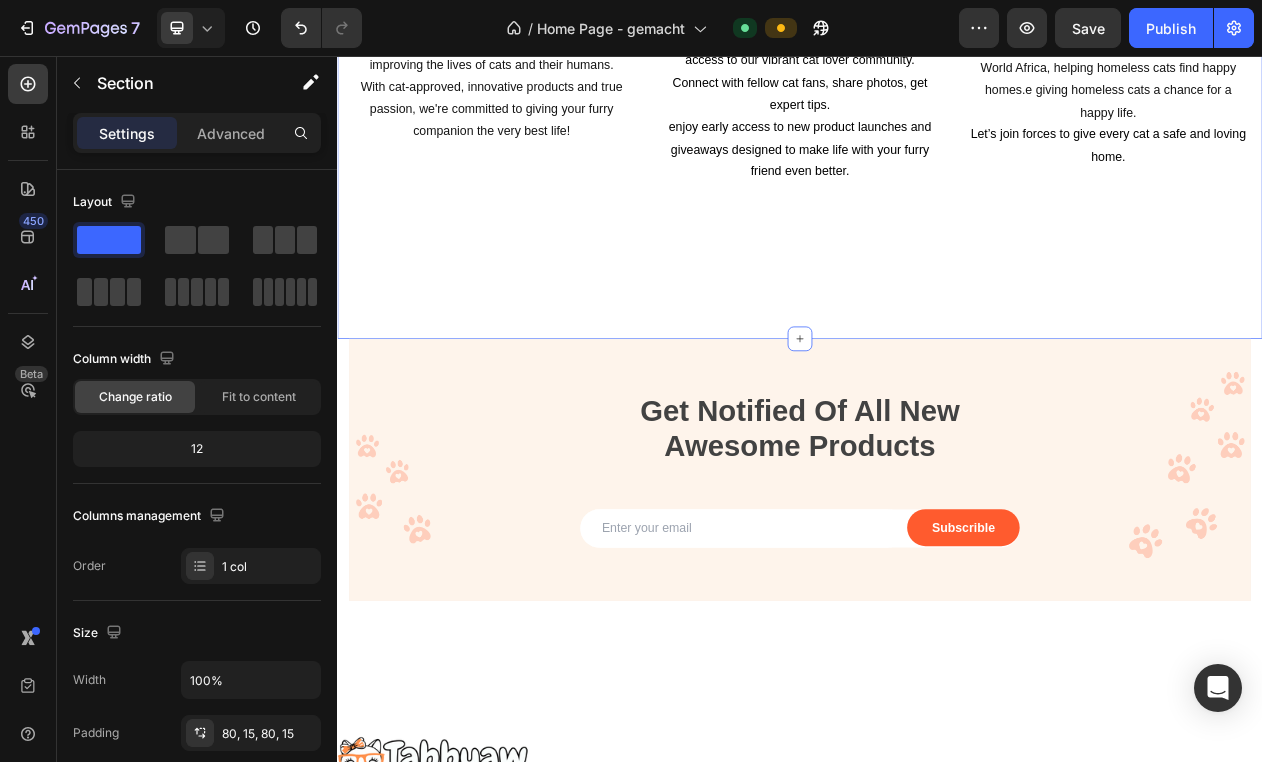 click on "Image About Tabbyaw. Text Block Join our small, family-run business dedicated to improving the lives of cats and their humans.  With cat-approved, innovative products and true passion, we're committed to giving your furry companion the very best life!             Text Block Image Join a community of cat lovers. Text block Row As a Tabbyaw supporter, you’ll gain exclusive access to our vibrant cat lover community.   Connect with fellow cat fans, share photos, get expert tips.  enjoy early access to new product launches and giveaways designed to make life with your furry friend even better.         Text Block Image We're in it for the cats. Text Block We support rescue centers like Khalid Cats, Cat World Africa, helping homeless cats find happy homes.e giving homeless cats a chance for a happy life. Let’s join forces to give every cat a safe and loving home.   Text block Row Section 10   Create Theme Section AI Content Write with GemAI What would you like to describe here? Tone and Voice" at bounding box center (937, 27) 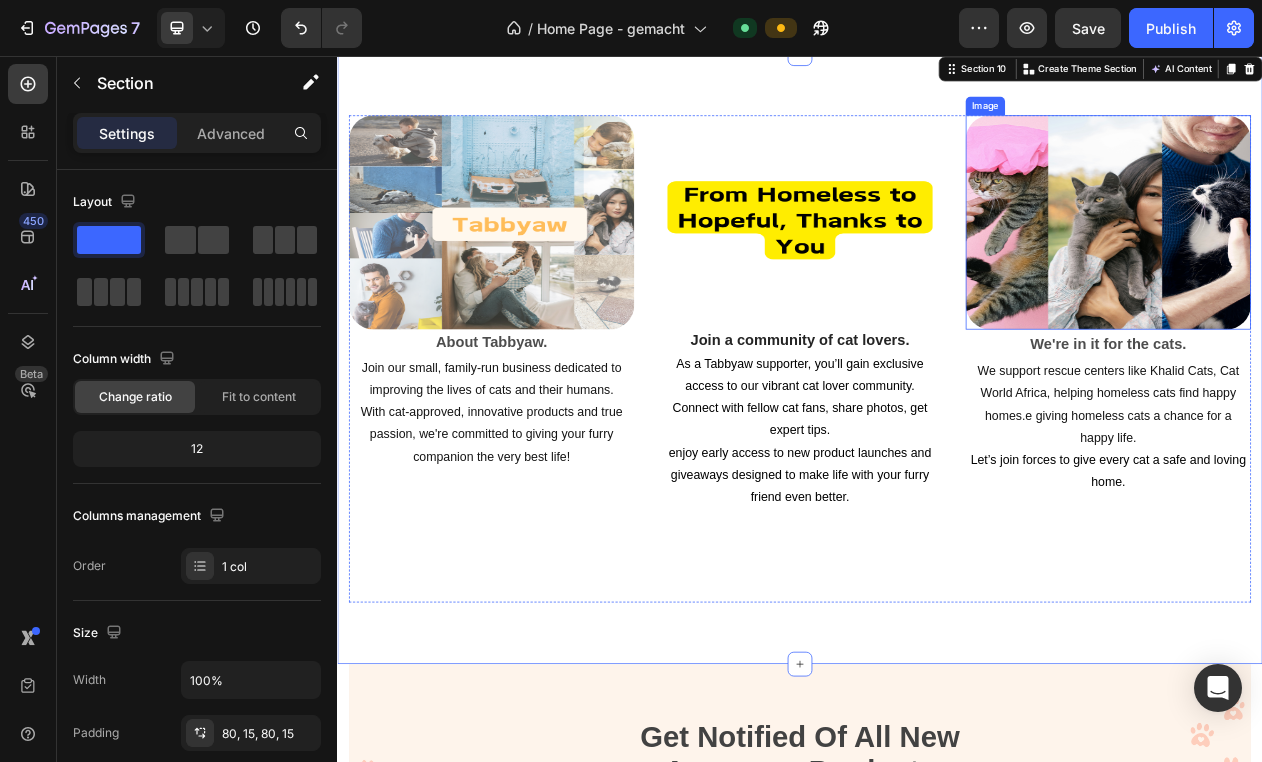 scroll, scrollTop: 4159, scrollLeft: 0, axis: vertical 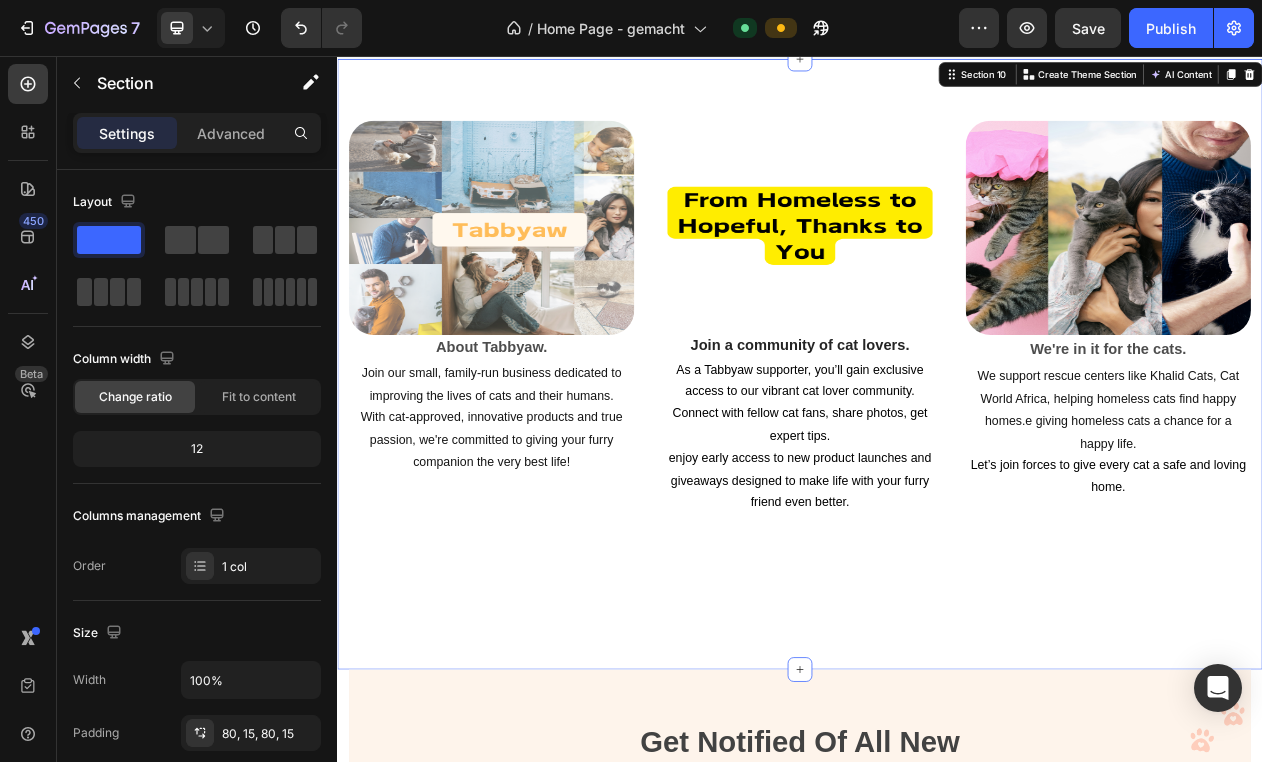 click on "Image About Tabbyaw. Text Block Join our small, family-run business dedicated to improving the lives of cats and their humans.  With cat-approved, innovative products and true passion, we're committed to giving your furry companion the very best life!             Text Block Image Join a community of cat lovers. Text block Row As a Tabbyaw supporter, you’ll gain exclusive access to our vibrant cat lover community.   Connect with fellow cat fans, share photos, get expert tips.  enjoy early access to new product launches and giveaways designed to make life with your furry friend even better.         Text Block Image We're in it for the cats. Text Block We support rescue centers like Khalid Cats, Cat World Africa, helping homeless cats find happy homes.e giving homeless cats a chance for a happy life. Let’s join forces to give every cat a safe and loving home.   Text block Row Section 10   Create Theme Section AI Content Write with GemAI What would you like to describe here? Tone and Voice" at bounding box center [937, 456] 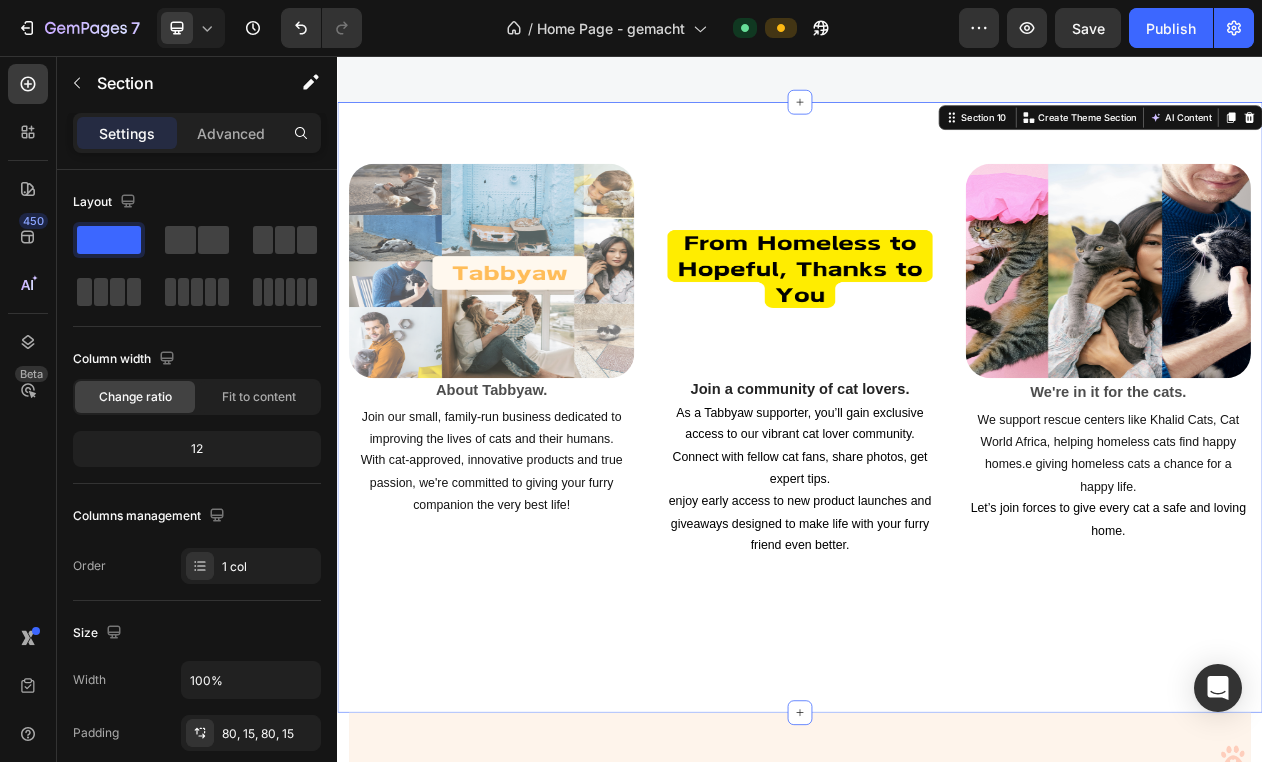 scroll, scrollTop: 4311, scrollLeft: 0, axis: vertical 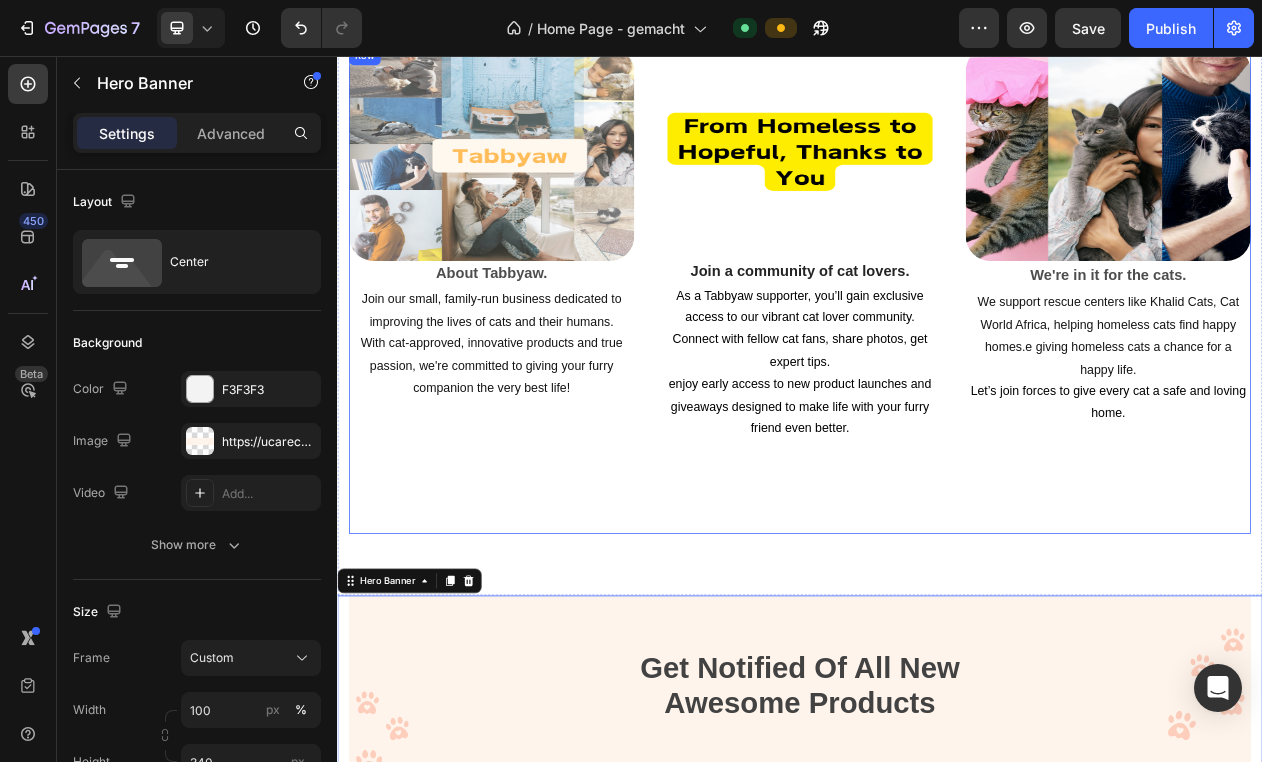 click on "Image We're in it for the cats. Text Block We support rescue centers like Khalid Cats, Cat World Africa, helping homeless cats find happy homes.e giving homeless cats a chance for a happy life. Let’s join forces to give every cat a safe and loving home.   Text block" at bounding box center [1337, 360] 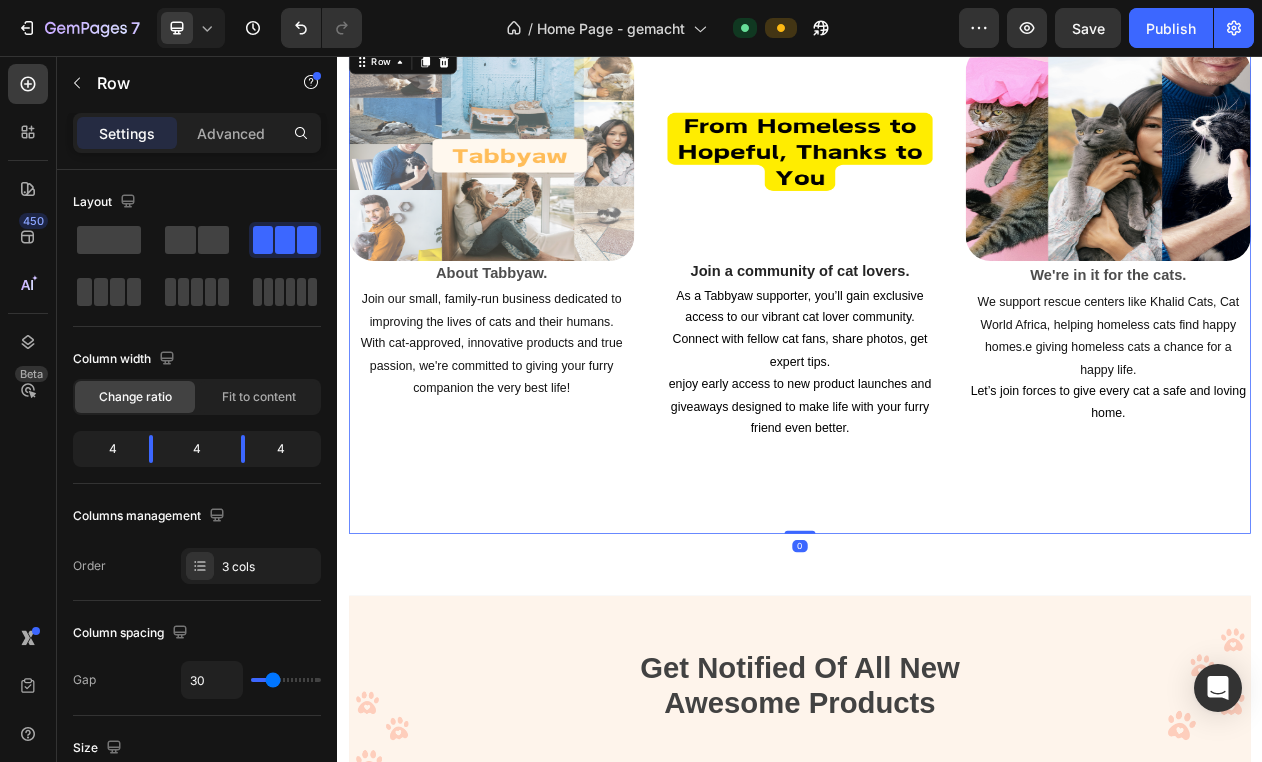 click on "Image We're in it for the cats. Text Block We support rescue centers like Khalid Cats, Cat World Africa, helping homeless cats find happy homes.e giving homeless cats a chance for a happy life. Let’s join forces to give every cat a safe and loving home.   Text block" at bounding box center (1337, 360) 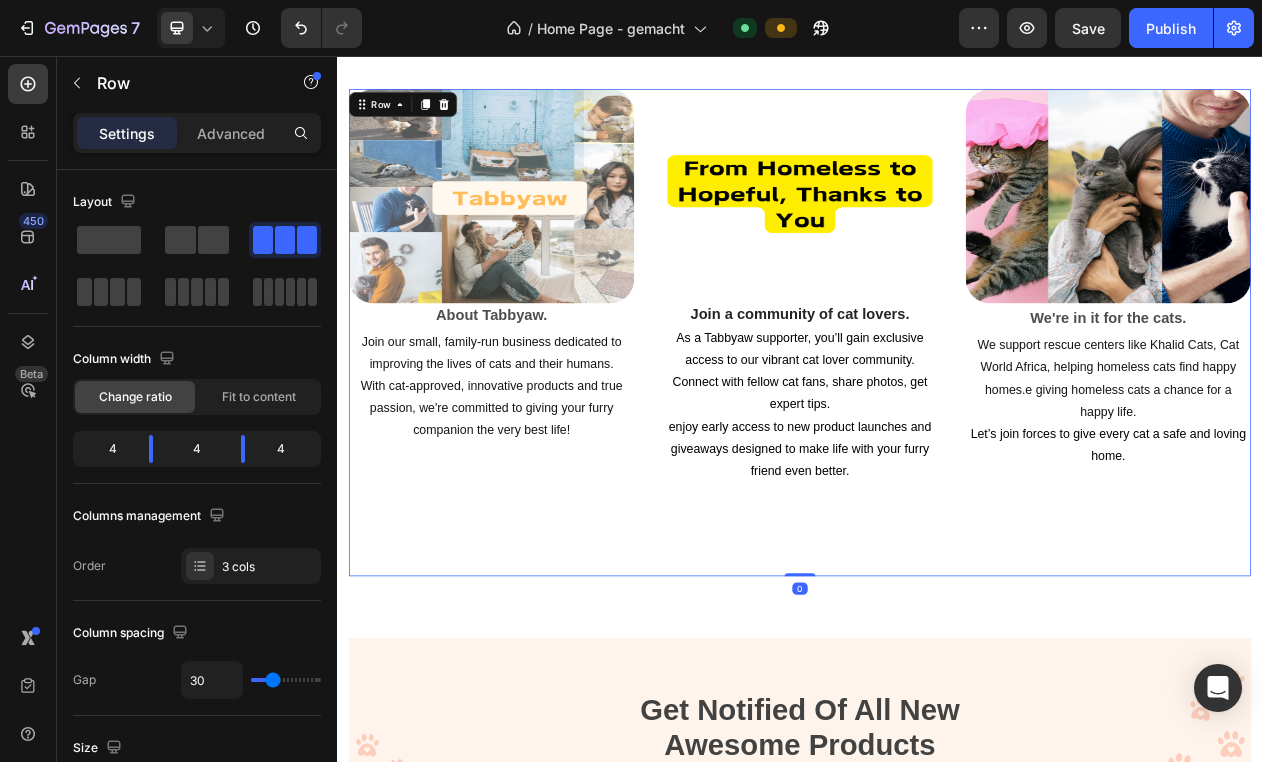 scroll, scrollTop: 4229, scrollLeft: 0, axis: vertical 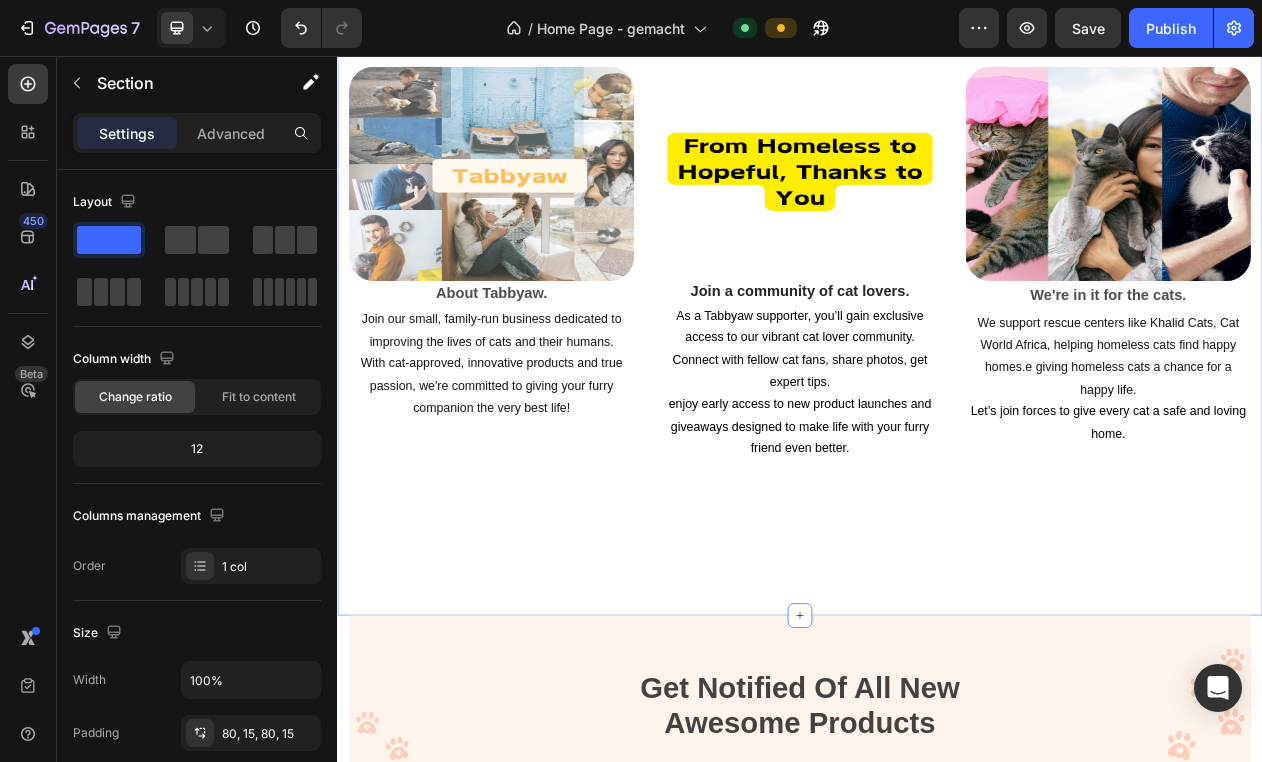 click on "Image About Tabbyaw. Text Block Join our small, family-run business dedicated to improving the lives of cats and their humans.  With cat-approved, innovative products and true passion, we're committed to giving your furry companion the very best life!             Text Block Image Join a community of cat lovers. Text block Row As a Tabbyaw supporter, you’ll gain exclusive access to our vibrant cat lover community.   Connect with fellow cat fans, share photos, get expert tips.  enjoy early access to new product launches and giveaways designed to make life with your furry friend even better.         Text Block Image We're in it for the cats. Text Block We support rescue centers like Khalid Cats, Cat World Africa, helping homeless cats find happy homes.e giving homeless cats a chance for a happy life. Let’s join forces to give every cat a safe and loving home.   Text block Row Section 10   Create Theme Section AI Content Write with GemAI What would you like to describe here? Tone and Voice" at bounding box center [937, 386] 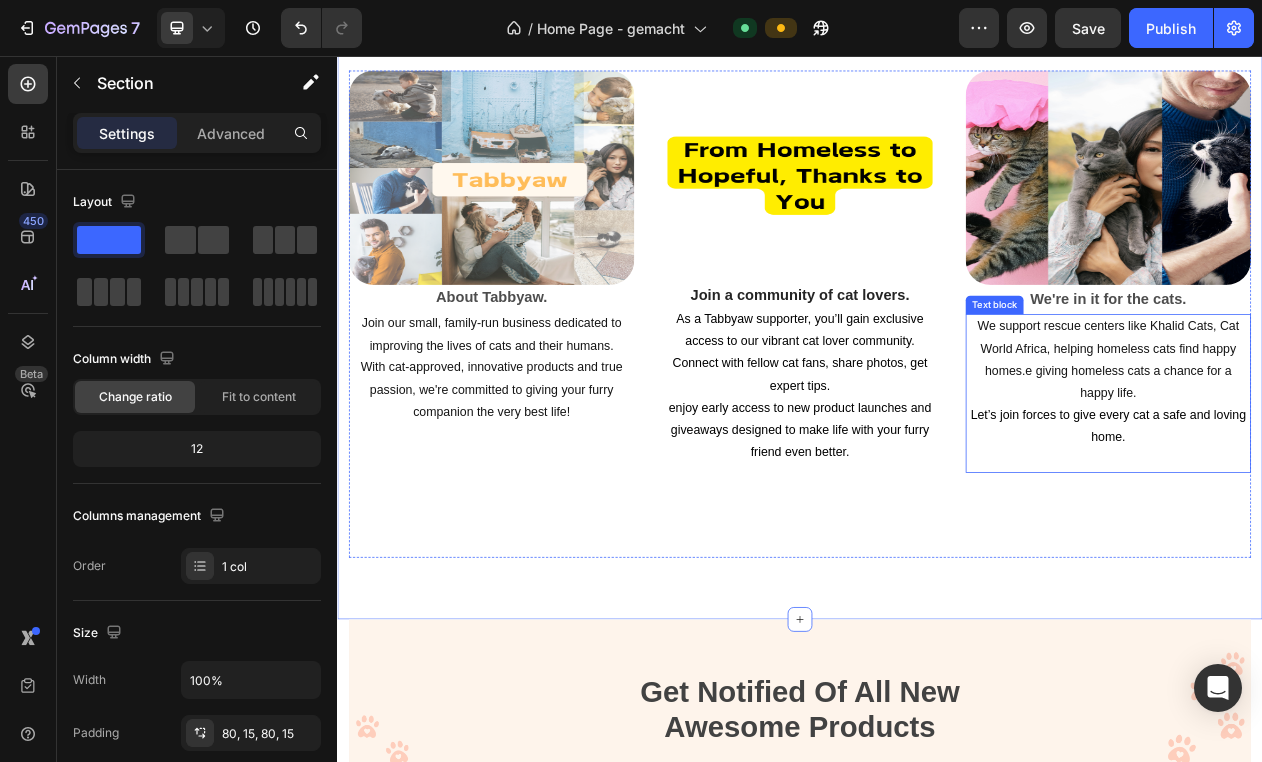 scroll, scrollTop: 4302, scrollLeft: 0, axis: vertical 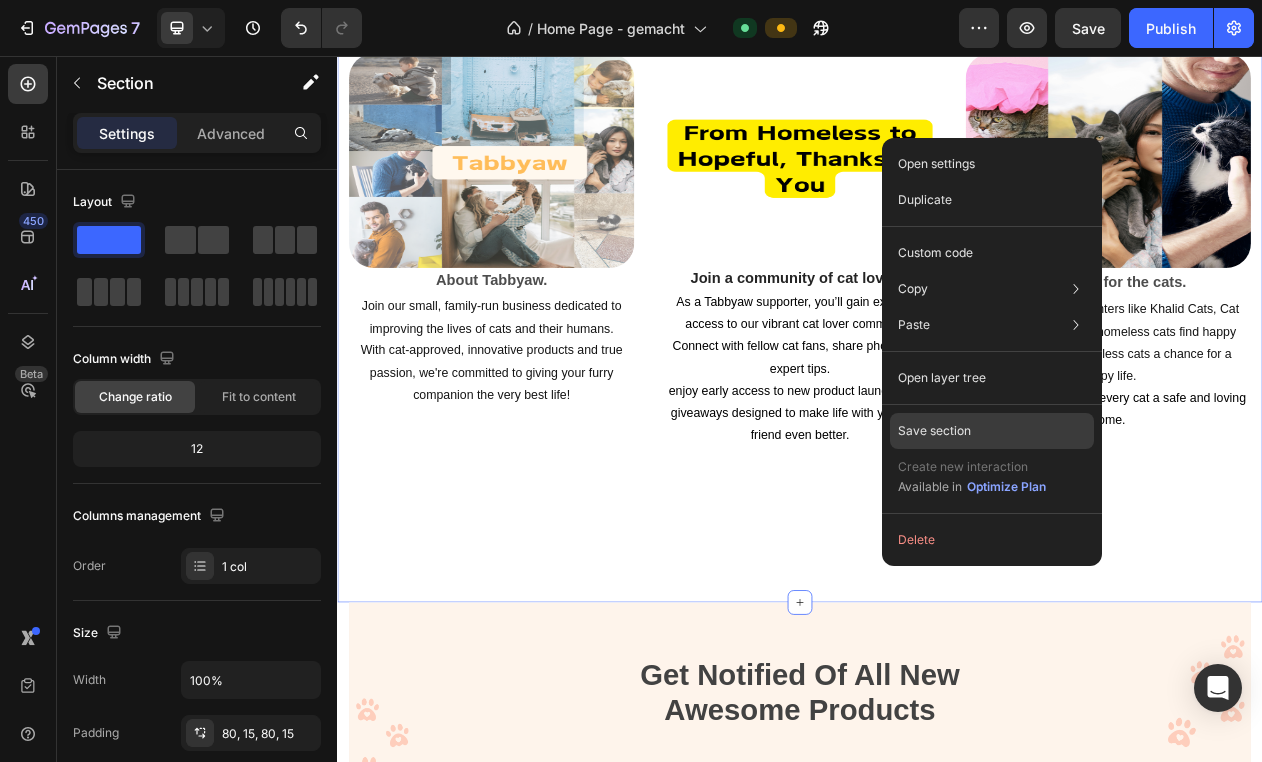 click on "Save section" 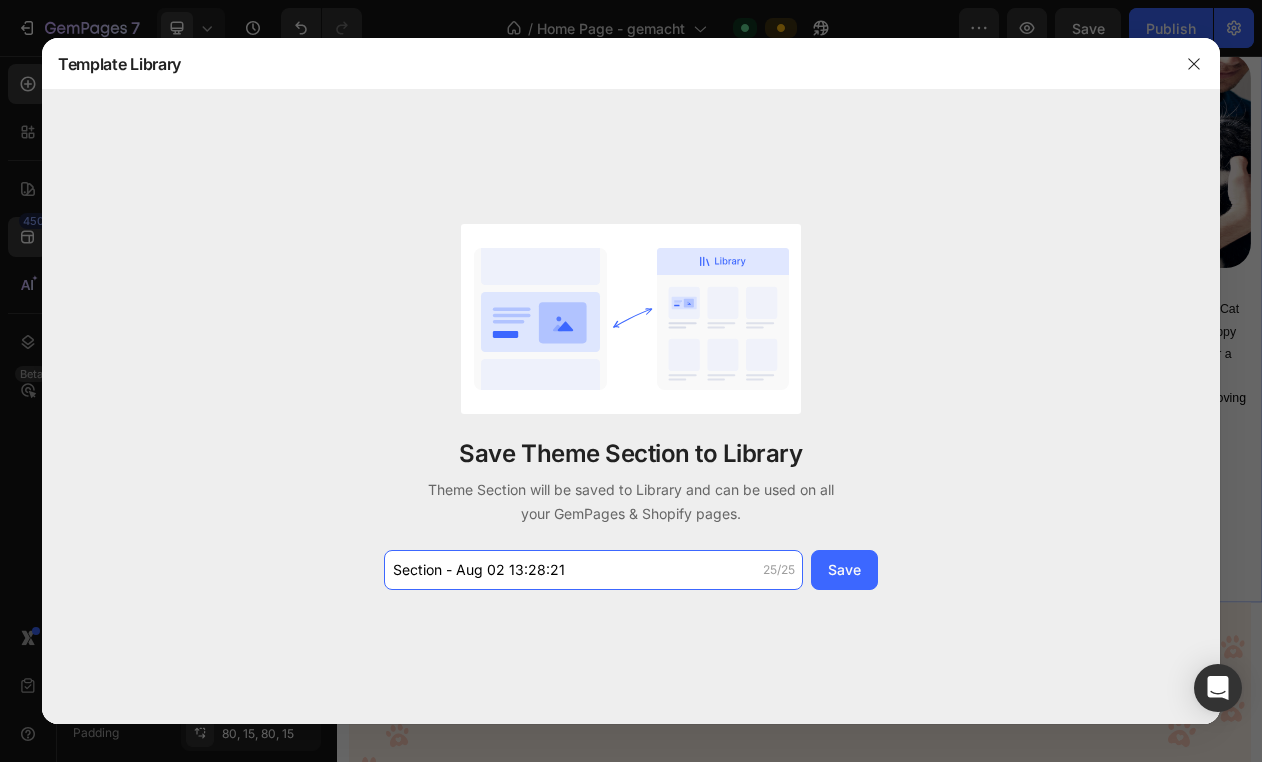 drag, startPoint x: 598, startPoint y: 571, endPoint x: 381, endPoint y: 568, distance: 217.02074 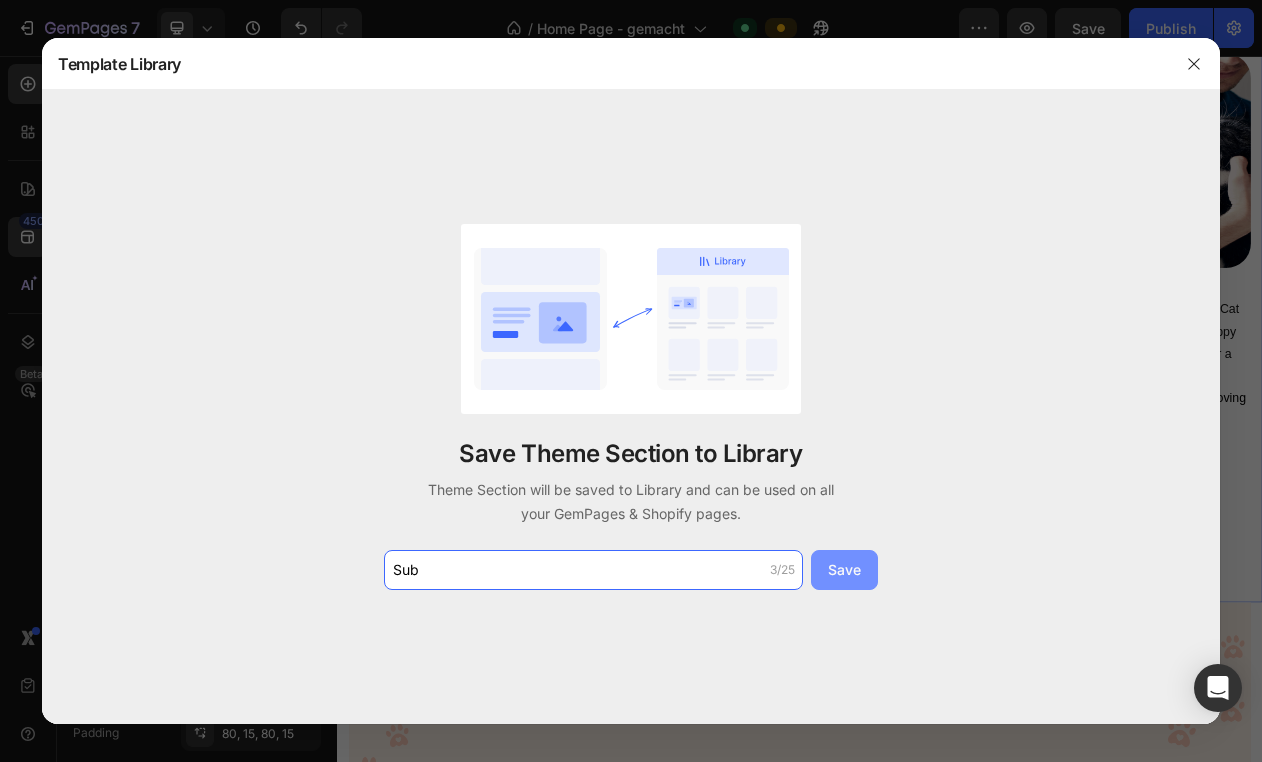 type on "Sub" 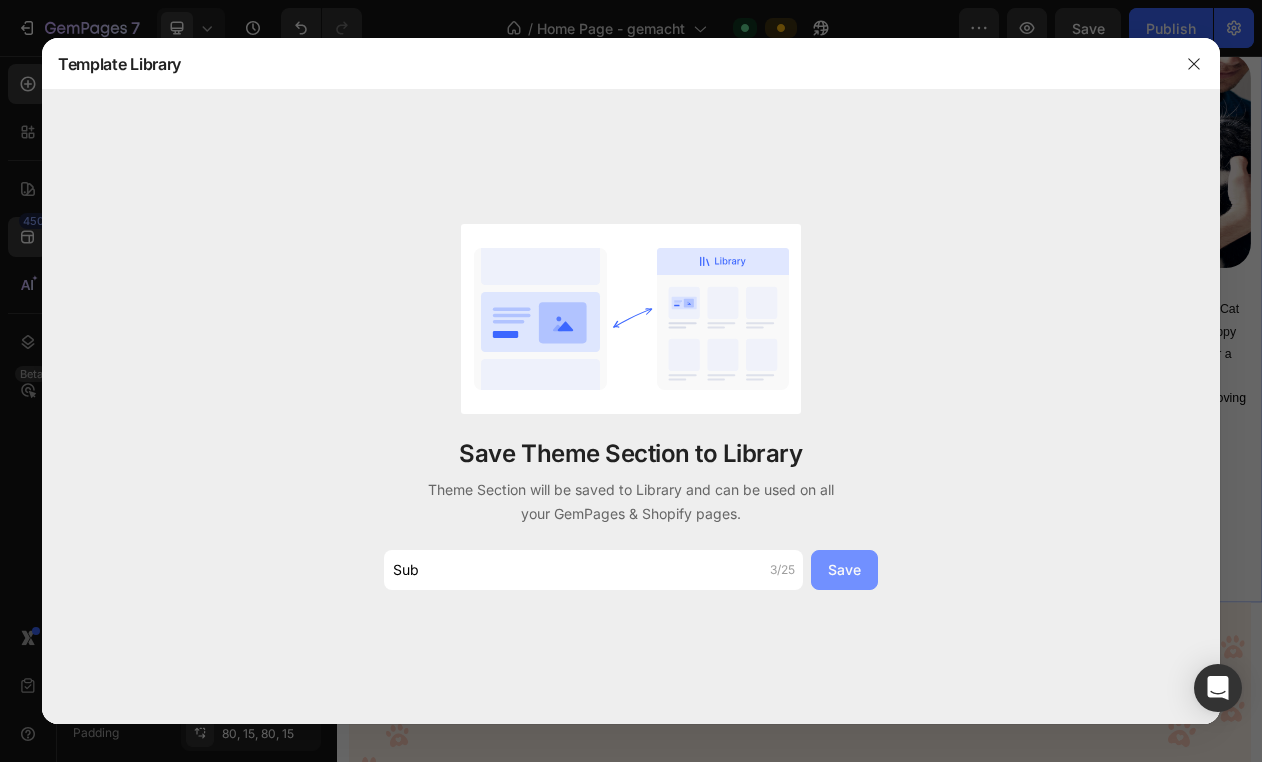 click on "Save" at bounding box center [844, 570] 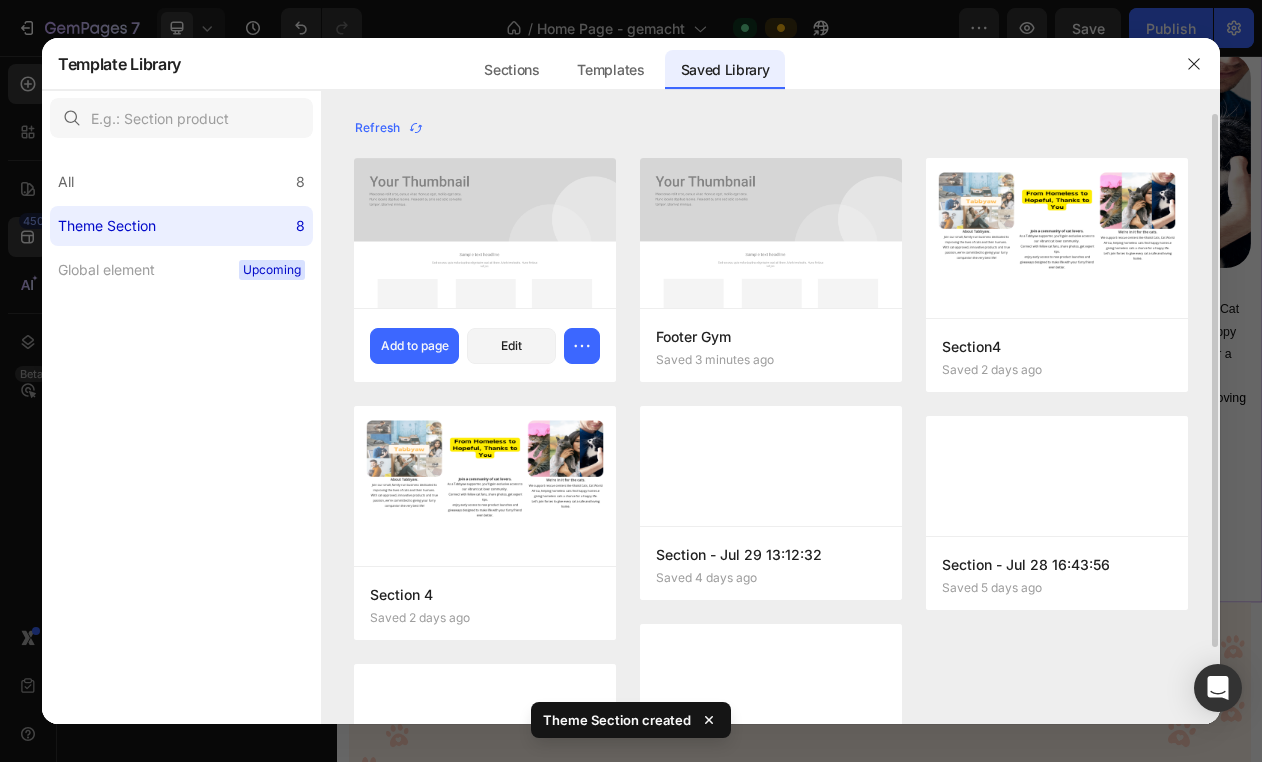 click at bounding box center [485, 233] 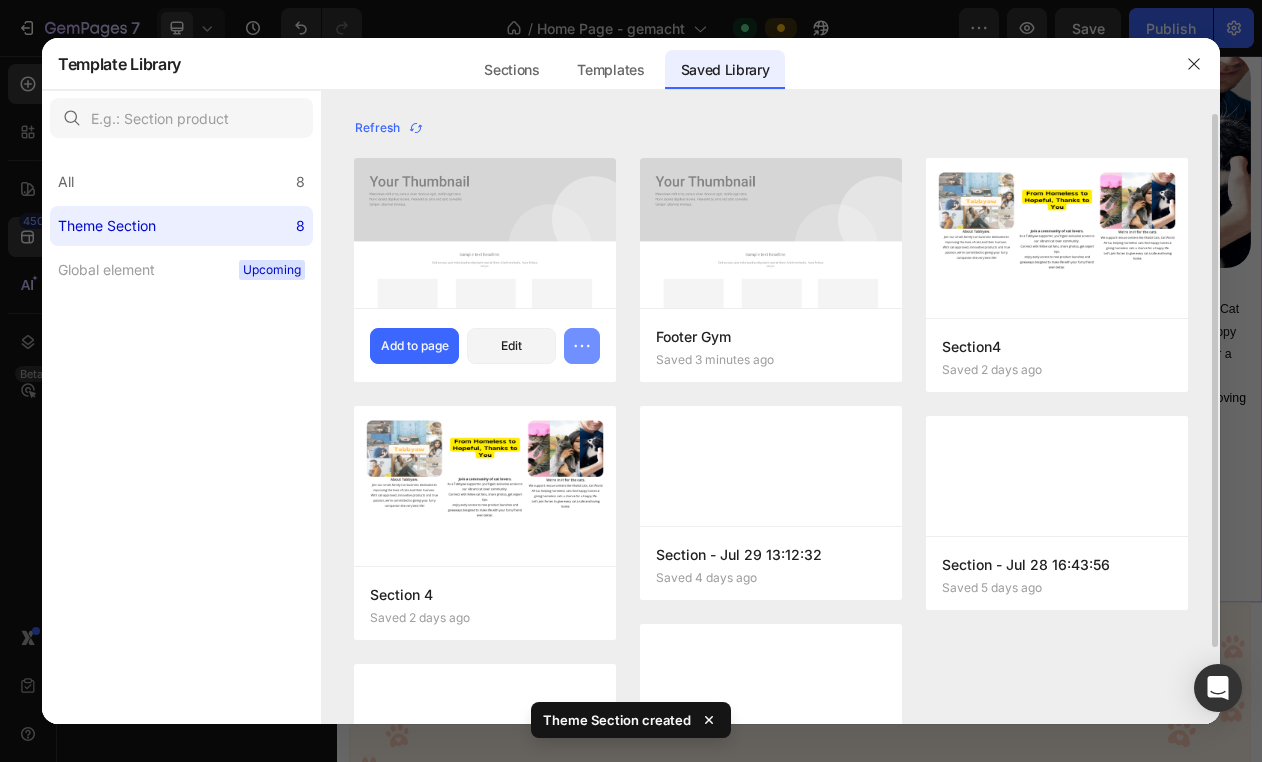 click 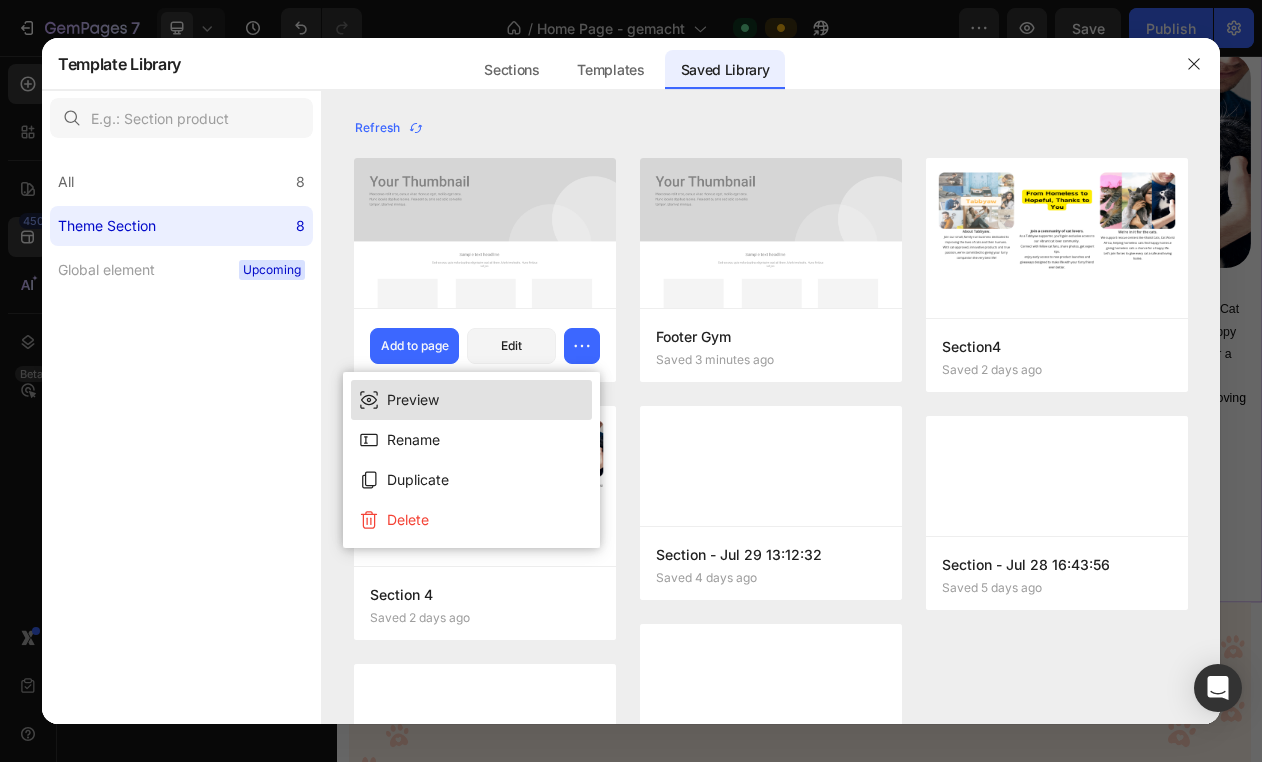 click on "Preview" 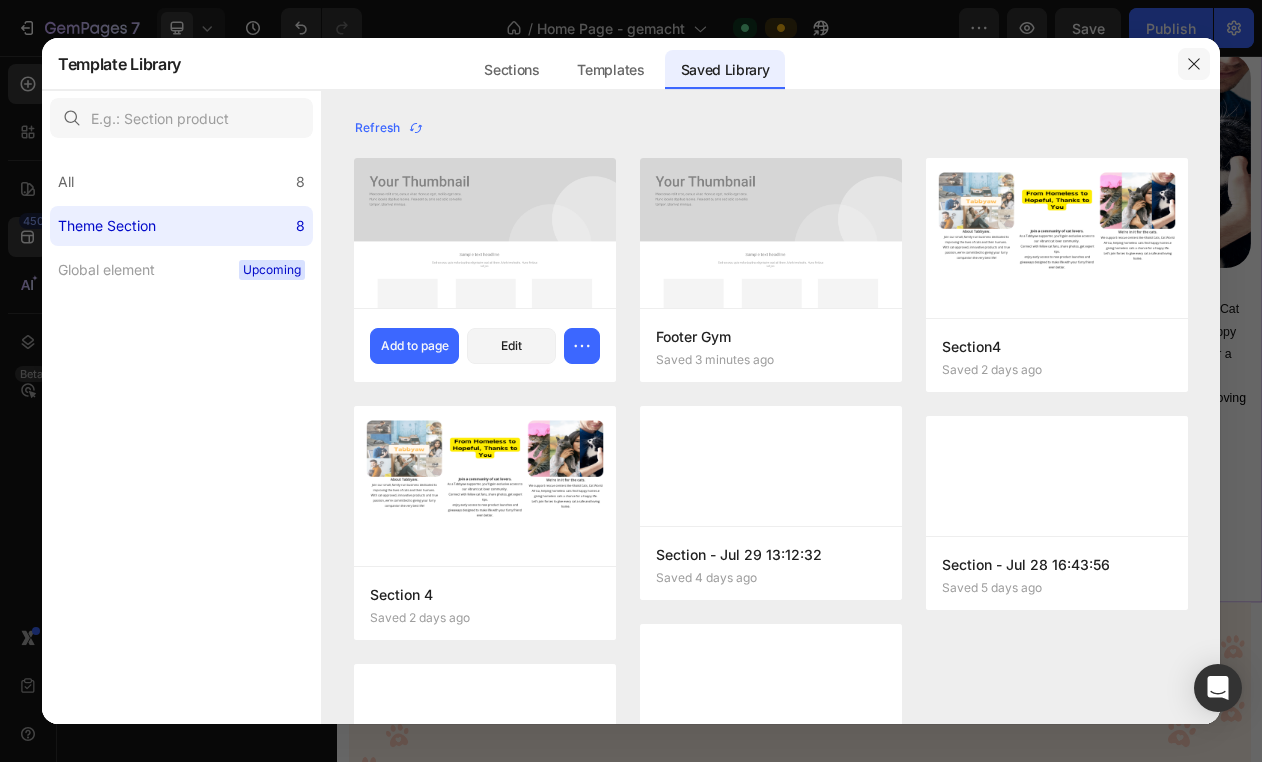 click at bounding box center (1194, 64) 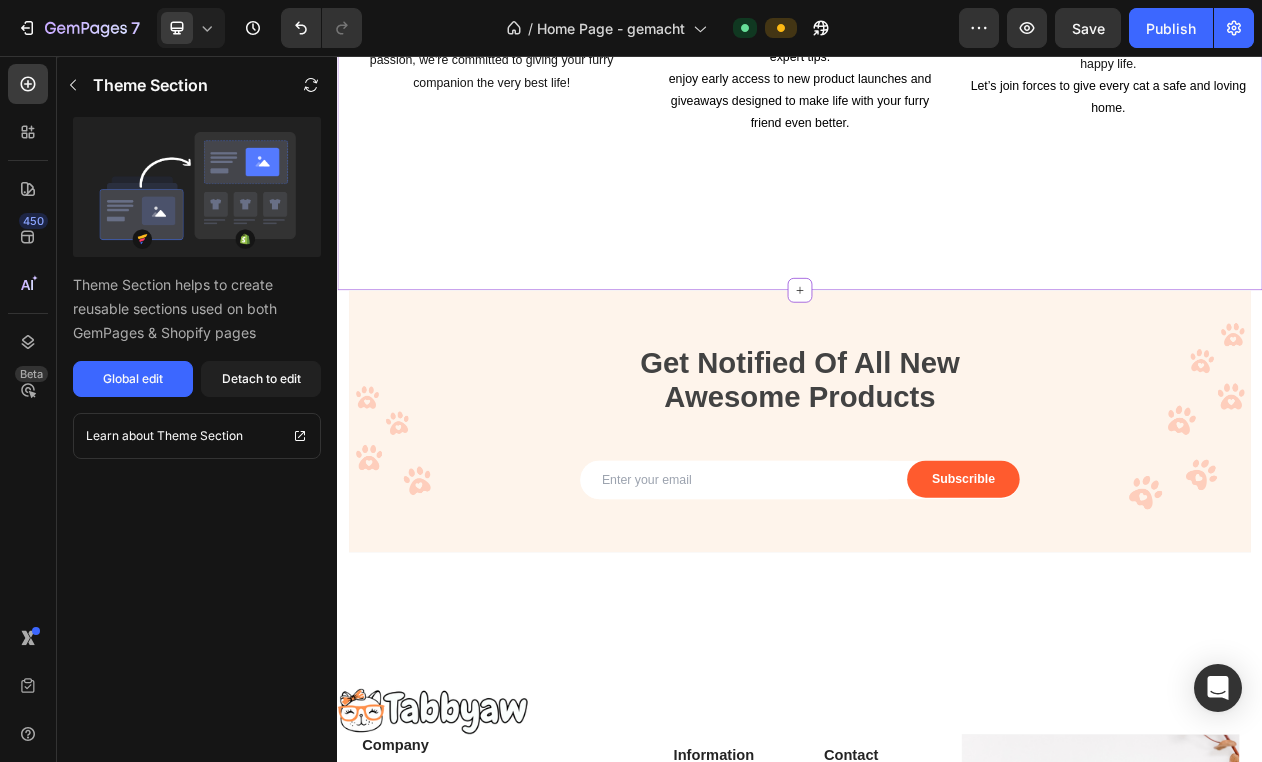 scroll, scrollTop: 4724, scrollLeft: 0, axis: vertical 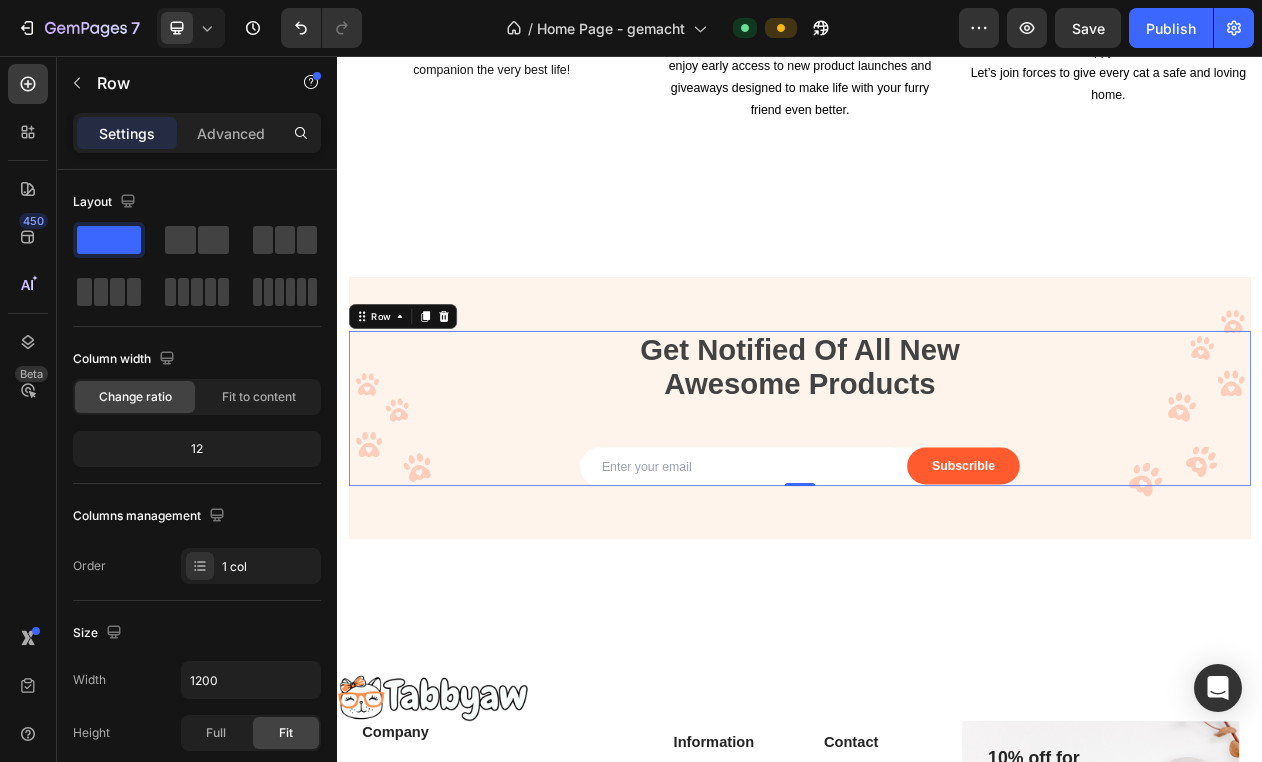 click on "Get Notified Of All New Awesome Products Heading Email Field Subscrible Submit Button Row Newsletter Row" at bounding box center (937, 513) 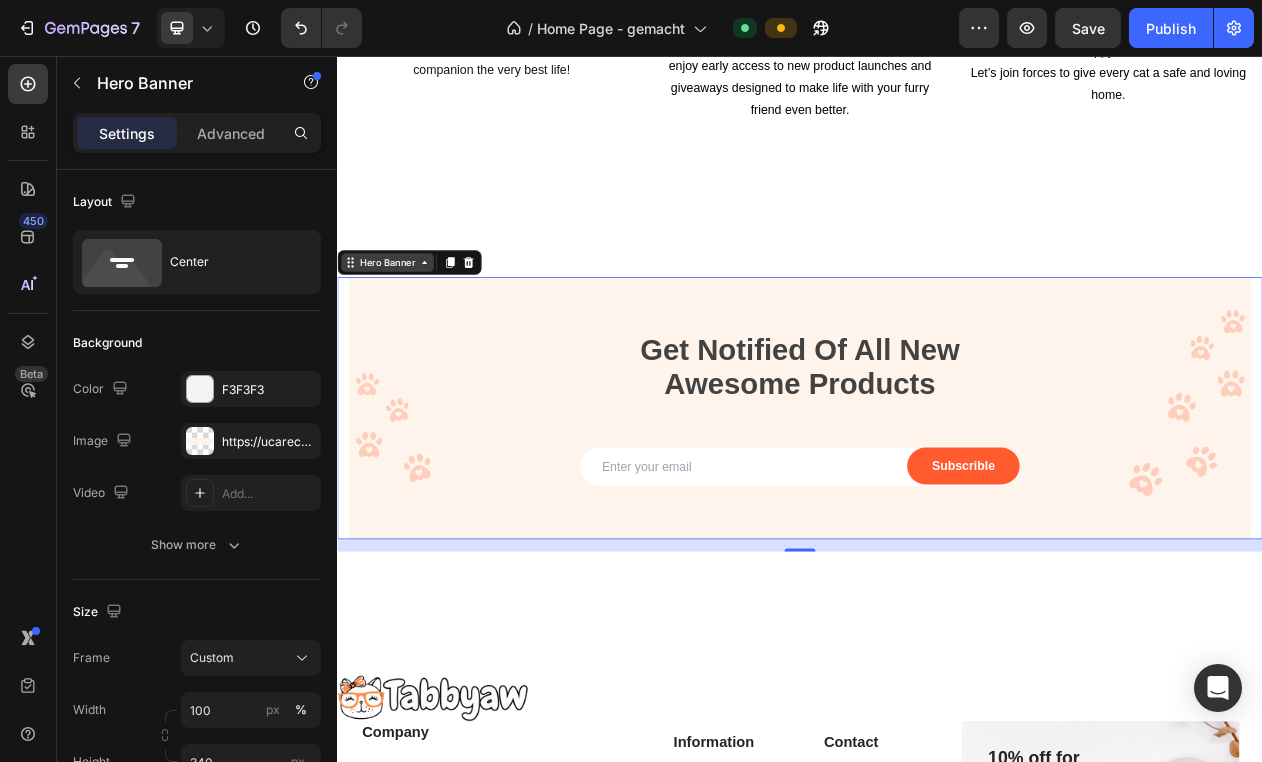 click 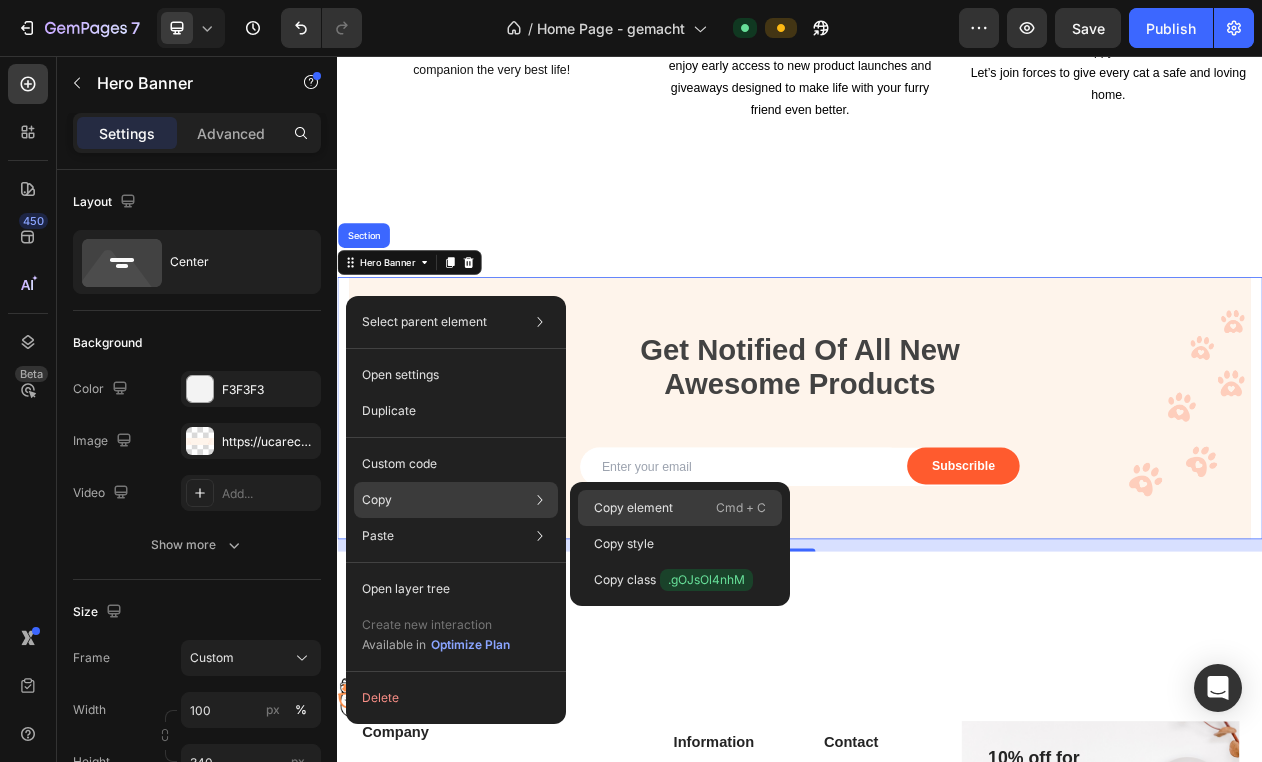 click on "Copy element" at bounding box center (633, 508) 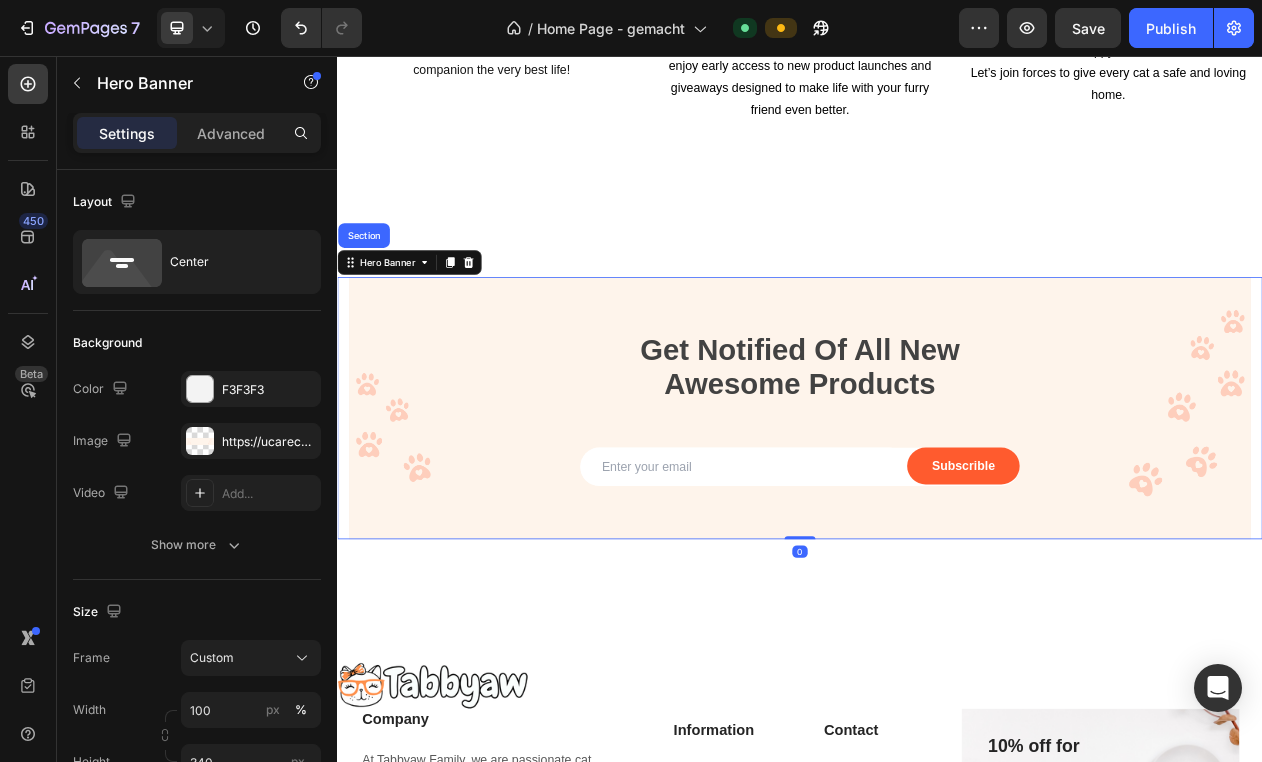 drag, startPoint x: 945, startPoint y: 686, endPoint x: 945, endPoint y: 649, distance: 37 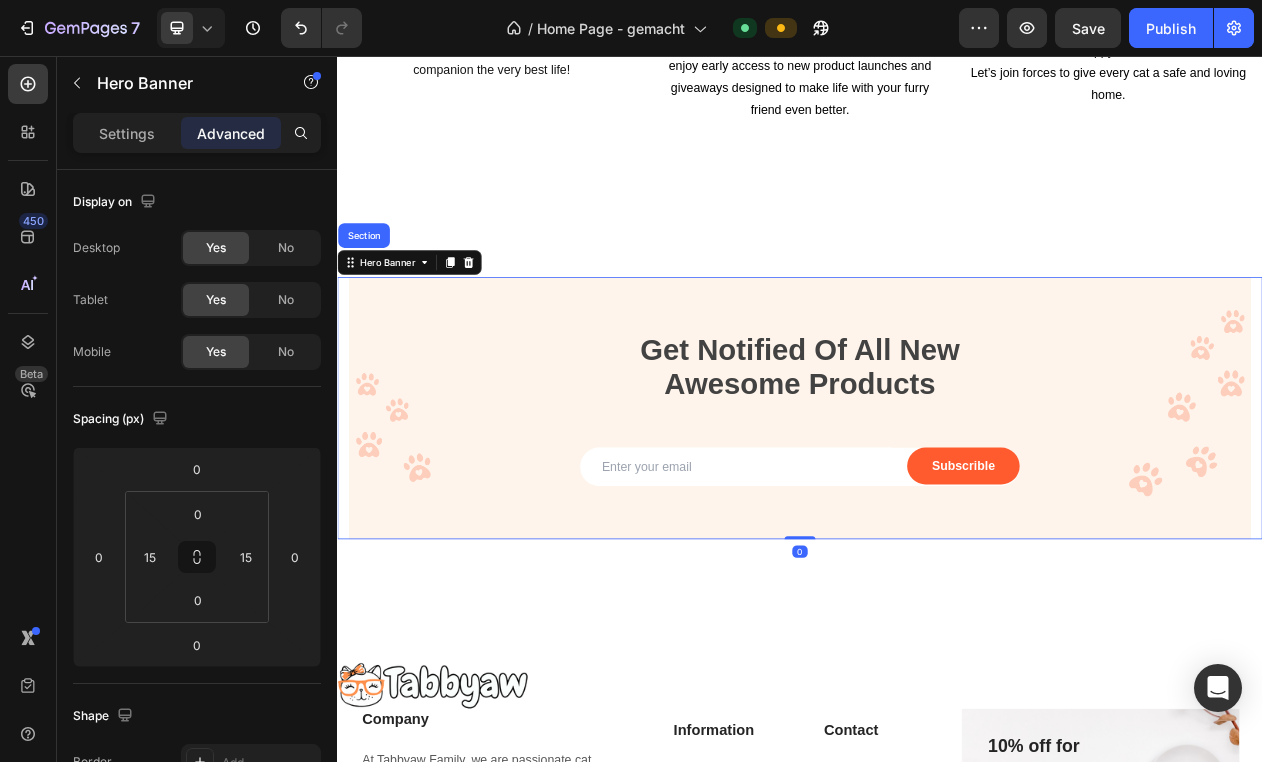 click at bounding box center [937, 513] 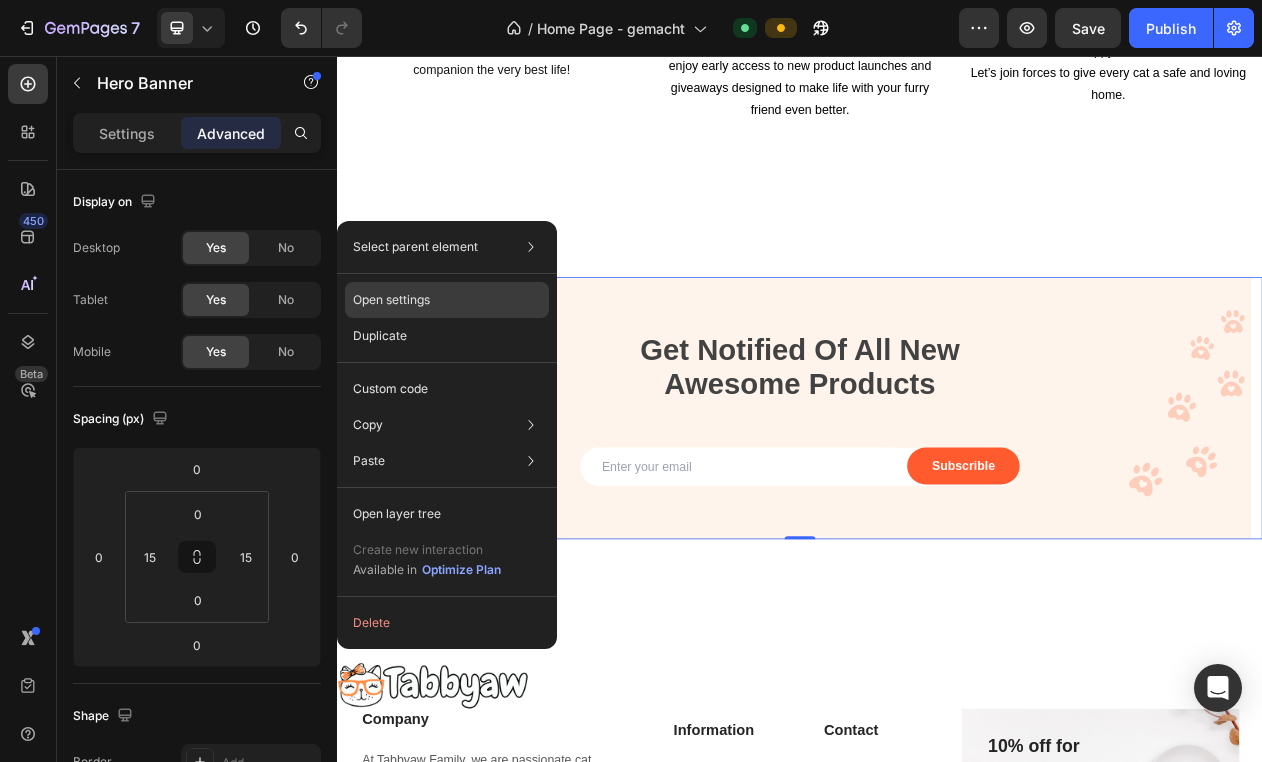 click on "Open settings" at bounding box center (391, 300) 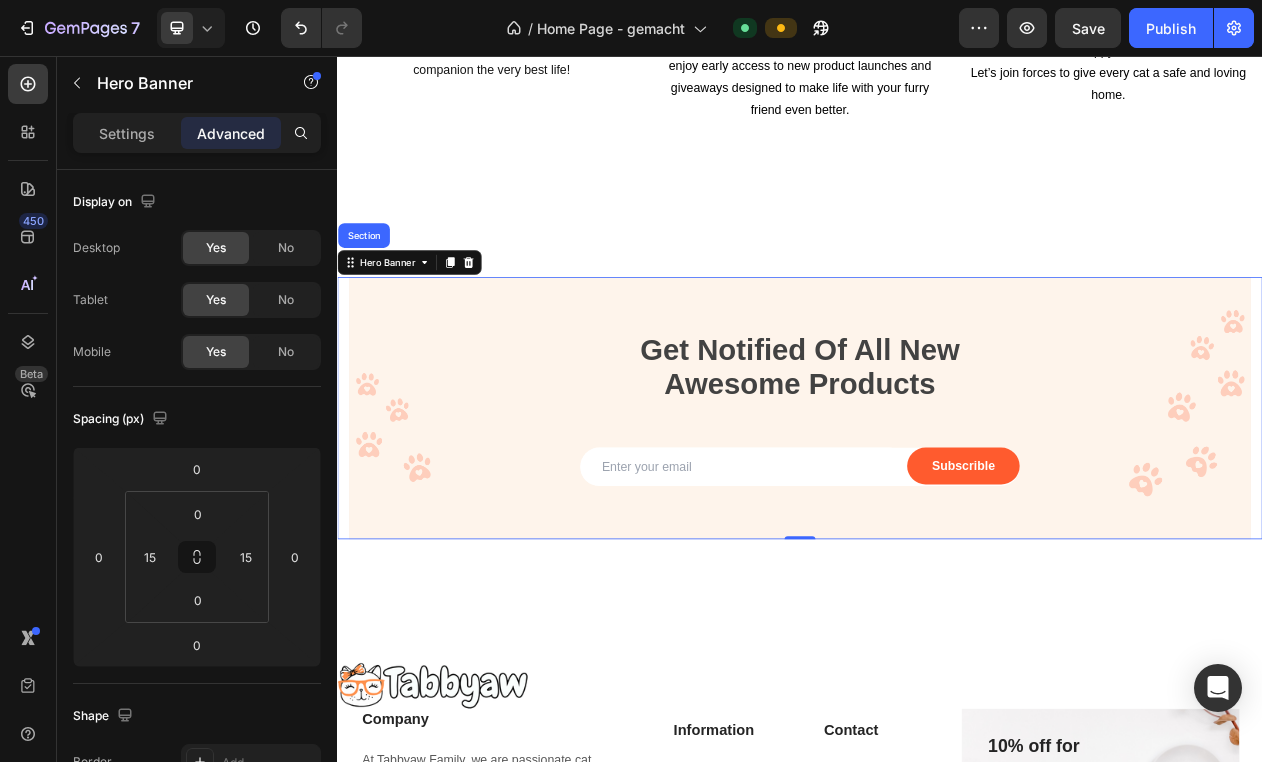 click at bounding box center (937, 513) 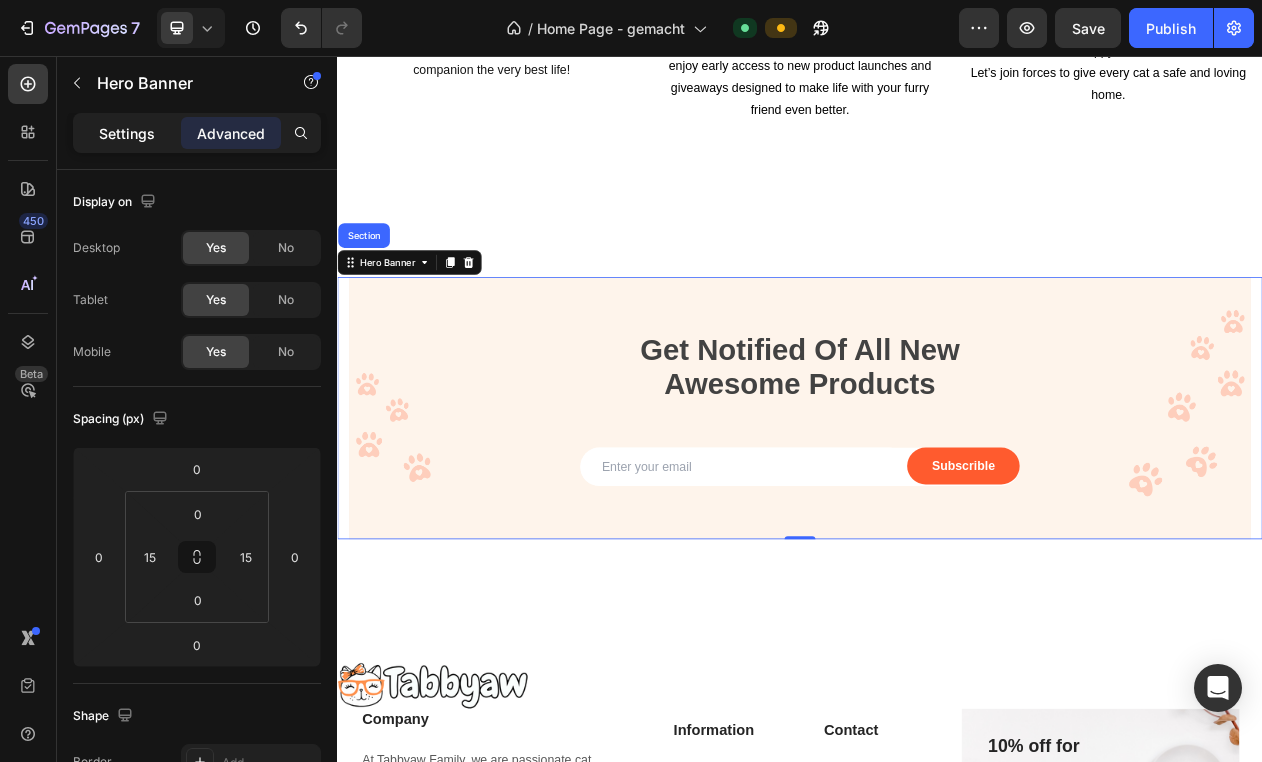 click on "Settings" at bounding box center [127, 133] 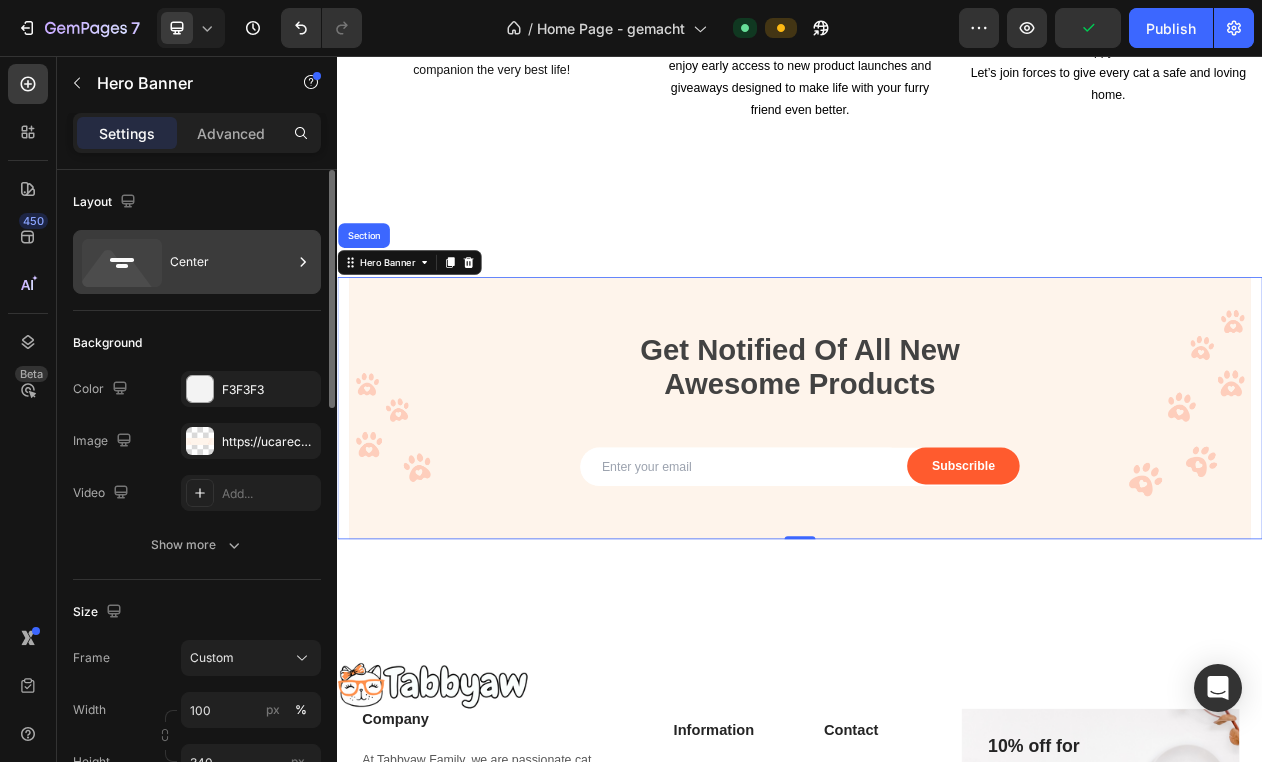 click on "Center" at bounding box center (231, 262) 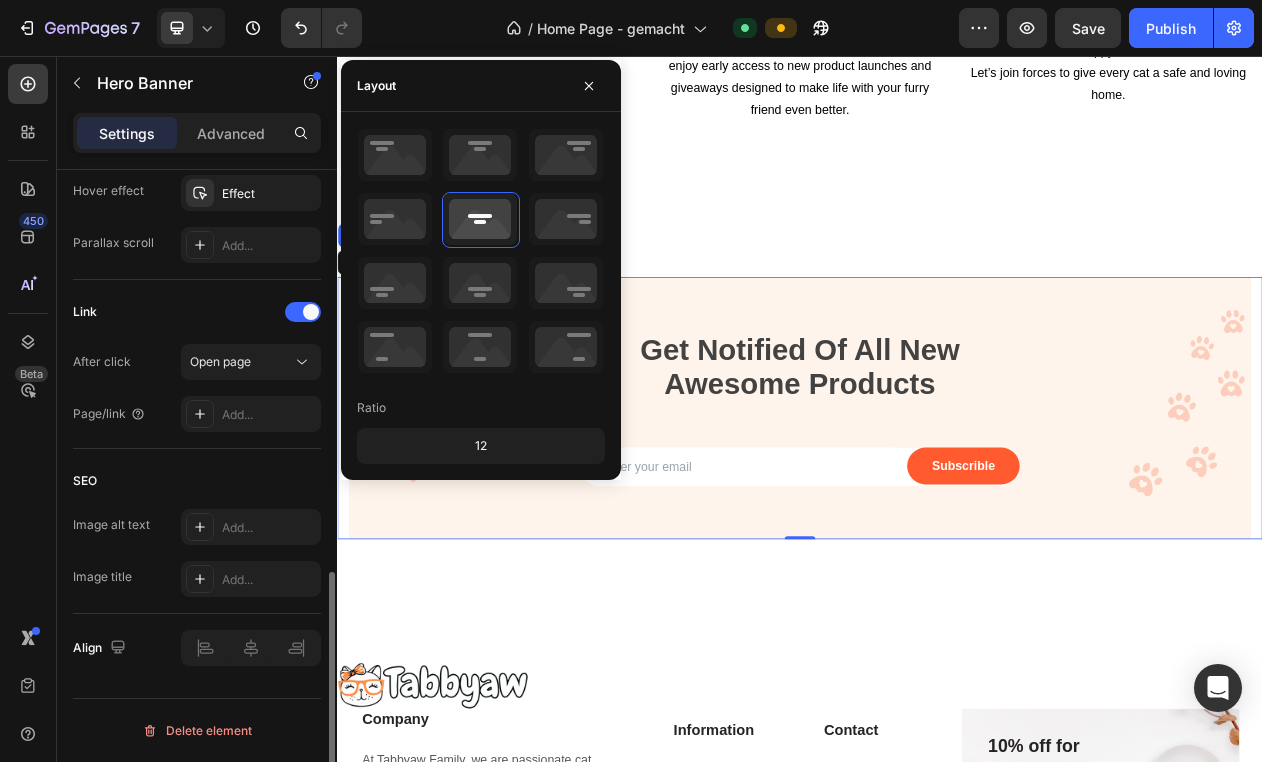 scroll, scrollTop: 1100, scrollLeft: 0, axis: vertical 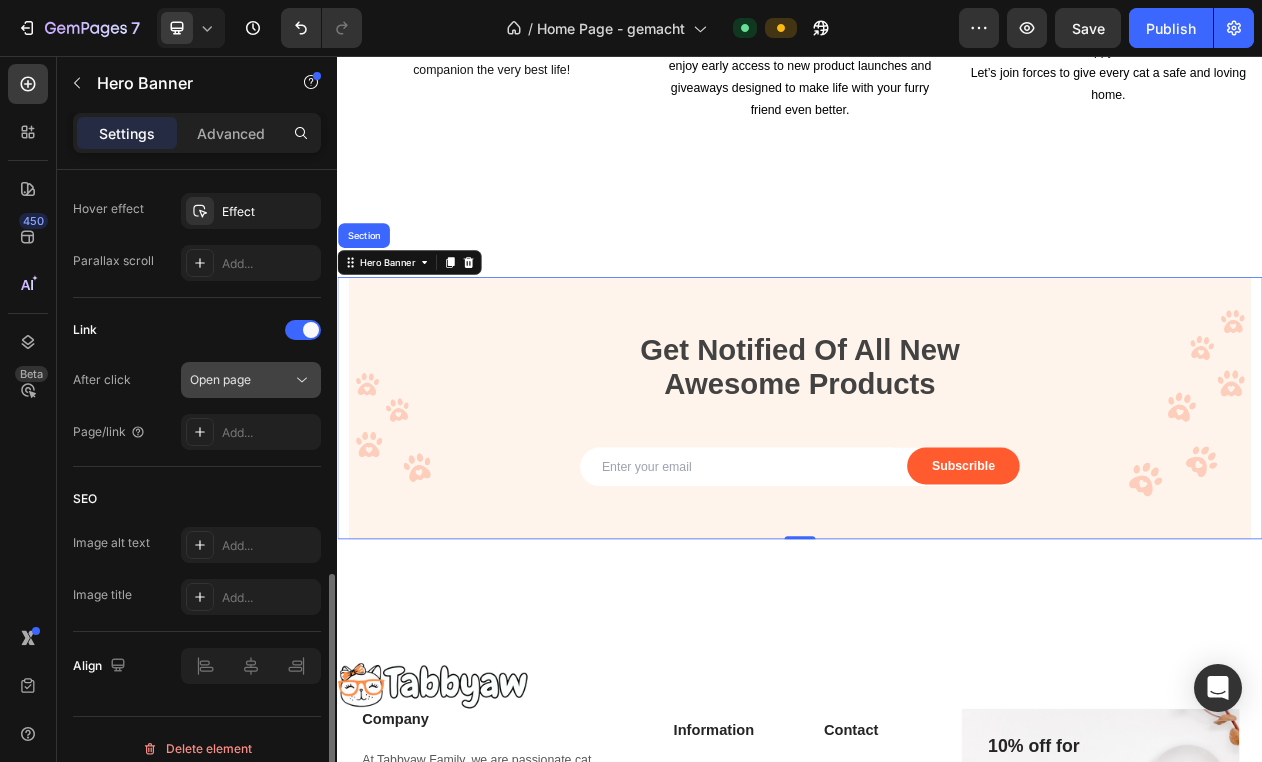 click 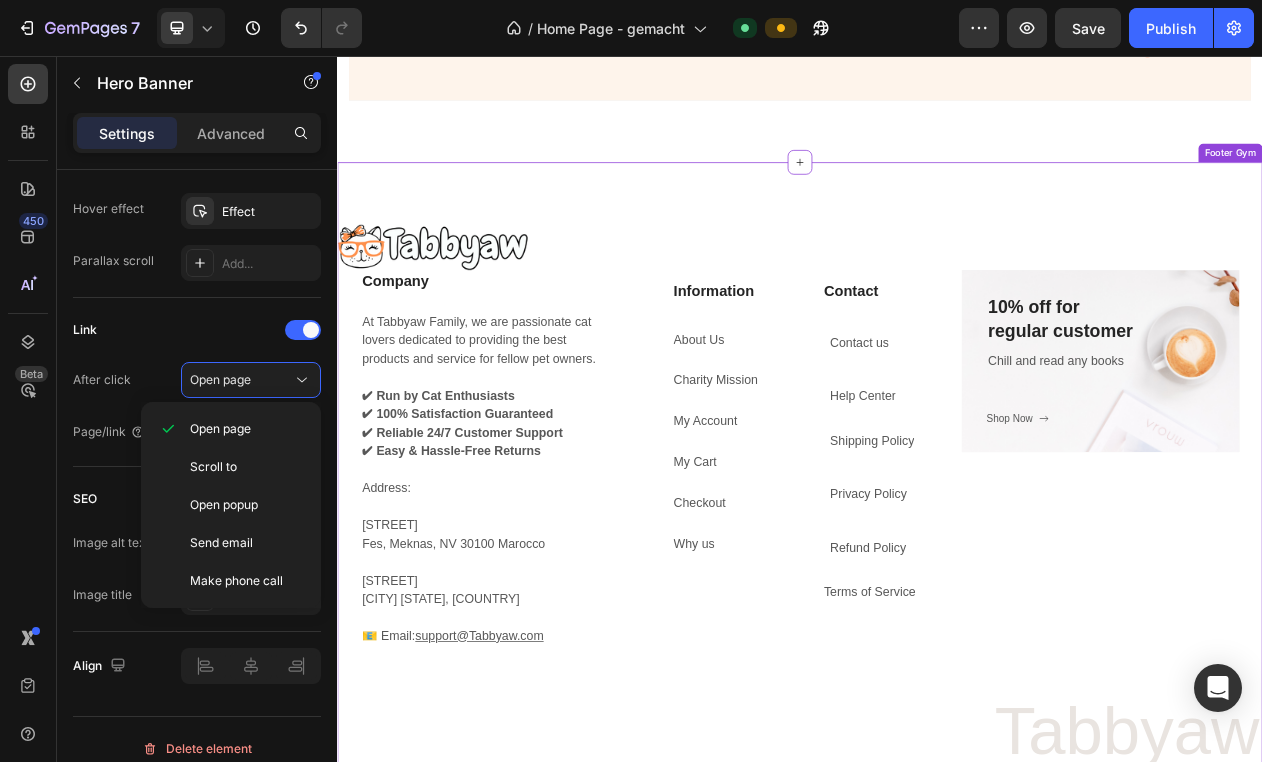 scroll, scrollTop: 5205, scrollLeft: 0, axis: vertical 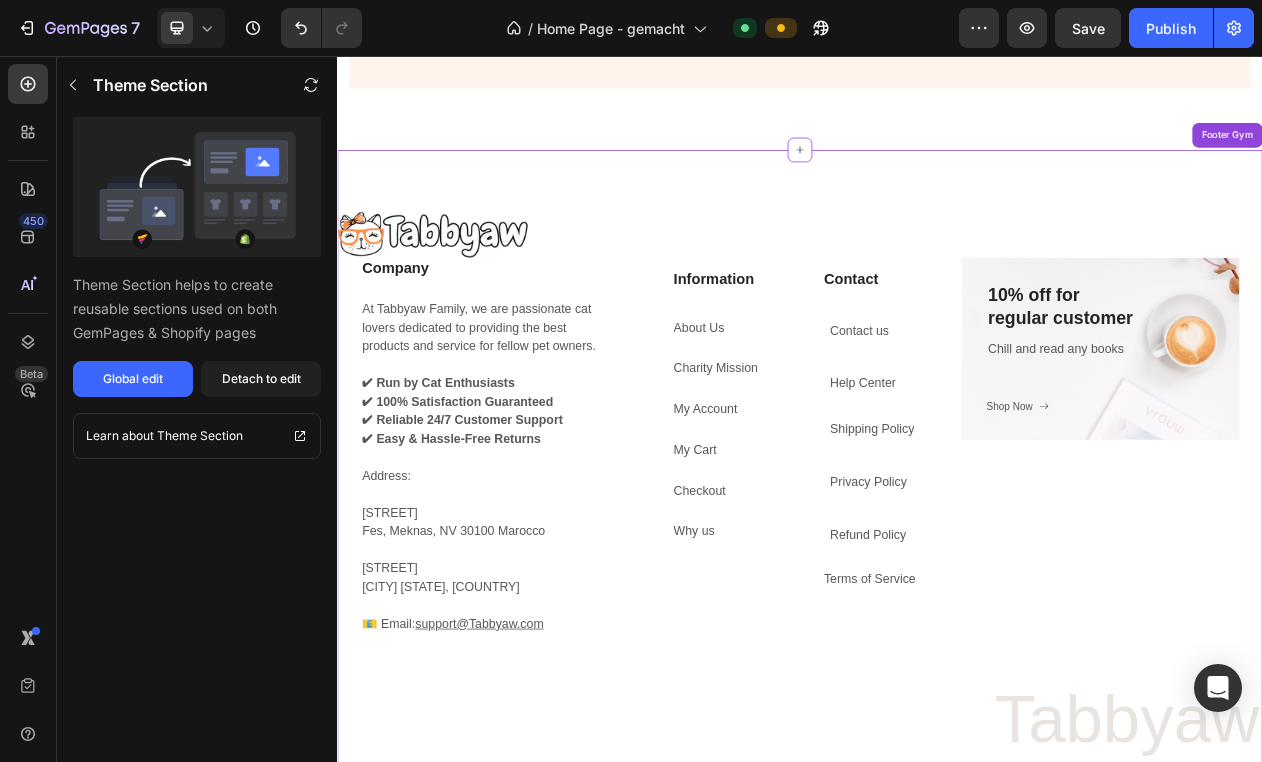 click on "Charity   Mission" at bounding box center (827, 461) 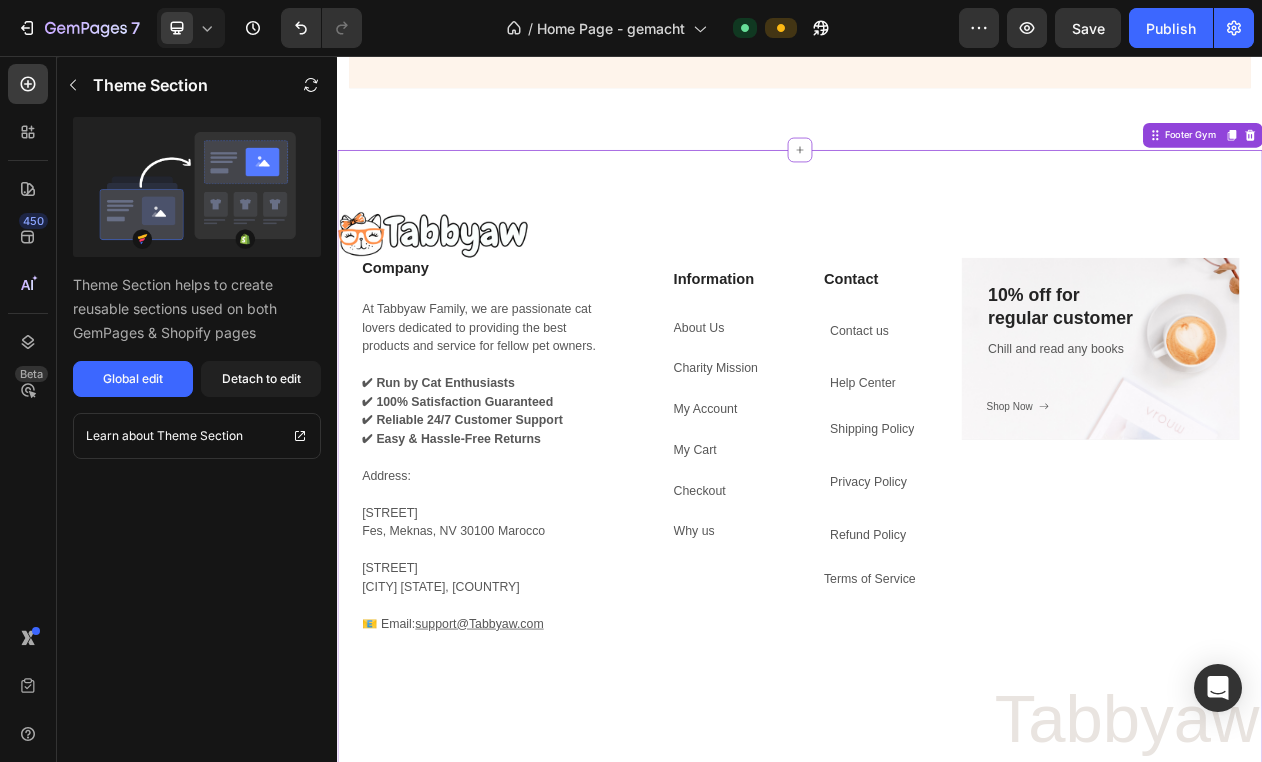 click on "Charity   Mission" at bounding box center (827, 461) 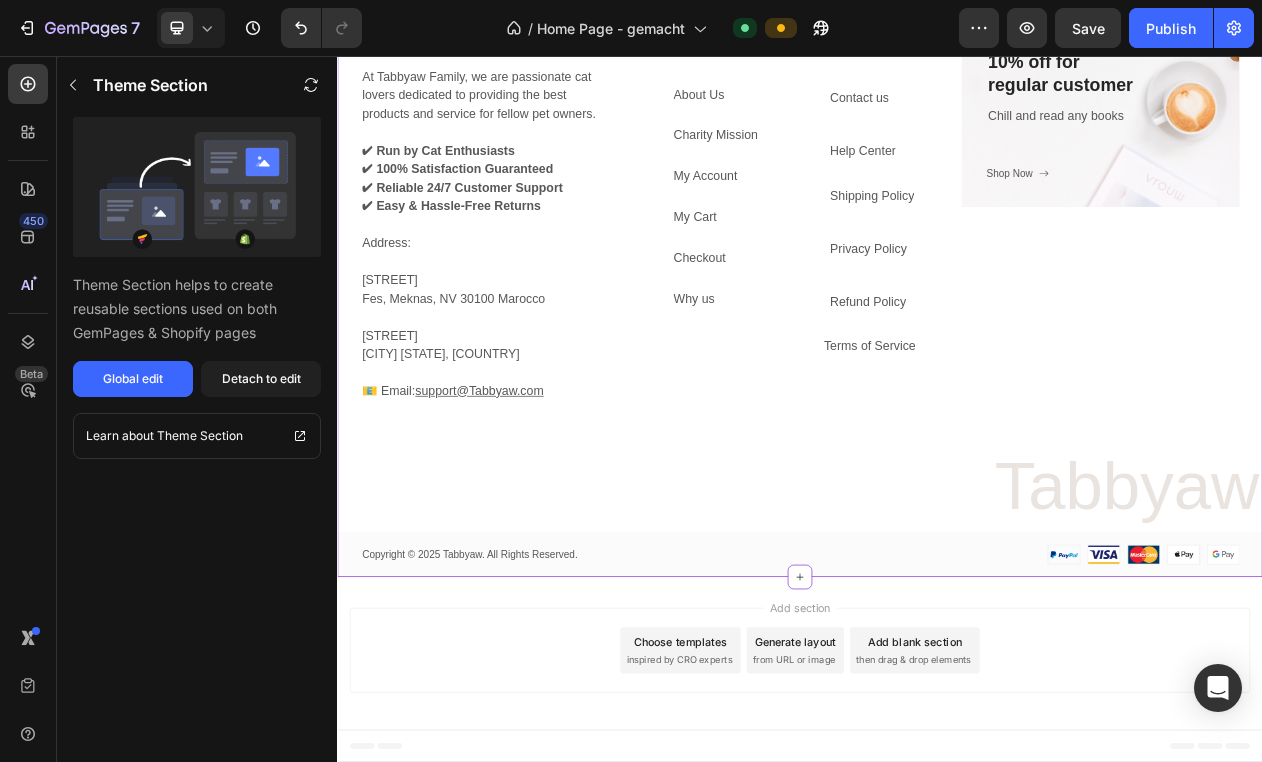 scroll, scrollTop: 5506, scrollLeft: 0, axis: vertical 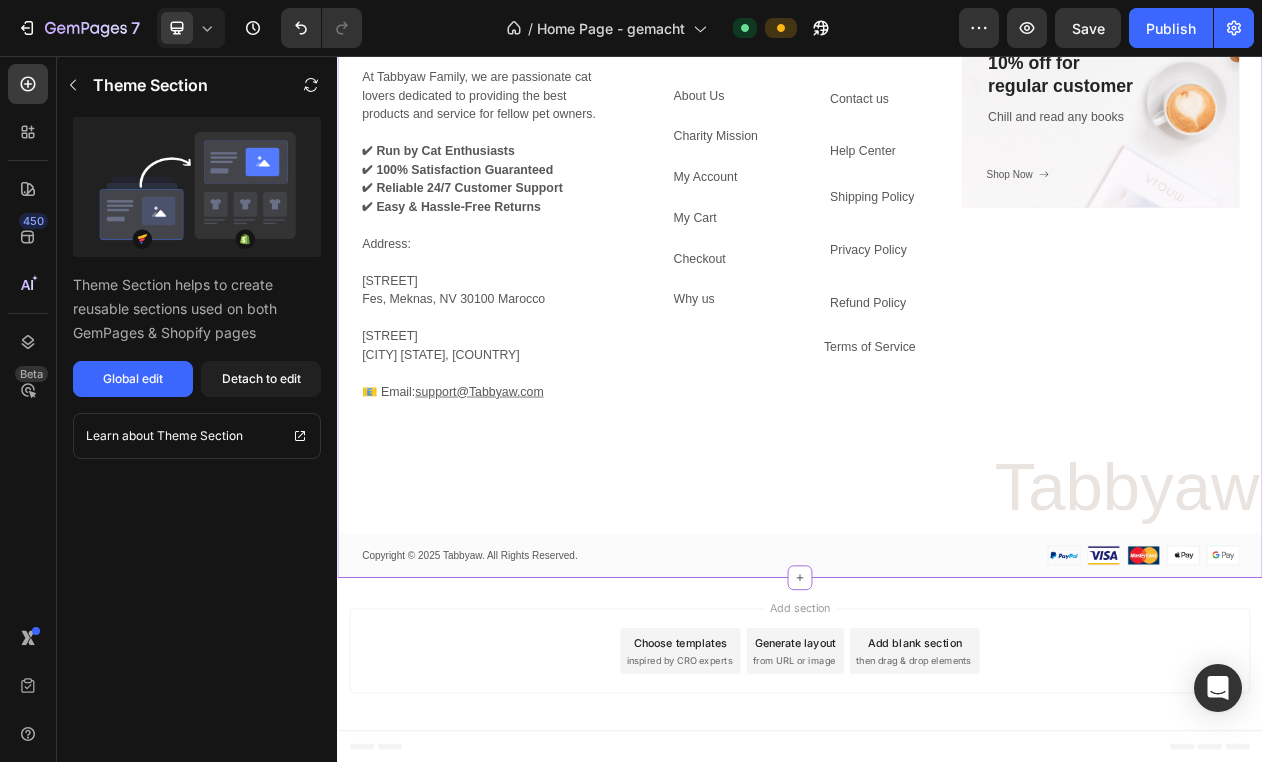 click on "My Cart" at bounding box center (801, 266) 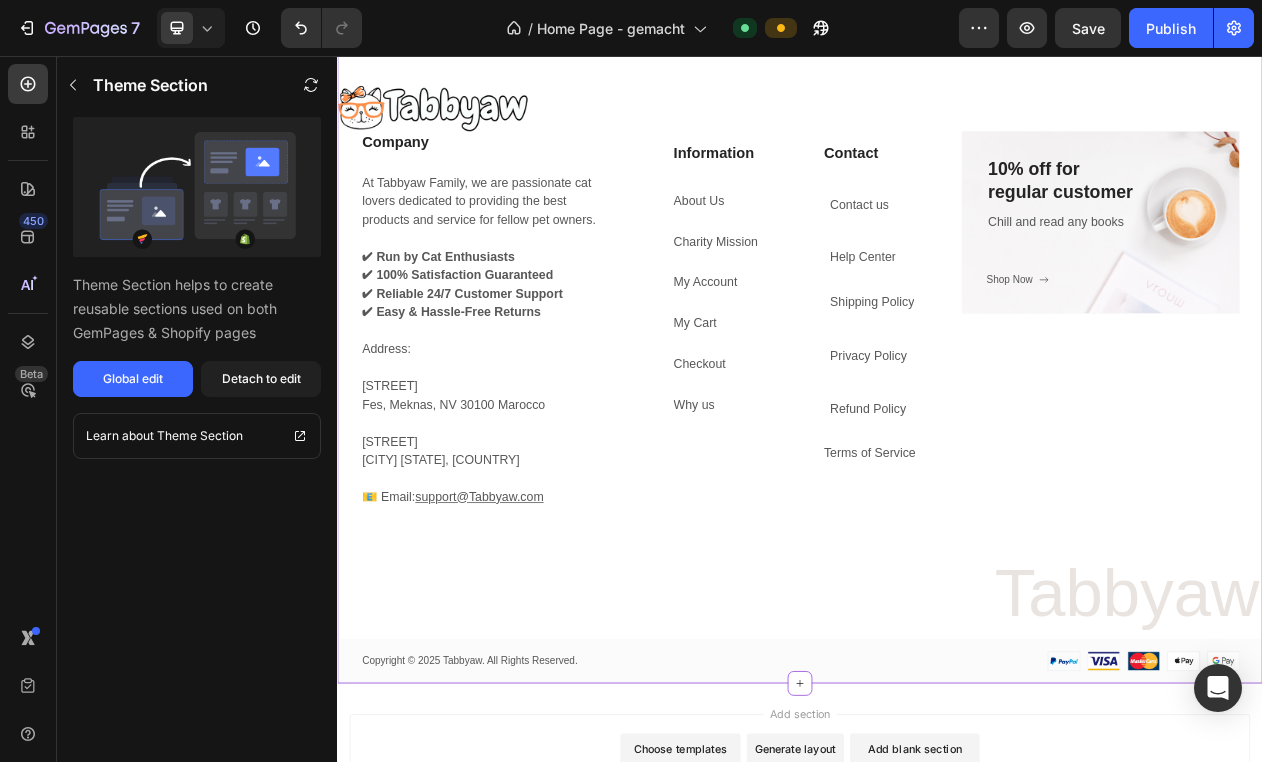 scroll, scrollTop: 5368, scrollLeft: 0, axis: vertical 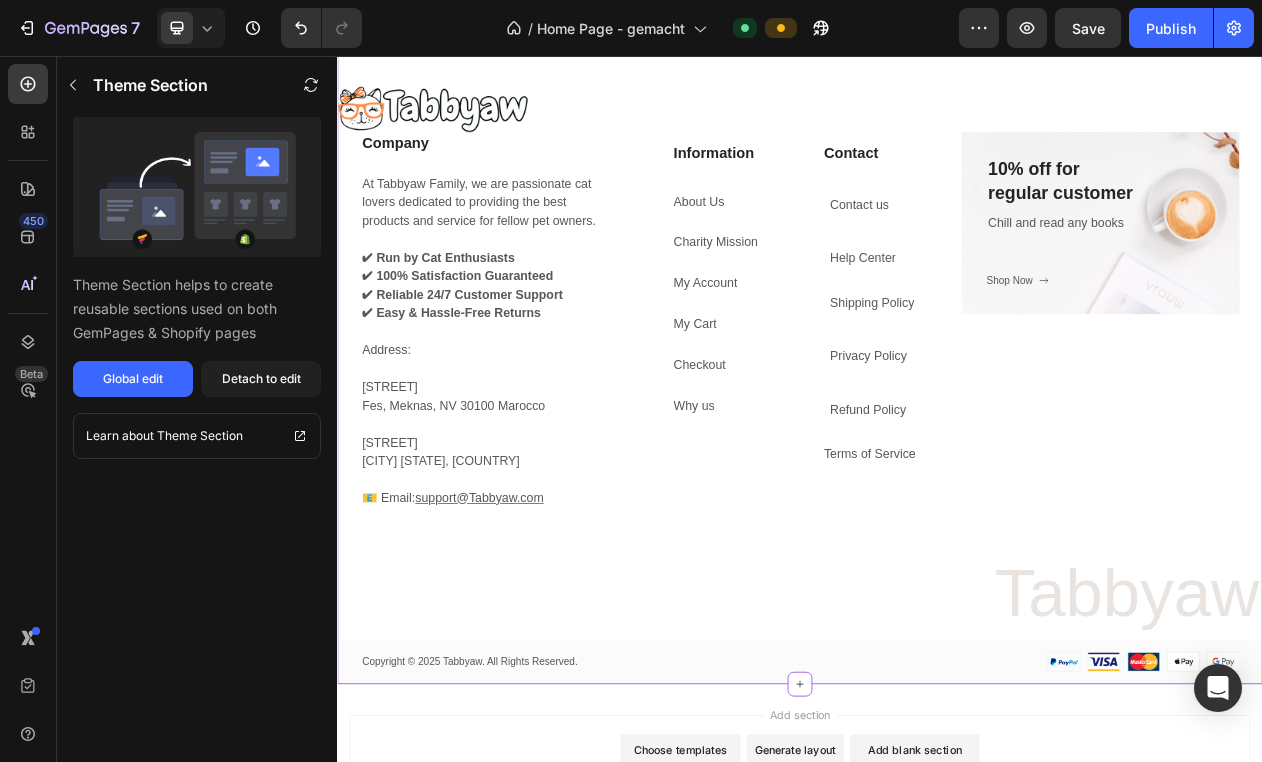 click on "Charity   Mission" at bounding box center [827, 298] 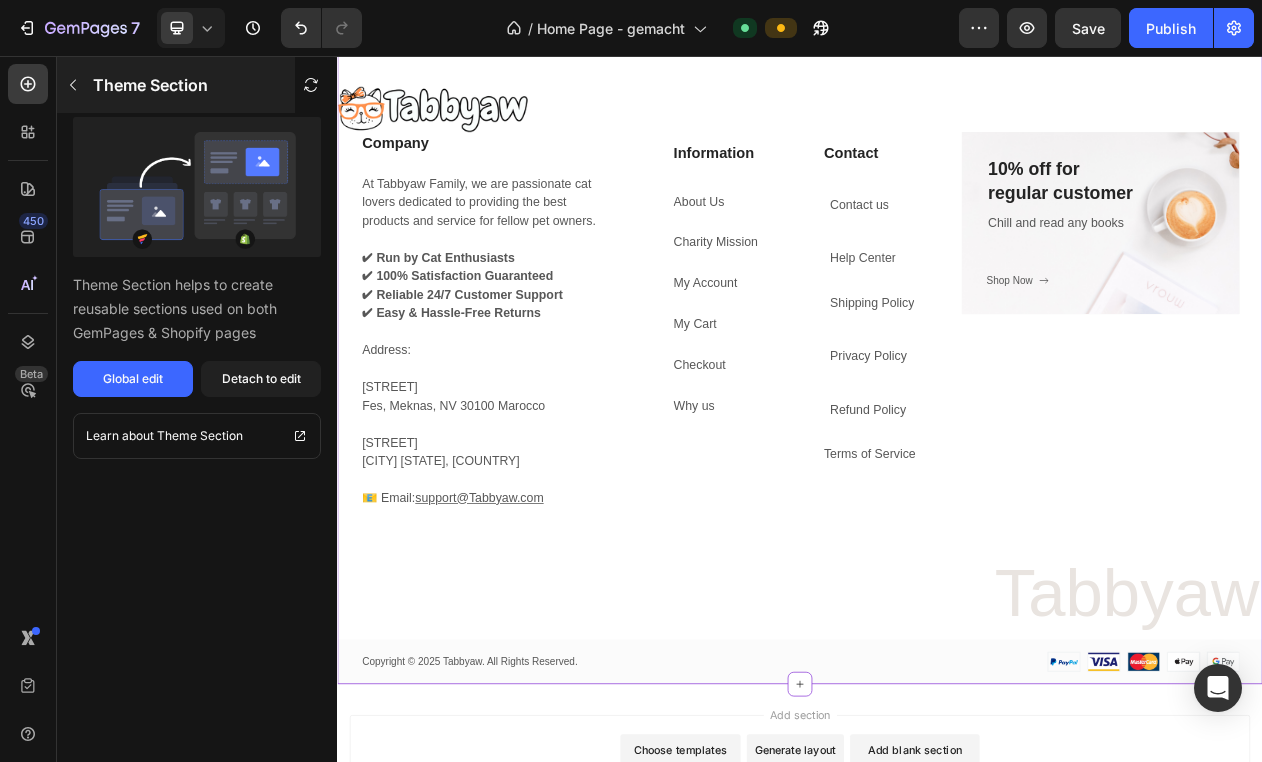 click 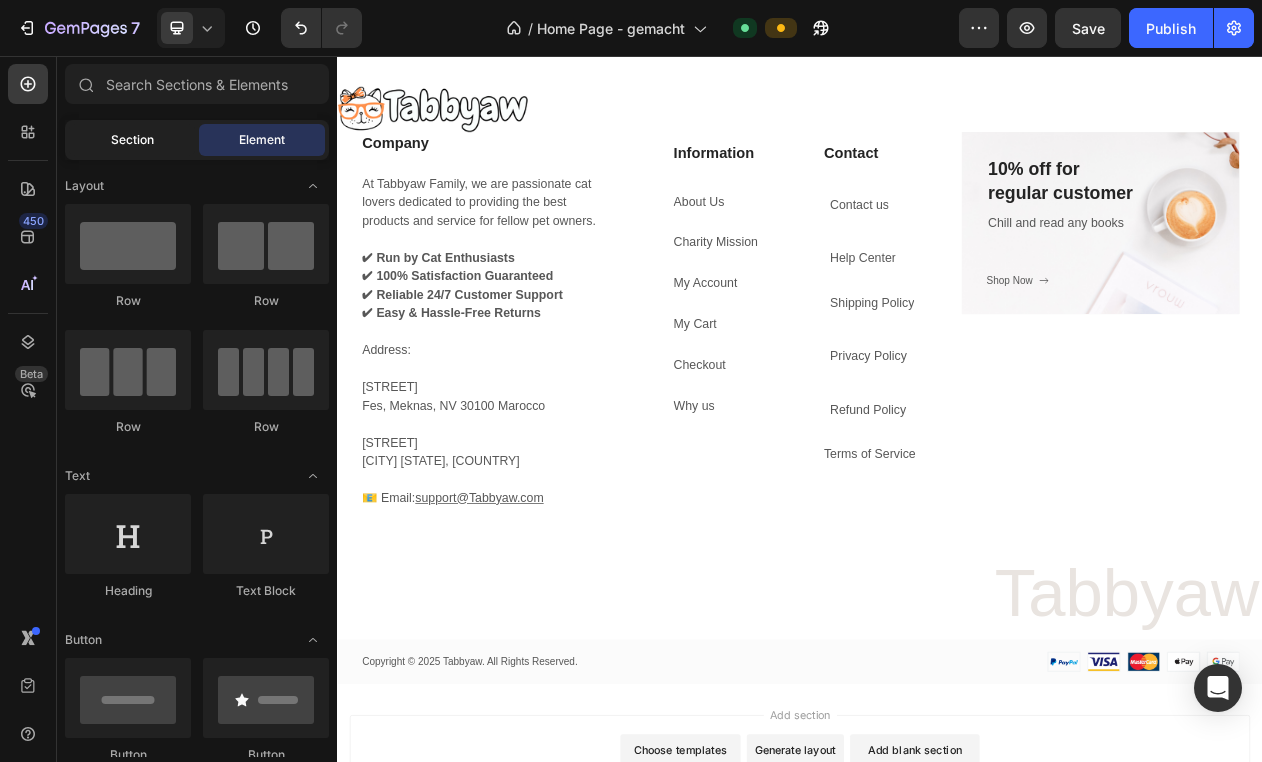 click on "Section" at bounding box center [132, 140] 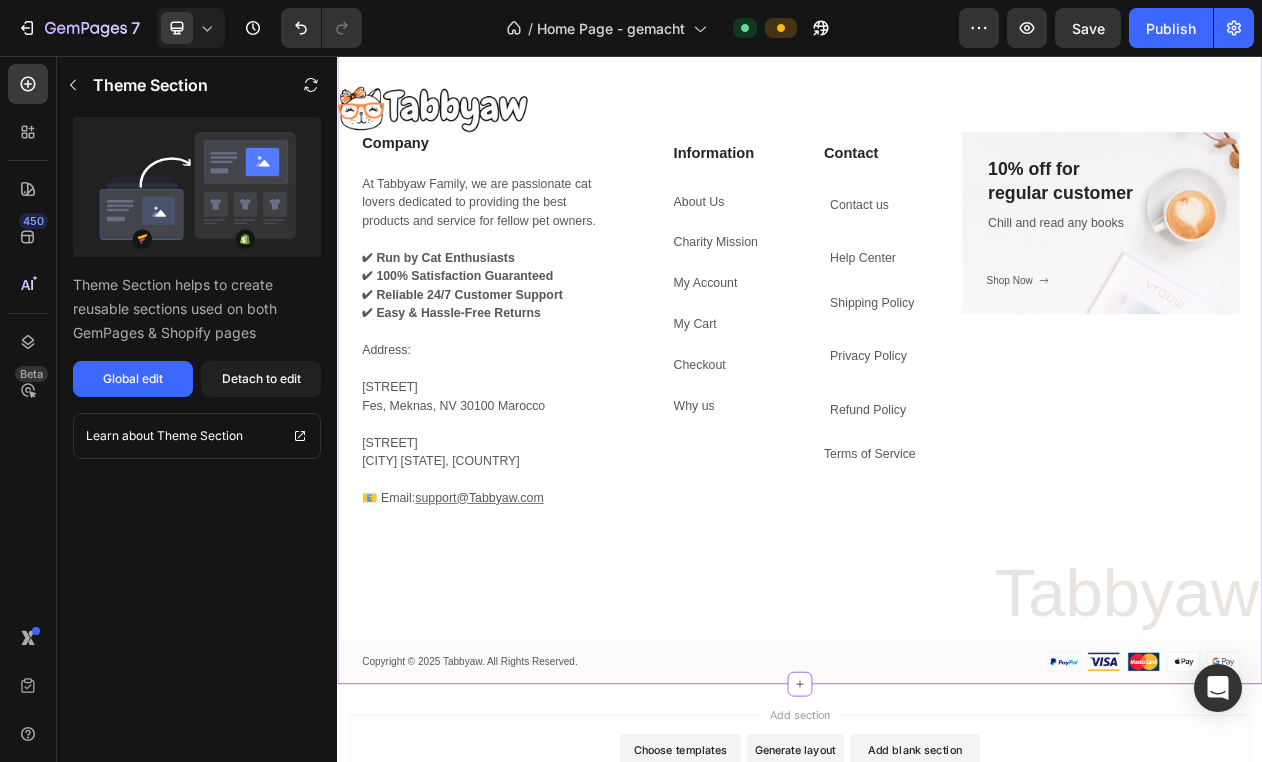 click on "Charity   Mission" at bounding box center [827, 298] 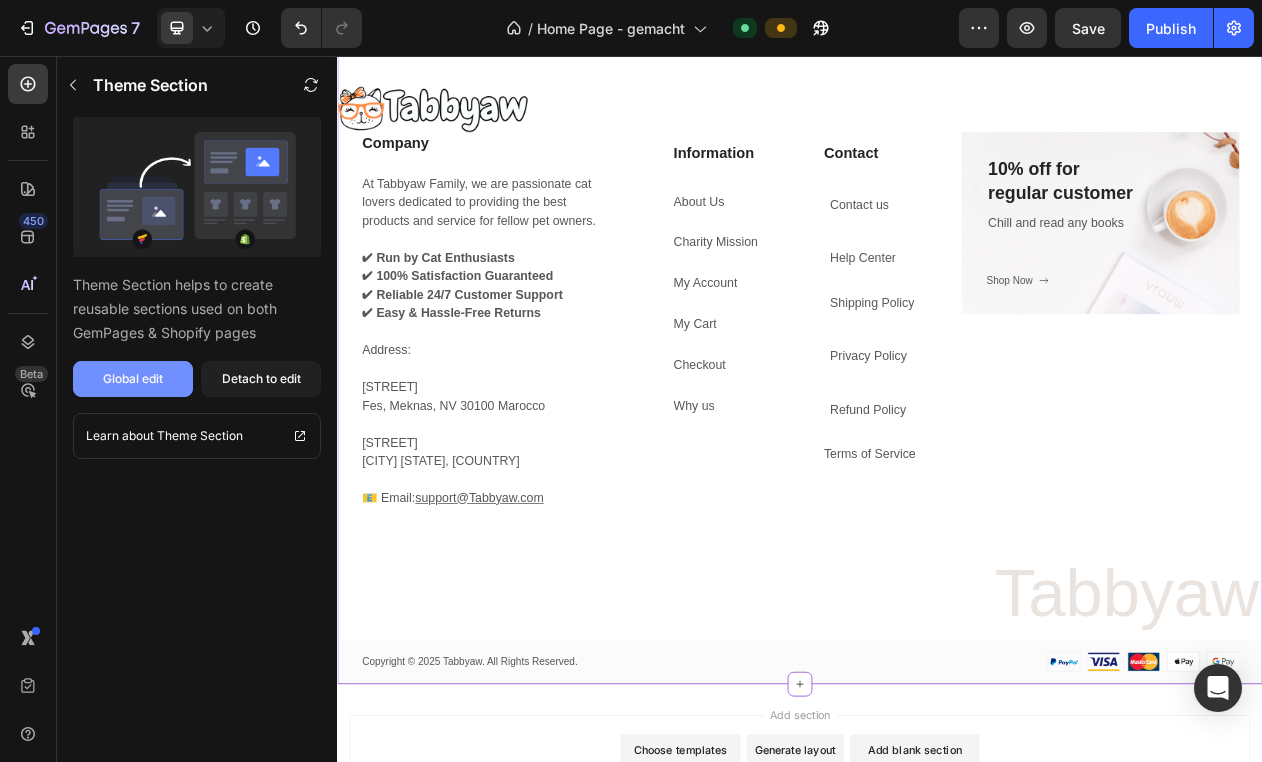 click on "Global edit" at bounding box center (133, 379) 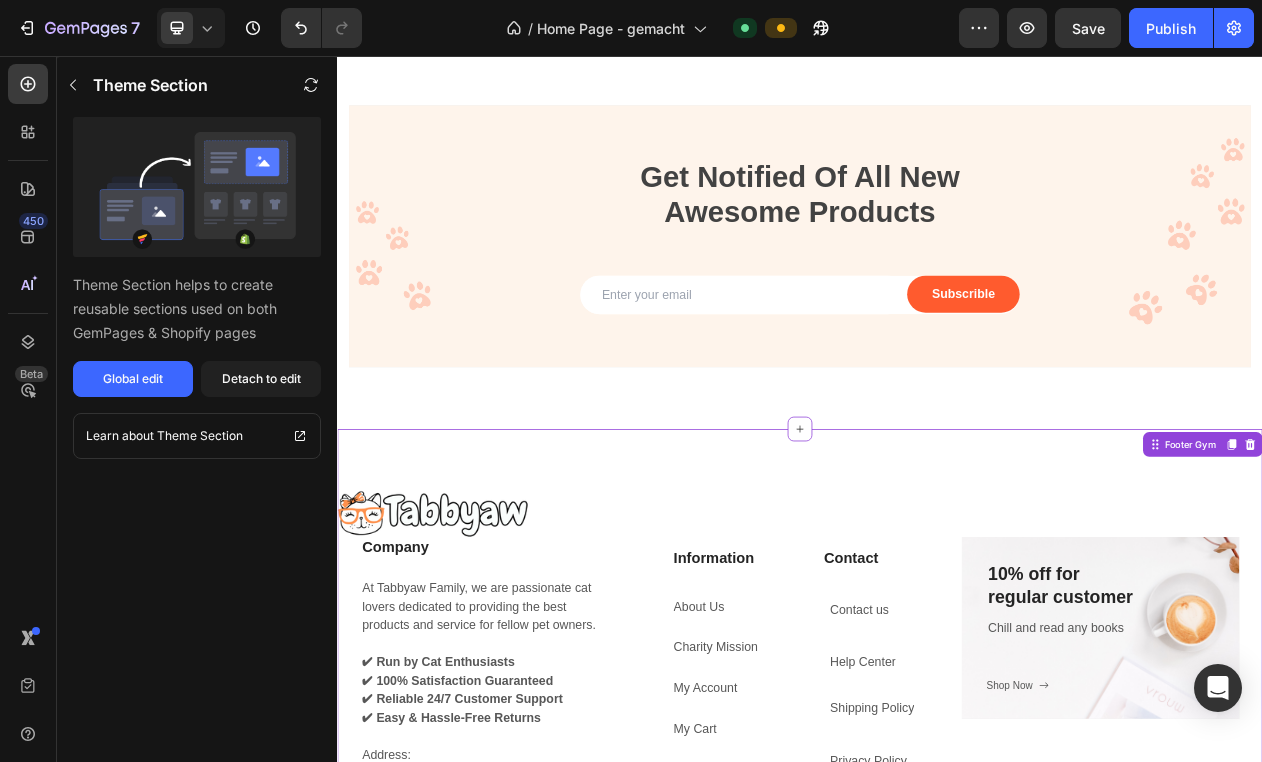 scroll, scrollTop: 2701, scrollLeft: 0, axis: vertical 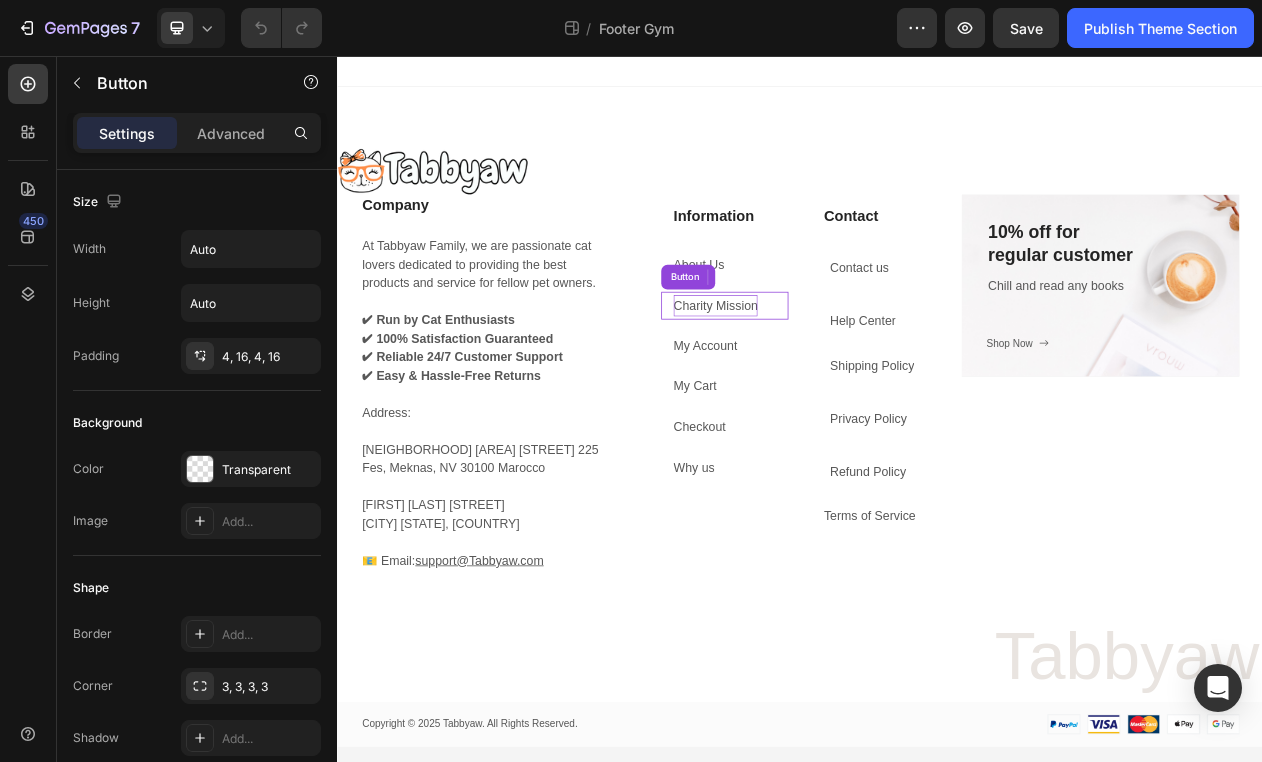 click on "Charity   Mission" at bounding box center [827, 380] 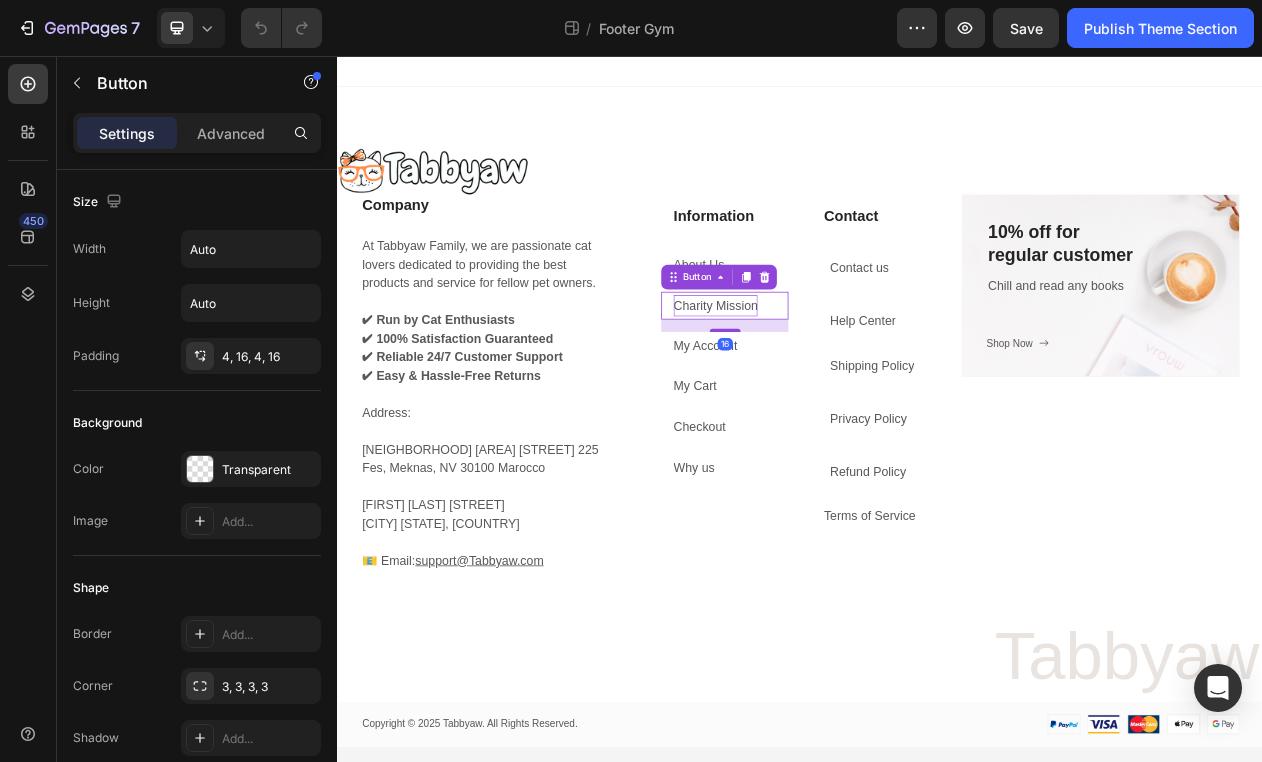 click on "Charity   Mission" at bounding box center (827, 380) 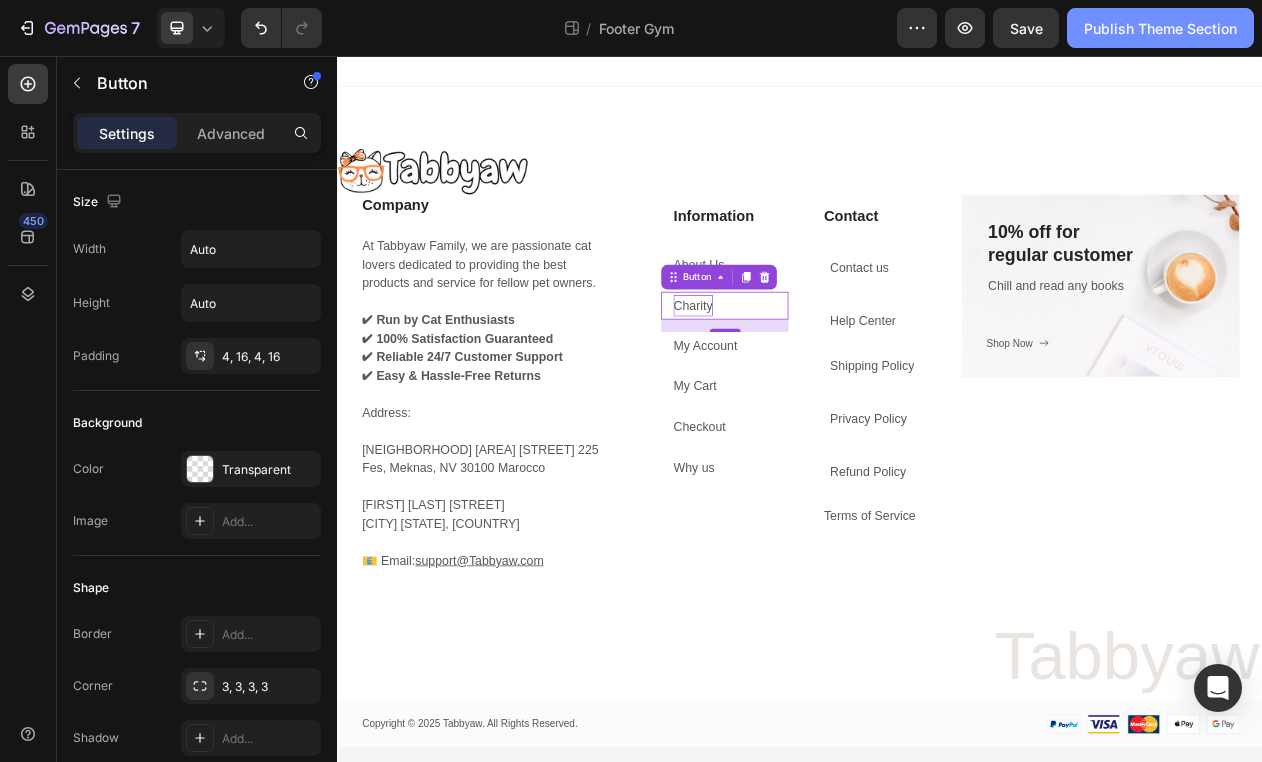 click on "Publish Theme Section" at bounding box center (1160, 28) 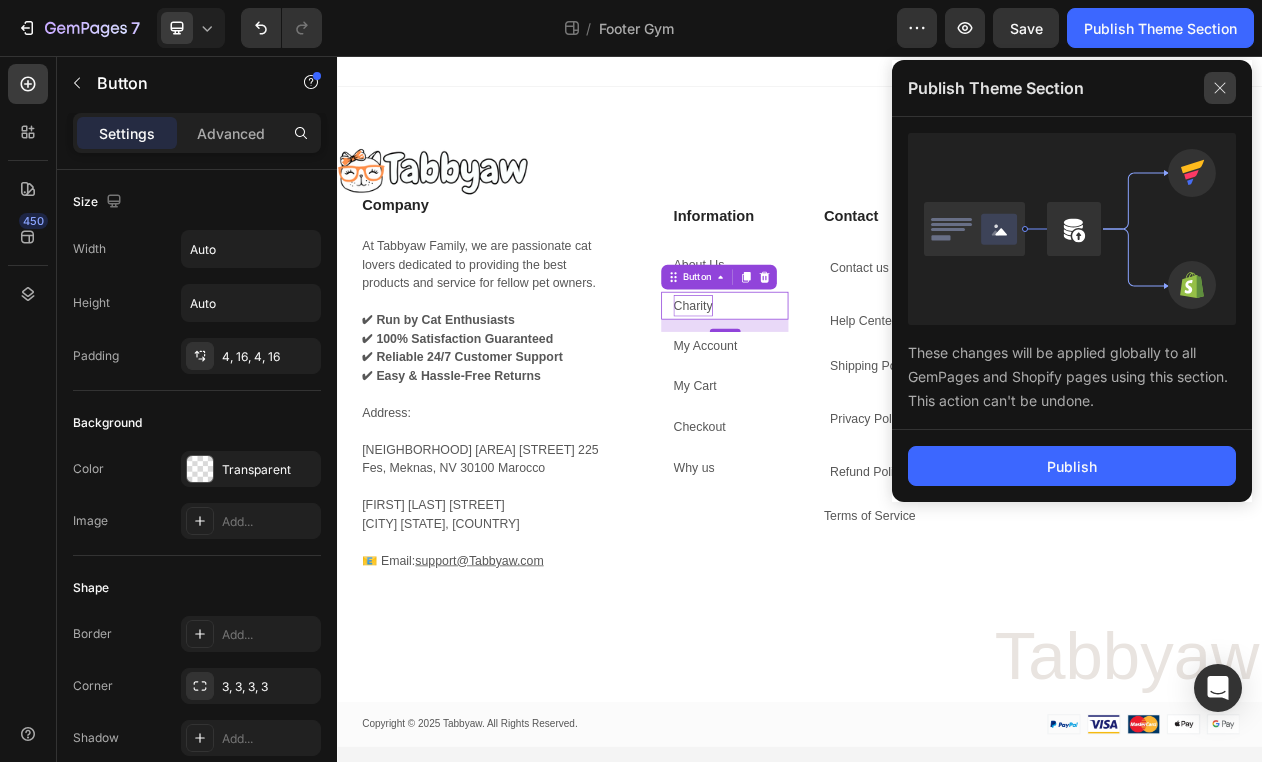 click 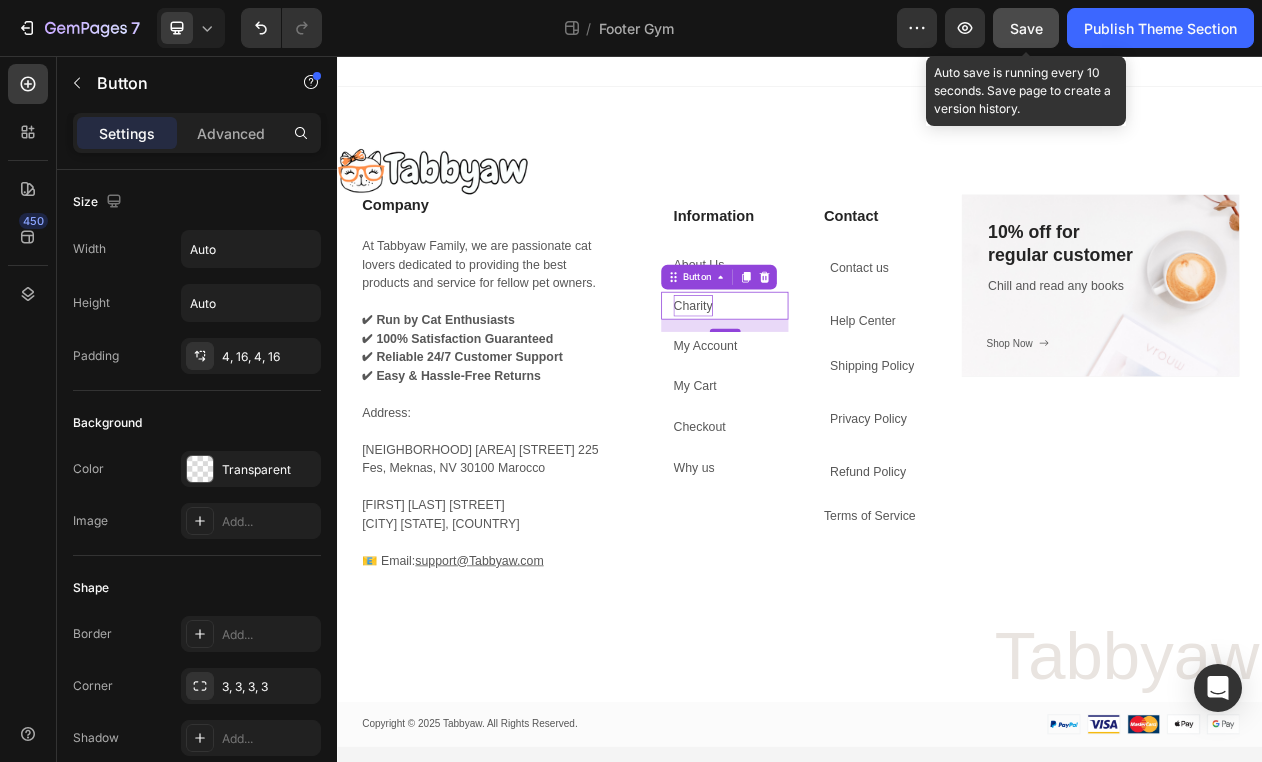 click on "Save" at bounding box center (1026, 28) 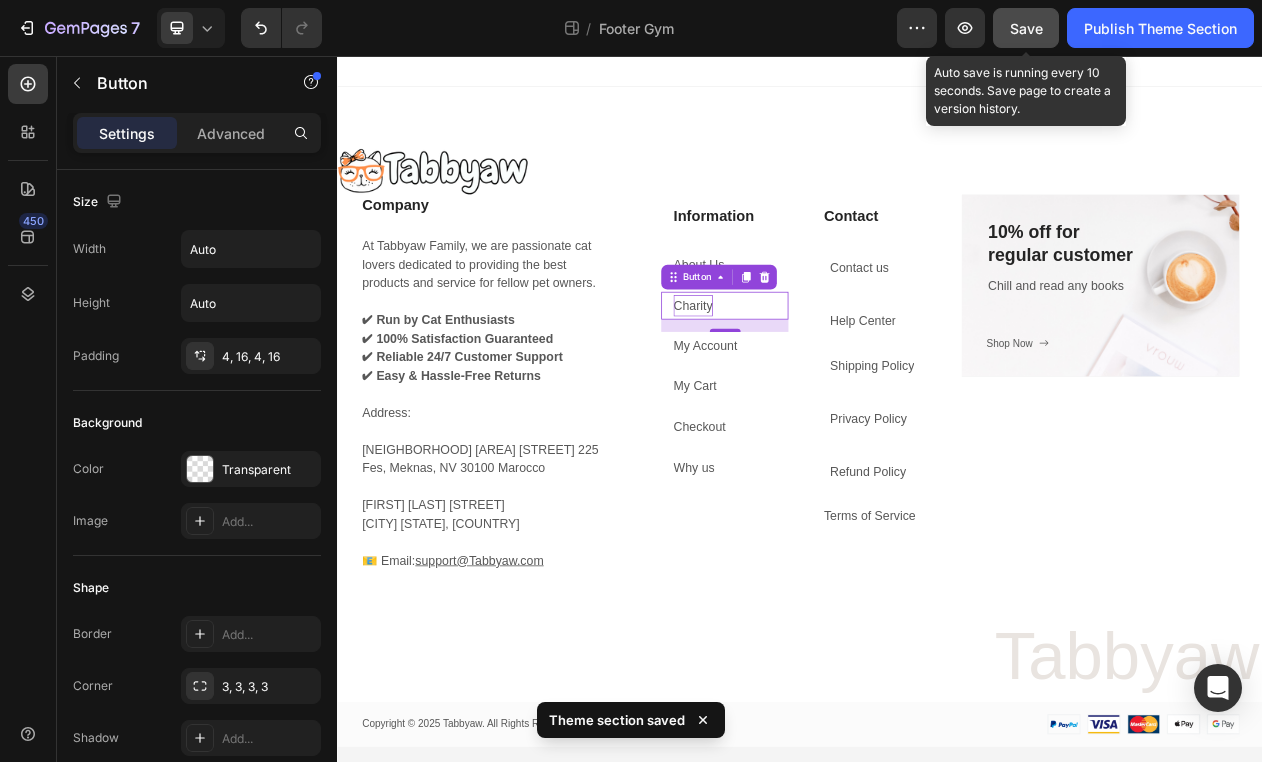 click on "Save" at bounding box center [1026, 28] 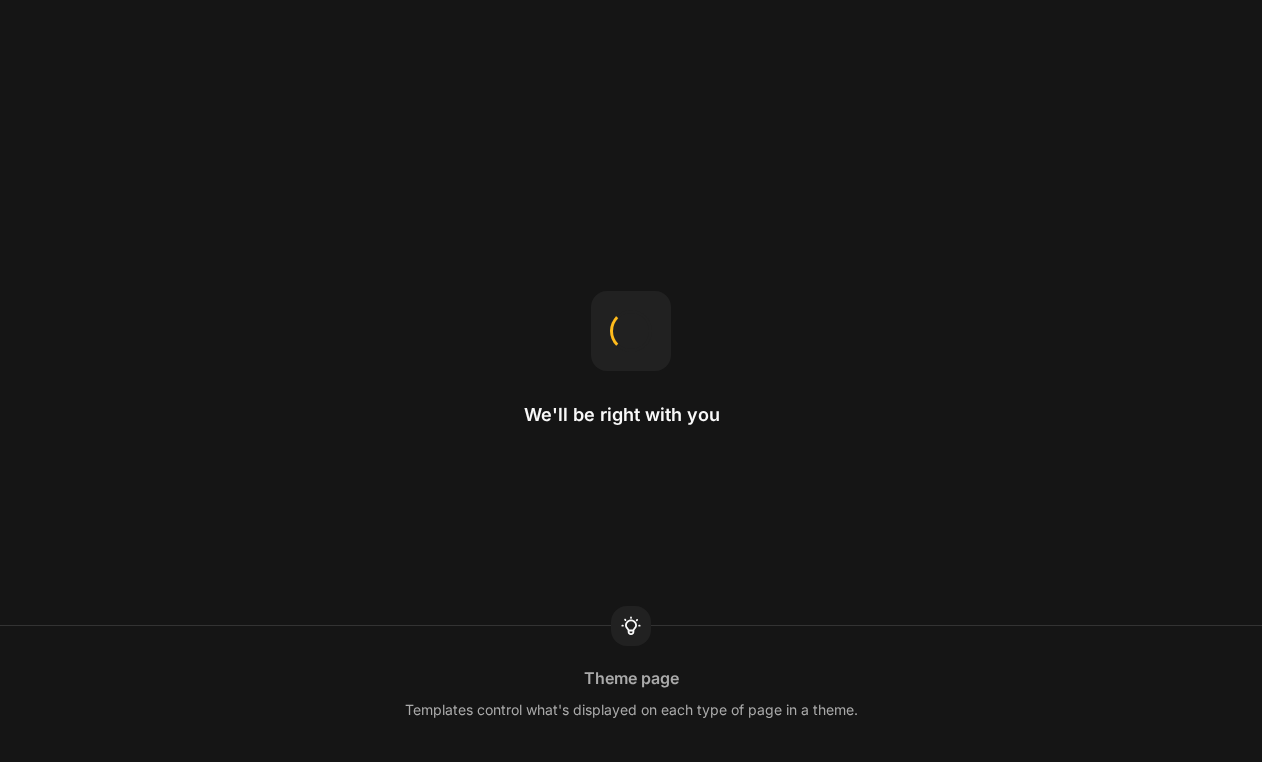 scroll, scrollTop: 0, scrollLeft: 0, axis: both 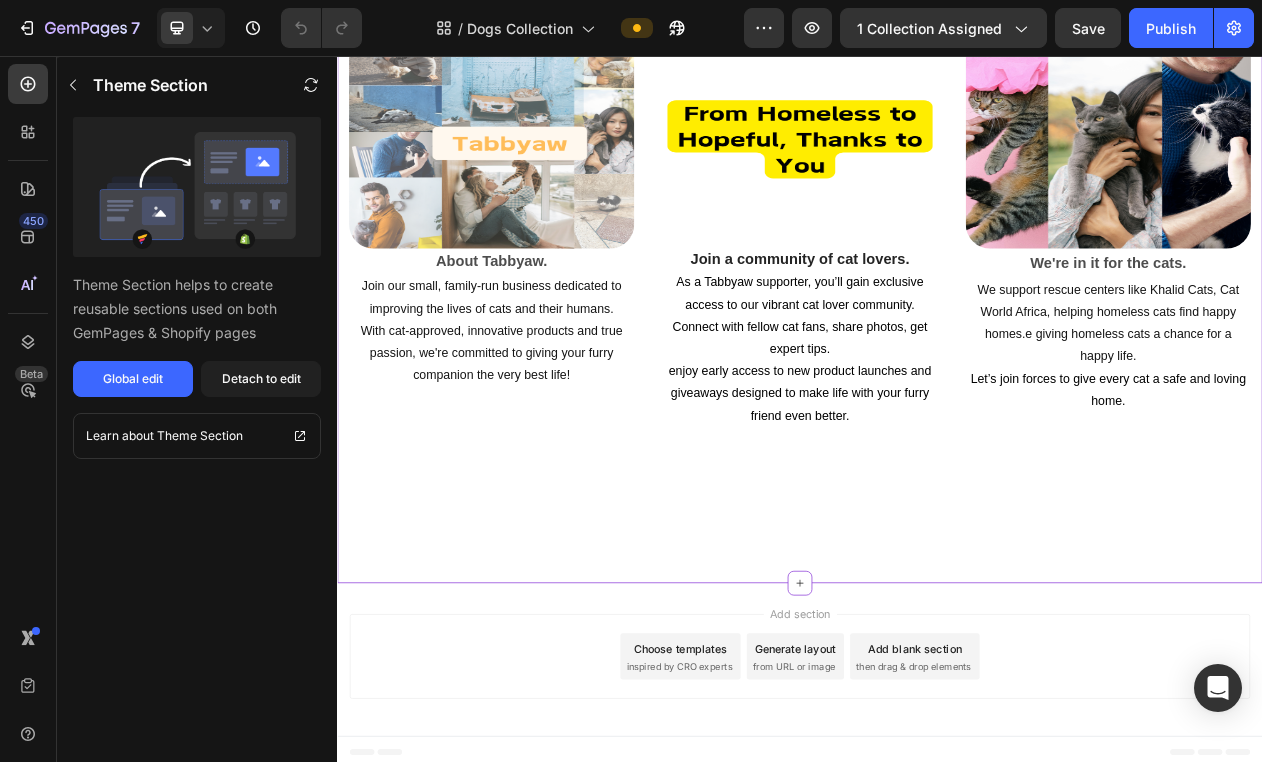 click on "Image About Tabbyaw. Text Block Join our small, family-run business dedicated to improving the lives of cats and their humans.  With cat-approved, innovative products and true passion, we're committed to giving your furry companion the very best life!             Text Block Image Join a community of cat lovers. Text block Row As a Tabbyaw supporter, you’ll gain exclusive access to our vibrant cat lover community.   Connect with fellow cat fans, share photos, get expert tips.  enjoy early access to new product launches and giveaways designed to make life with your furry friend even better.         Text Block Image We're in it for the cats. Text Block We support rescue centers like Khalid Cats, Cat World Africa, helping homeless cats find happy homes.e giving homeless cats a chance for a happy life. Let’s join forces to give every cat a safe and loving home.   Text block Row Section4" at bounding box center [937, 344] 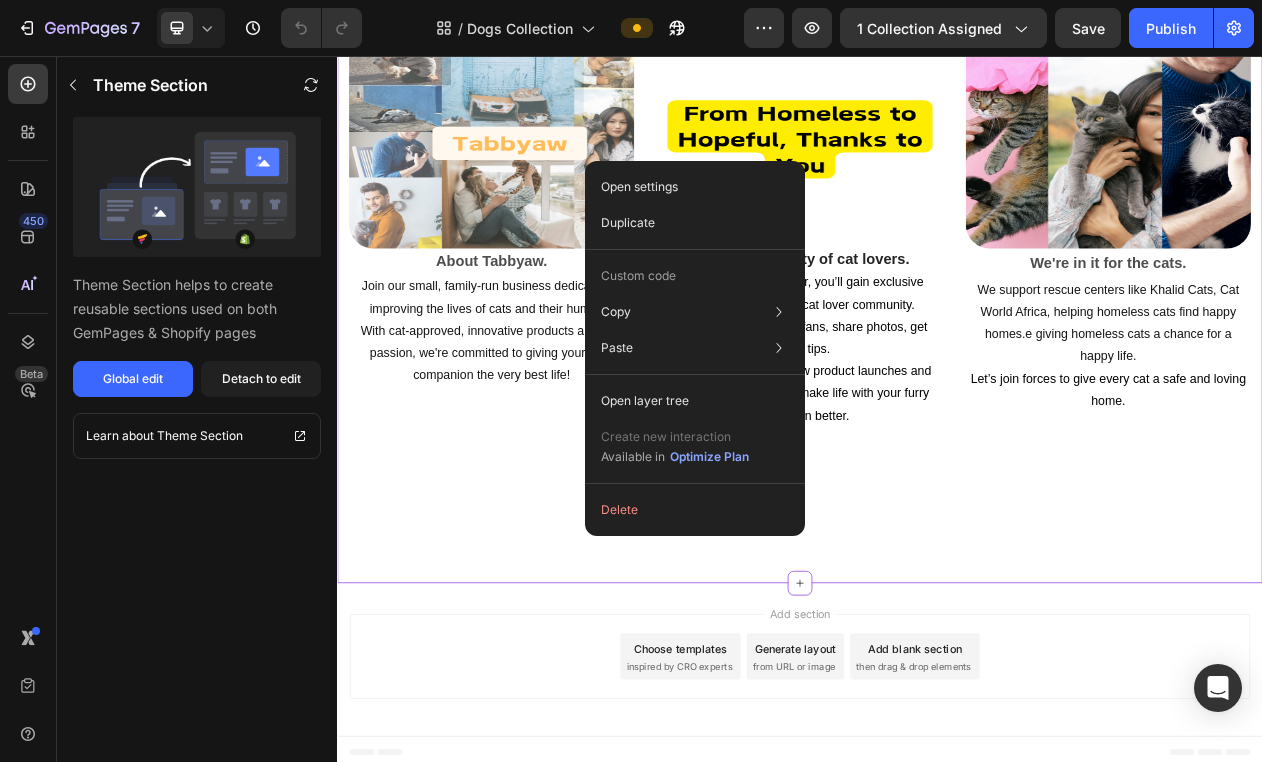 click on "Image About Tabbyaw. Text Block Join our small, family-run business dedicated to improving the lives of cats and their humans.  With cat-approved, innovative products and true passion, we're committed to giving your furry companion the very best life!             Text Block Image Join a community of cat lovers. Text block Row As a Tabbyaw supporter, you’ll gain exclusive access to our vibrant cat lover community.   Connect with fellow cat fans, share photos, get expert tips.  enjoy early access to new product launches and giveaways designed to make life with your furry friend even better.         Text Block Image We're in it for the cats. Text Block We support rescue centers like Khalid Cats, Cat World Africa, helping homeless cats find happy homes.e giving homeless cats a chance for a happy life. Let’s join forces to give every cat a safe and loving home.   Text block Row Section4" at bounding box center [937, 344] 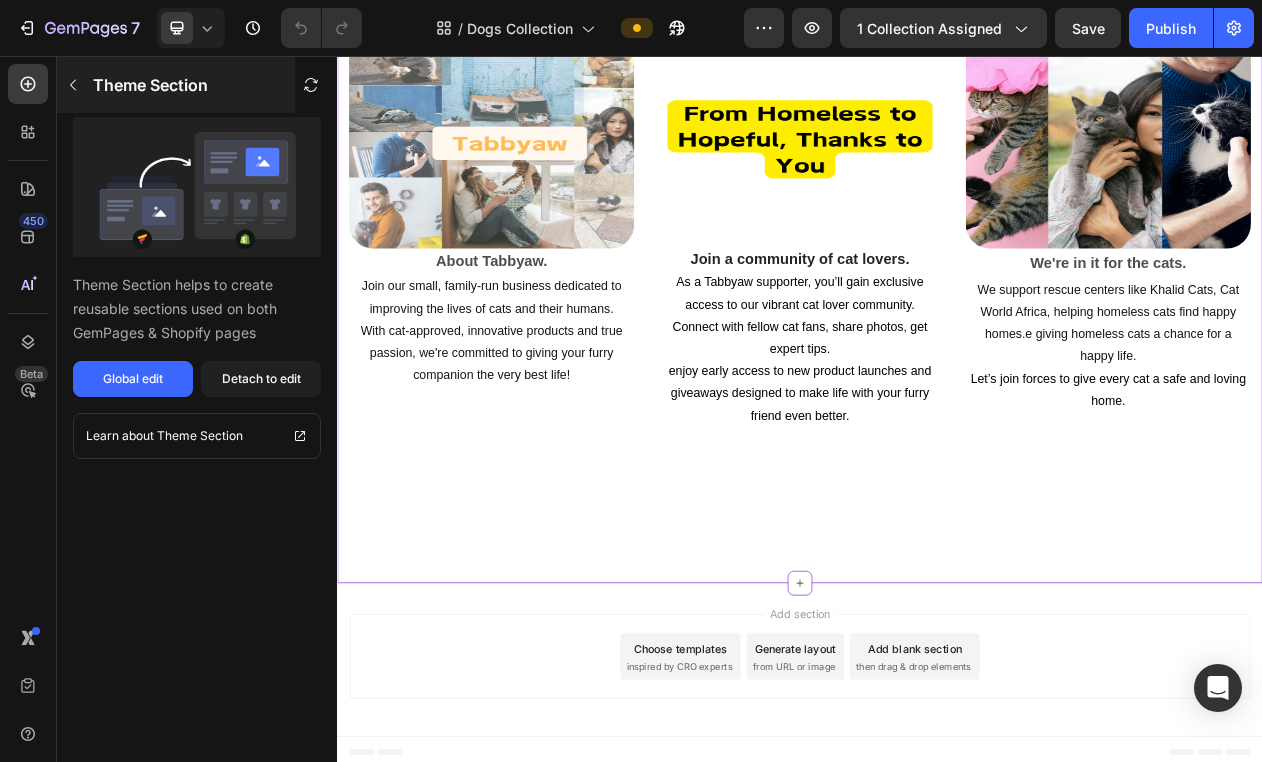 click 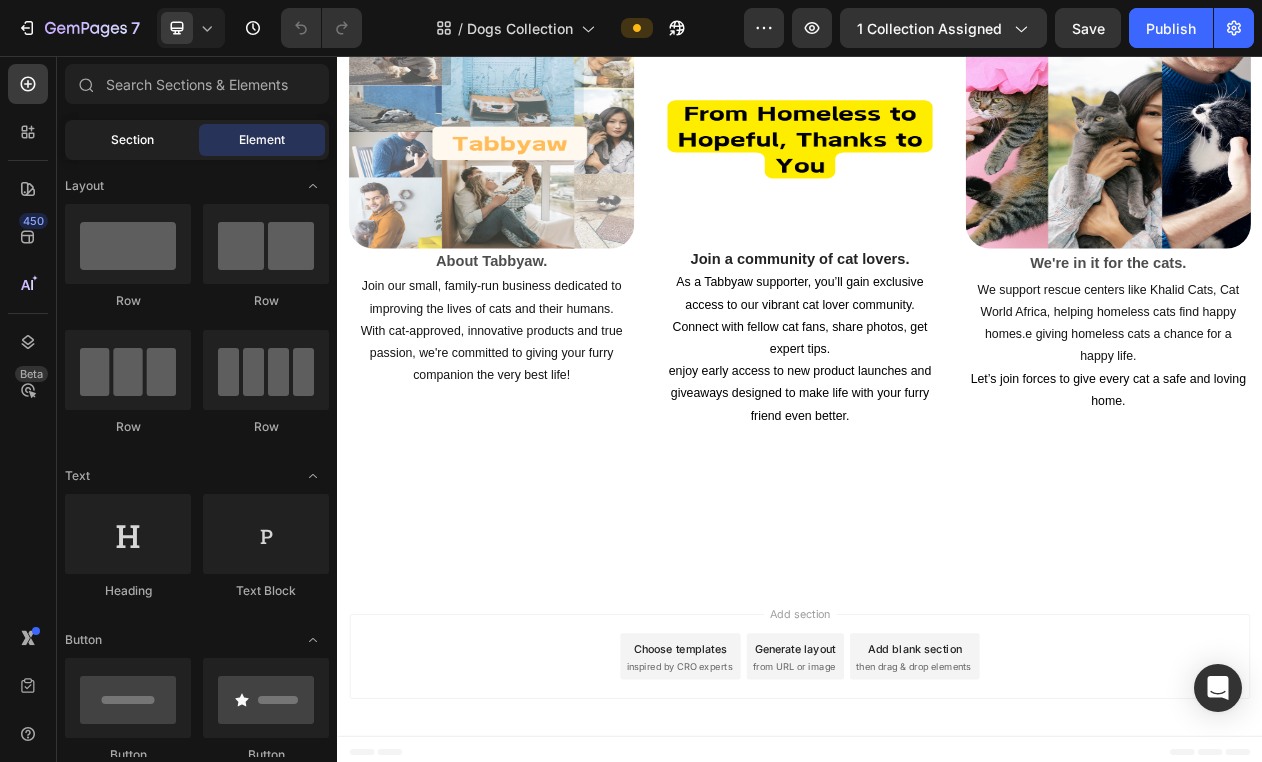 click on "Section" at bounding box center (132, 140) 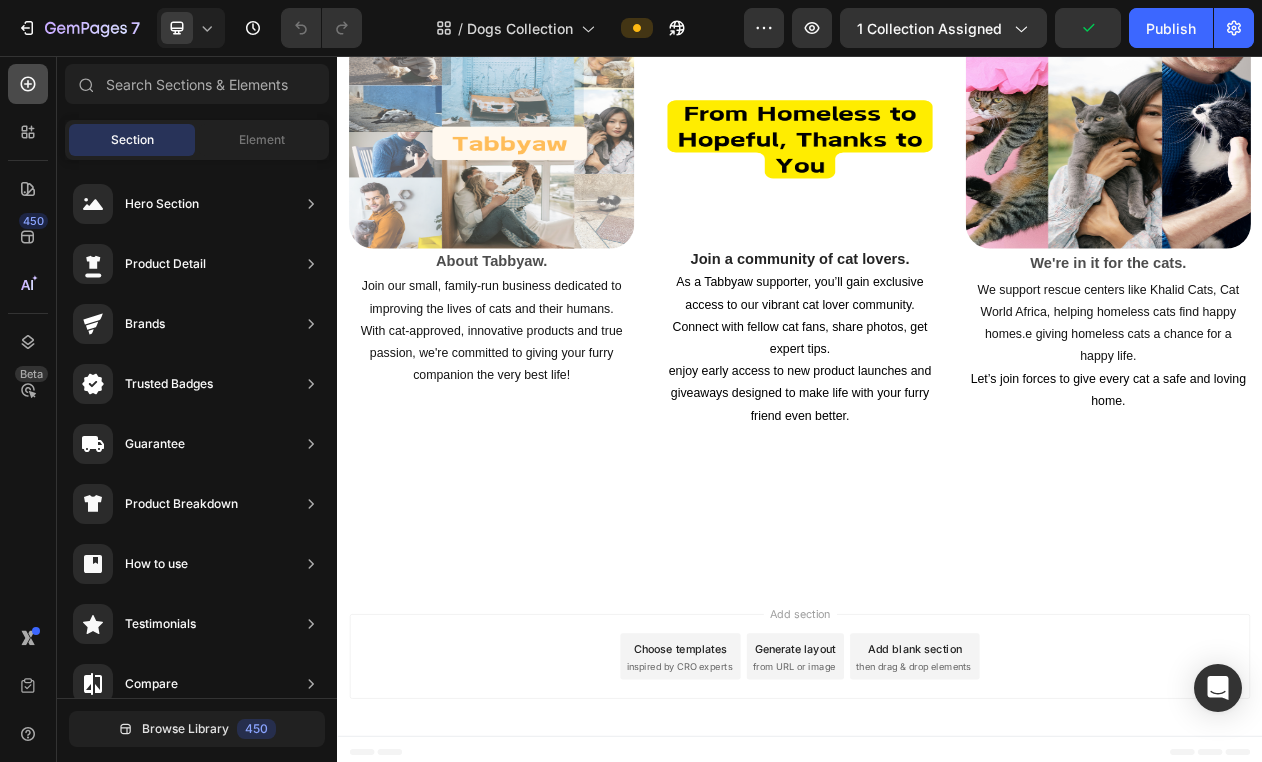 click 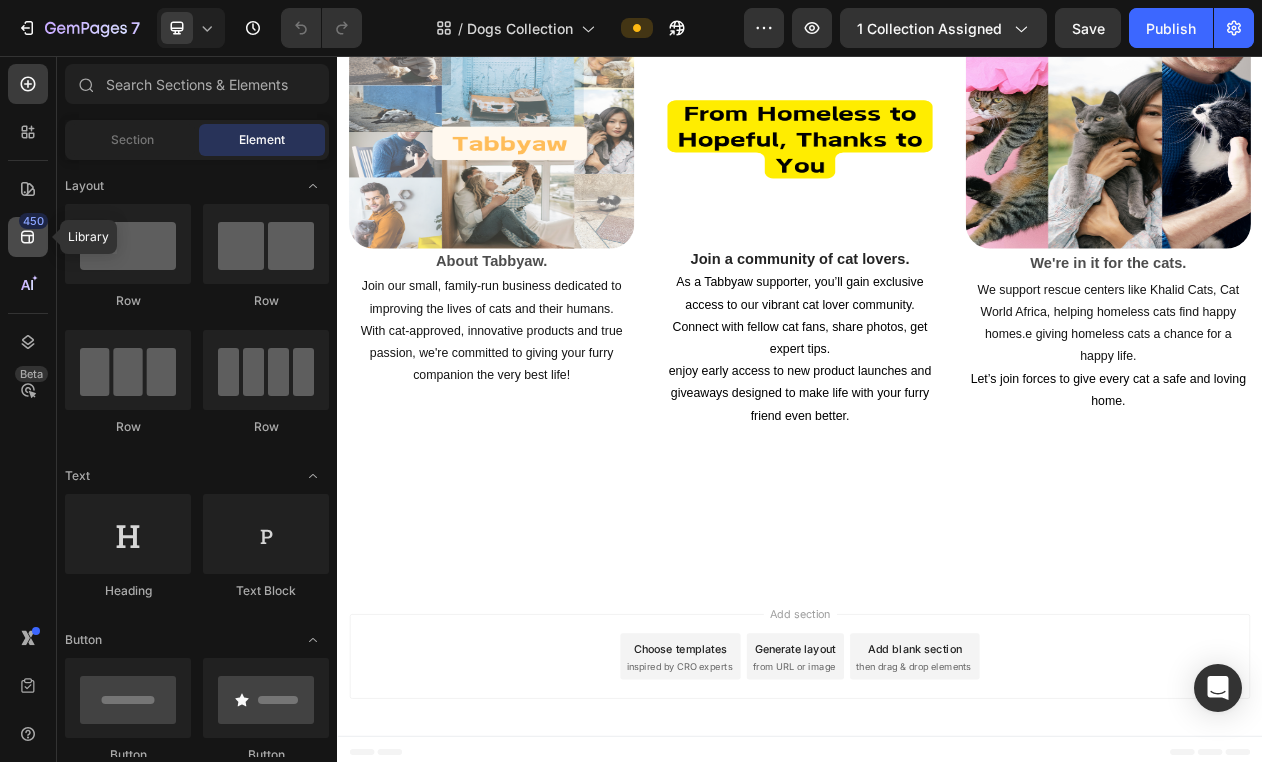 click 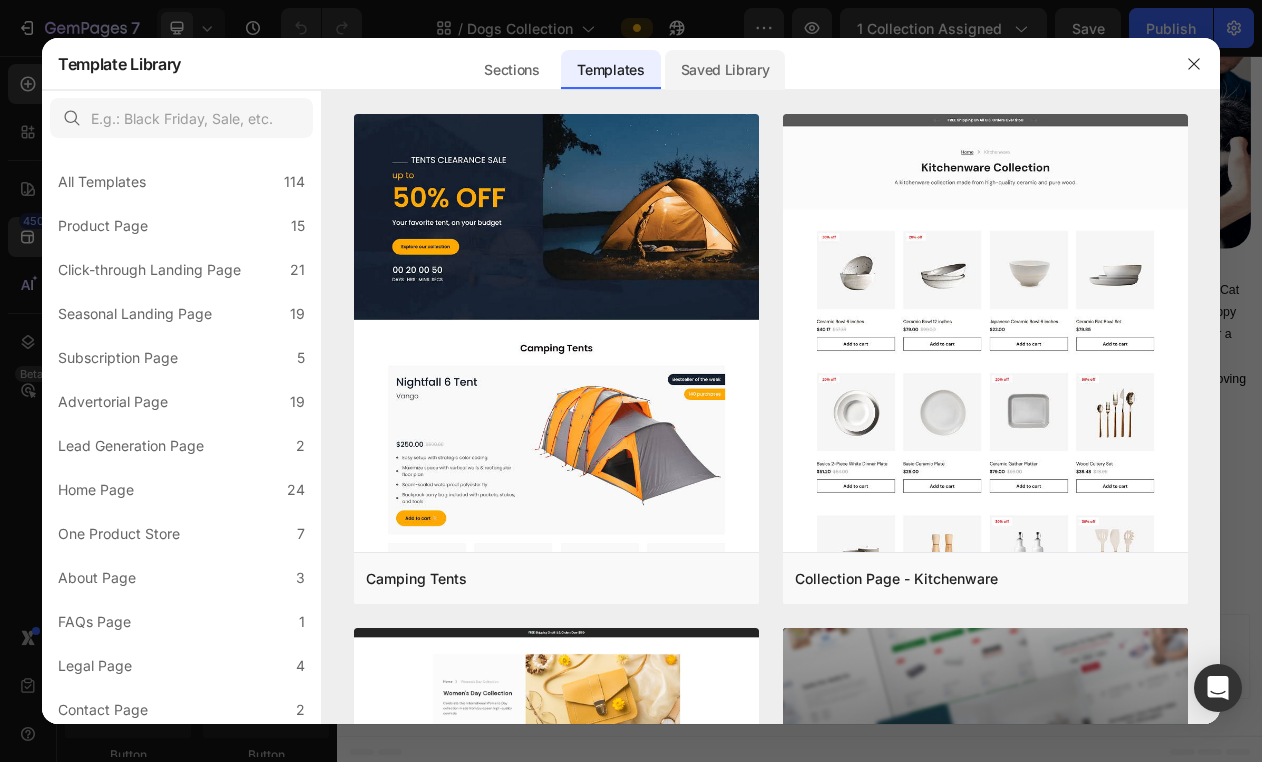 click on "Saved Library" 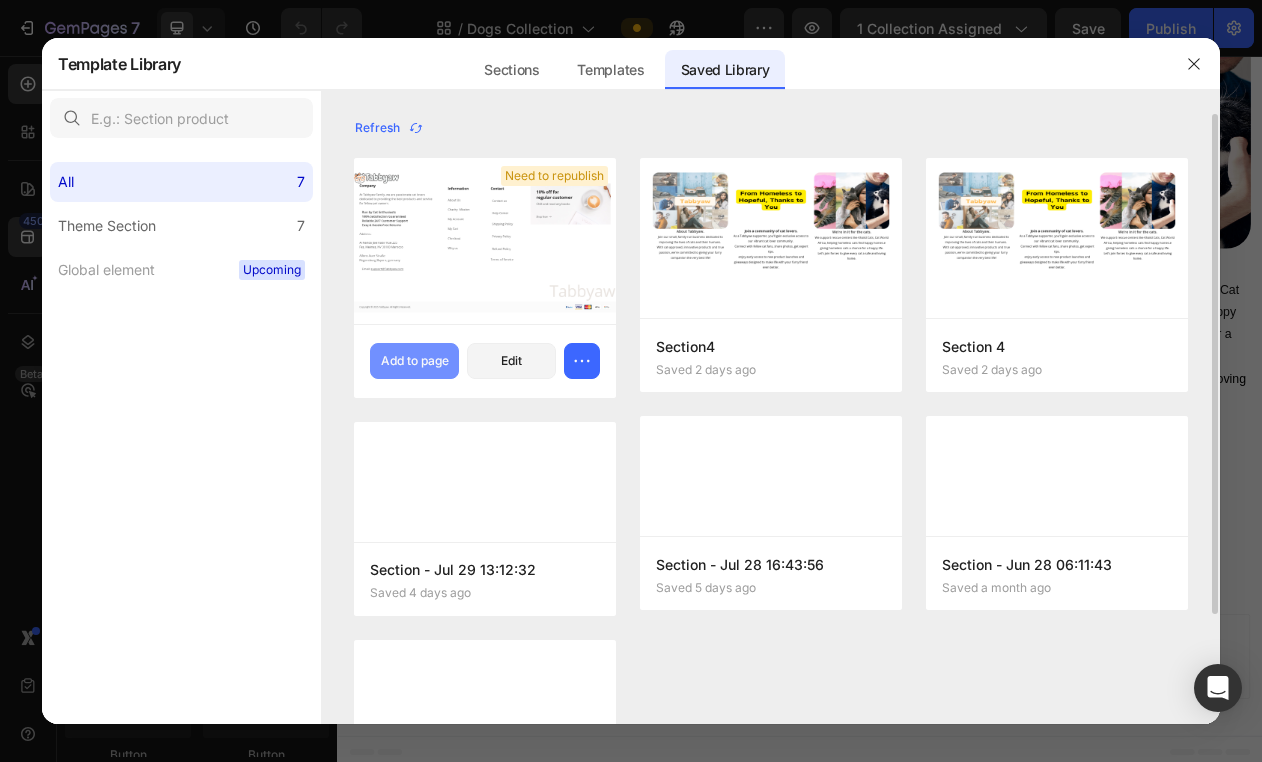 click on "Add to page" at bounding box center [415, 361] 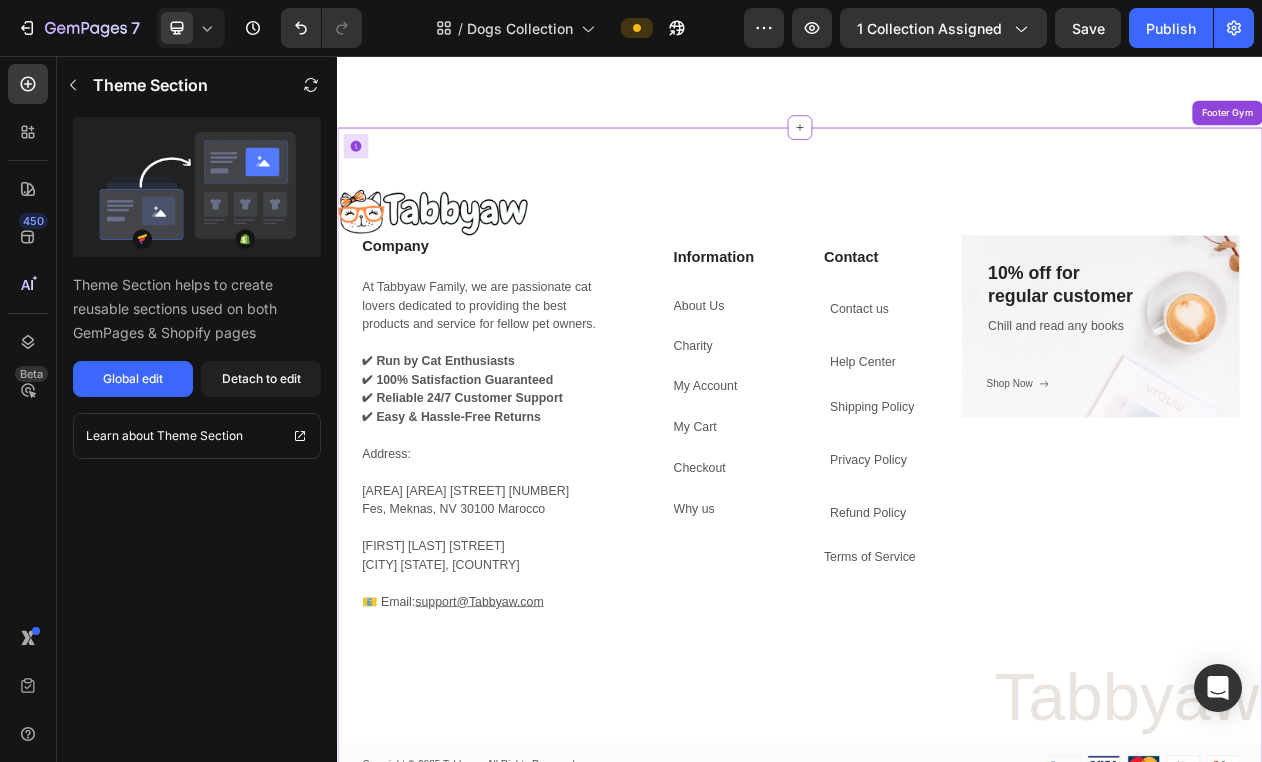 scroll, scrollTop: 3292, scrollLeft: 0, axis: vertical 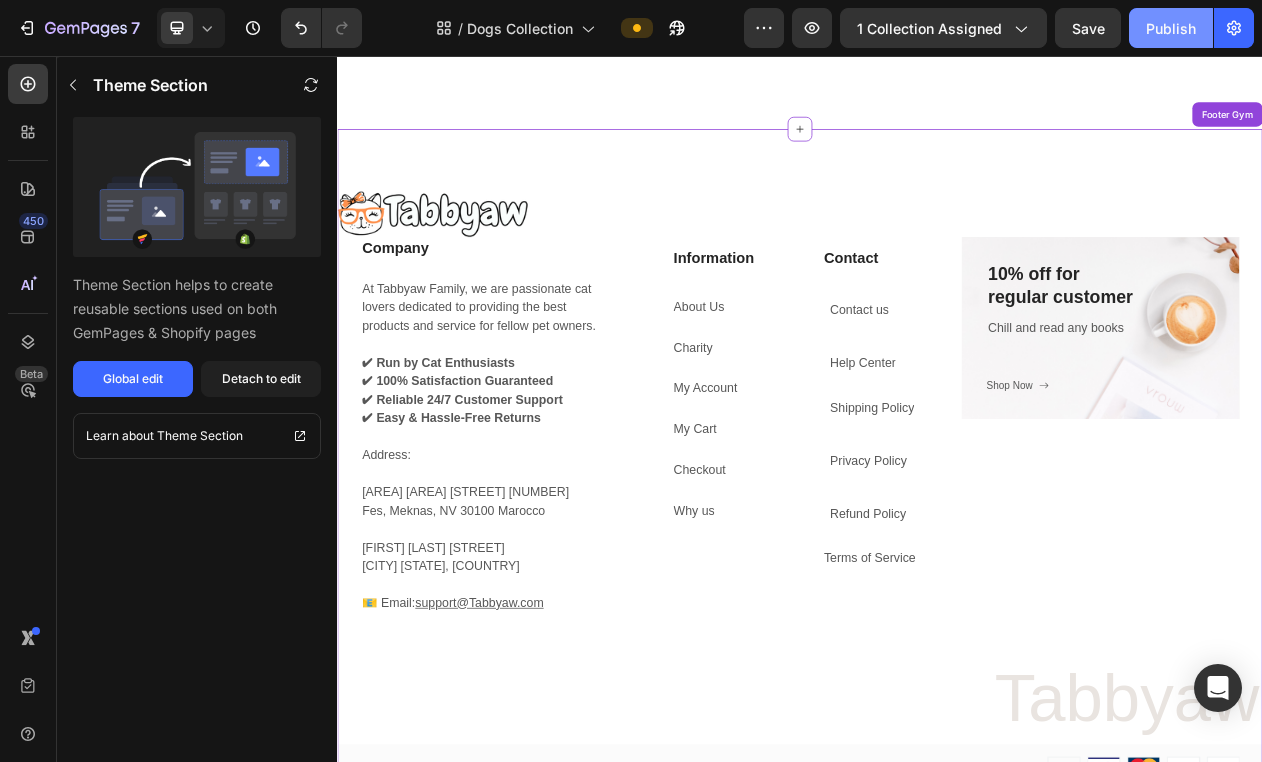 click on "Publish" at bounding box center (1171, 28) 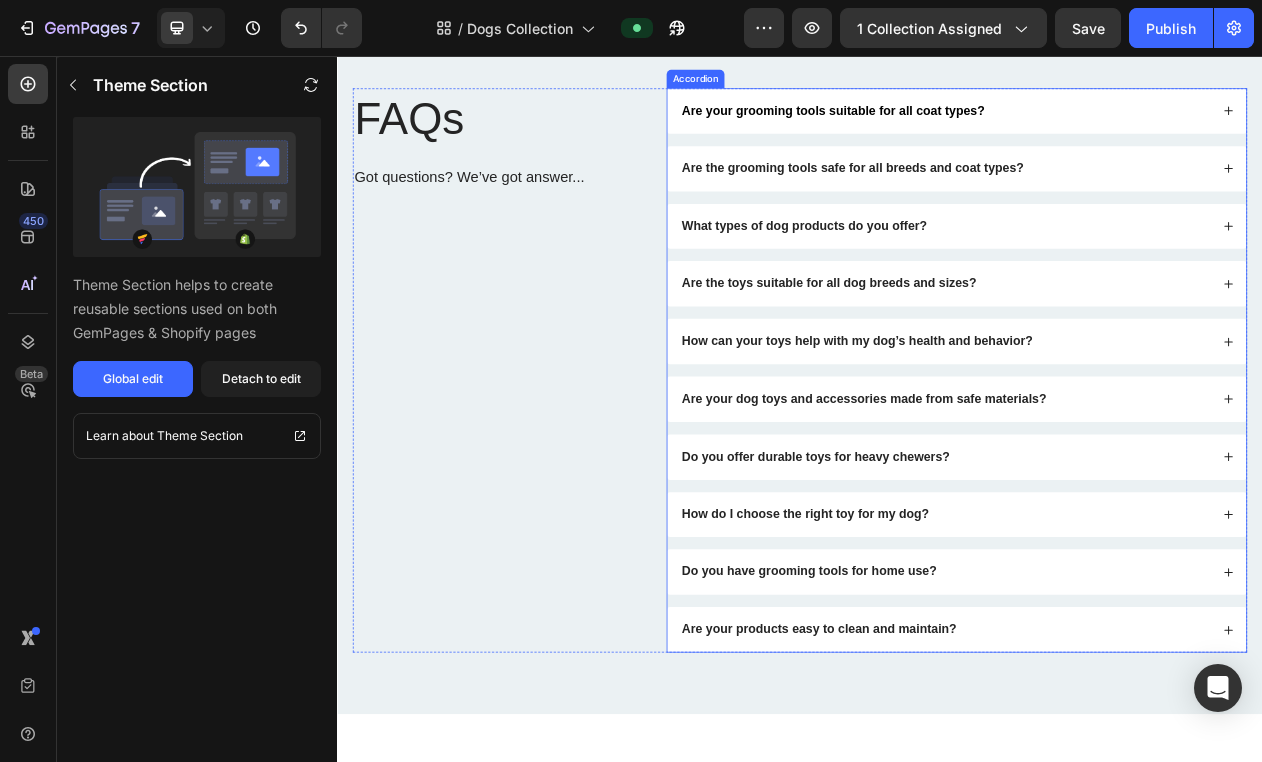 scroll, scrollTop: 1780, scrollLeft: 0, axis: vertical 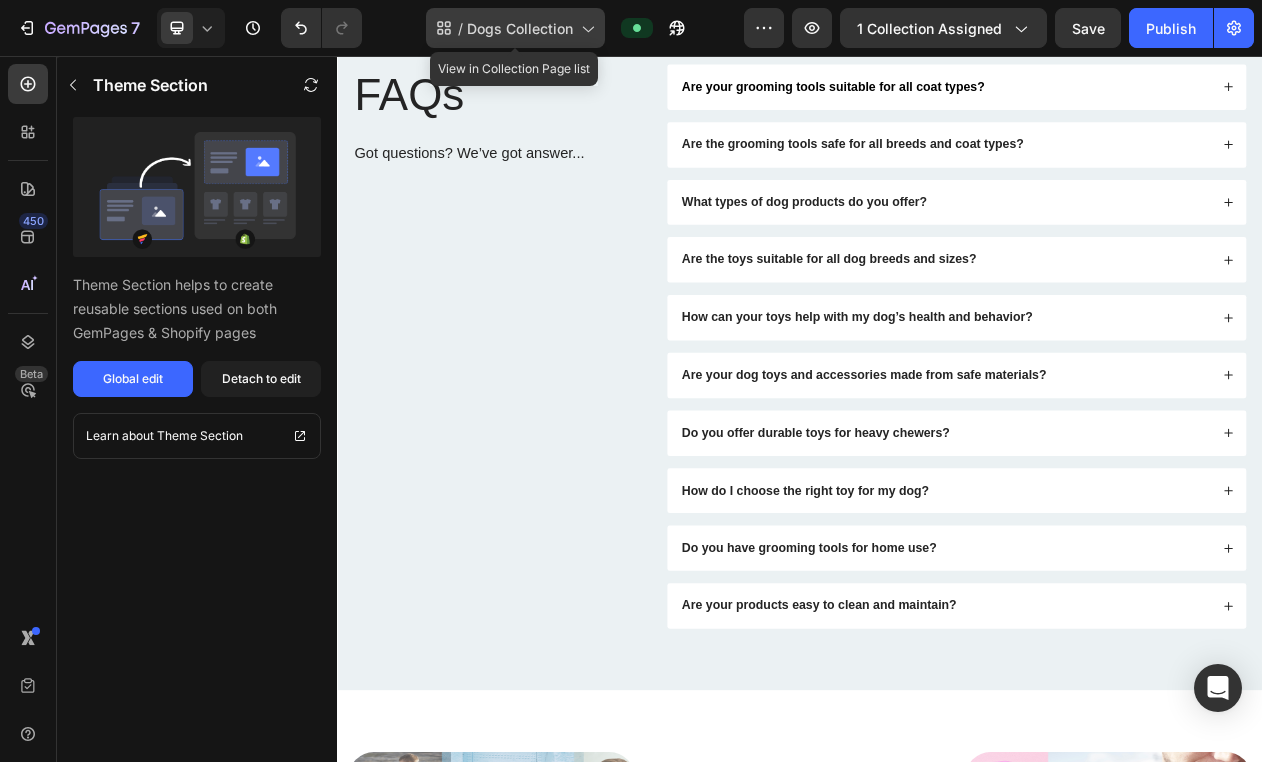 click on "Dogs Collection" at bounding box center (520, 28) 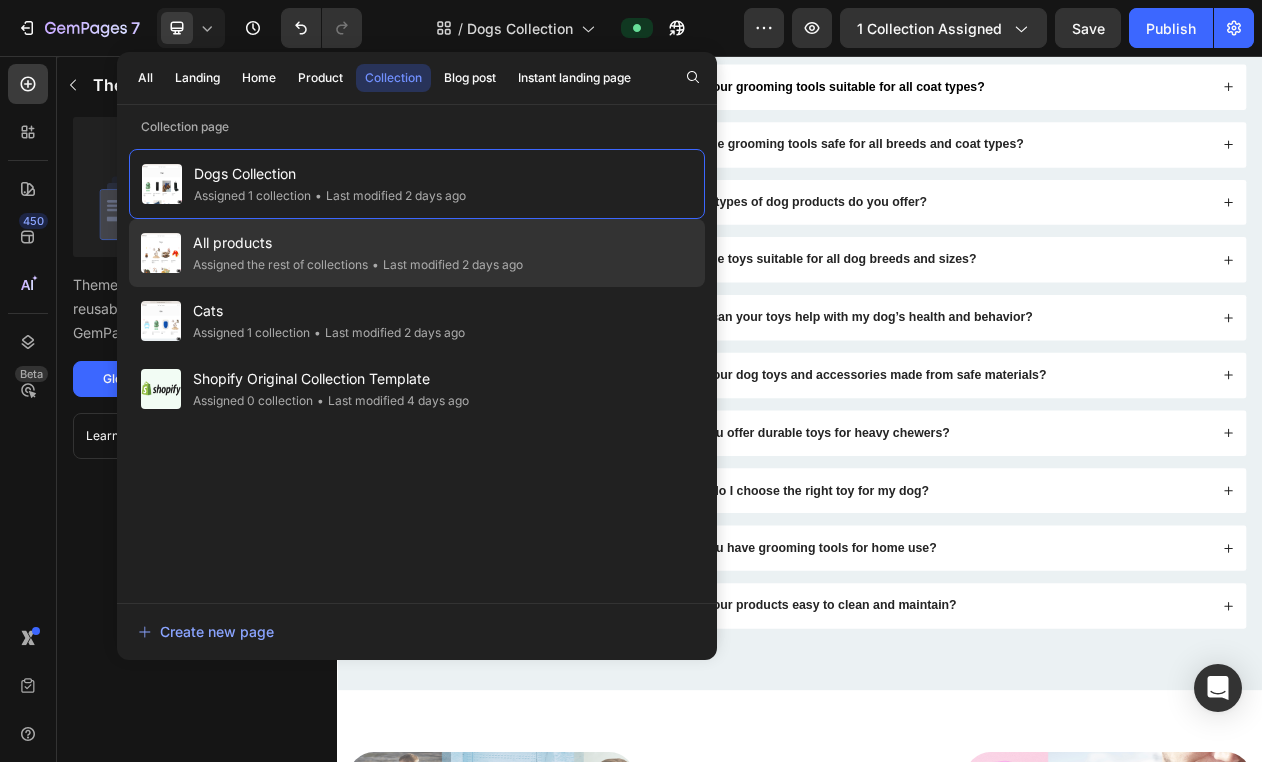 click on "All products" at bounding box center (358, 243) 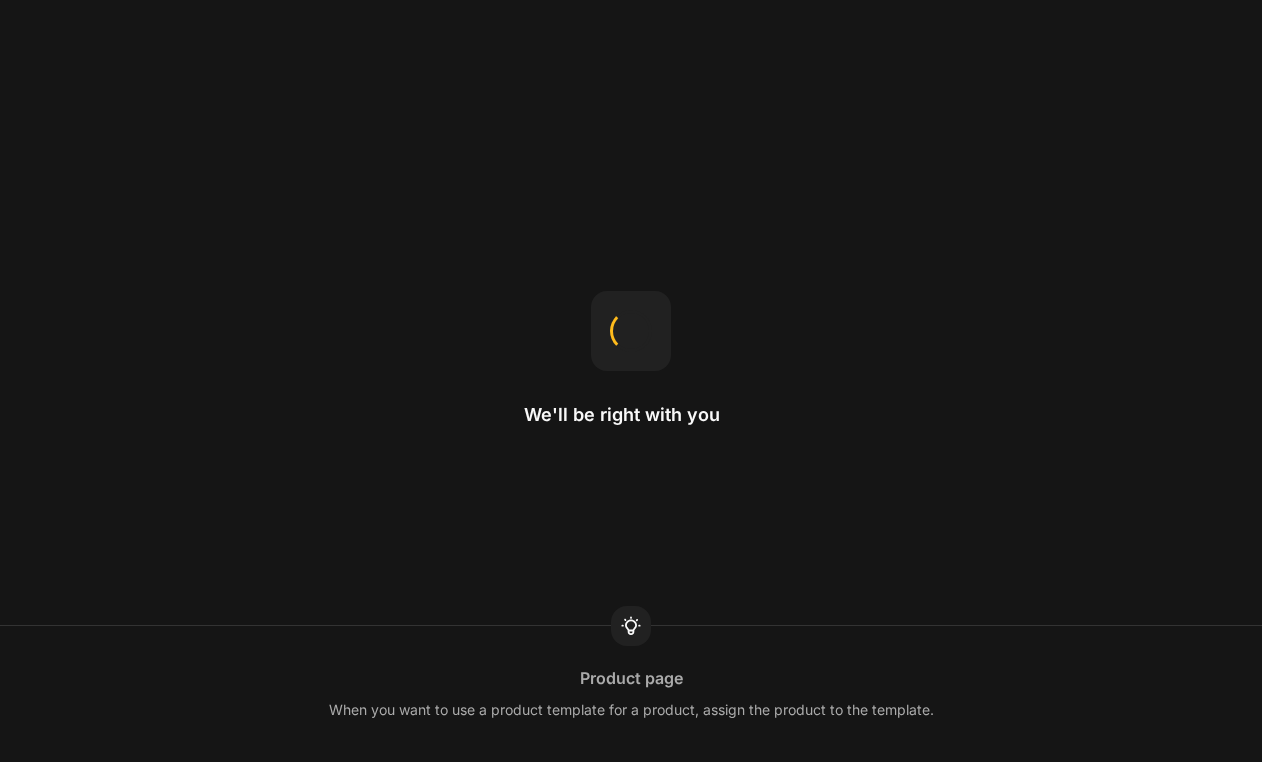 scroll, scrollTop: 0, scrollLeft: 0, axis: both 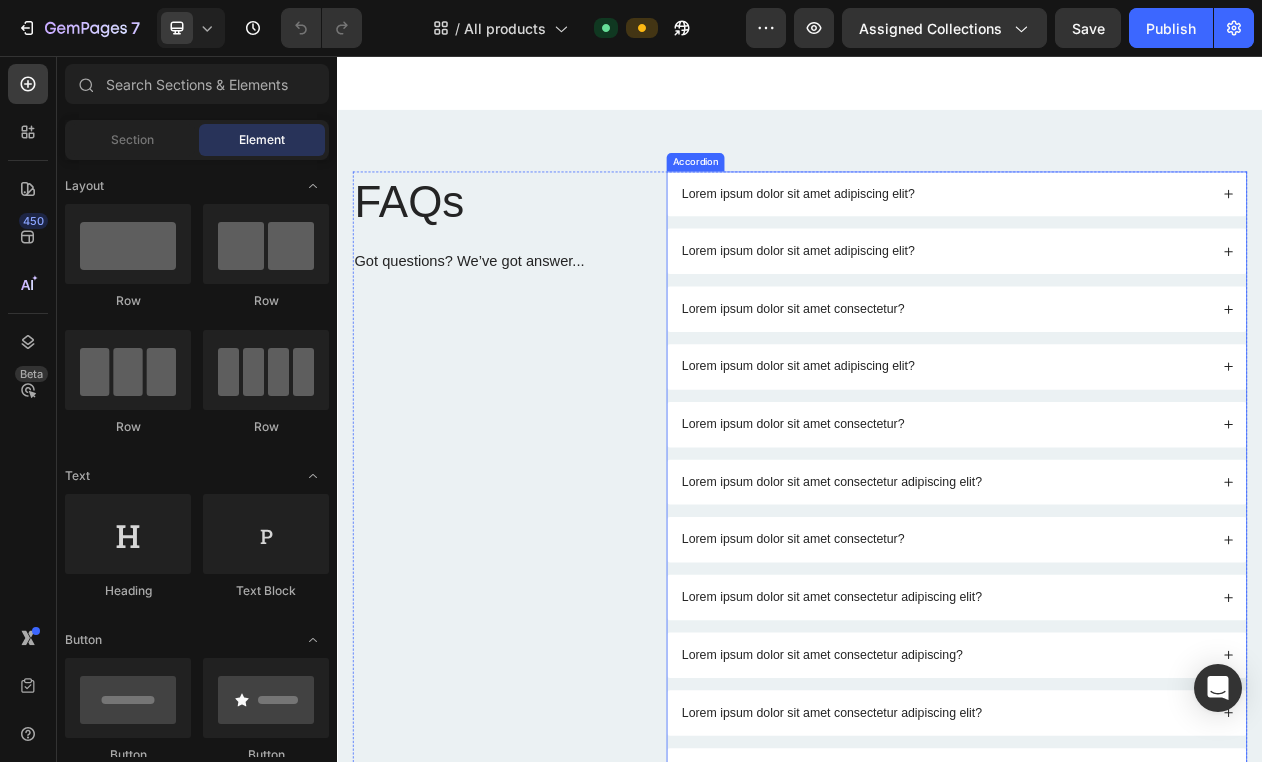 click on "Lorem ipsum dolor sit amet adipiscing elit?" at bounding box center [935, 235] 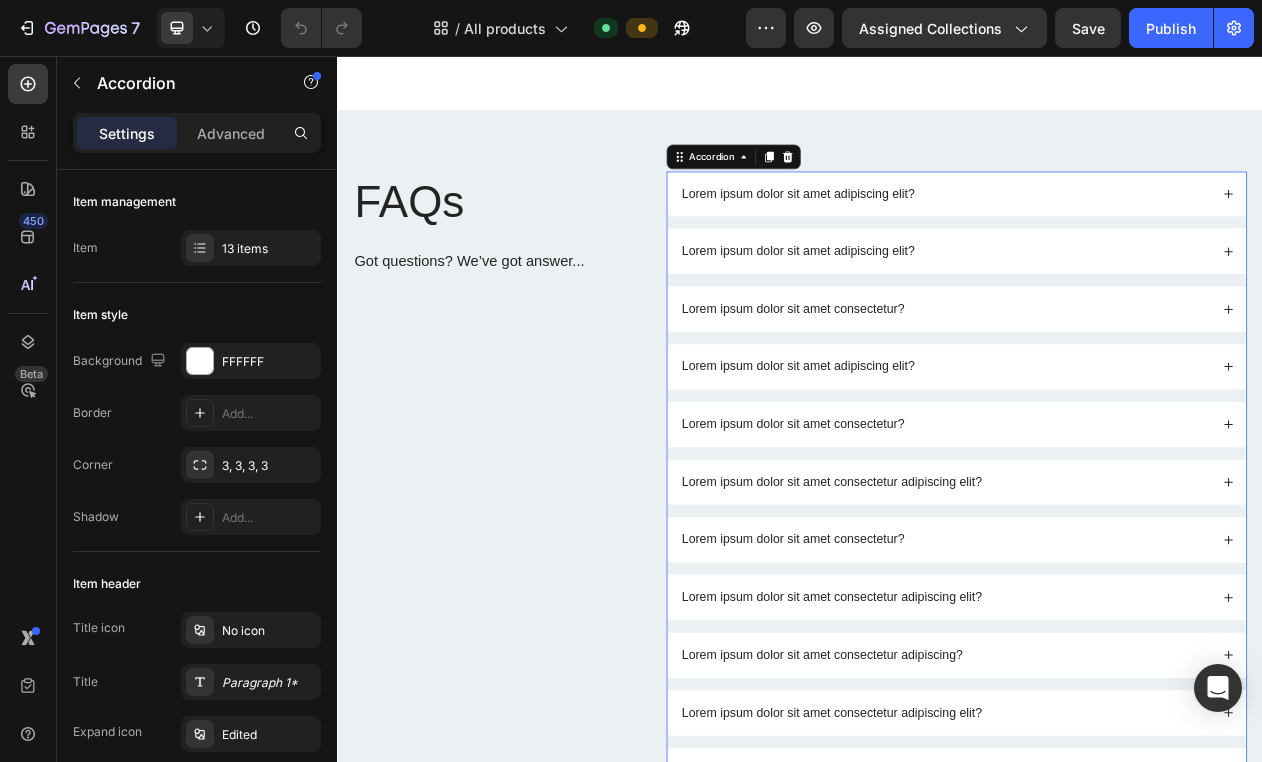 click 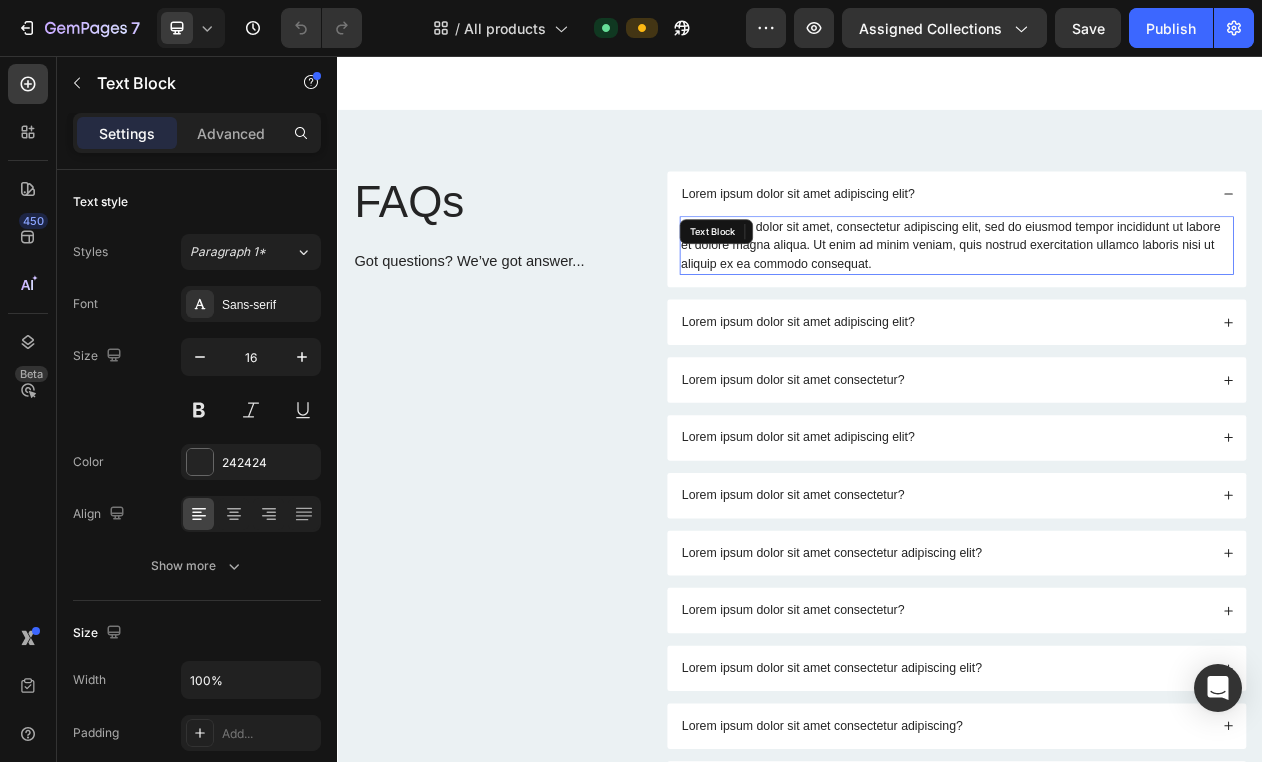 click on "Lorem ipsum dolor sit amet, consectetur adipiscing elit, sed do eiusmod tempor incididunt ut labore et dolore magna aliqua. Ut enim ad minim veniam, quis nostrud exercitation ullamco laboris nisi ut aliquip ex ea commodo consequat." at bounding box center [1140, 302] 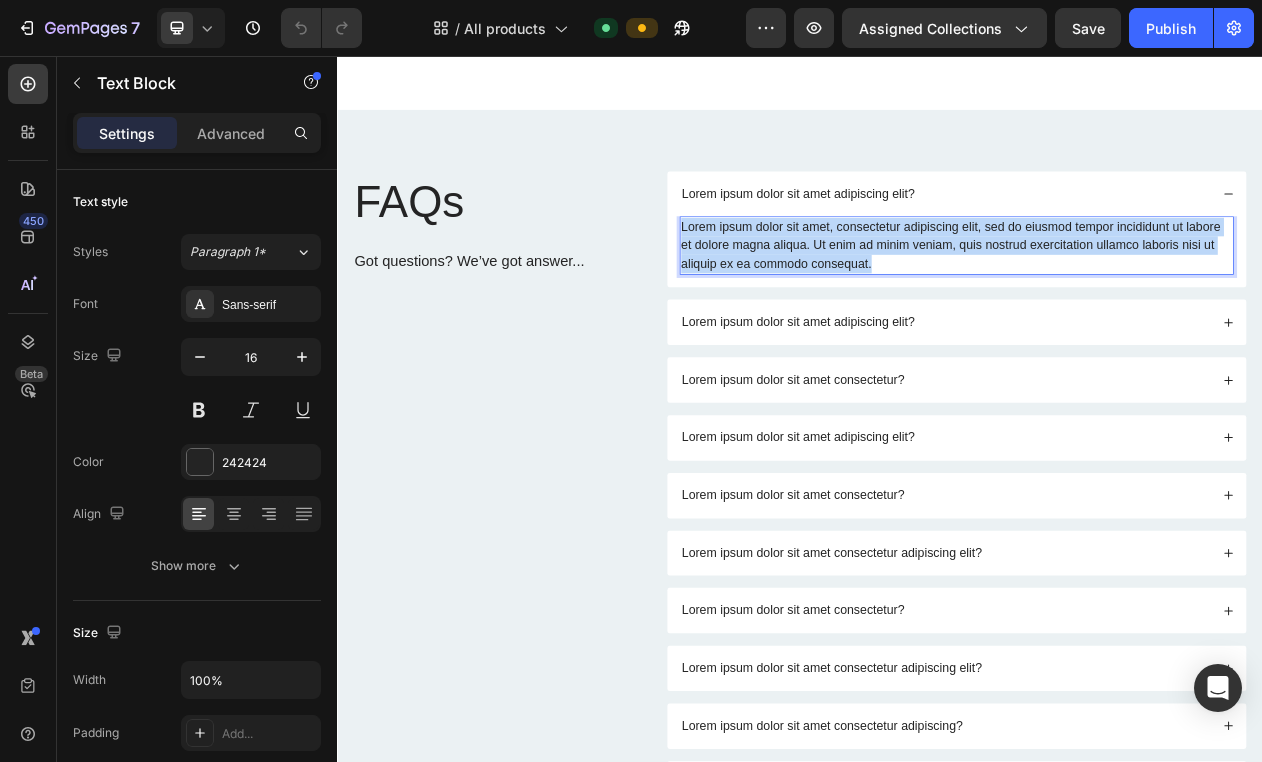 click on "Lorem ipsum dolor sit amet, consectetur adipiscing elit, sed do eiusmod tempor incididunt ut labore et dolore magna aliqua. Ut enim ad minim veniam, quis nostrud exercitation ullamco laboris nisi ut aliquip ex ea commodo consequat." at bounding box center [1140, 302] 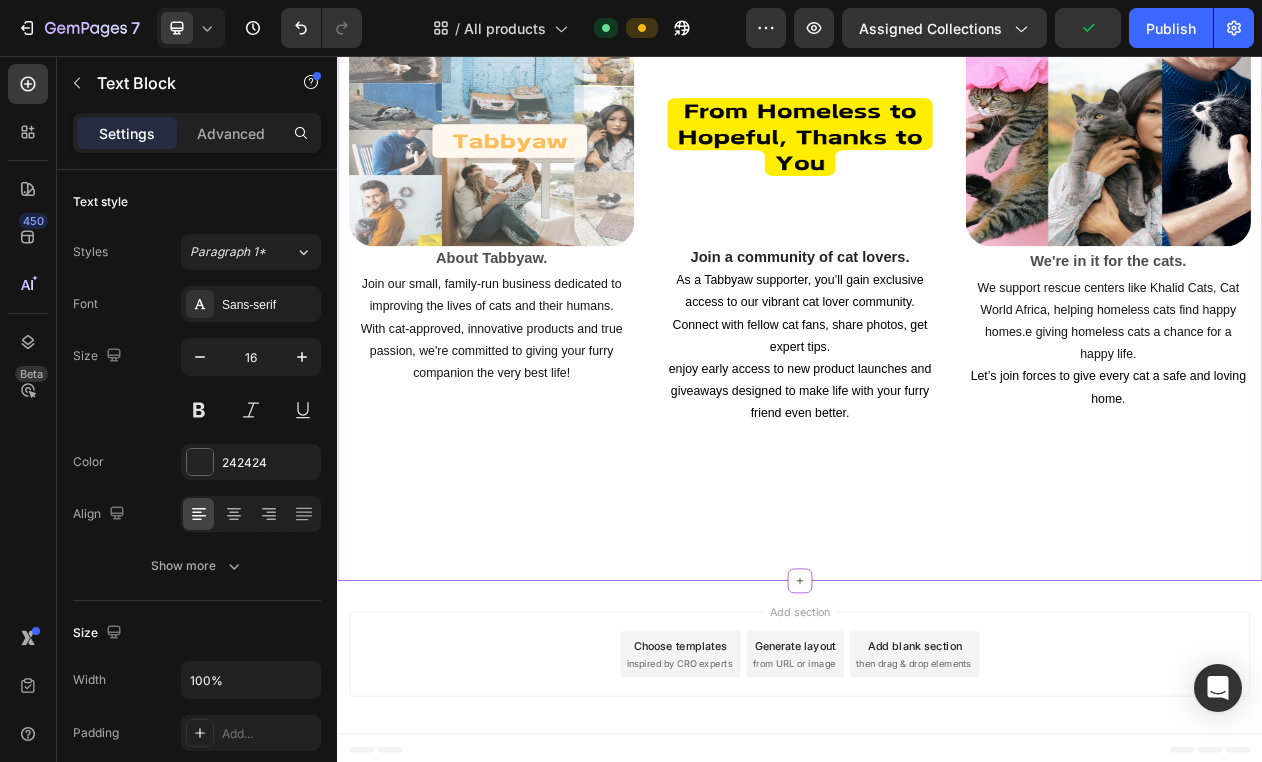 scroll, scrollTop: 6463, scrollLeft: 0, axis: vertical 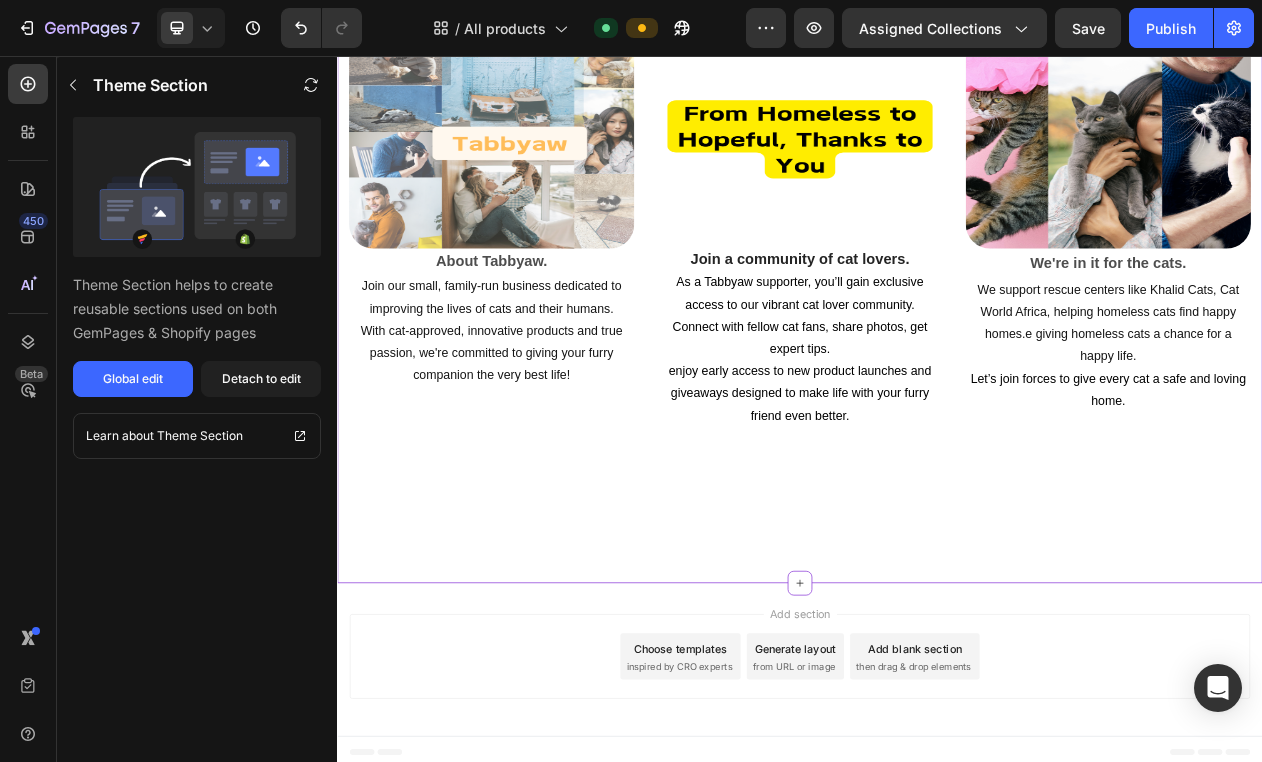 click on "Image About Tabbyaw. Text Block Join our small, family-run business dedicated to improving the lives of cats and their humans.  With cat-approved, innovative products and true passion, we're committed to giving your furry companion the very best life!             Text Block Image Join a community of cat lovers. Text block Row As a Tabbyaw supporter, you’ll gain exclusive access to our vibrant cat lover community.   Connect with fellow cat fans, share photos, get expert tips.  enjoy early access to new product launches and giveaways designed to make life with your furry friend even better.         Text Block Image We're in it for the cats. Text Block We support rescue centers like Khalid Cats, Cat World Africa, helping homeless cats find happy homes.e giving homeless cats a chance for a happy life. Let’s join forces to give every cat a safe and loving home.   Text block Row Section4" at bounding box center (937, 344) 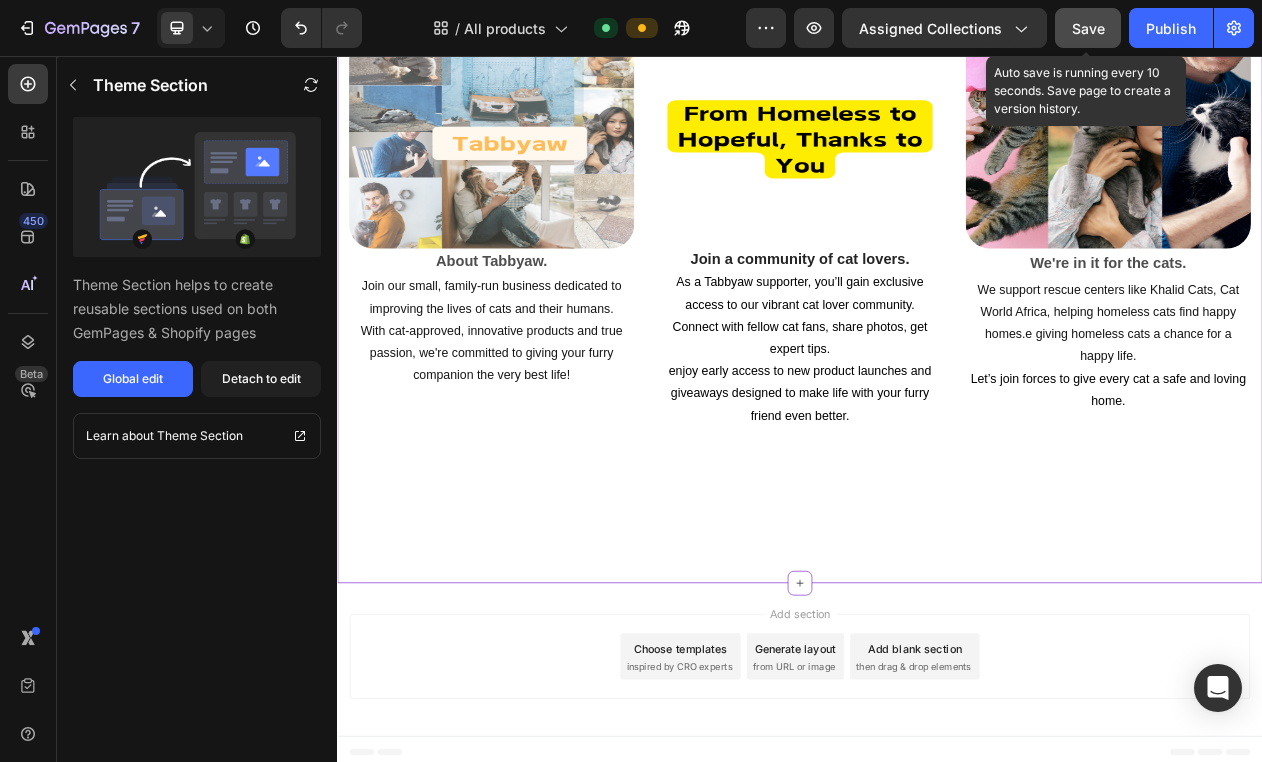 click on "Save" 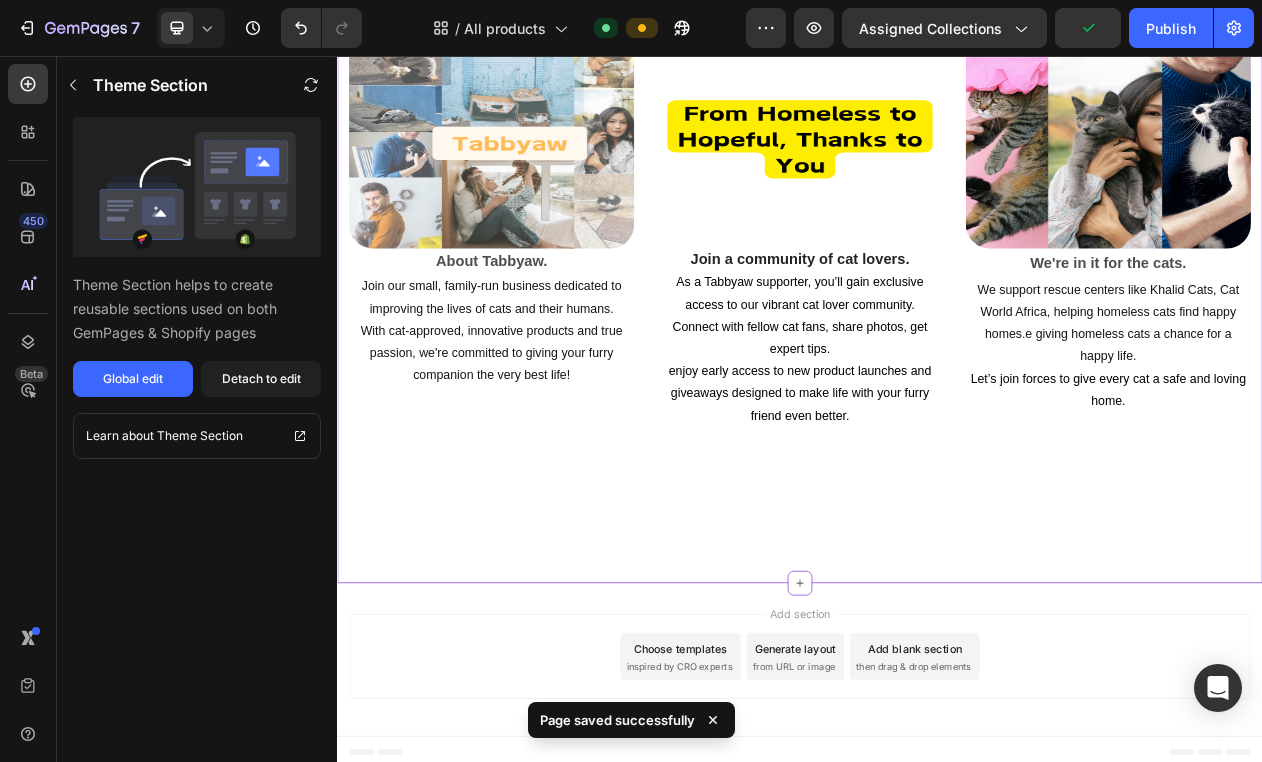 click on "Image About Tabbyaw. Text Block Join our small, family-run business dedicated to improving the lives of cats and their humans.  With cat-approved, innovative products and true passion, we're committed to giving your furry companion the very best life!             Text Block Image Join a community of cat lovers. Text block Row As a Tabbyaw supporter, you’ll gain exclusive access to our vibrant cat lover community.   Connect with fellow cat fans, share photos, get expert tips.  enjoy early access to new product launches and giveaways designed to make life with your furry friend even better.         Text Block Image We're in it for the cats. Text Block We support rescue centers like Khalid Cats, Cat World Africa, helping homeless cats find happy homes.e giving homeless cats a chance for a happy life. Let’s join forces to give every cat a safe and loving home.   Text block Row Section4" at bounding box center [937, 344] 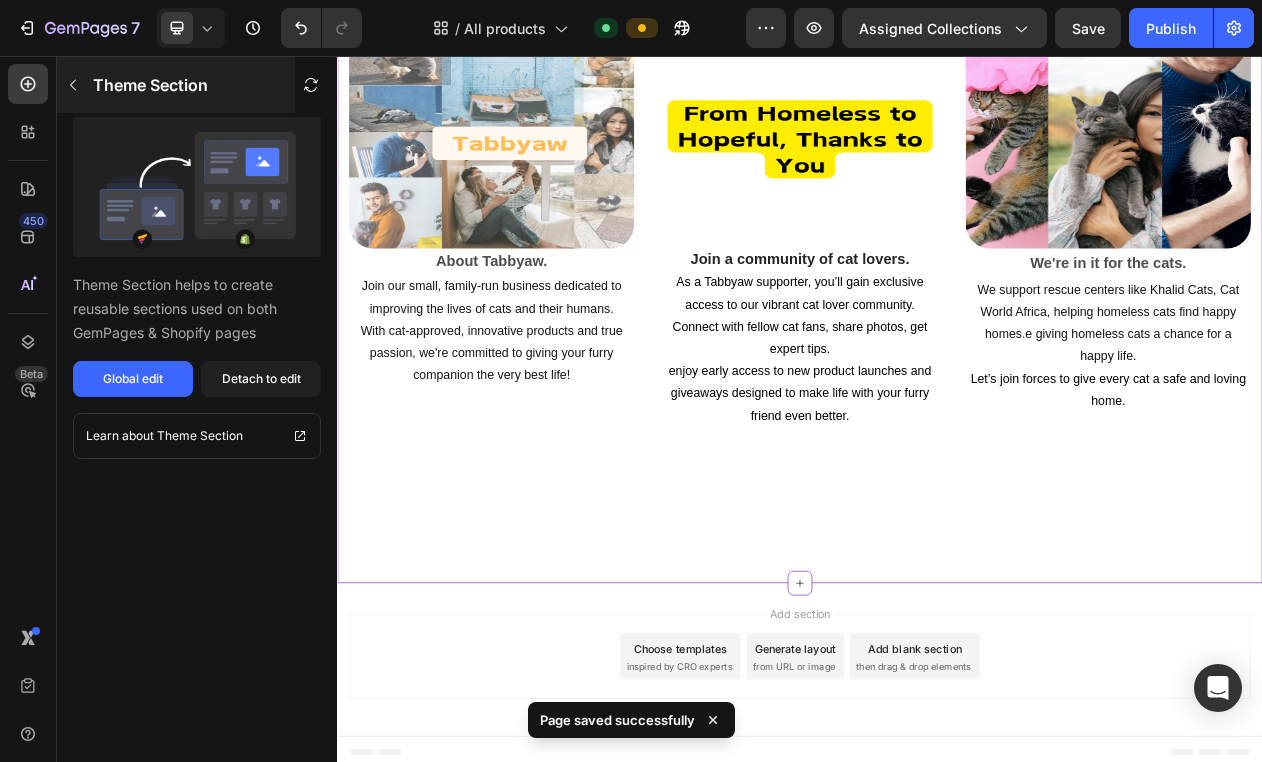 click 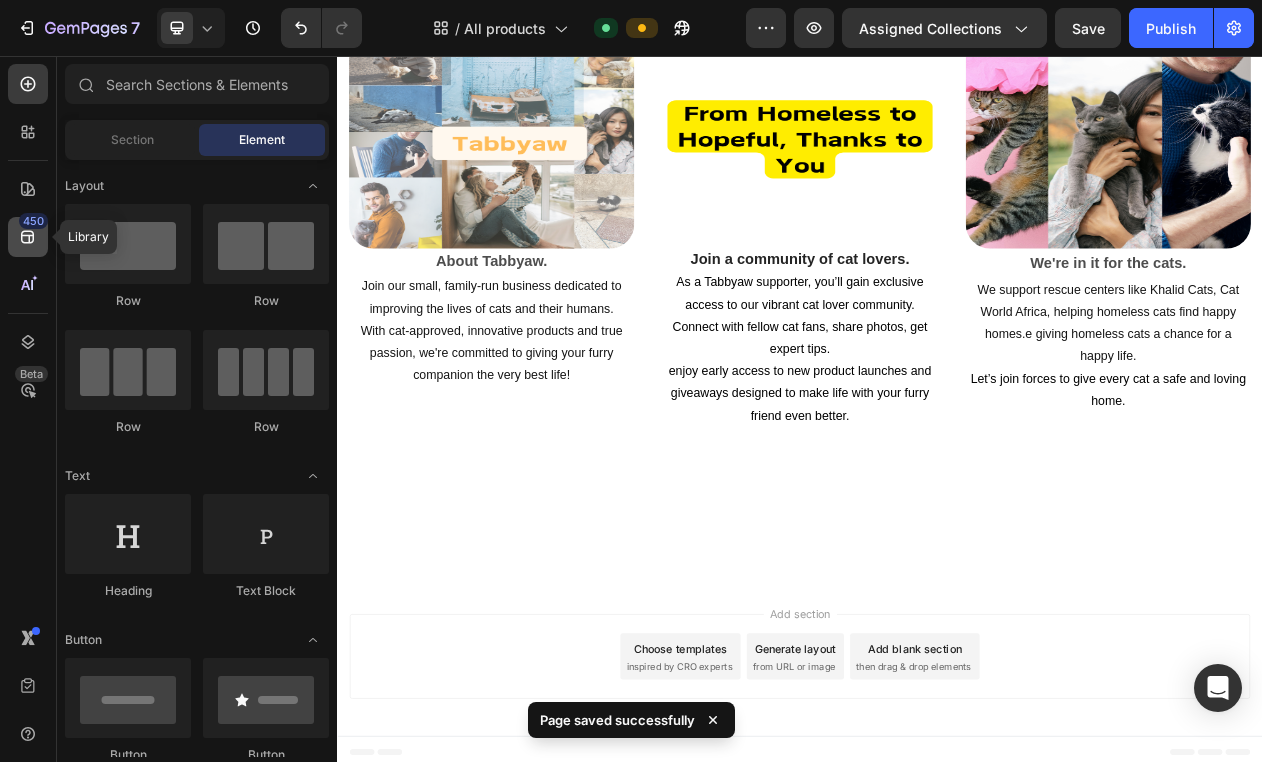 click 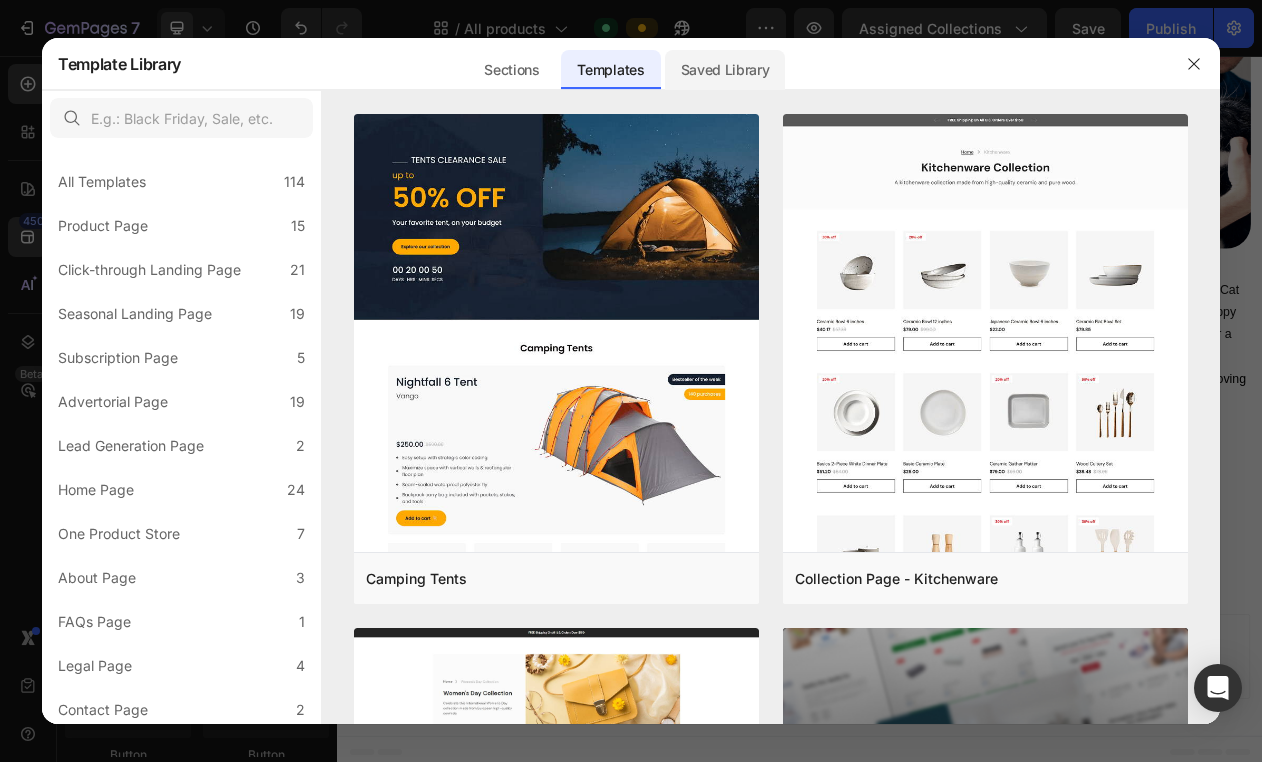 click on "Saved Library" 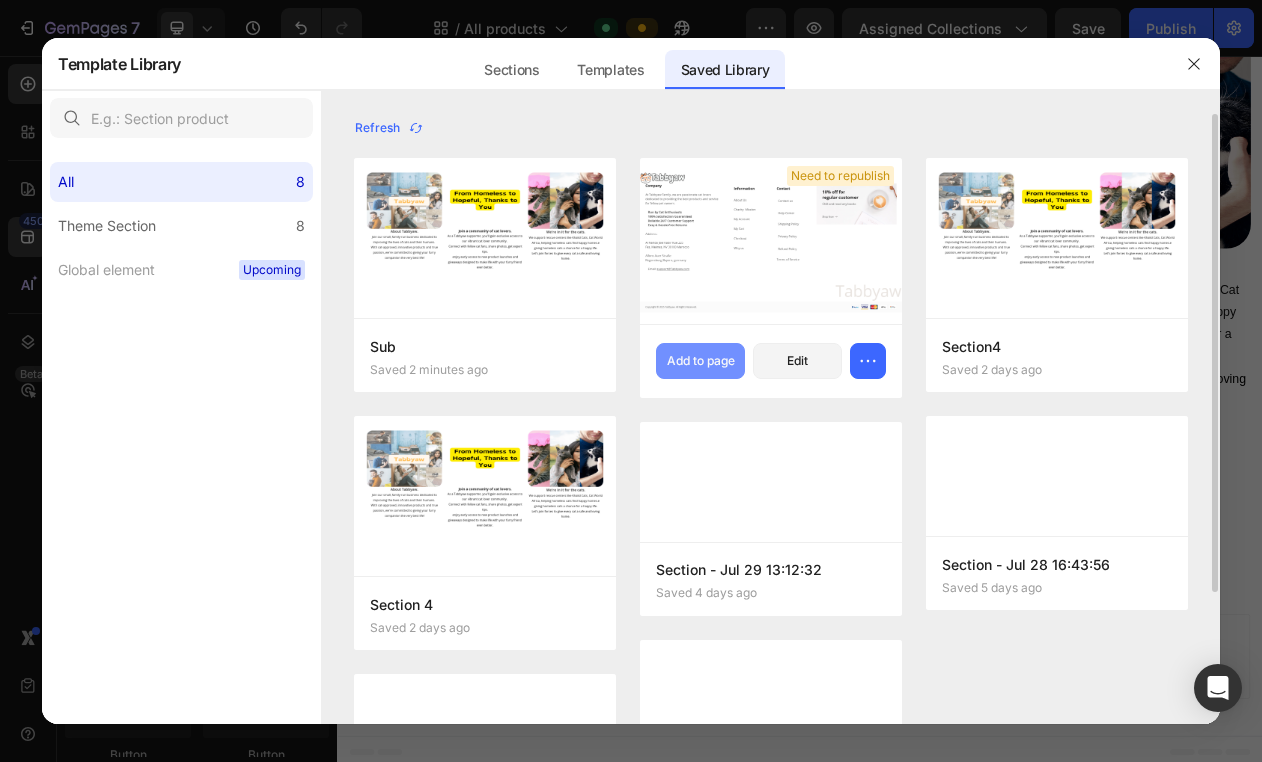 click on "Add to page" at bounding box center (700, 361) 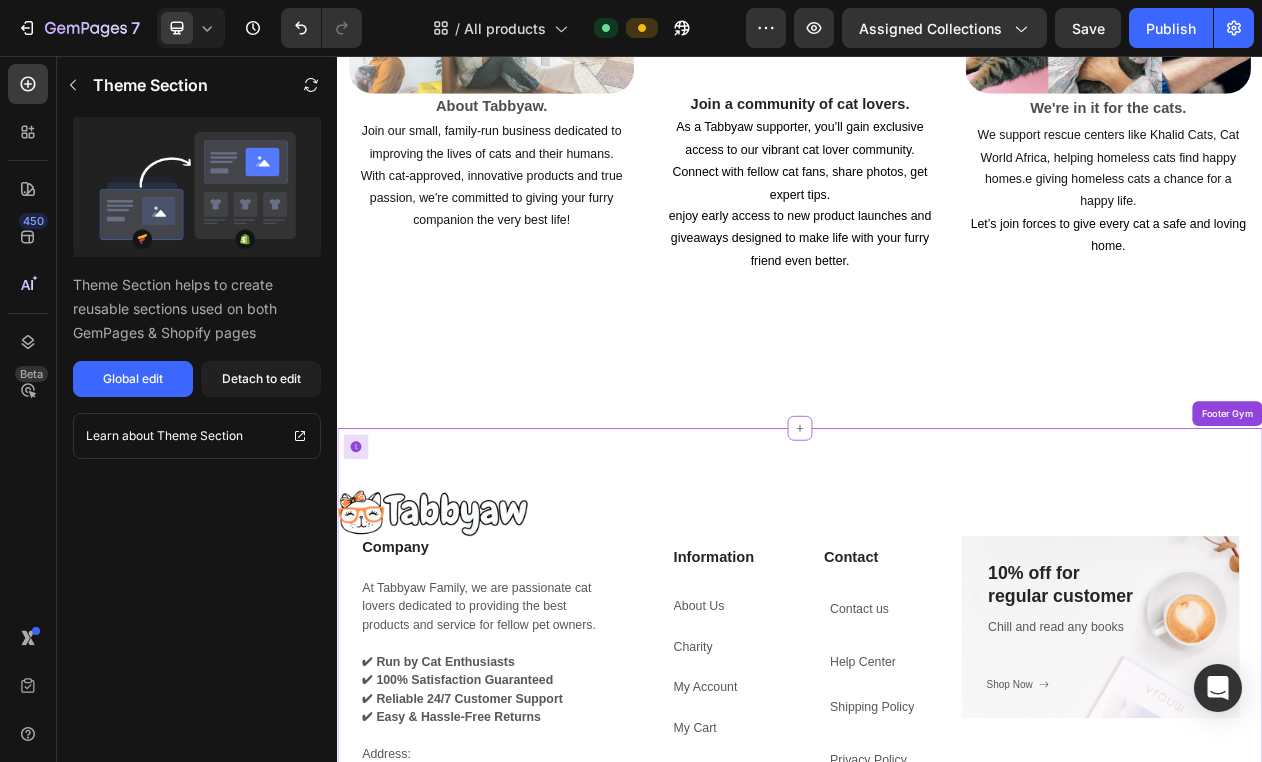 scroll, scrollTop: 6612, scrollLeft: 0, axis: vertical 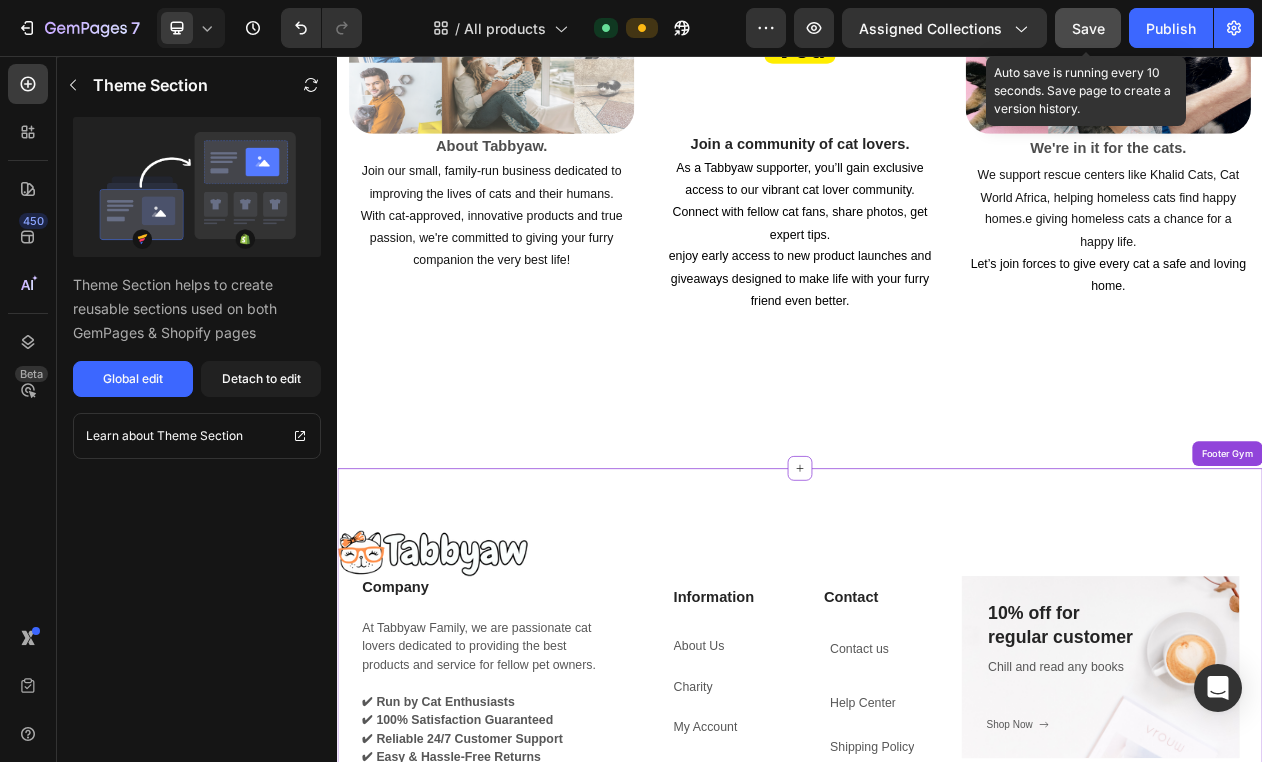 click on "Save" at bounding box center [1088, 28] 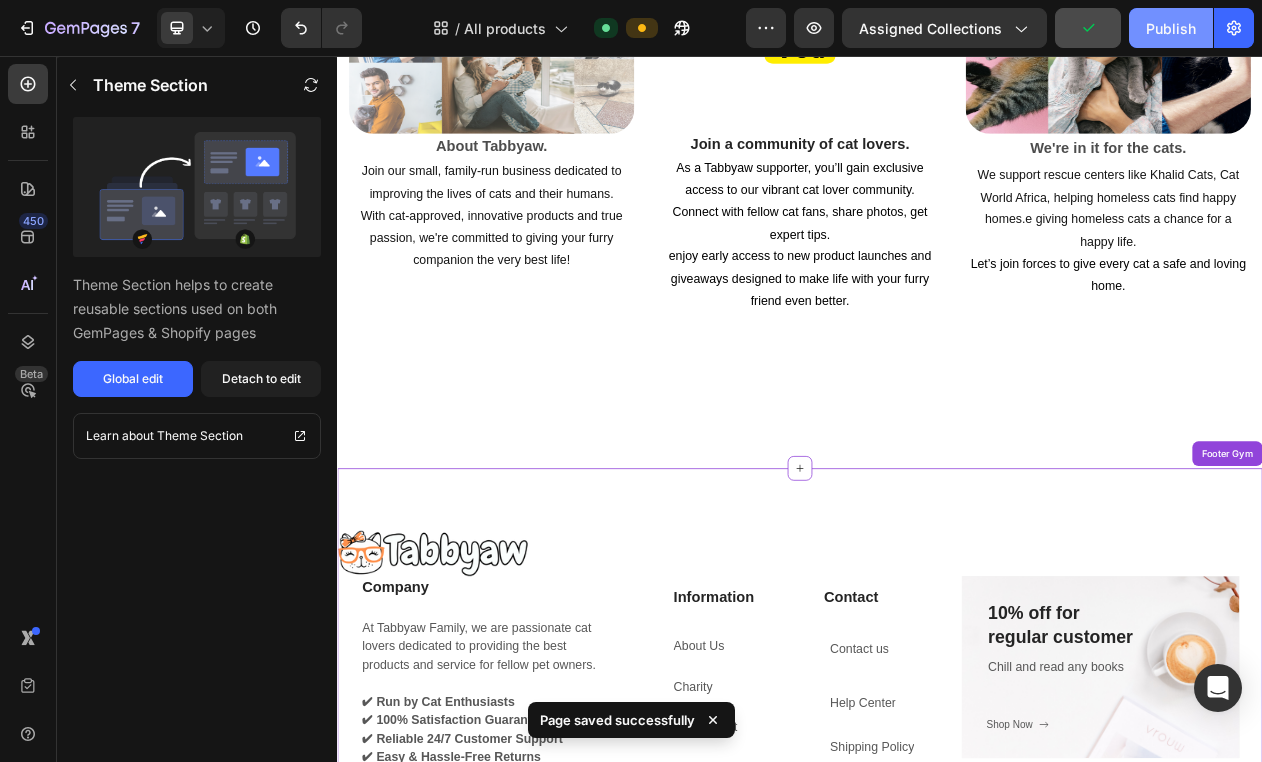 click on "Publish" at bounding box center (1171, 28) 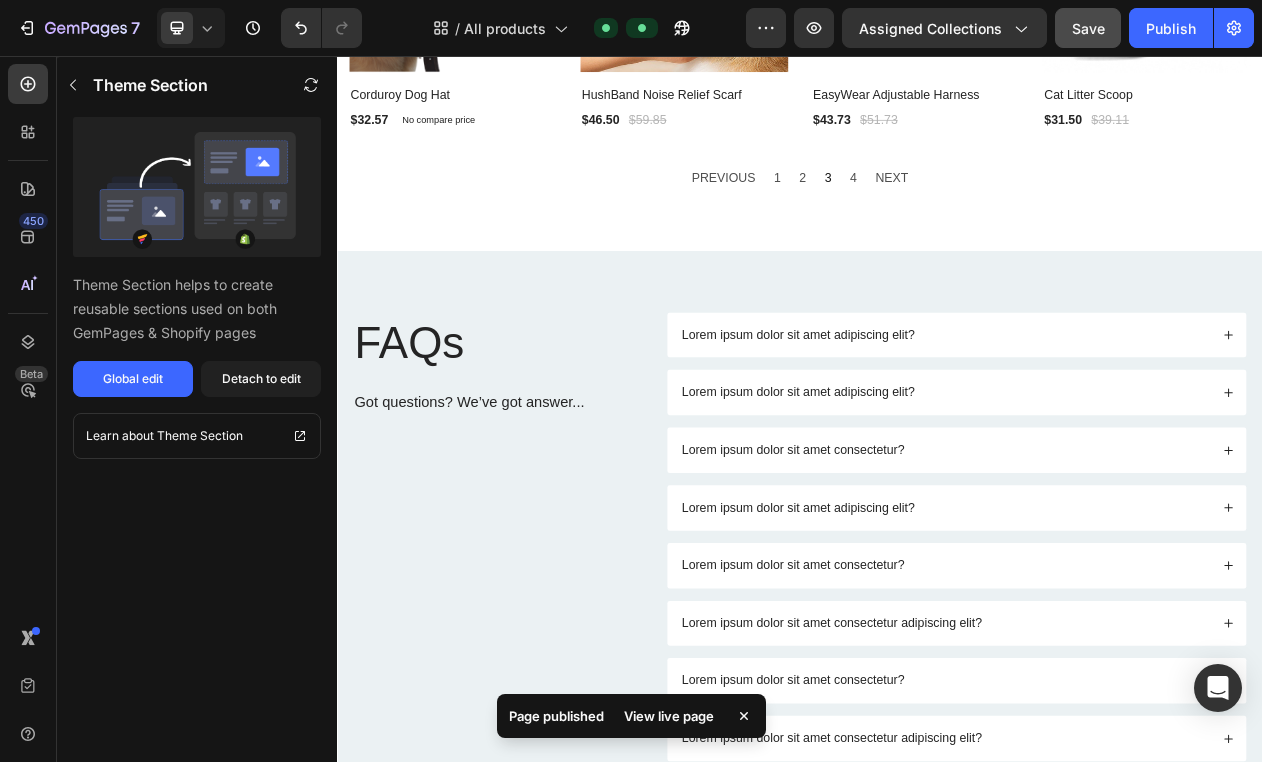 scroll, scrollTop: 1382, scrollLeft: 0, axis: vertical 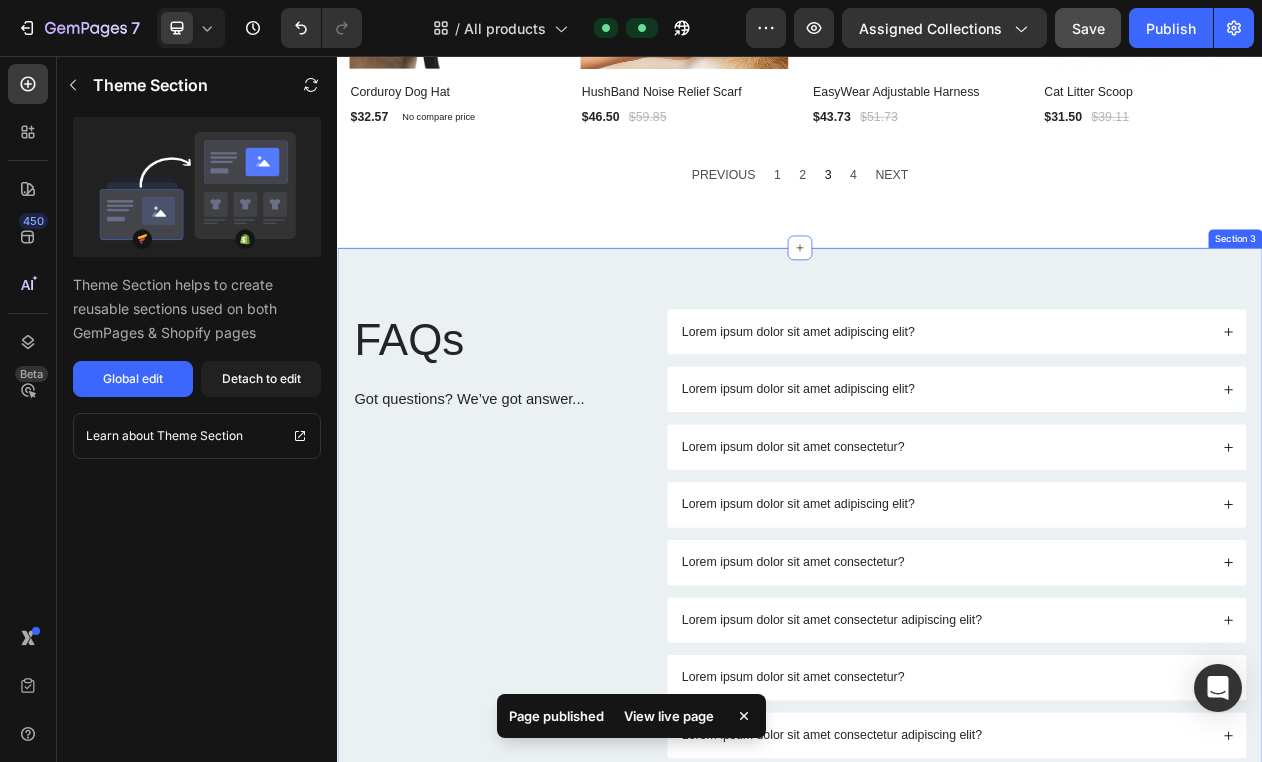 click on "FAQs Heading Got questions? We’ve got answer... Text Block
Lorem ipsum dolor sit amet adipiscing elit?
Lorem ipsum dolor sit amet adipiscing elit?
Lorem ipsum dolor sit amet consectetur?
Lorem ipsum dolor sit amet adipiscing elit?
Lorem ipsum dolor sit amet consectetur?
Lorem ipsum dolor sit amet consectetur adipiscing elit?
Lorem ipsum dolor sit amet consectetur?
Lorem ipsum dolor sit amet consectetur adipiscing elit?
Lorem ipsum dolor sit amet consectetur adipiscing?
Lorem ipsum dolor sit amet consectetur adipiscing elit?
Lorem ipsum dolor sit amet consectetur adipiscing?
Lorem ipsum dolor sit amet consectetur adipiscing elit?
Lorem ipsum dolor sit amet consectetur adipiscing? Accordion Row Section 3" at bounding box center [937, 863] 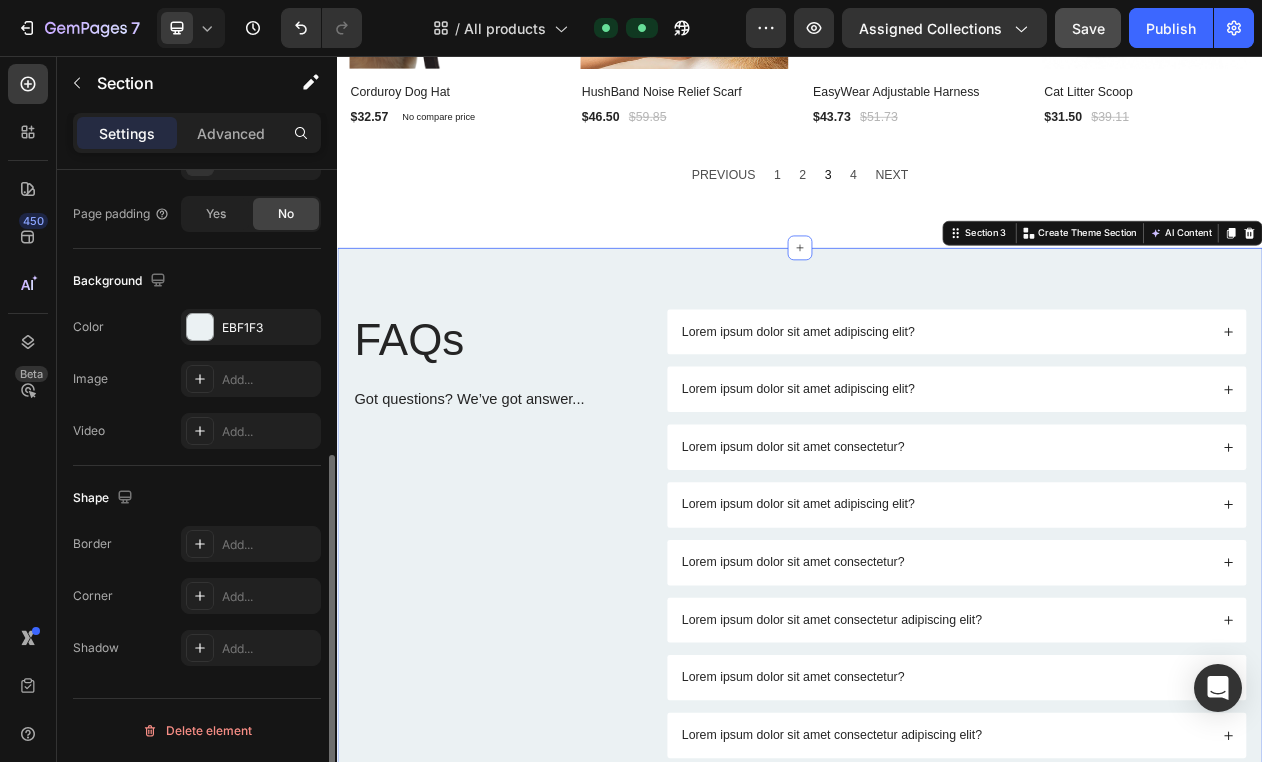 scroll, scrollTop: 0, scrollLeft: 0, axis: both 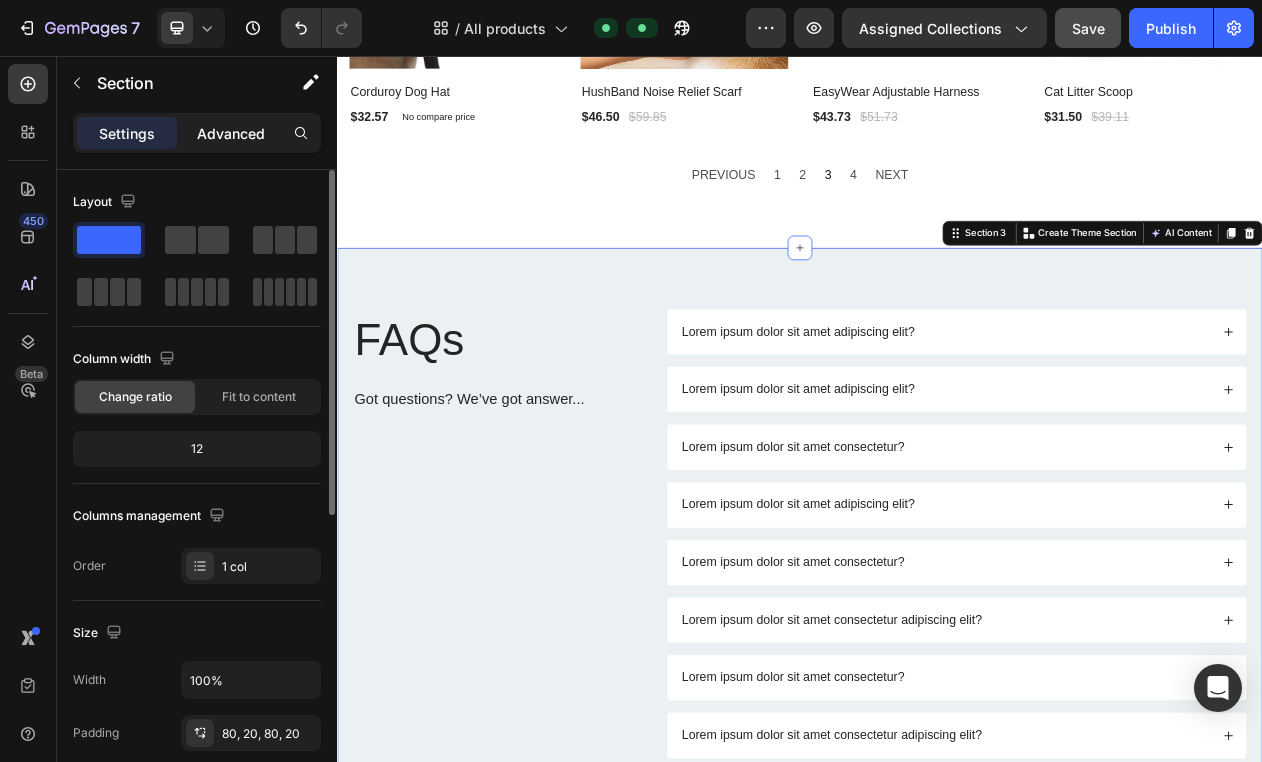 click on "Advanced" at bounding box center (231, 133) 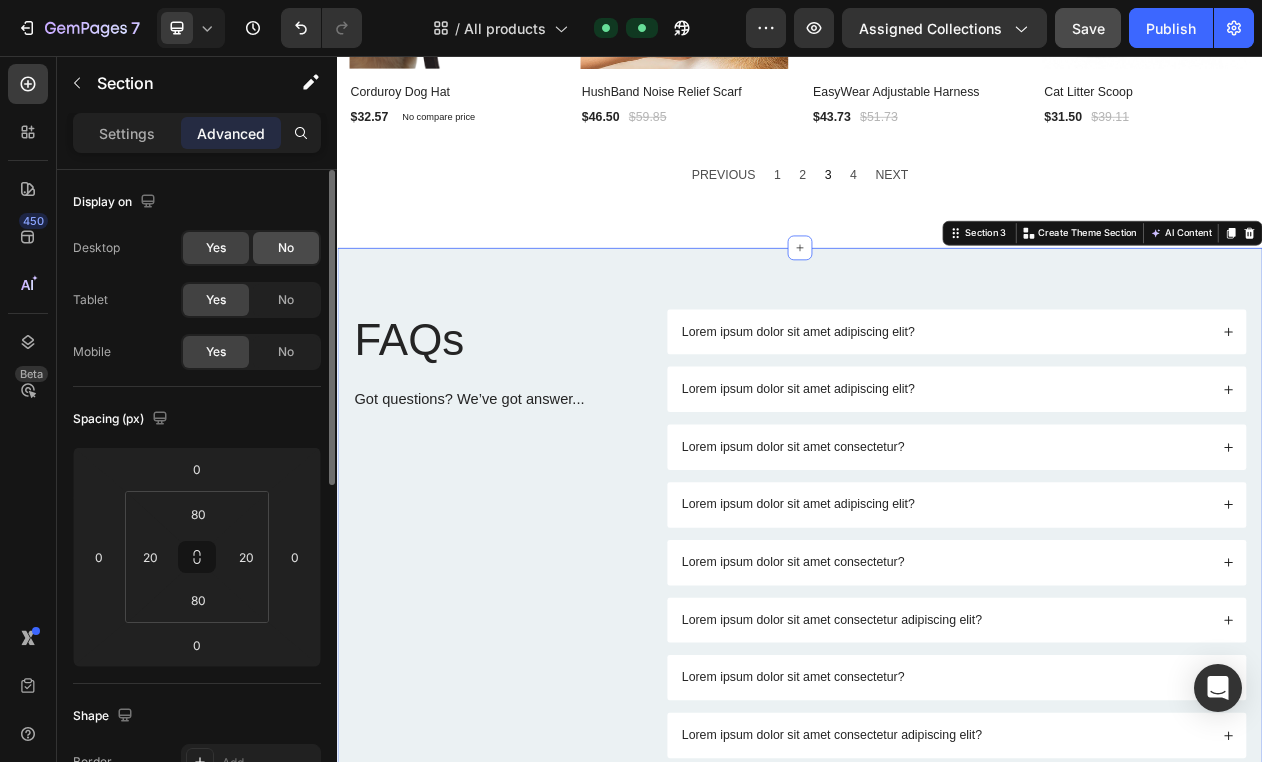 click on "No" 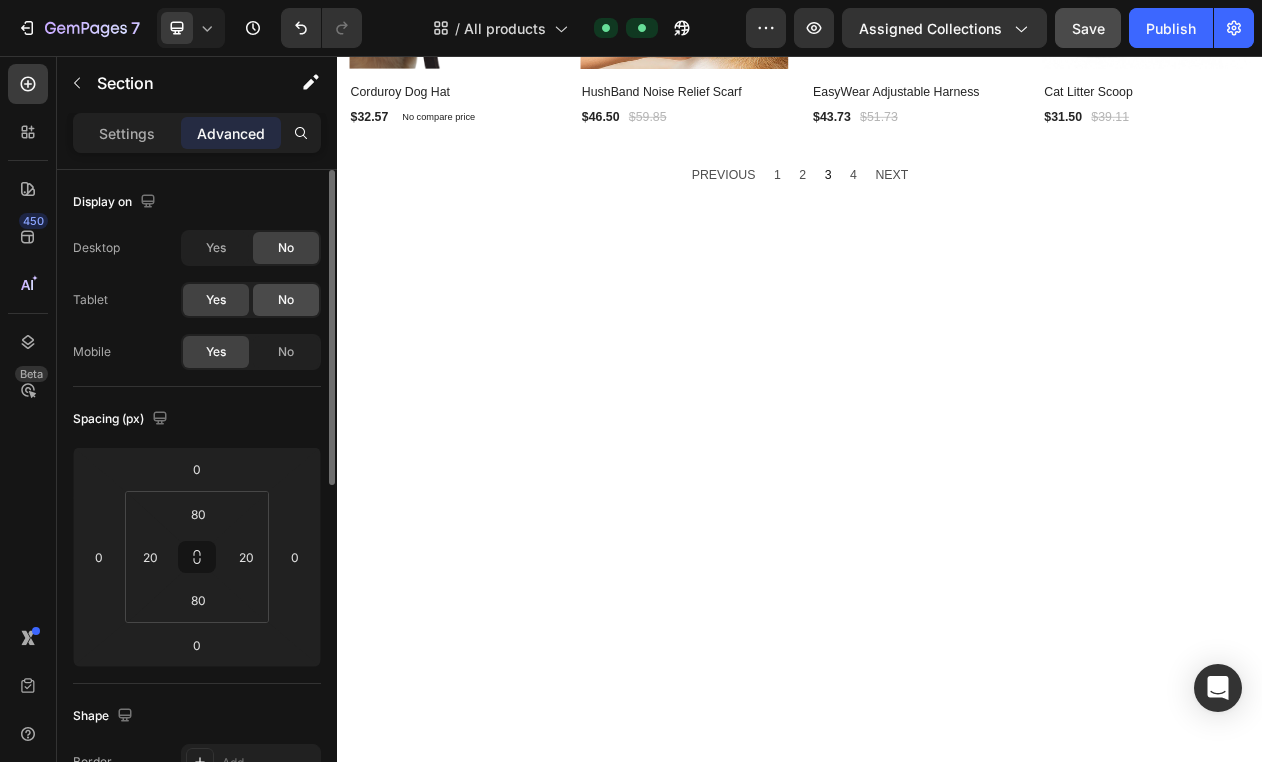 click on "No" 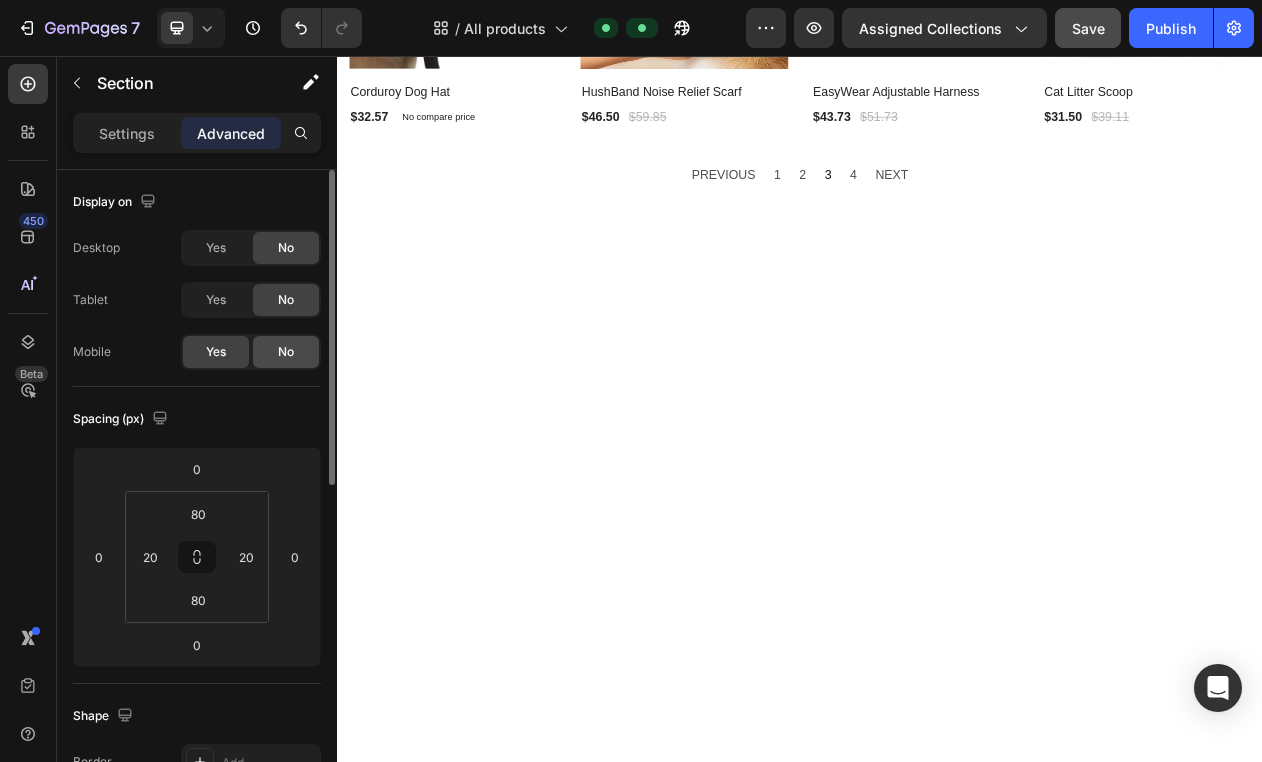click on "No" 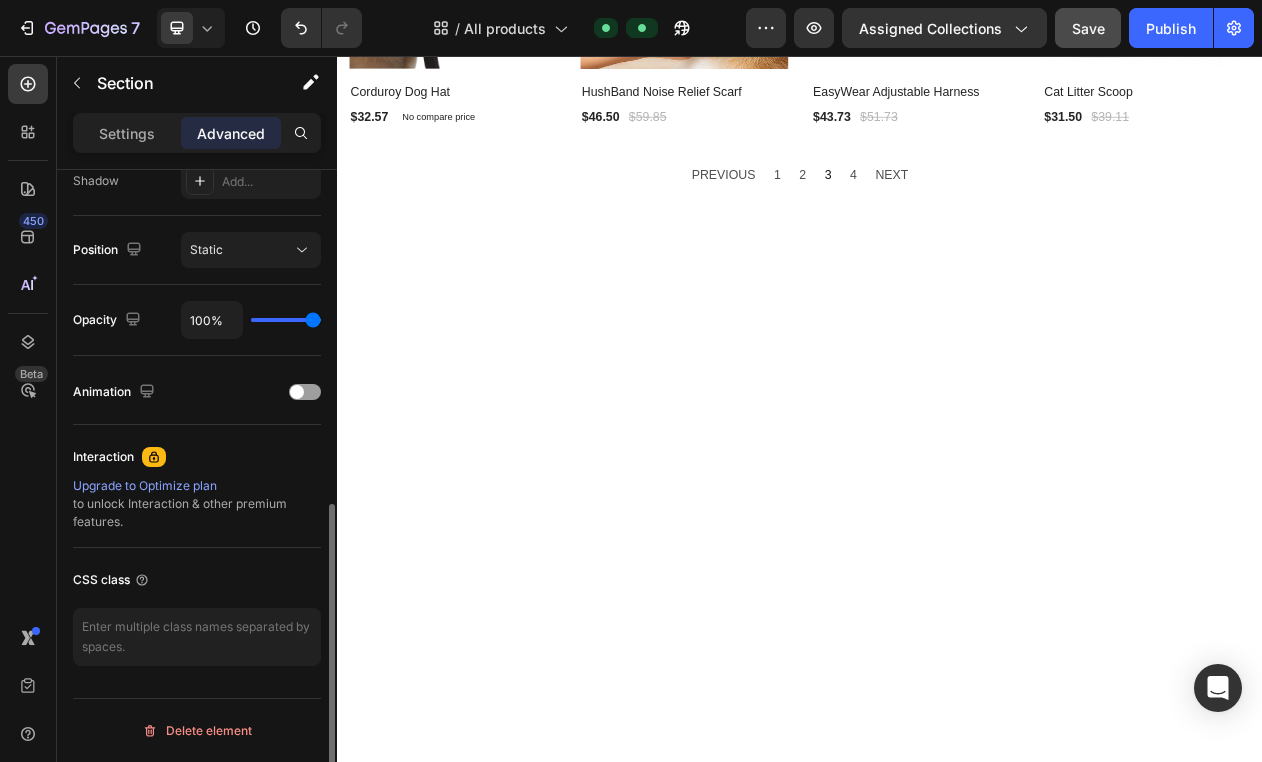 scroll, scrollTop: 0, scrollLeft: 0, axis: both 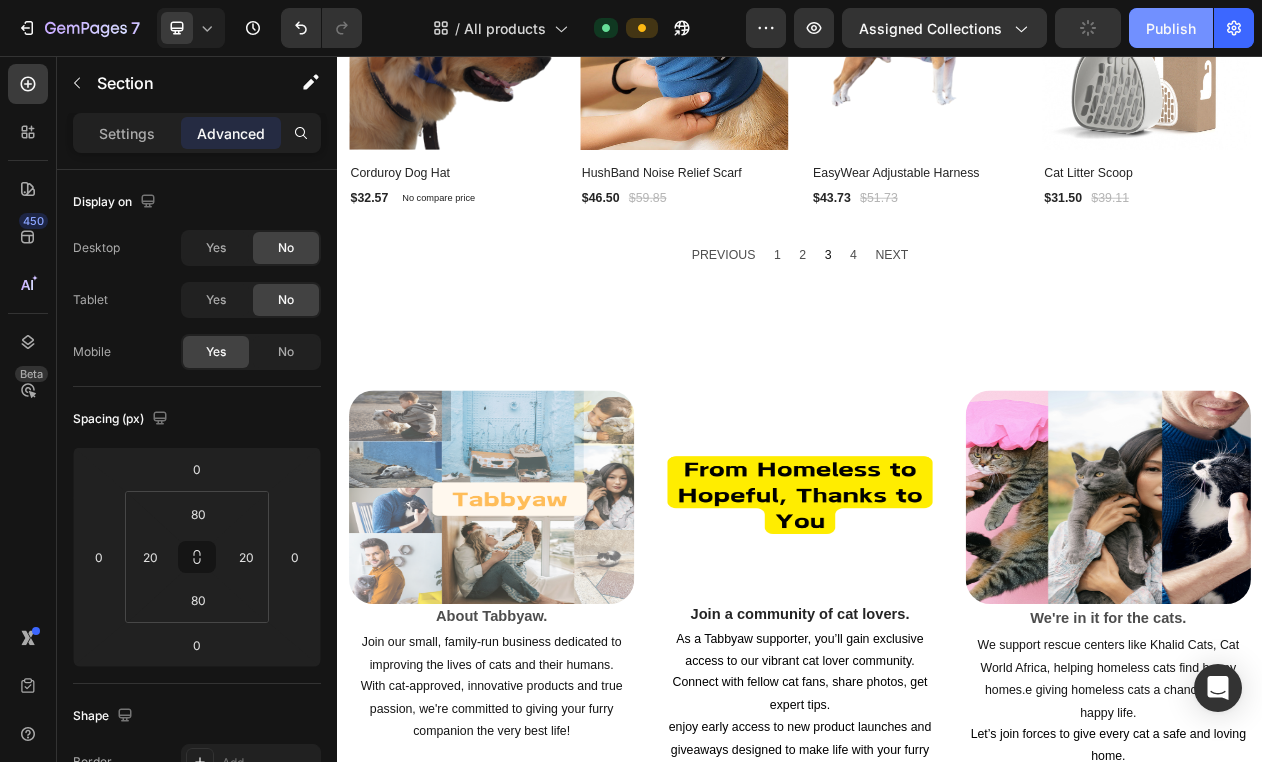 click on "Publish" at bounding box center [1171, 28] 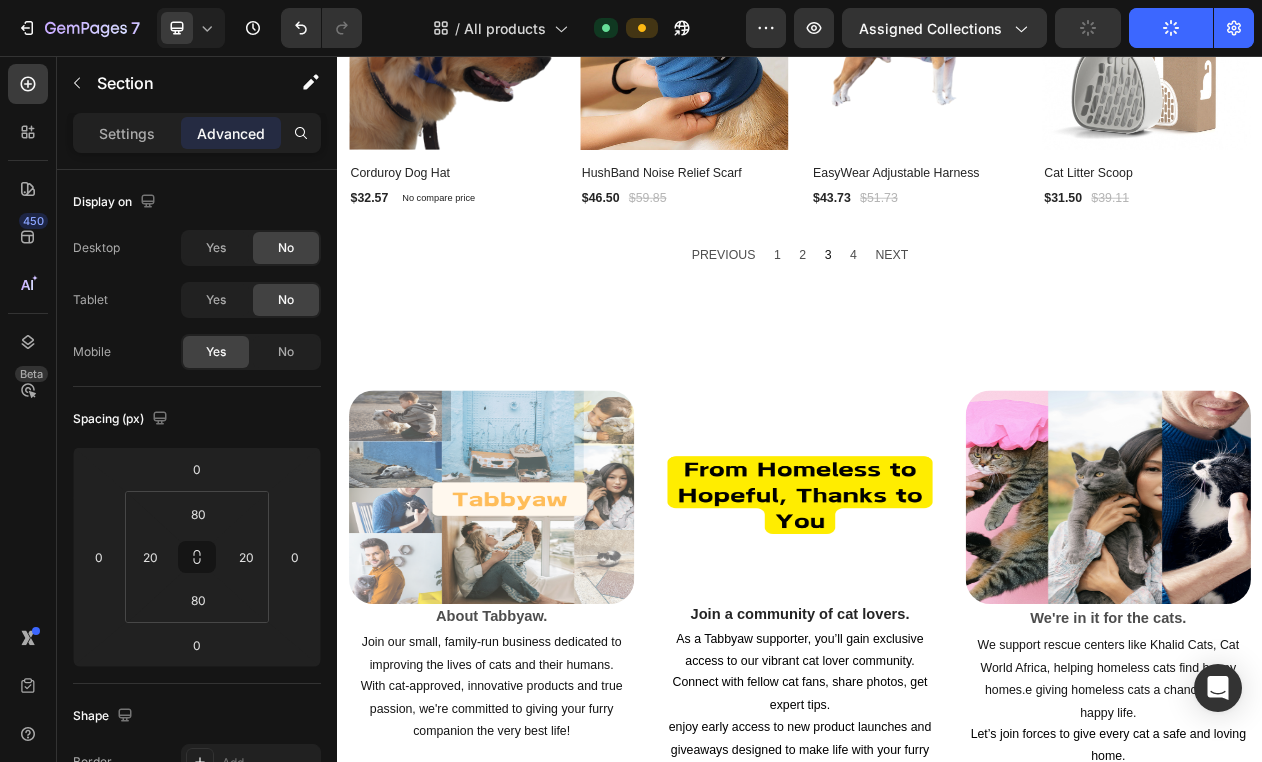 click 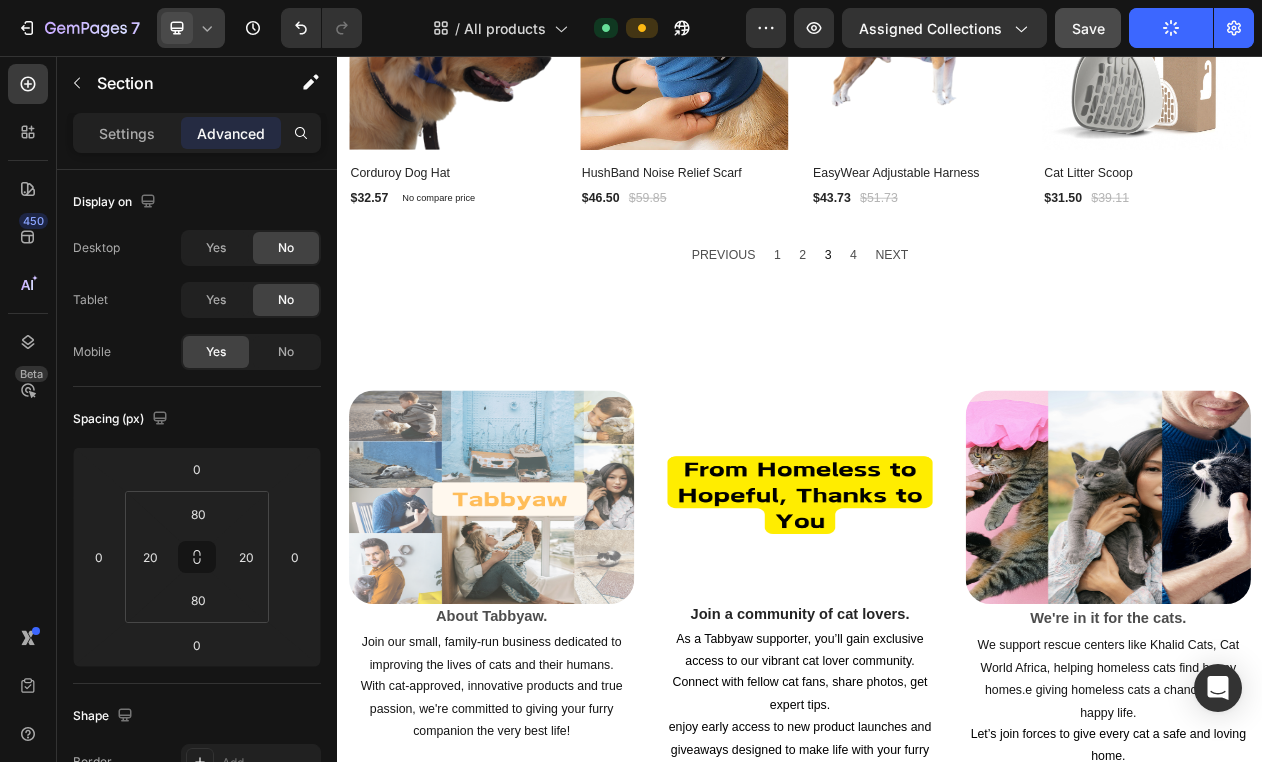 click 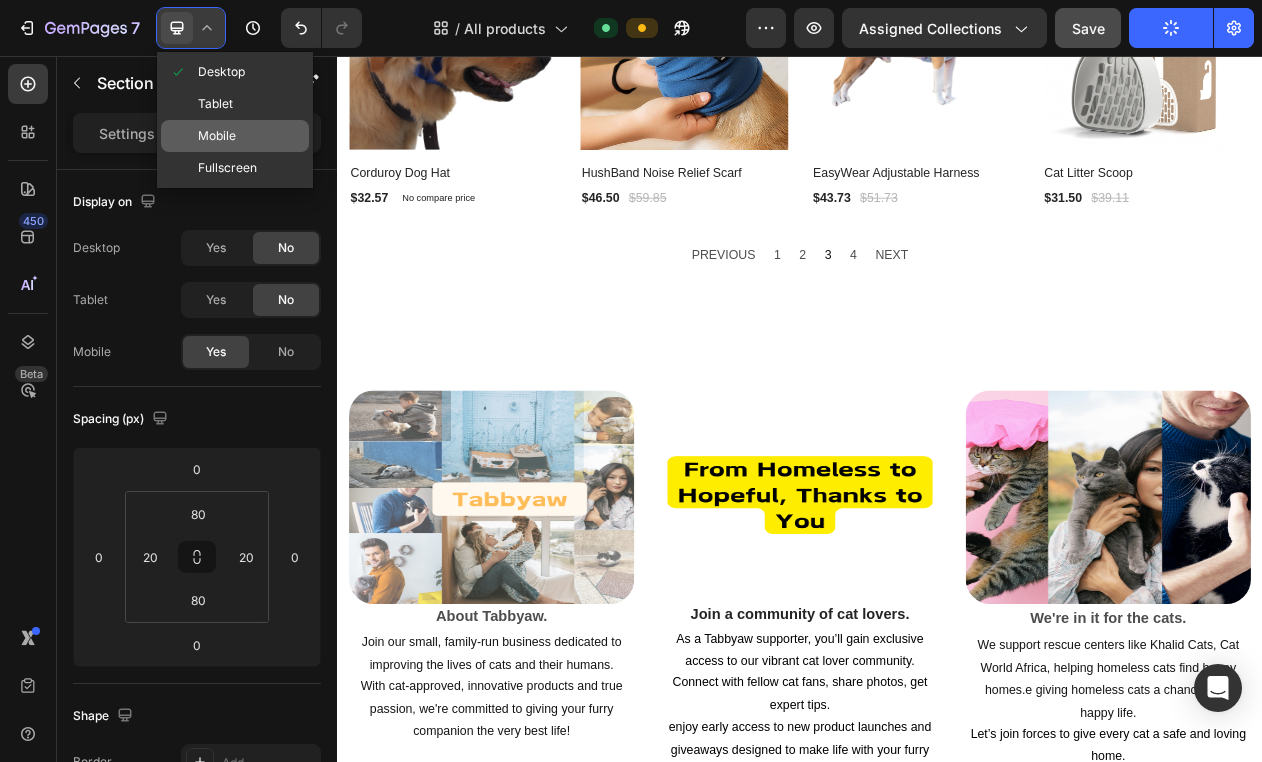 click on "Mobile" at bounding box center (217, 136) 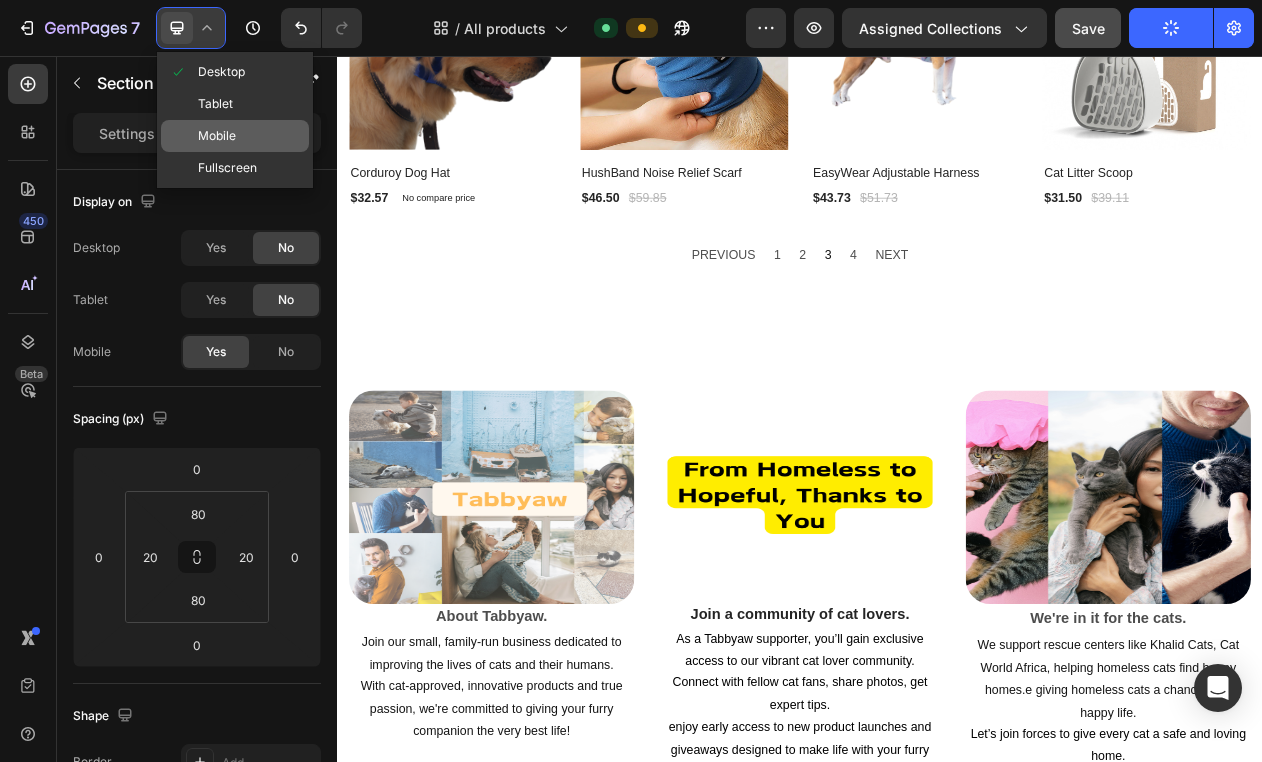 type on "70" 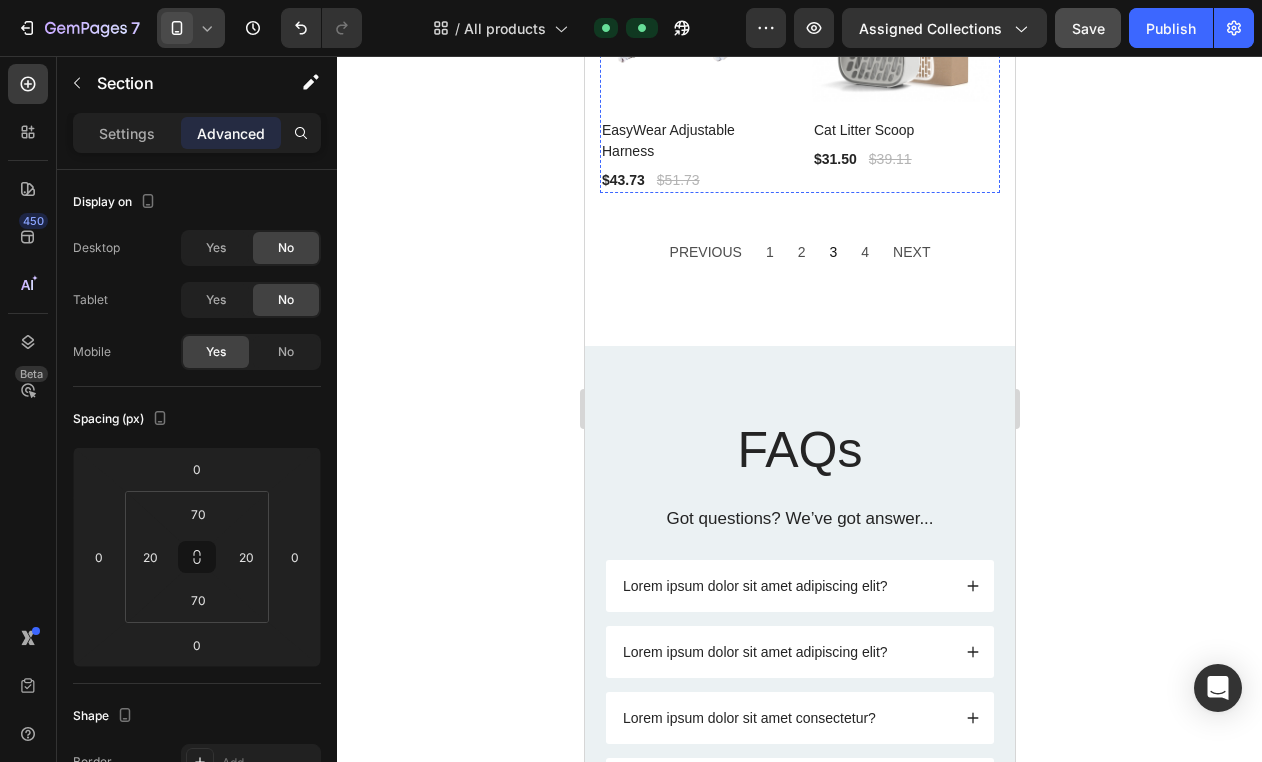 scroll, scrollTop: 1933, scrollLeft: 0, axis: vertical 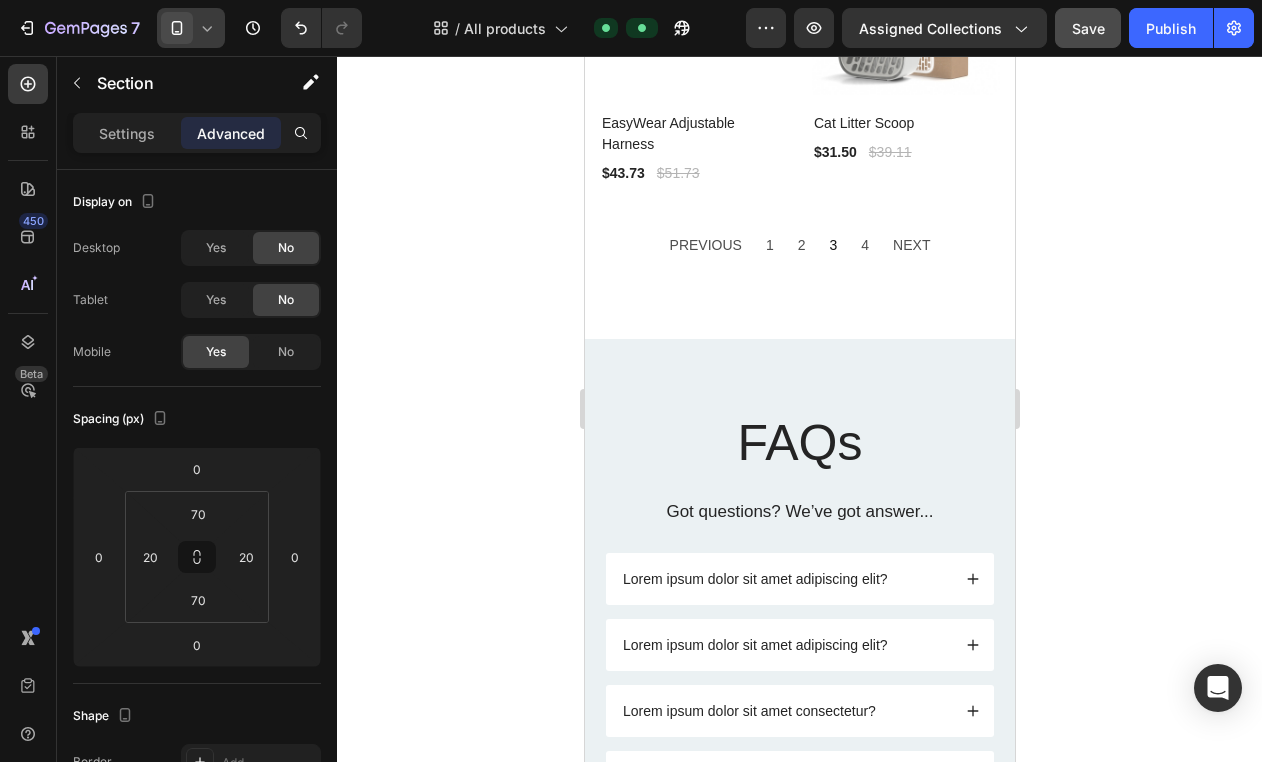 click on "FAQs Heading Got questions? We’ve got answer... Text Block
Lorem ipsum dolor sit amet adipiscing elit?
Lorem ipsum dolor sit amet adipiscing elit?
Lorem ipsum dolor sit amet consectetur?
Lorem ipsum dolor sit amet adipiscing elit?
Lorem ipsum dolor sit amet consectetur?
Lorem ipsum dolor sit amet consectetur adipiscing elit?
Lorem ipsum dolor sit amet consectetur?
Lorem ipsum dolor sit amet consectetur adipiscing elit?
Lorem ipsum dolor sit amet consectetur adipiscing?
Lorem ipsum dolor sit amet consectetur adipiscing elit?
Lorem ipsum dolor sit amet consectetur adipiscing?
Lorem ipsum dolor sit amet consectetur adipiscing elit?
Lorem ipsum dolor sit amet consectetur adipiscing? Accordion Row Section 3" at bounding box center [799, 941] 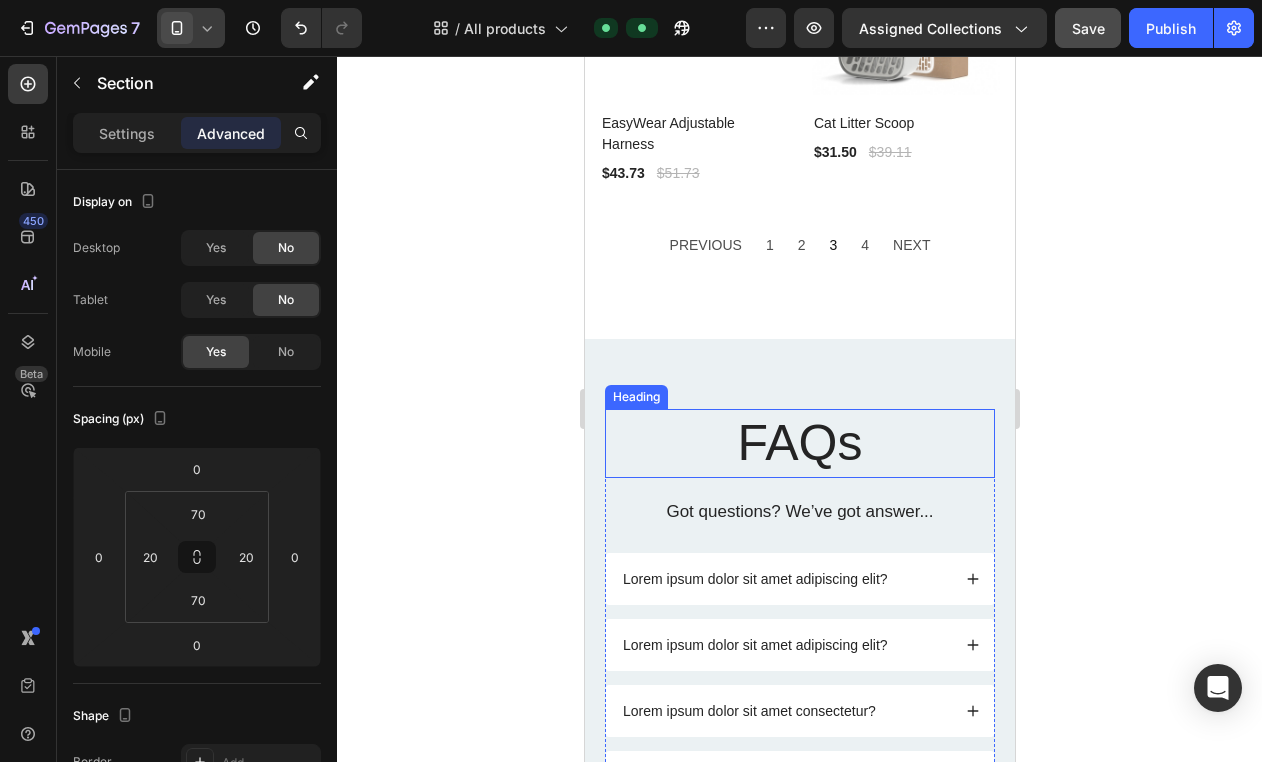 scroll, scrollTop: 2115, scrollLeft: 0, axis: vertical 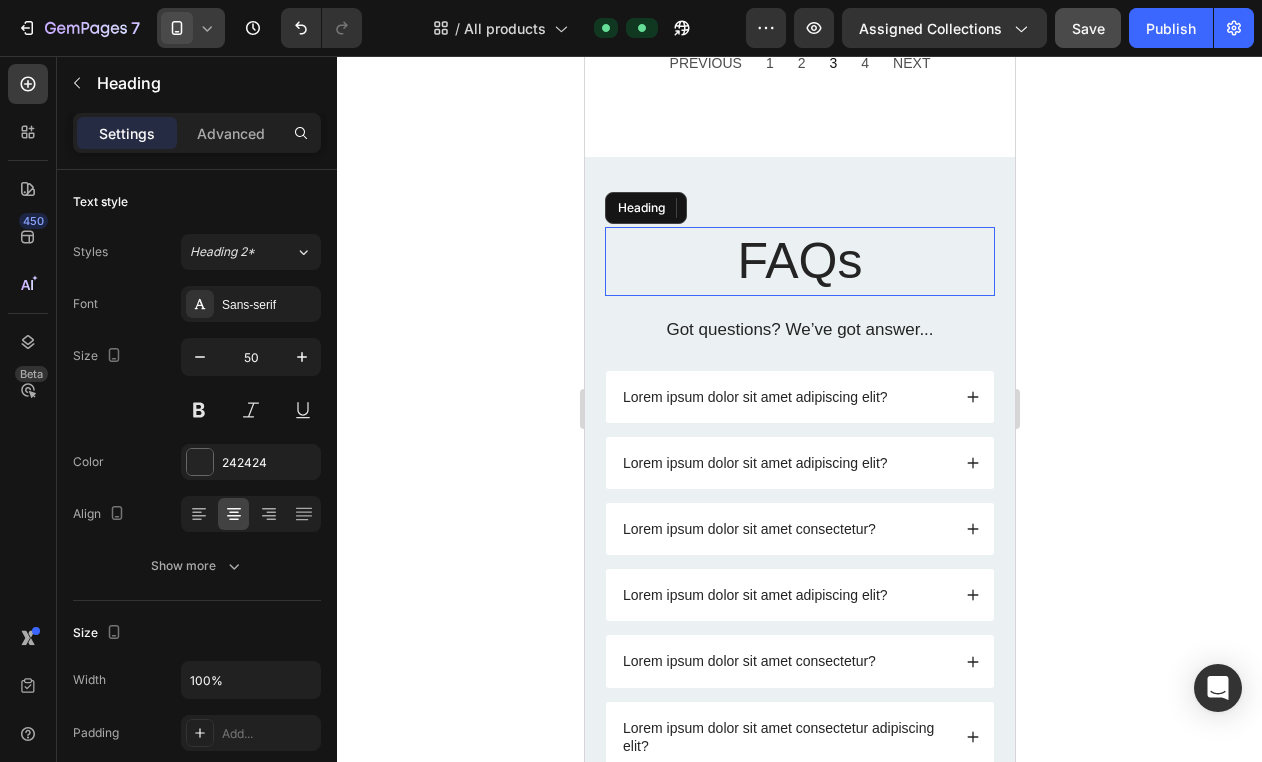 click on "FAQs" at bounding box center [799, 261] 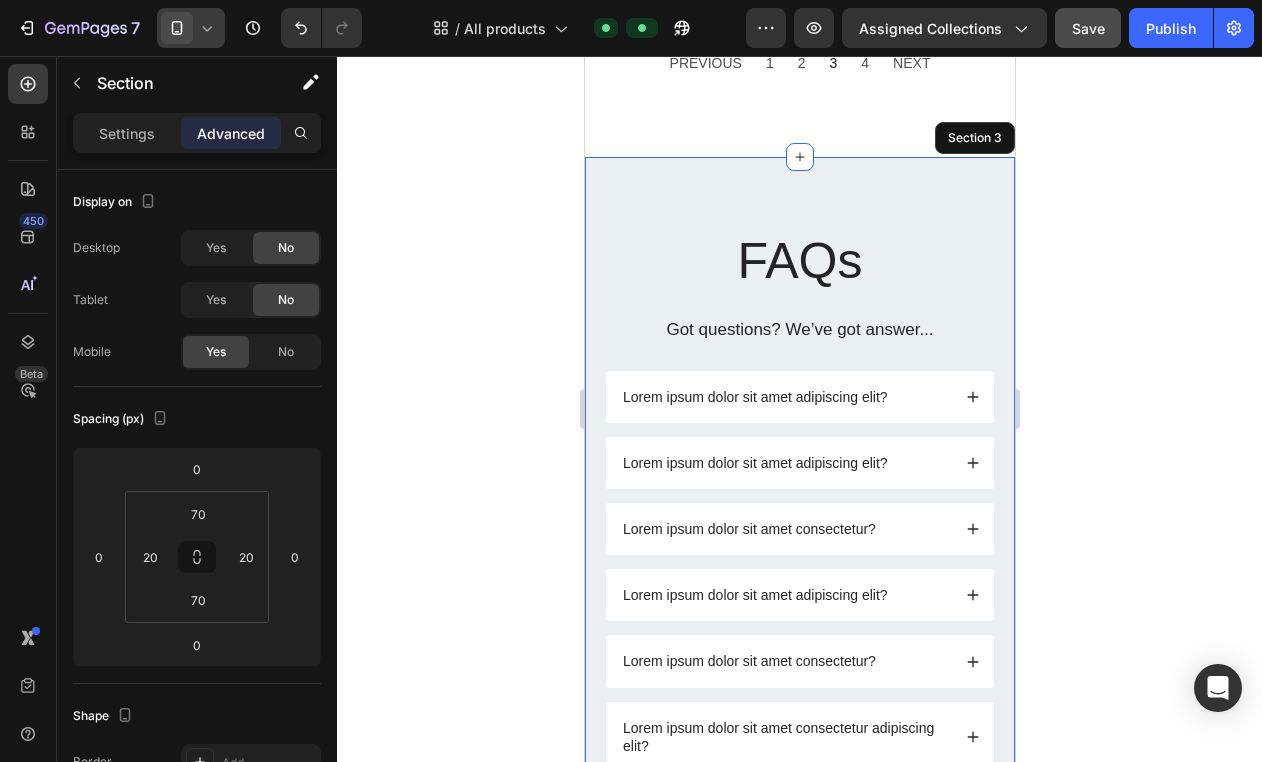 click on "FAQs Heading   21 Got questions? We’ve got answer... Text Block
Lorem ipsum dolor sit amet adipiscing elit?
Lorem ipsum dolor sit amet adipiscing elit?
Lorem ipsum dolor sit amet consectetur?
Lorem ipsum dolor sit amet adipiscing elit?
Lorem ipsum dolor sit amet consectetur?
Lorem ipsum dolor sit amet consectetur adipiscing elit?
Lorem ipsum dolor sit amet consectetur?
Lorem ipsum dolor sit amet consectetur adipiscing elit?
Lorem ipsum dolor sit amet consectetur adipiscing?
Lorem ipsum dolor sit amet consectetur adipiscing elit?
Lorem ipsum dolor sit amet consectetur adipiscing?
Lorem ipsum dolor sit amet consectetur adipiscing elit?
Lorem ipsum dolor sit amet consectetur adipiscing? Accordion Row Section 3" at bounding box center [799, 759] 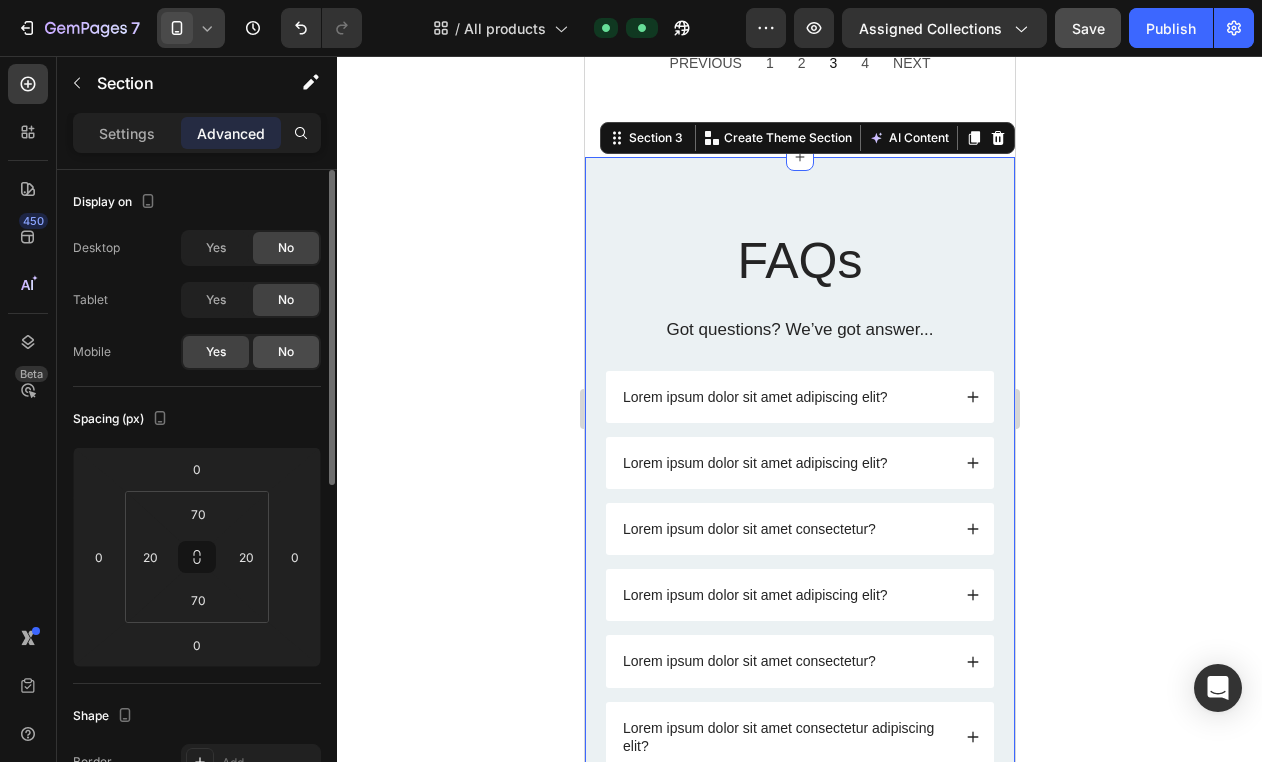 click on "No" 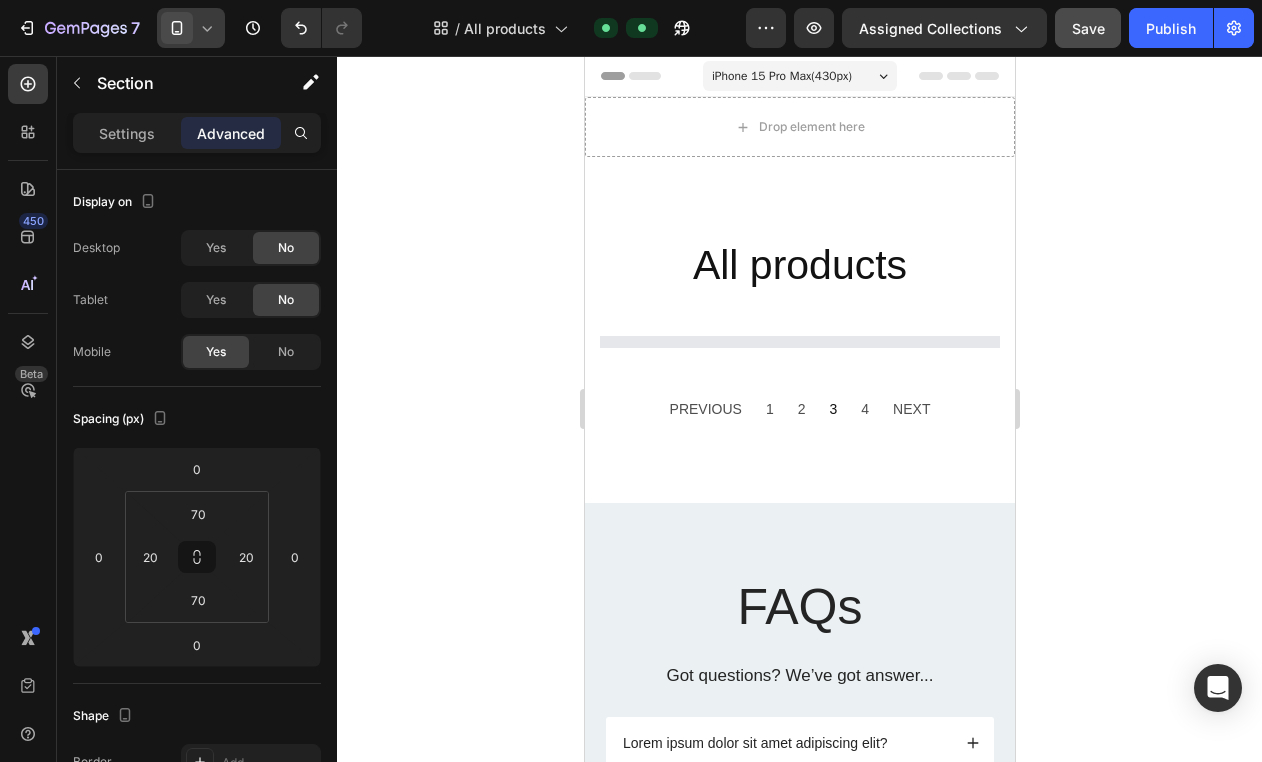 scroll, scrollTop: 0, scrollLeft: 0, axis: both 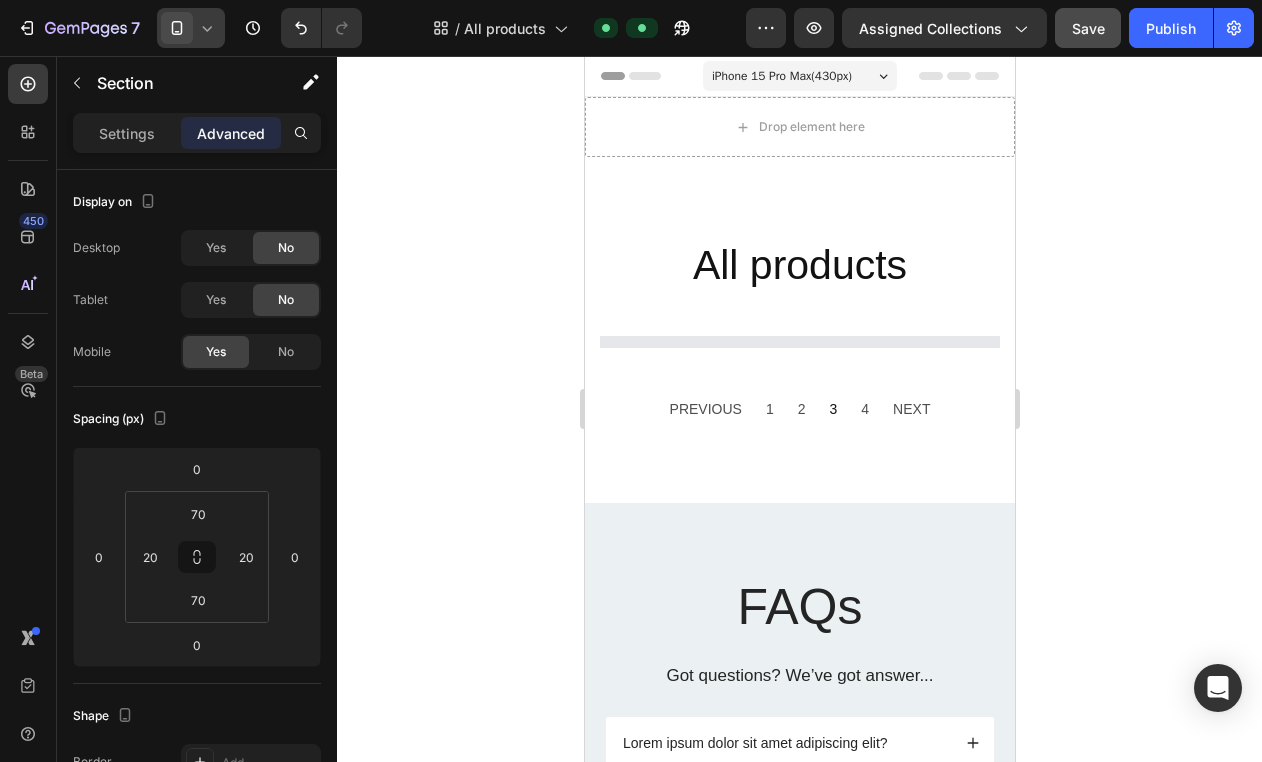 click 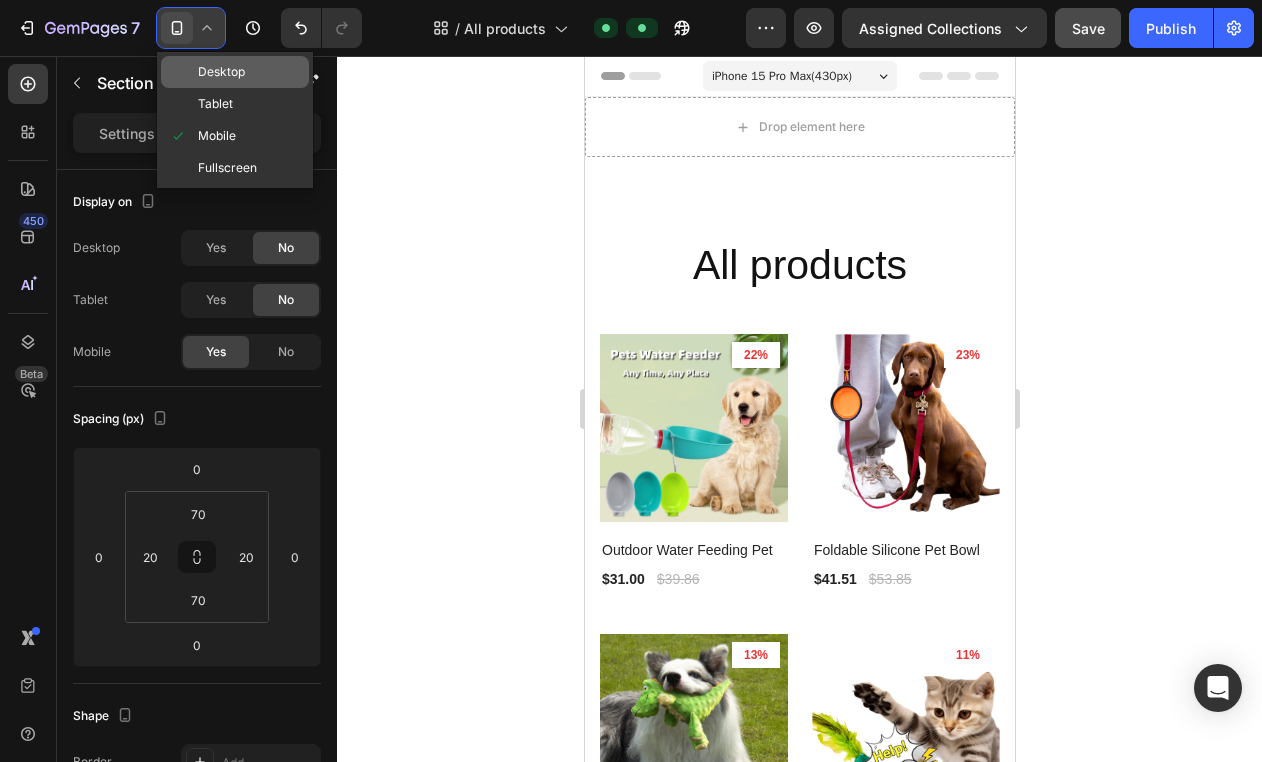 click on "Desktop" at bounding box center [221, 72] 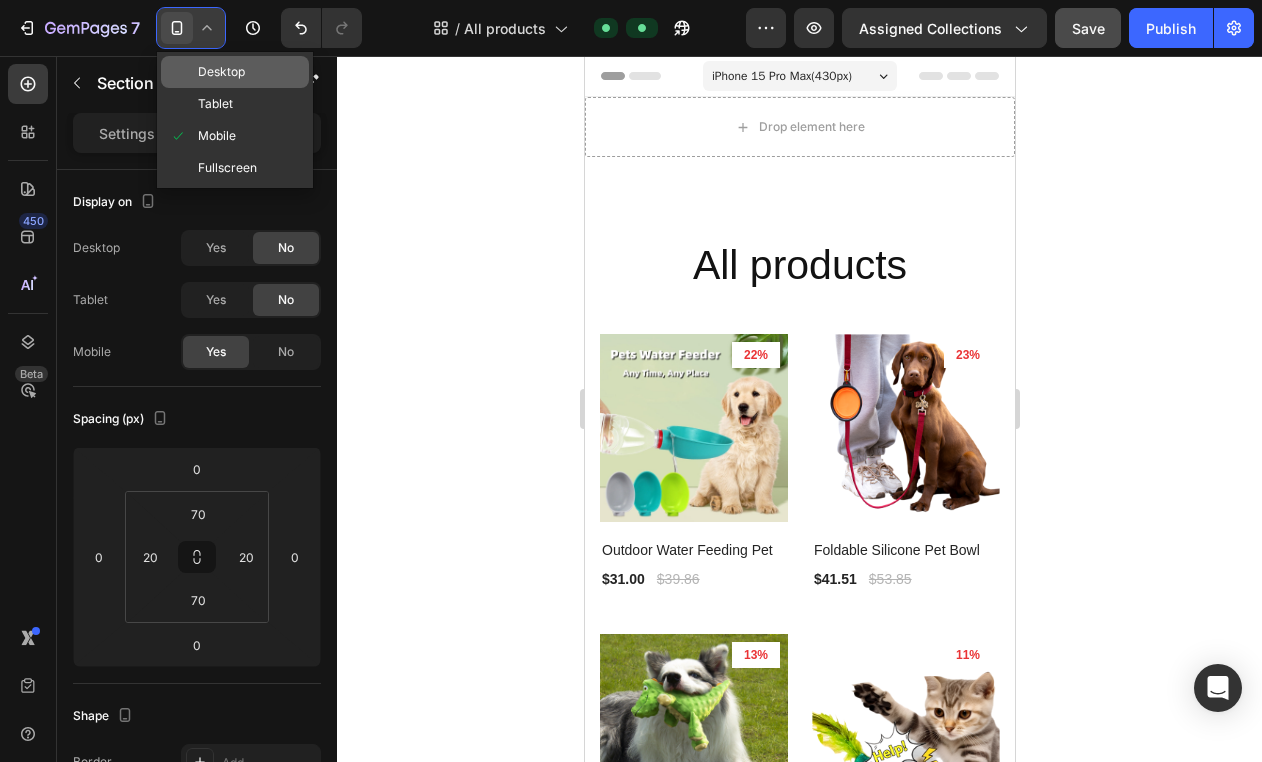 type on "80" 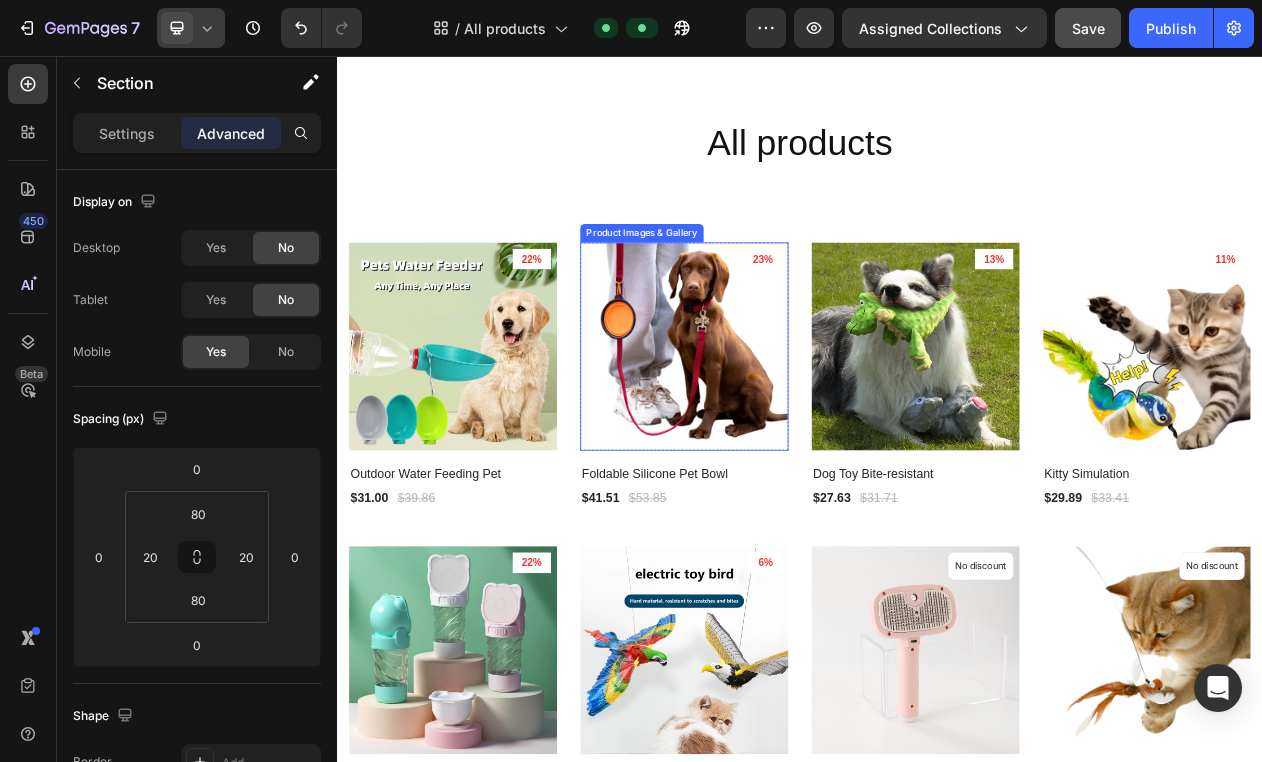 scroll, scrollTop: 98, scrollLeft: 0, axis: vertical 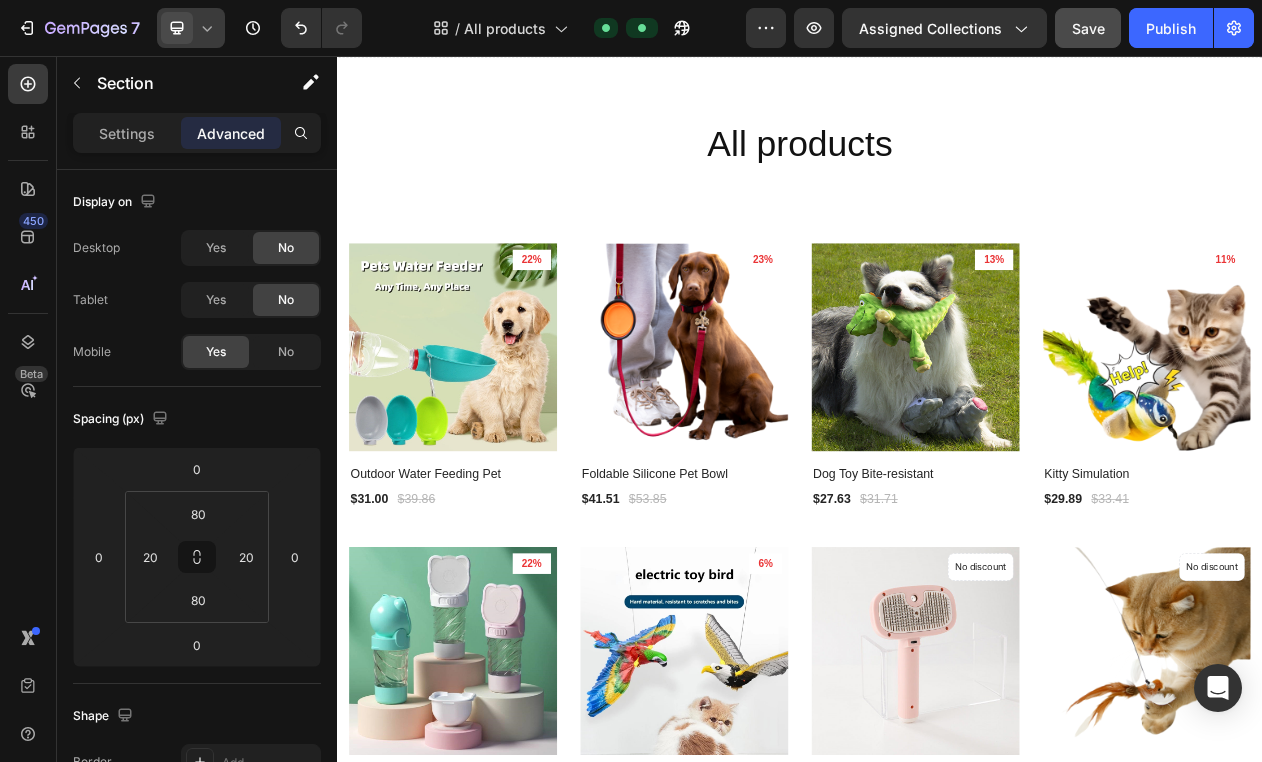 click 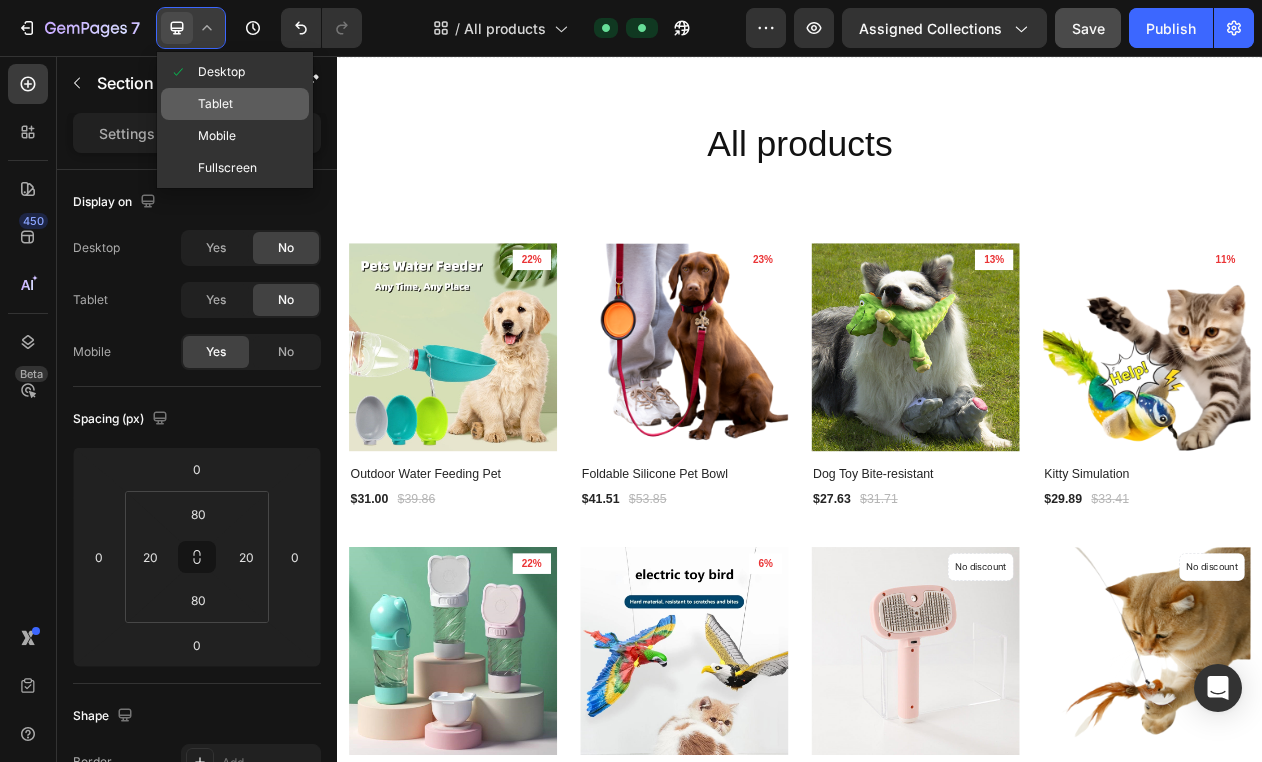 click on "Tablet" 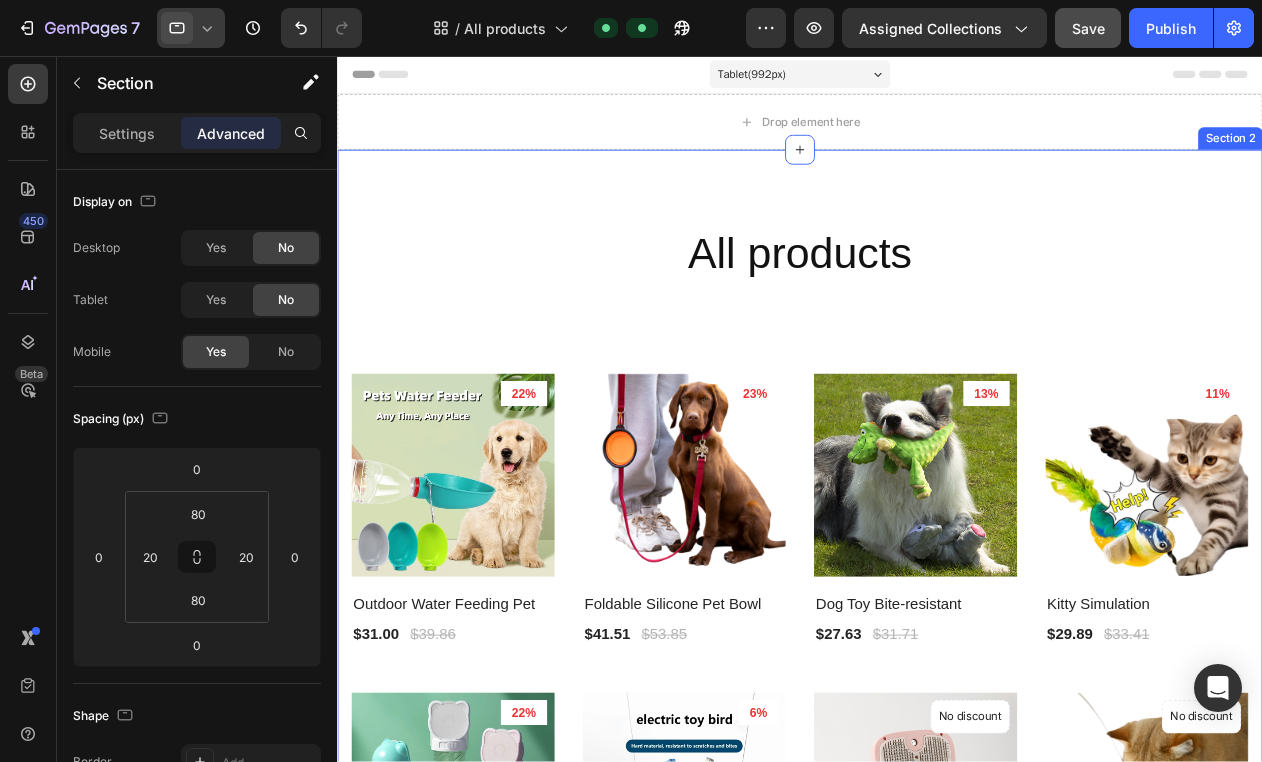 scroll, scrollTop: 0, scrollLeft: 0, axis: both 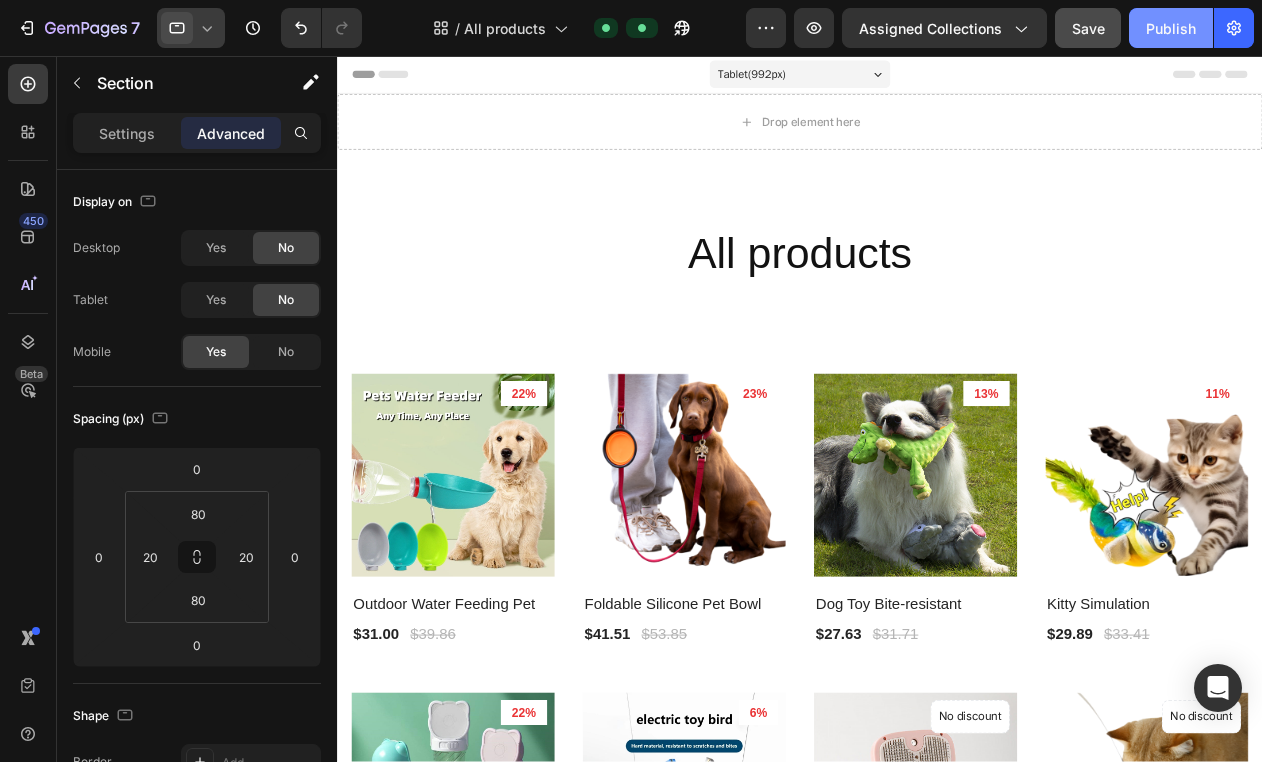 click on "Publish" at bounding box center (1171, 28) 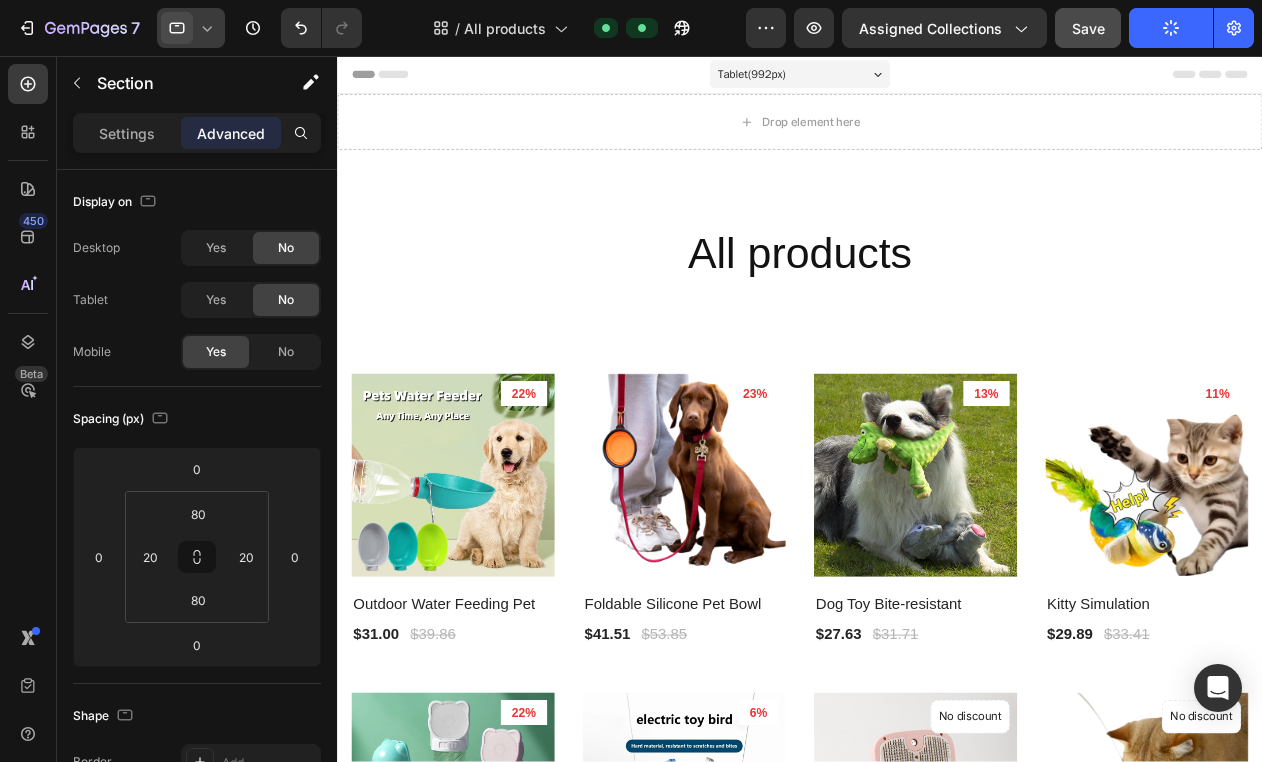 click 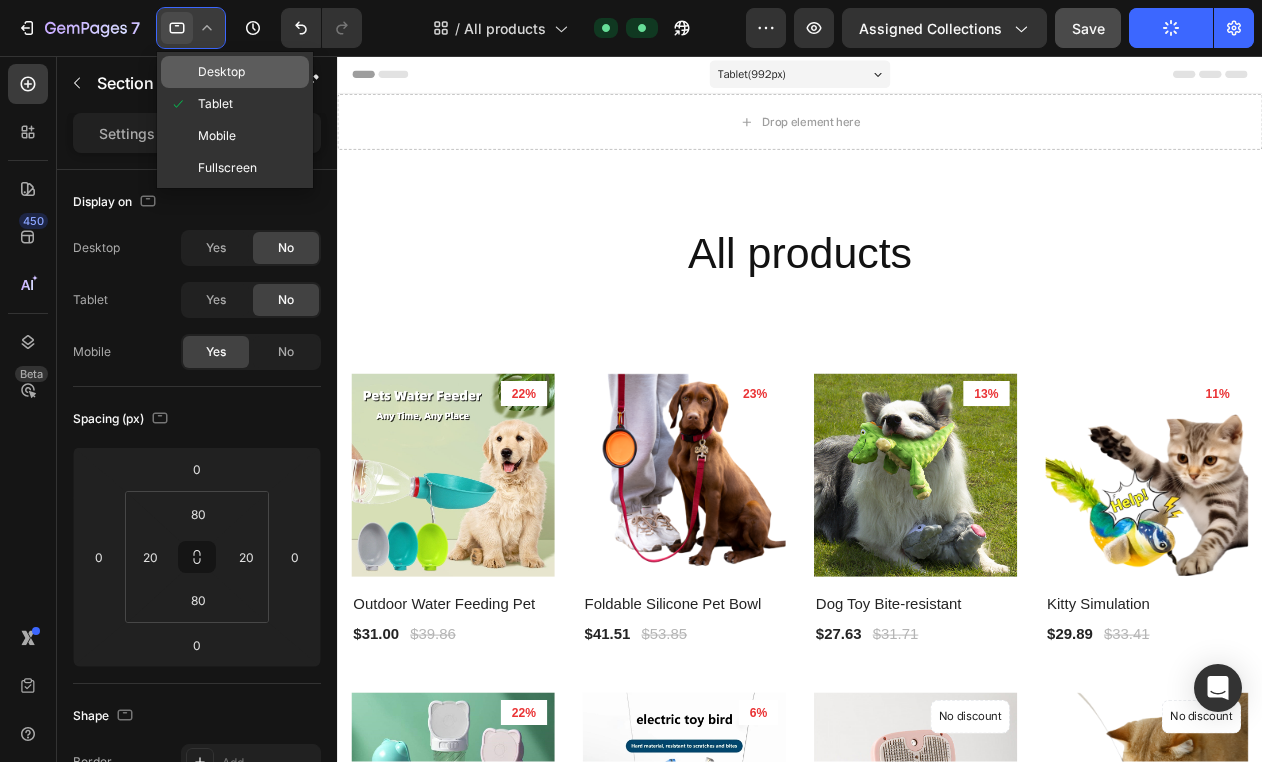 click on "Desktop" 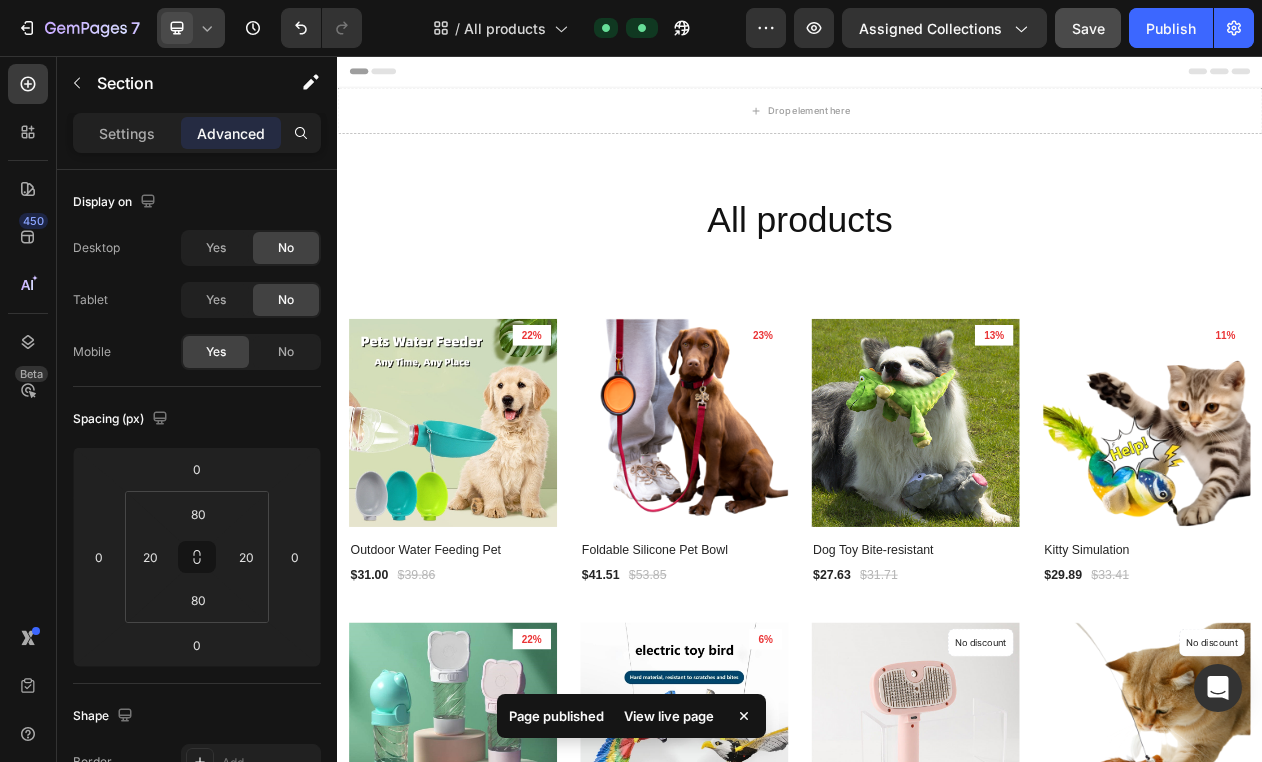 scroll, scrollTop: 0, scrollLeft: 0, axis: both 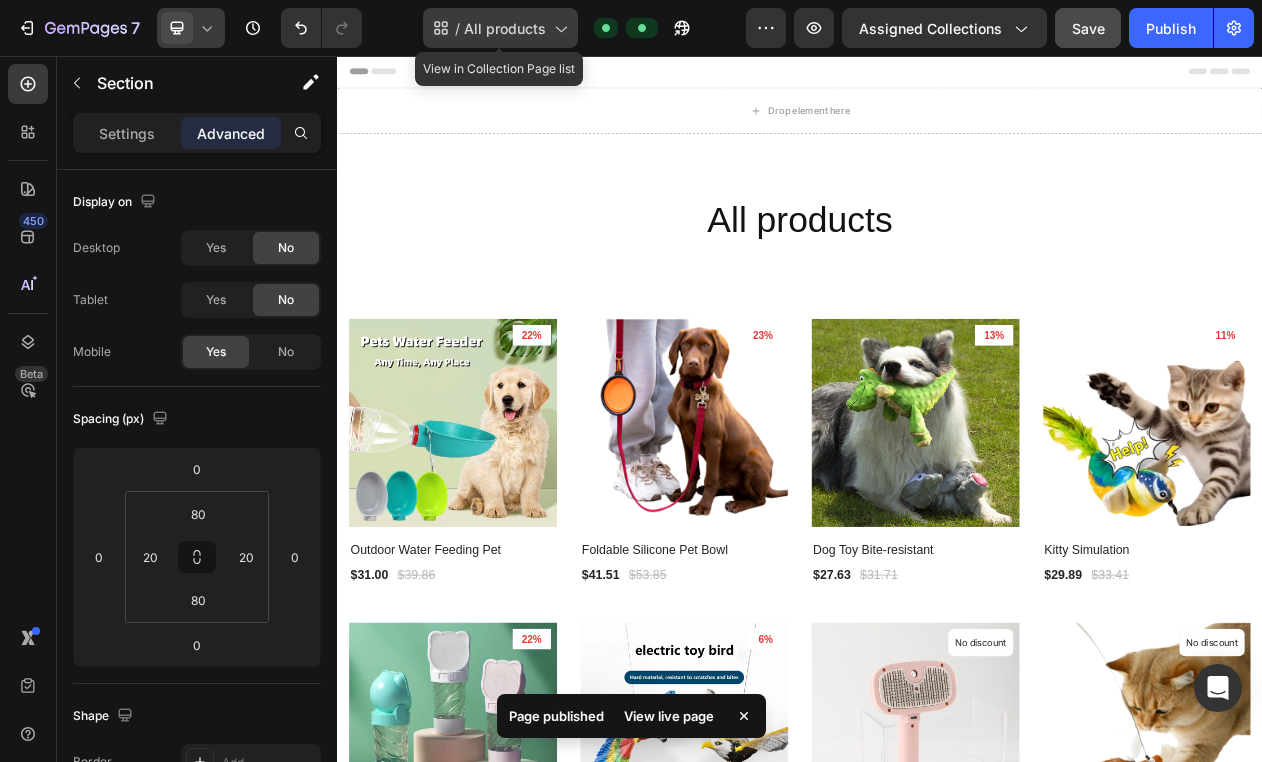 click 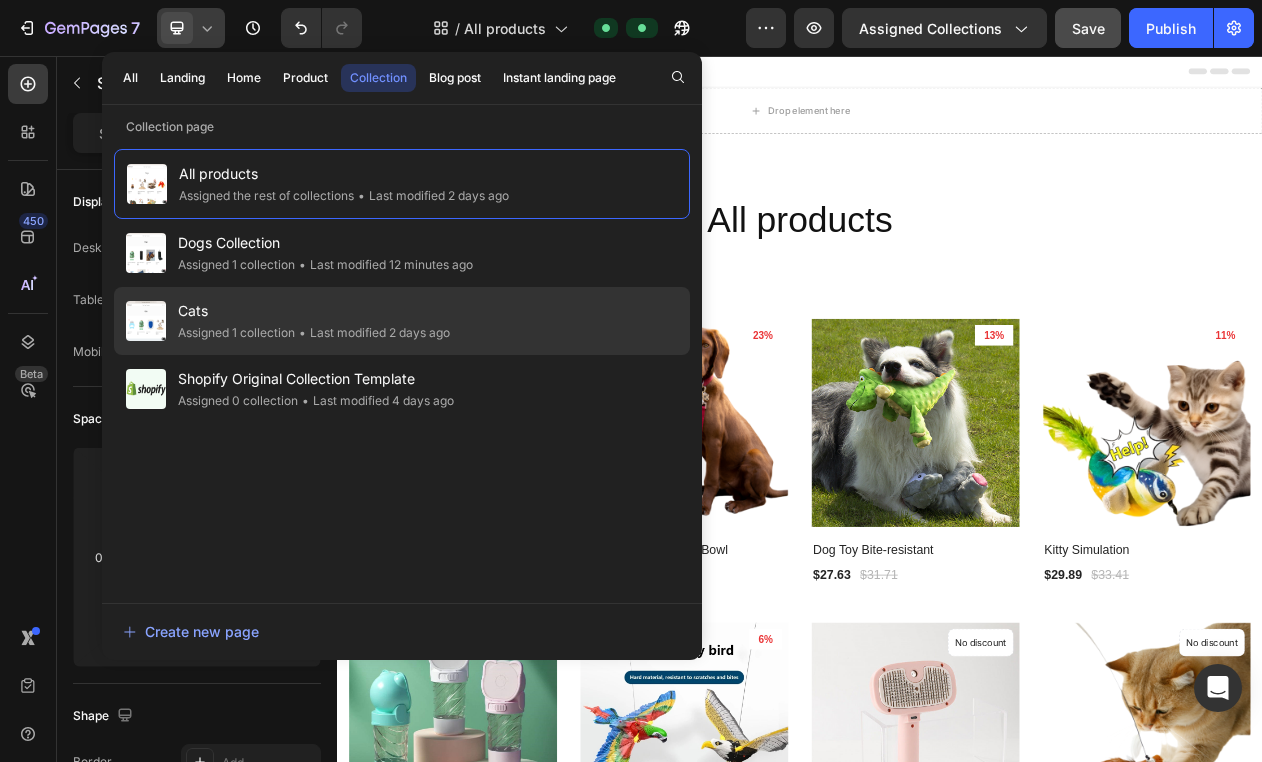 click on "Cats" at bounding box center (314, 311) 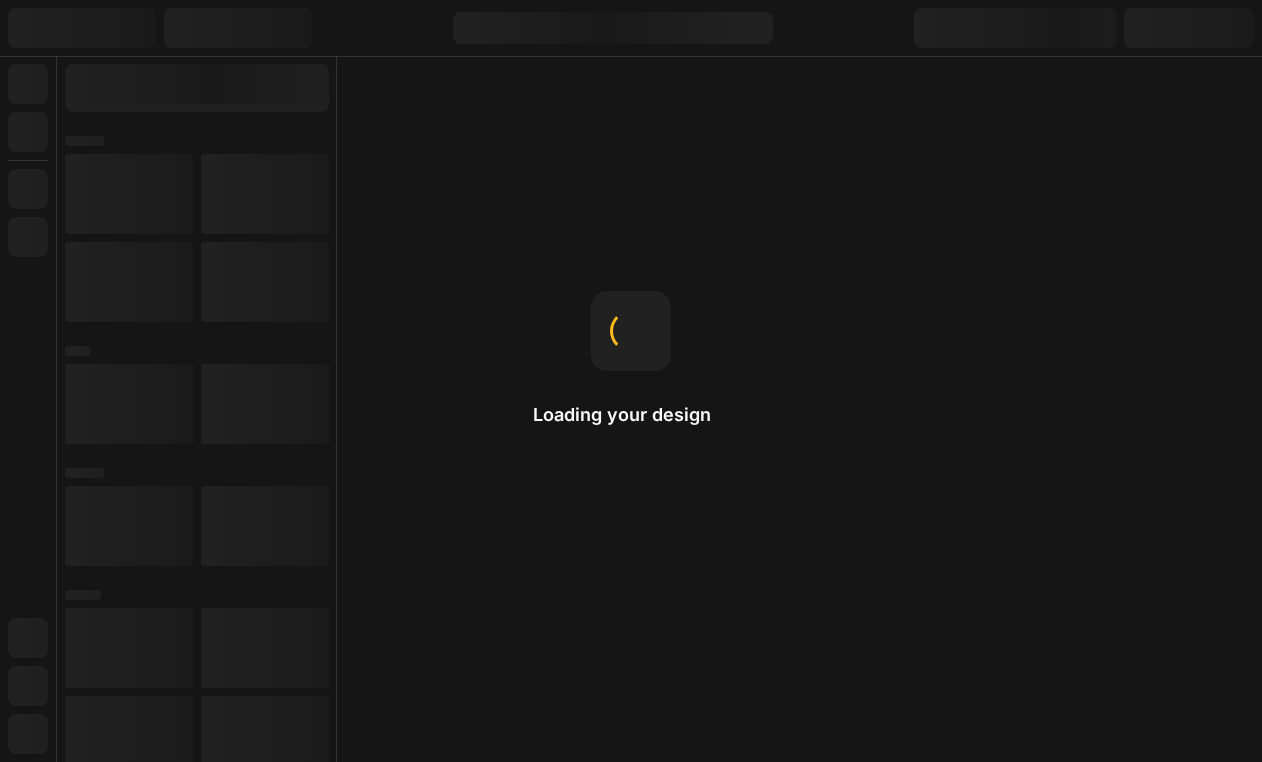 scroll, scrollTop: 0, scrollLeft: 0, axis: both 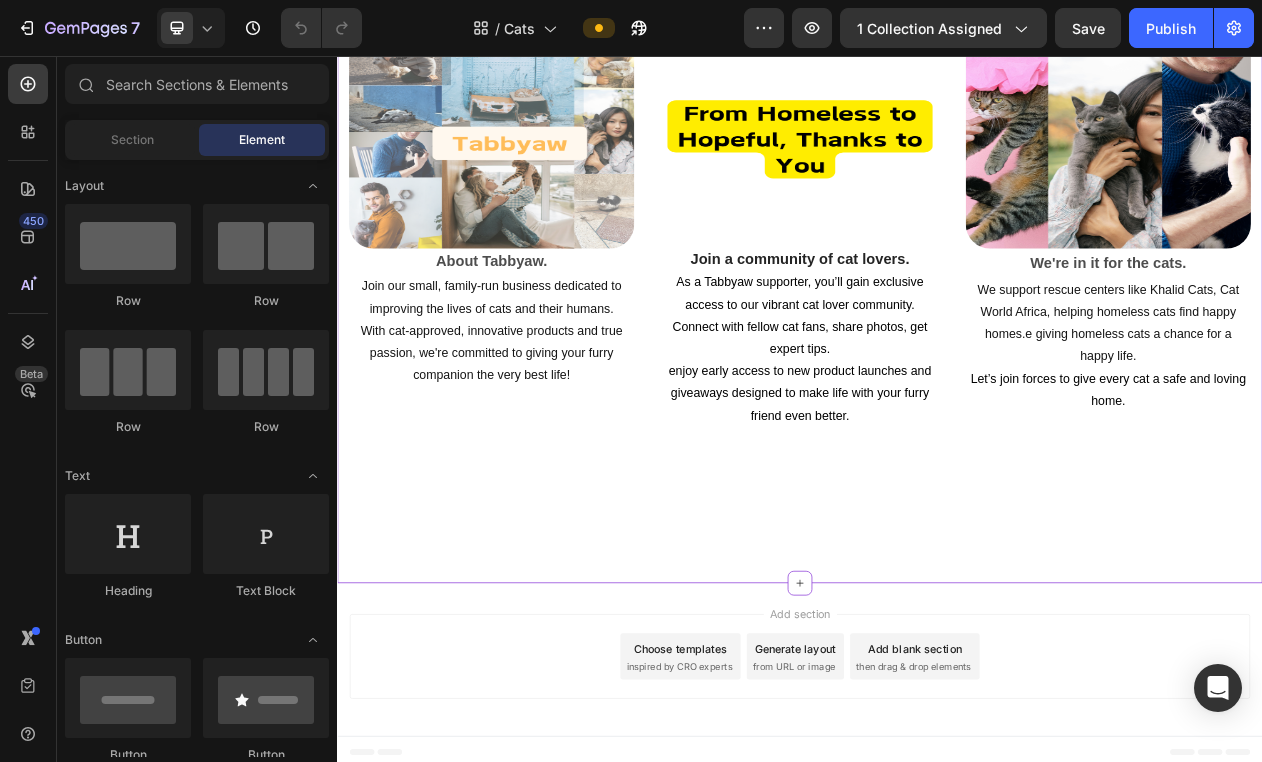 click on "Image About Tabbyaw. Text Block Join our small, family-run business dedicated to improving the lives of cats and their humans.  With cat-approved, innovative products and true passion, we're committed to giving your furry companion the very best life!             Text Block Image Join a community of cat lovers. Text block Row As a Tabbyaw supporter, you’ll gain exclusive access to our vibrant cat lover community.   Connect with fellow cat fans, share photos, get expert tips.  enjoy early access to new product launches and giveaways designed to make life with your furry friend even better.         Text Block Image We're in it for the cats. Text Block We support rescue centers like [RESCUE_CENTER_NAME], [RESCUE_CENTER_NAME], helping homeless cats find happy homes.e giving homeless cats a chance for a happy life. Let’s join forces to give every cat a safe and loving home.   Text block Row Section 4" at bounding box center [937, 344] 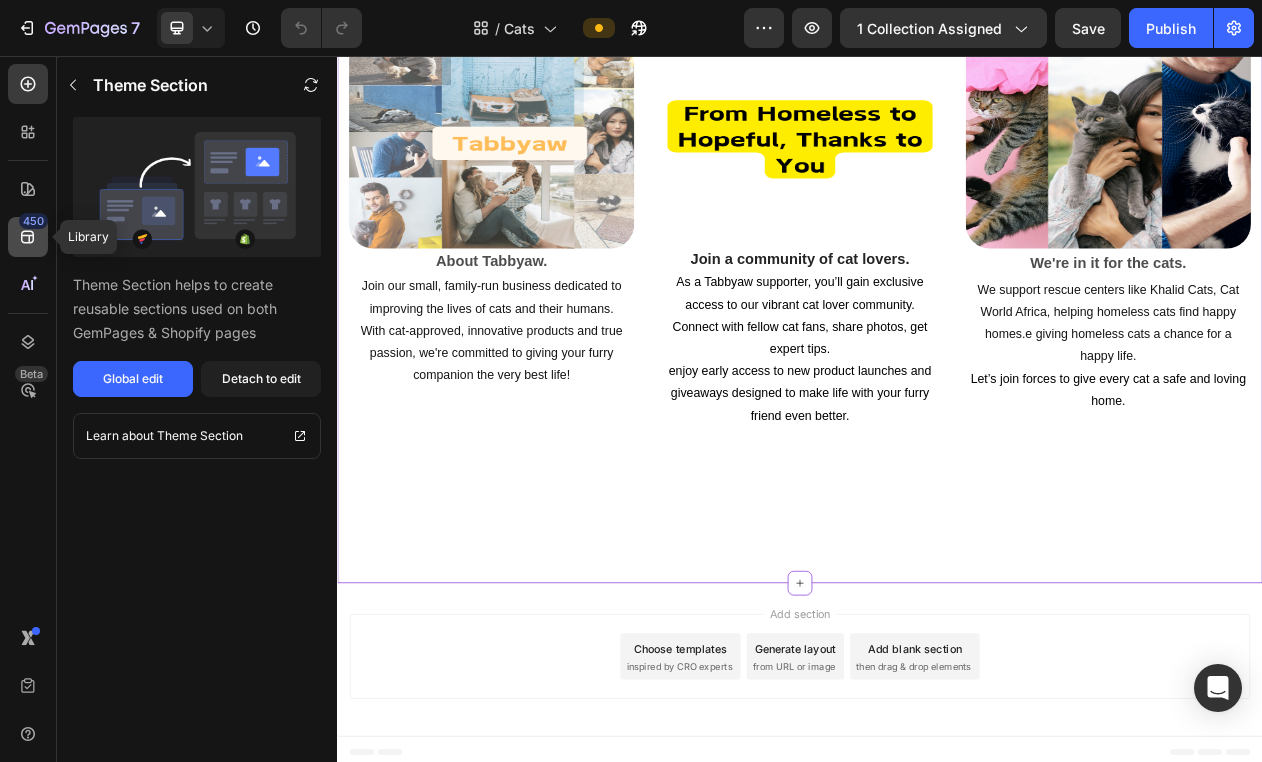 click 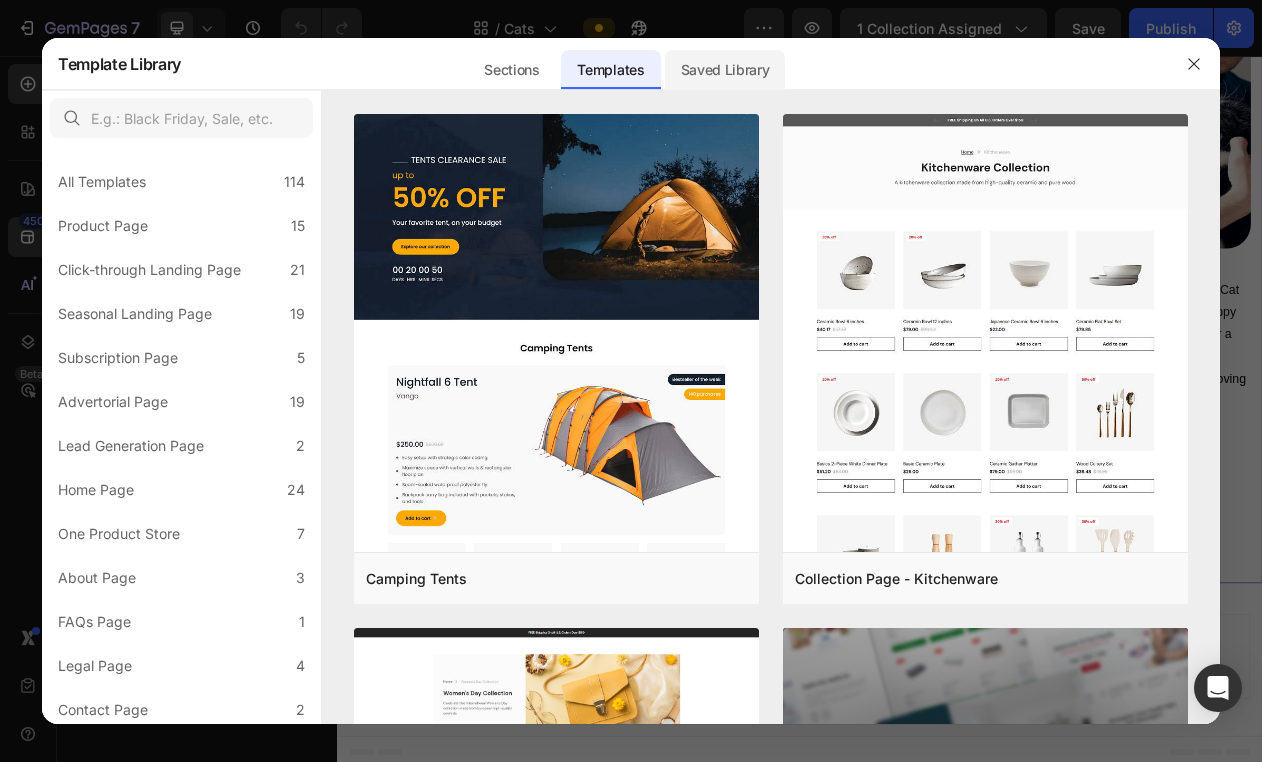 click on "Saved Library" 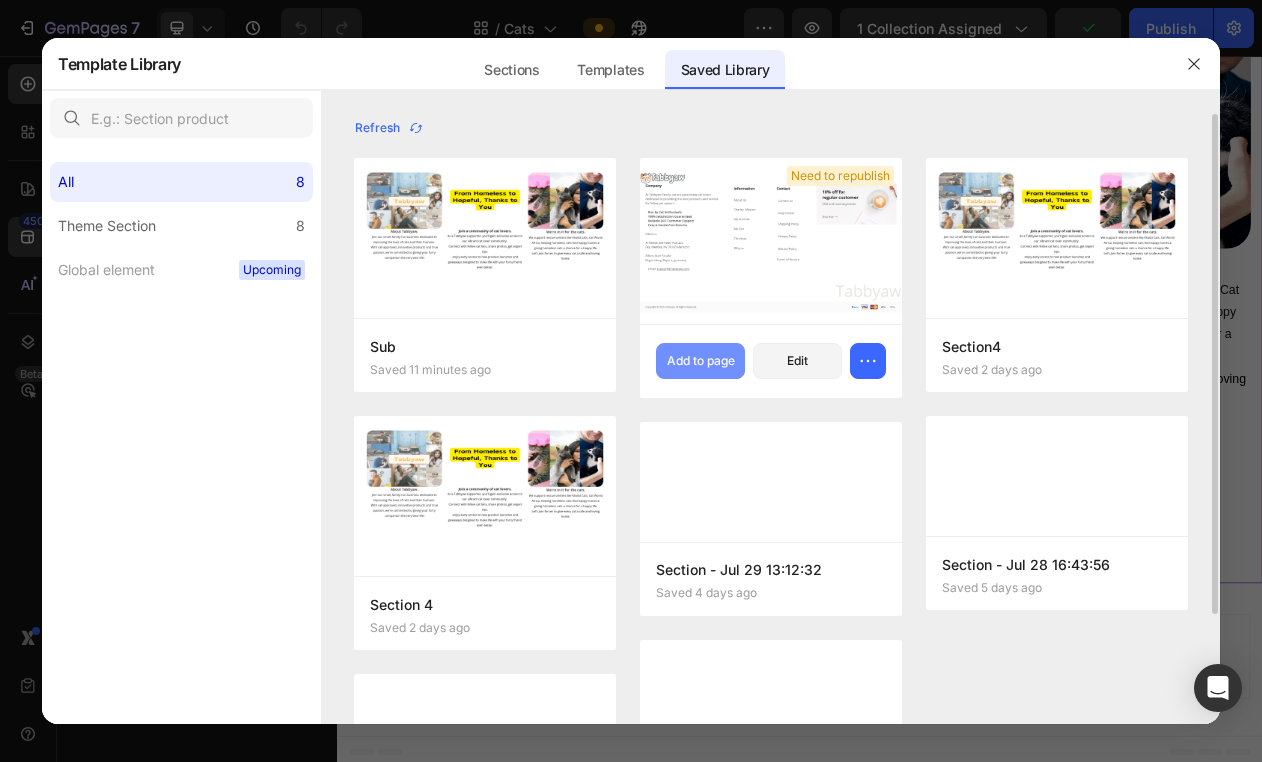 click on "Add to page" at bounding box center [701, 361] 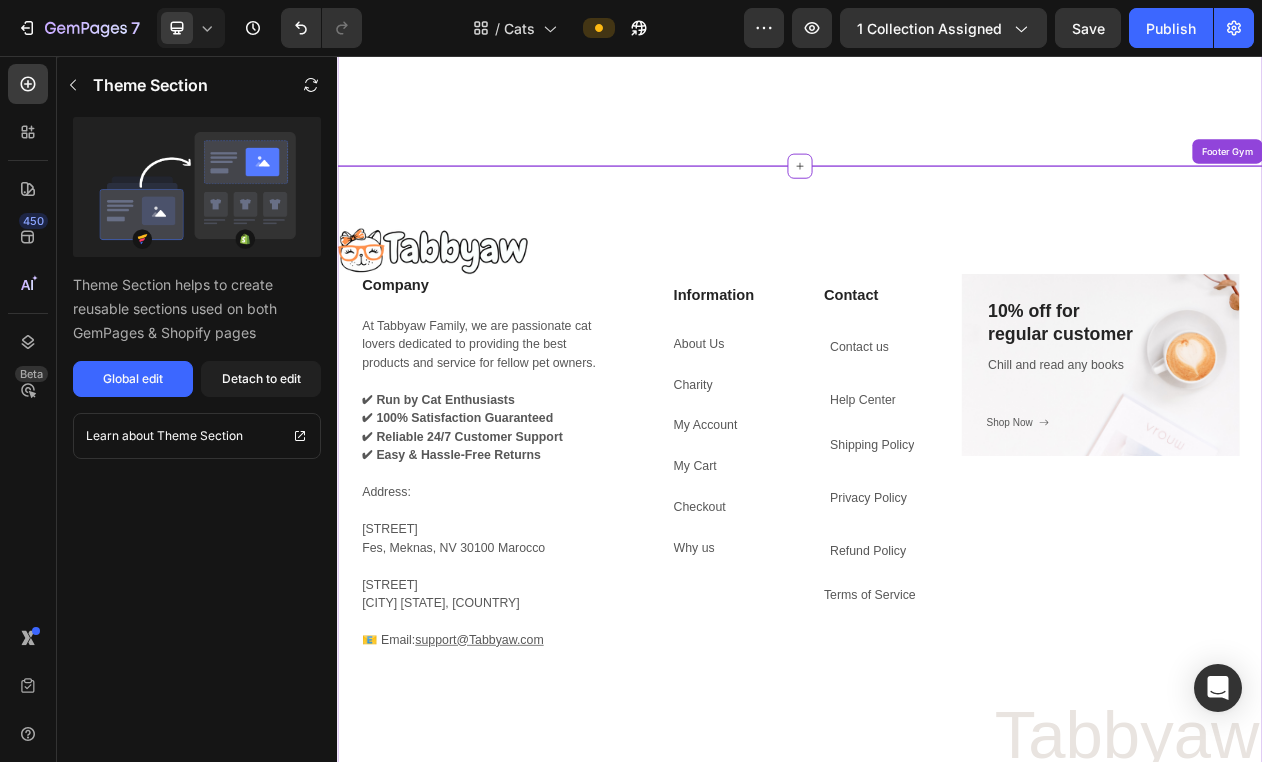 scroll, scrollTop: 3305, scrollLeft: 0, axis: vertical 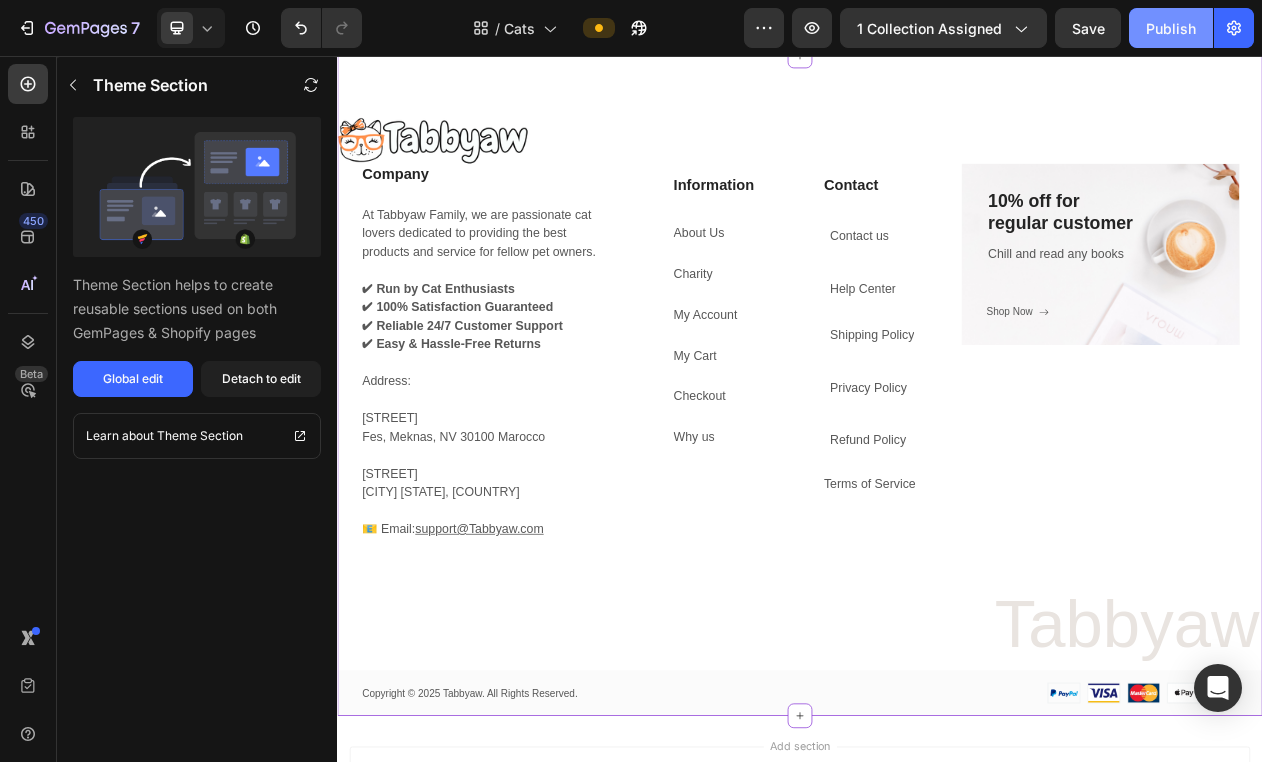click on "Publish" at bounding box center (1171, 28) 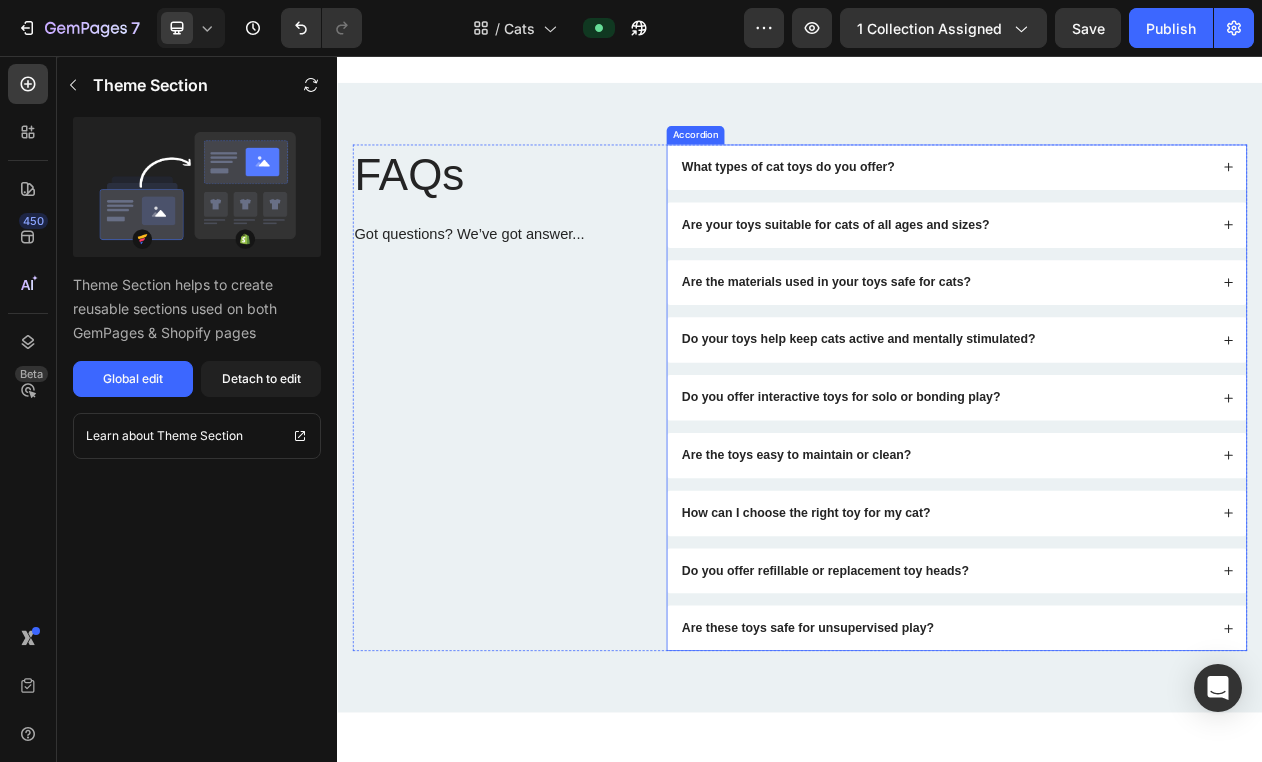 scroll, scrollTop: 1684, scrollLeft: 0, axis: vertical 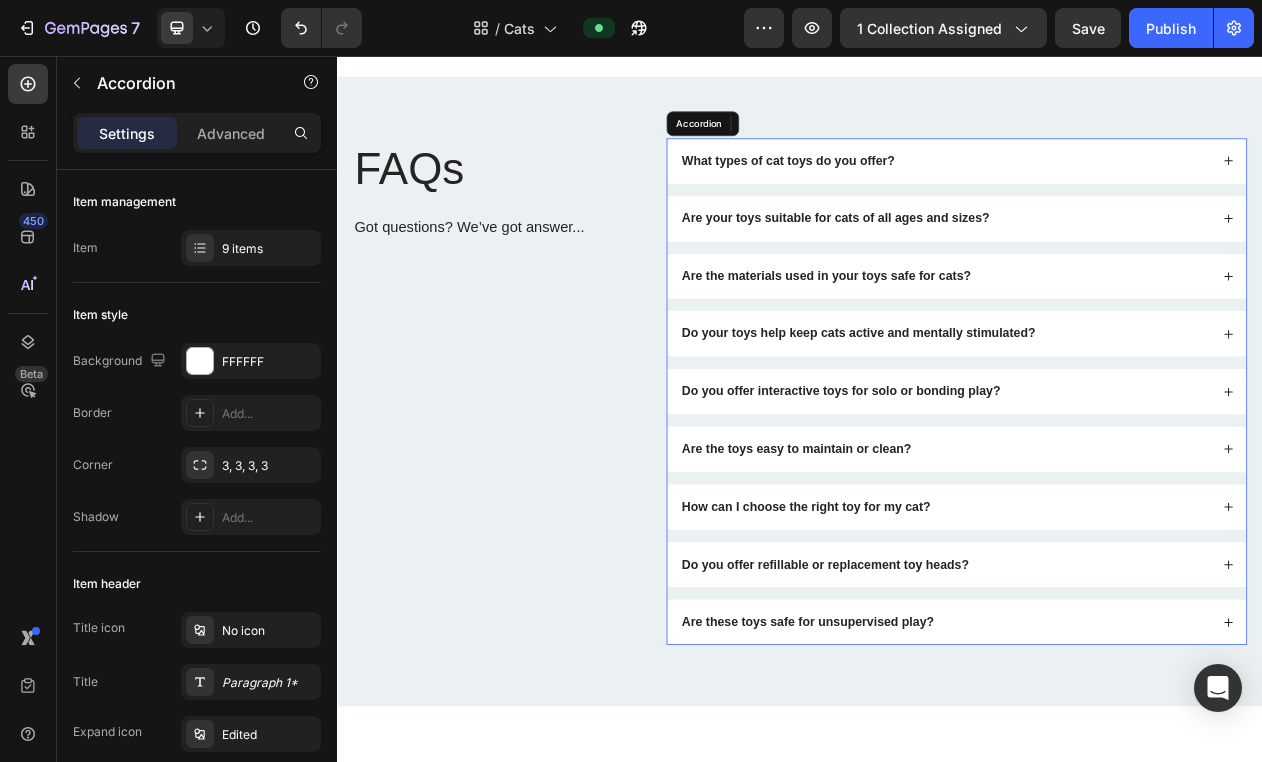click 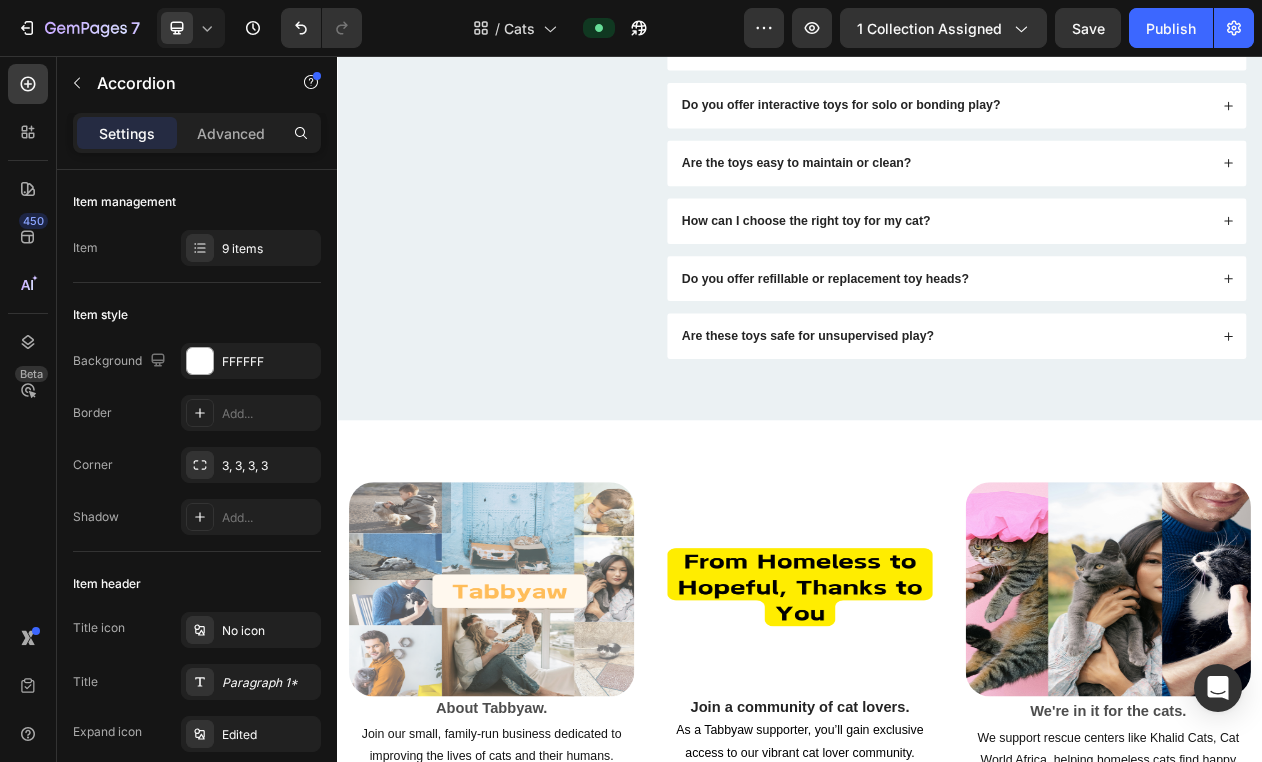 scroll, scrollTop: 1282, scrollLeft: 0, axis: vertical 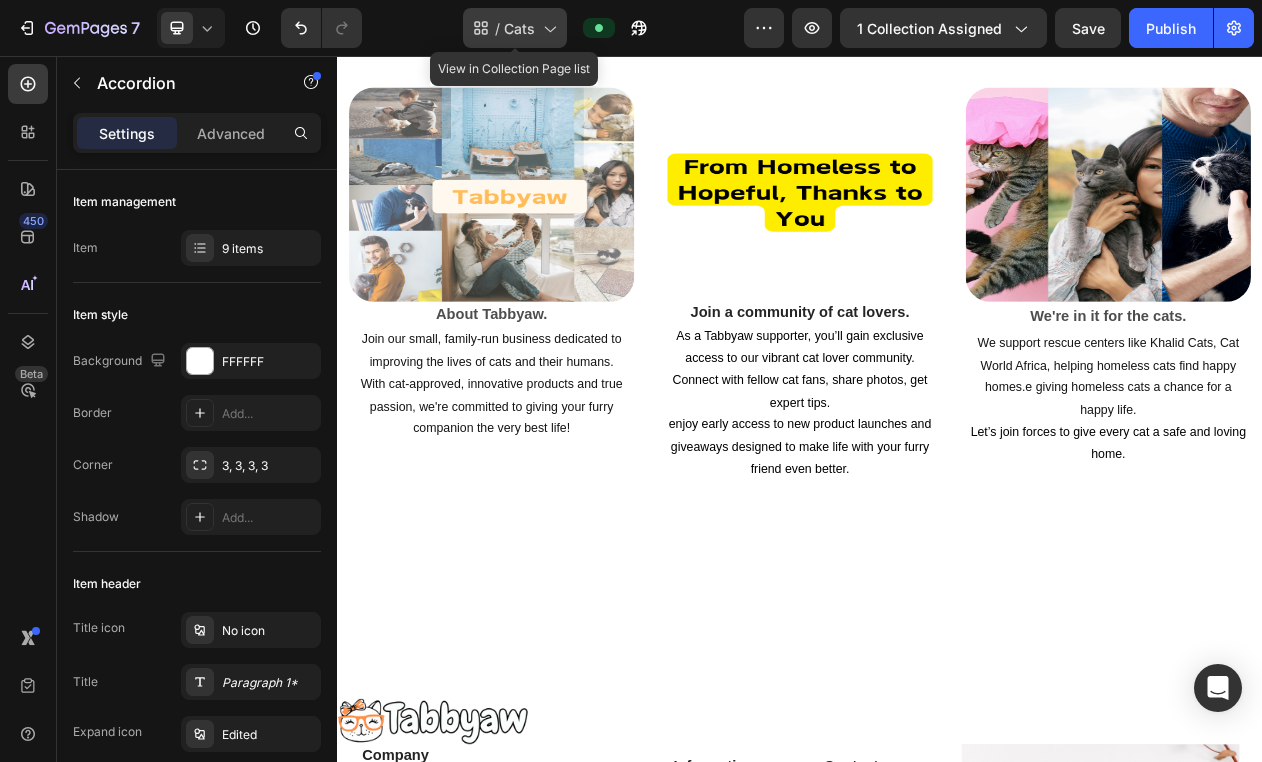 click on "/  Cats" 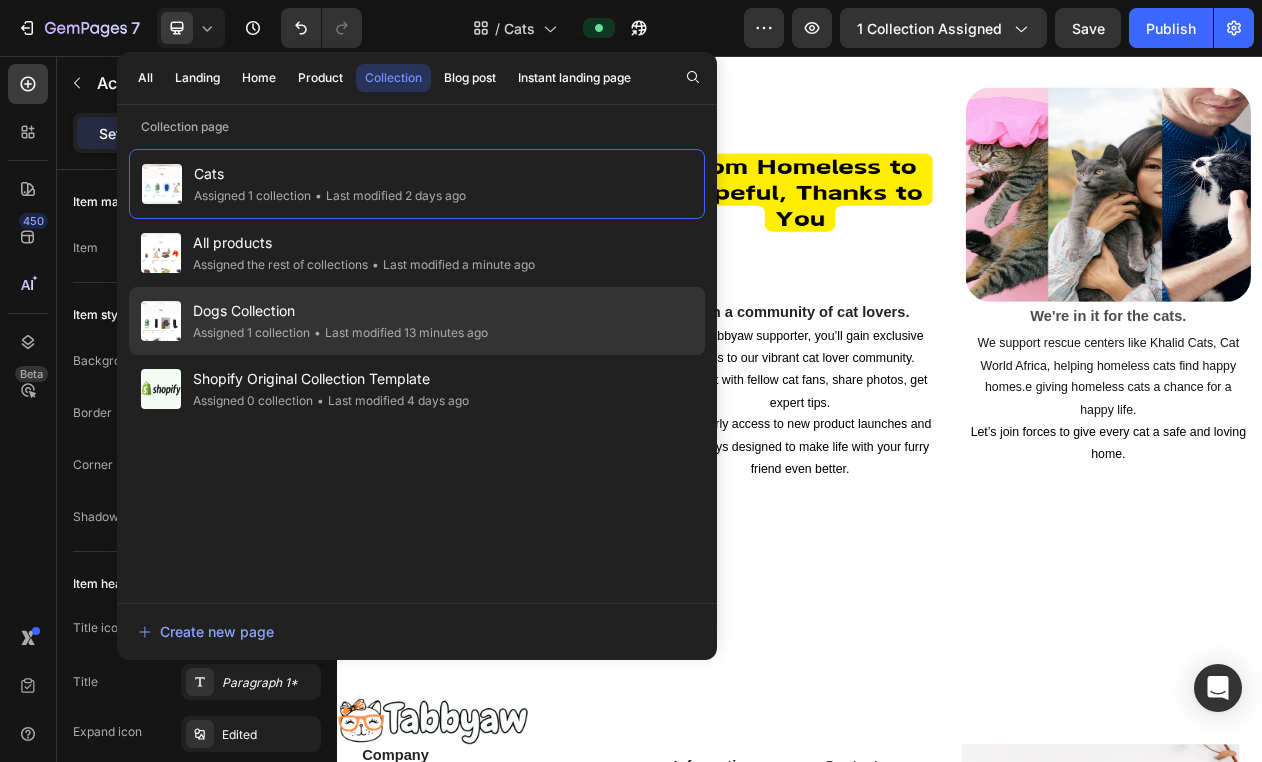 click on "• Last modified 13 minutes ago" 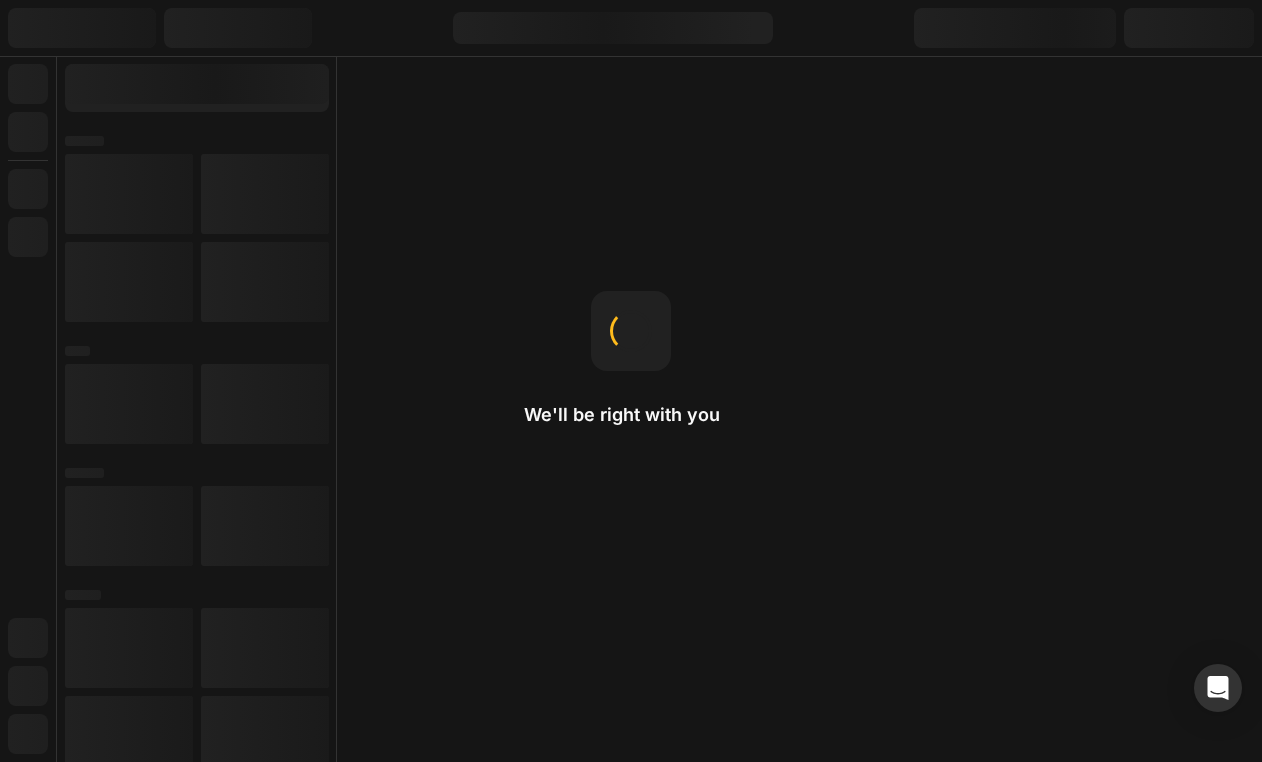 scroll, scrollTop: 0, scrollLeft: 0, axis: both 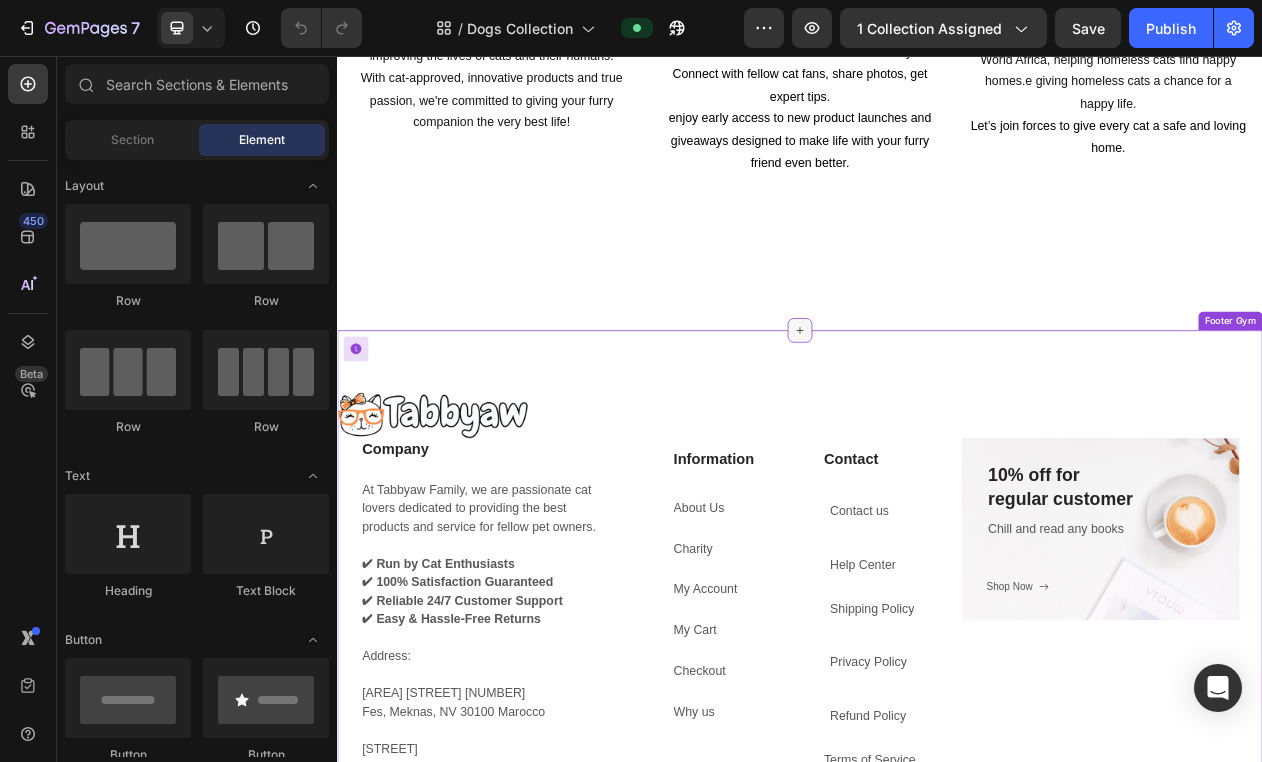 click 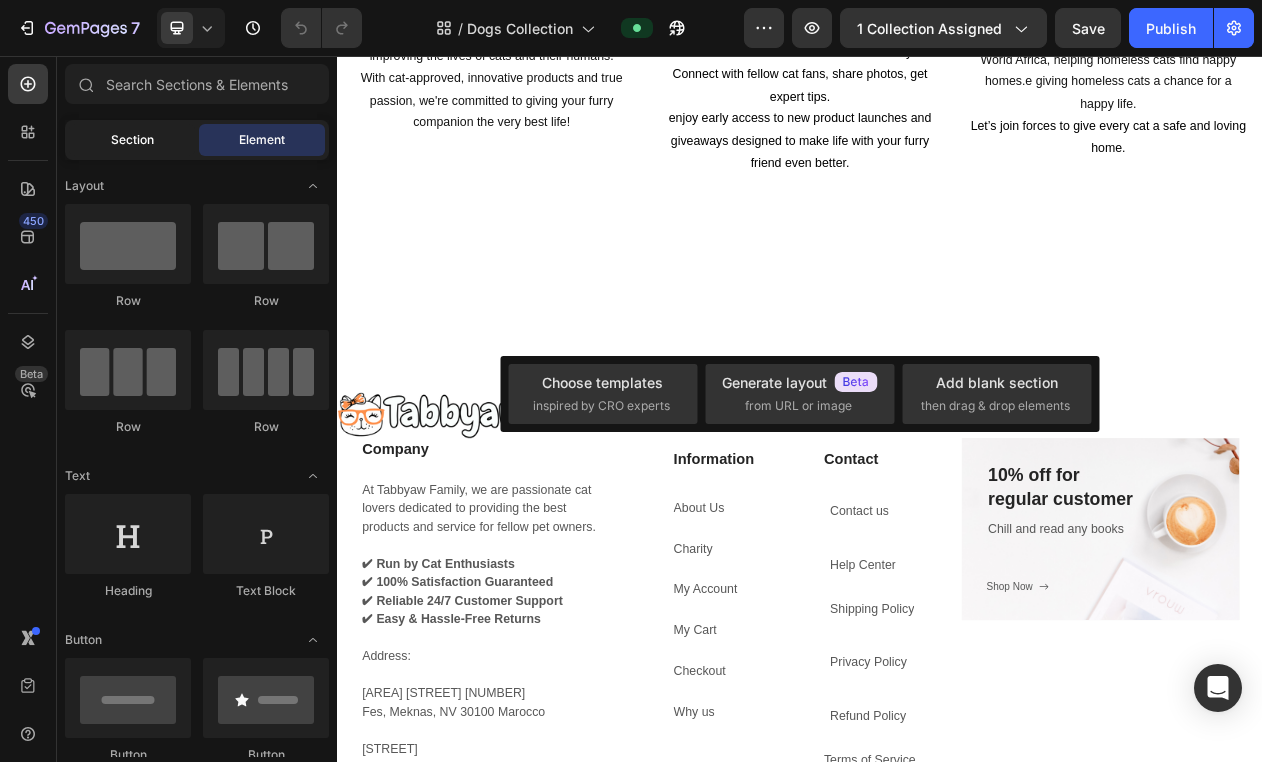 click on "Section" 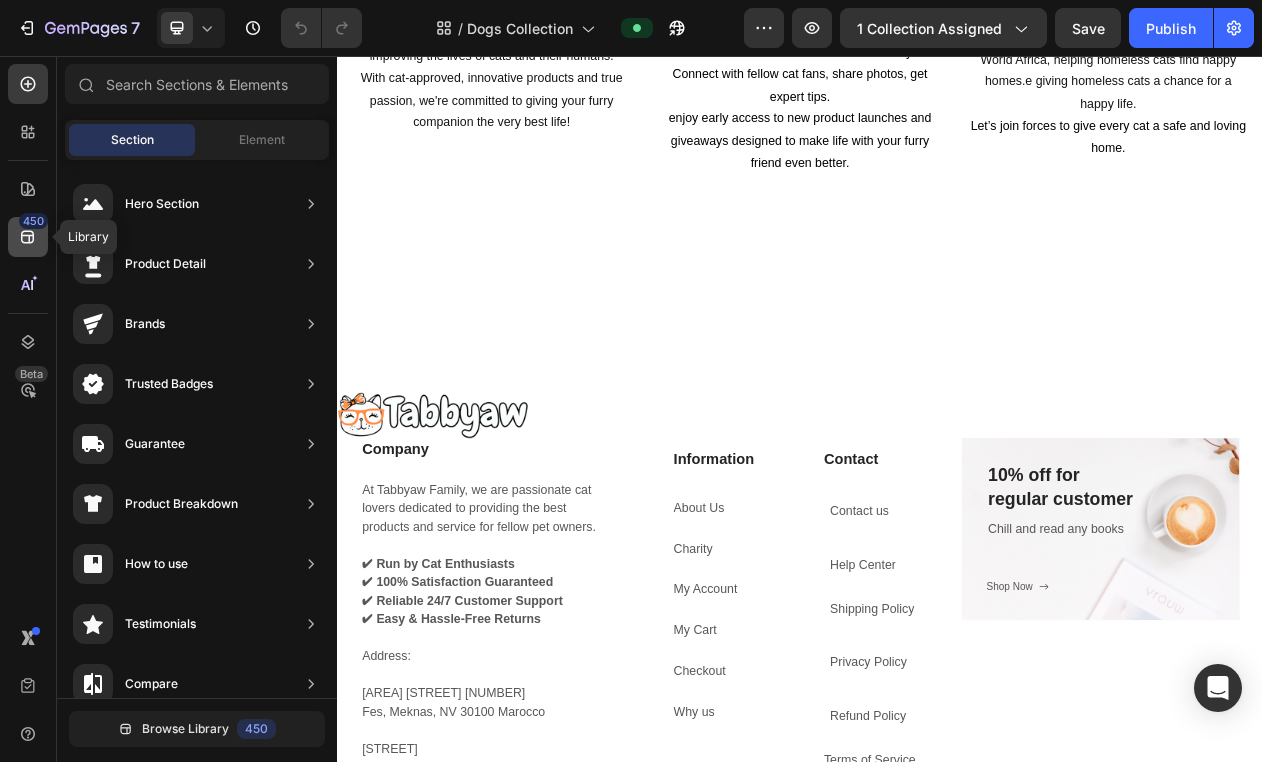 click 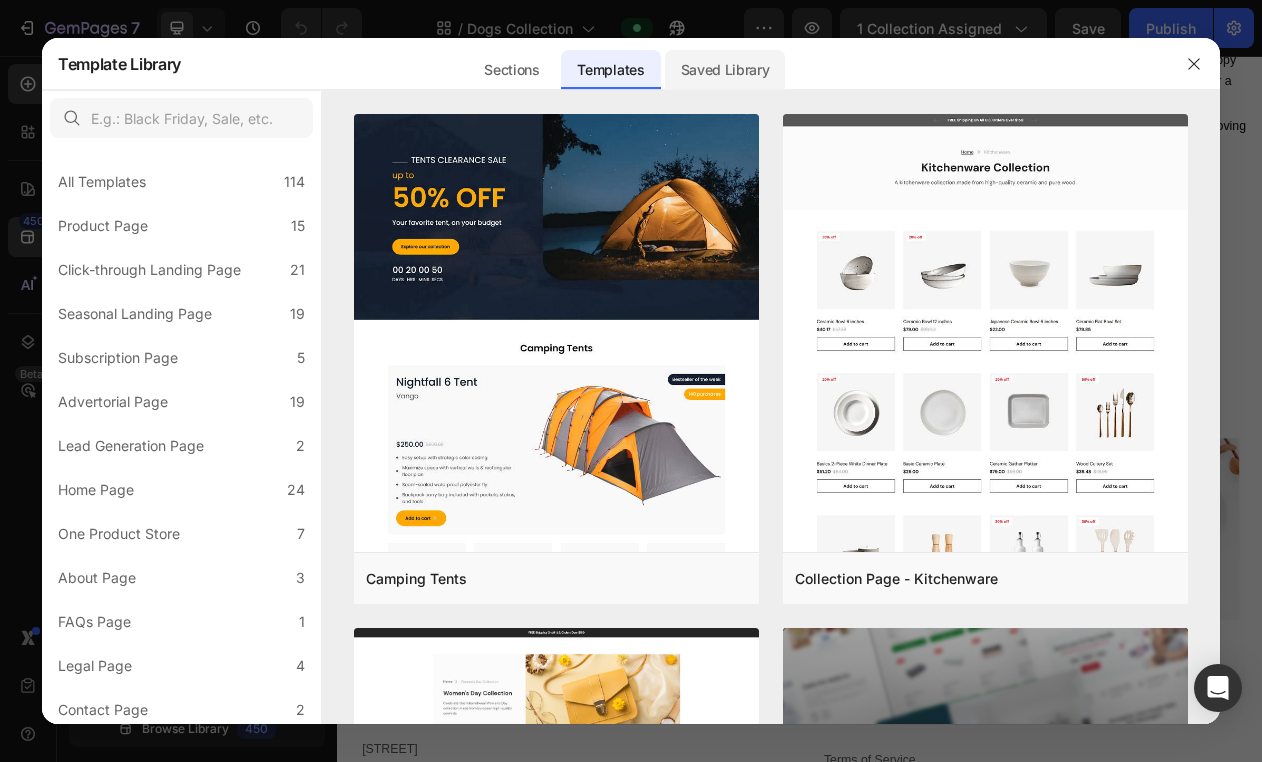 click on "Saved Library" 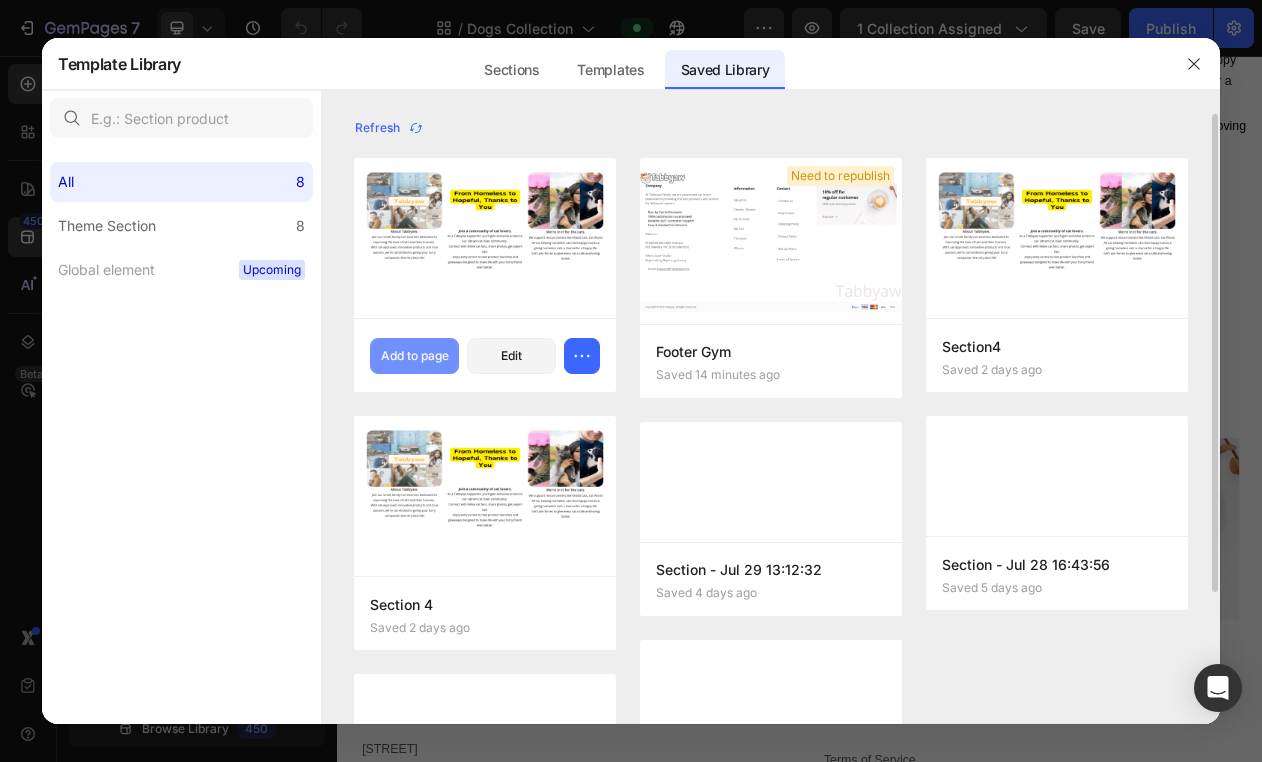 click on "Add to page" at bounding box center (415, 356) 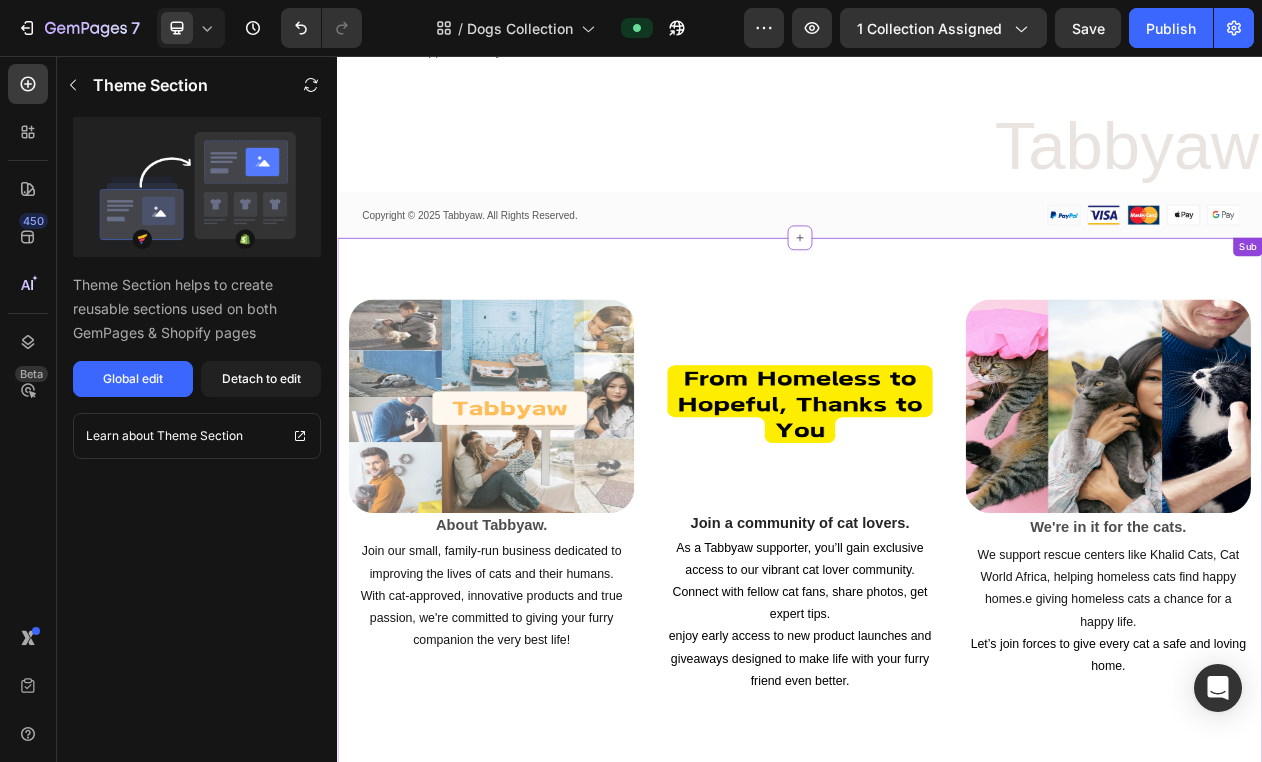 scroll, scrollTop: 3996, scrollLeft: 0, axis: vertical 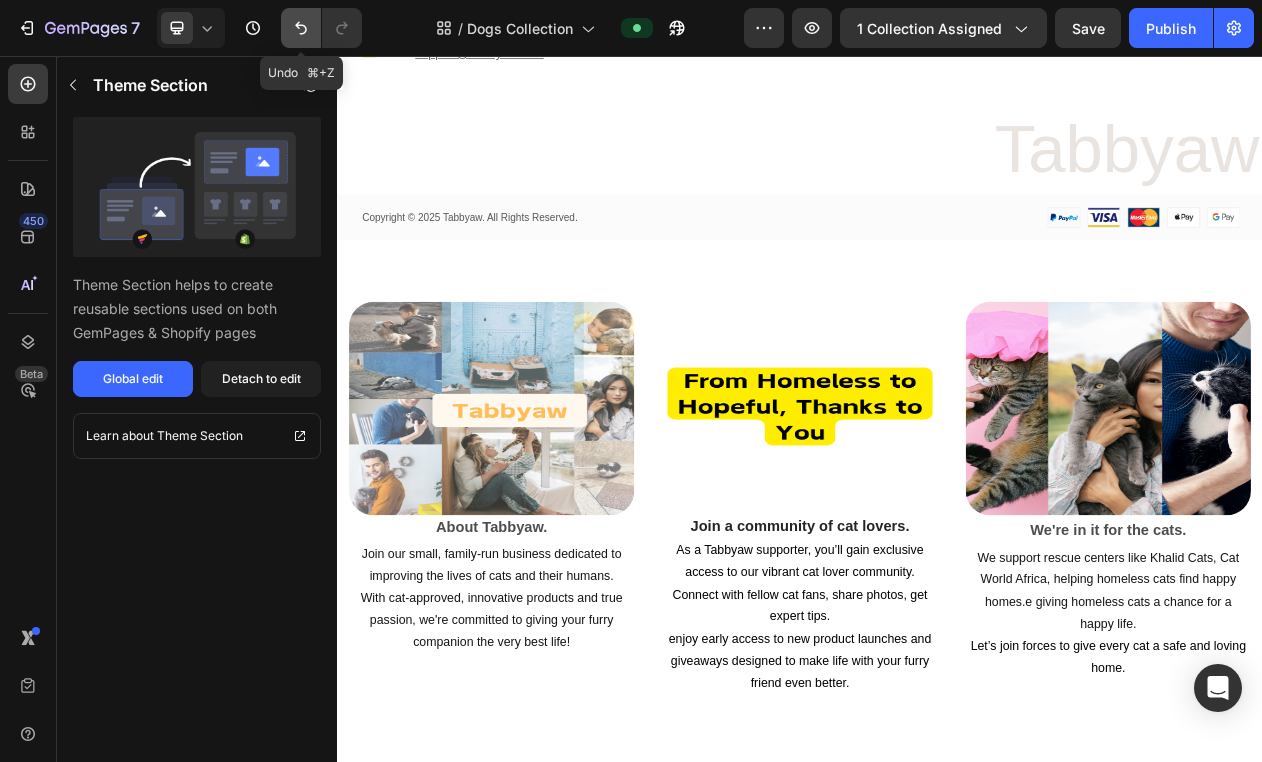 click 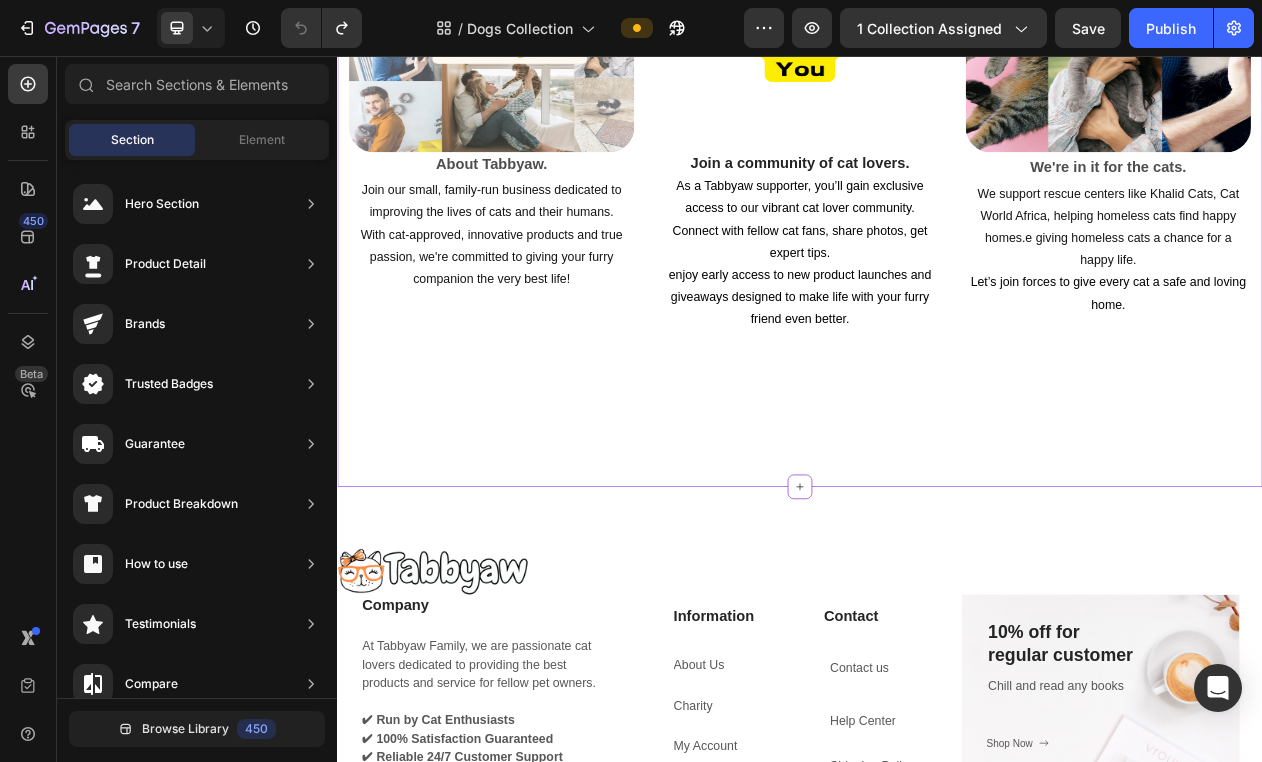 scroll, scrollTop: 2833, scrollLeft: 0, axis: vertical 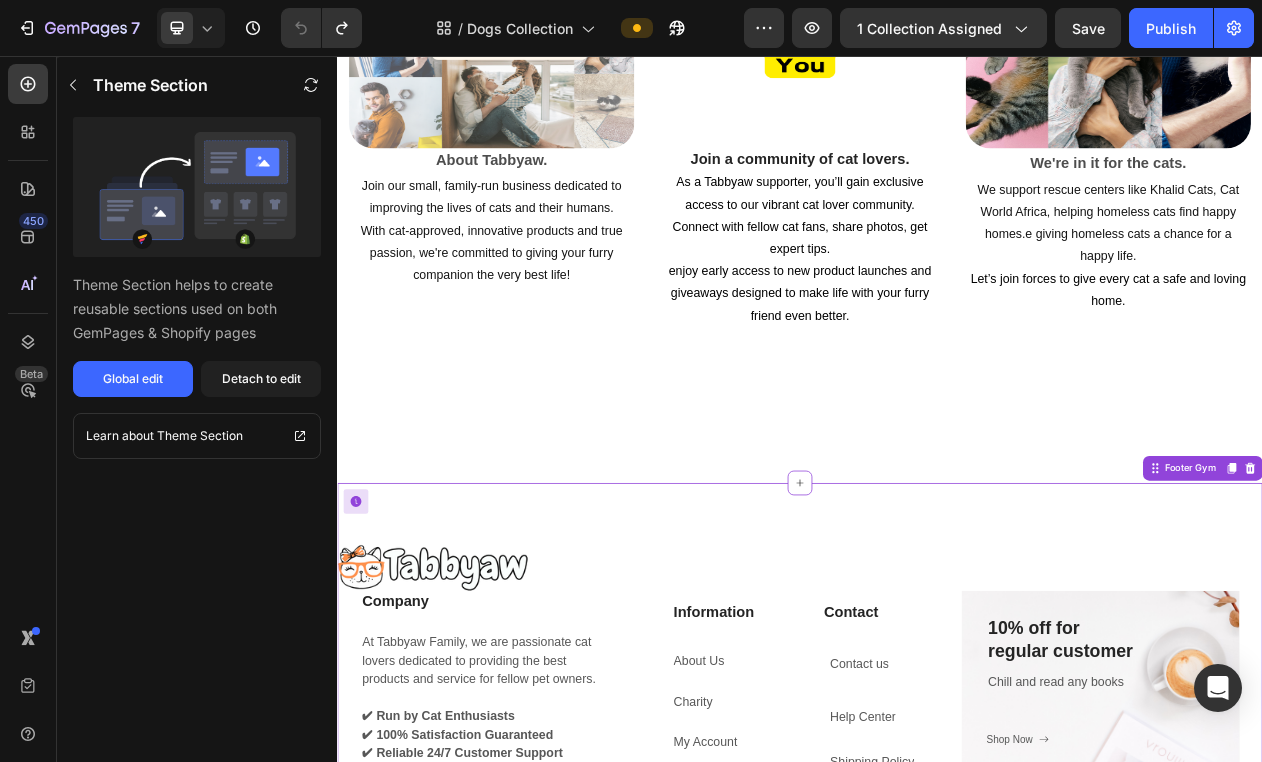 click on "Image Company Heading At Tabbyaw Family, we are passionate cat lovers dedicated to providing the best products and service for fellow pet owners. ✔Run by Cat Enthusiasts ✔100% Satisfaction Guaranteed ✔Reliable 24/7 Customer Support ✔Easy & Hassle-Free Returns Address: [AREA] [STREET] [NUMBER] [CITY], [REGION], [POSTAL_CODE] [COUNTRY] [STREET] [CITY] [STATE], [COUNTRY] Email: support@example.com Text block Row Information Heading About Us Button Charity Button My Account Button My Cart Button Checkout Button Why us Button Contact Heading Contact us Button Help Center Button Shipping Policy Button Privacy Policy Button Refund Policy Button Terms of Service Button Row 10% off for regular customer Heading Chill and read any books Text block
Shop Now Button Row Tabbyaw Heading Copyright © 2025 Tabbyaw. All Rights Reserved. Text block Image Row Footer Gym Need to republish. Go to global edit and publish this section" at bounding box center [937, 1038] 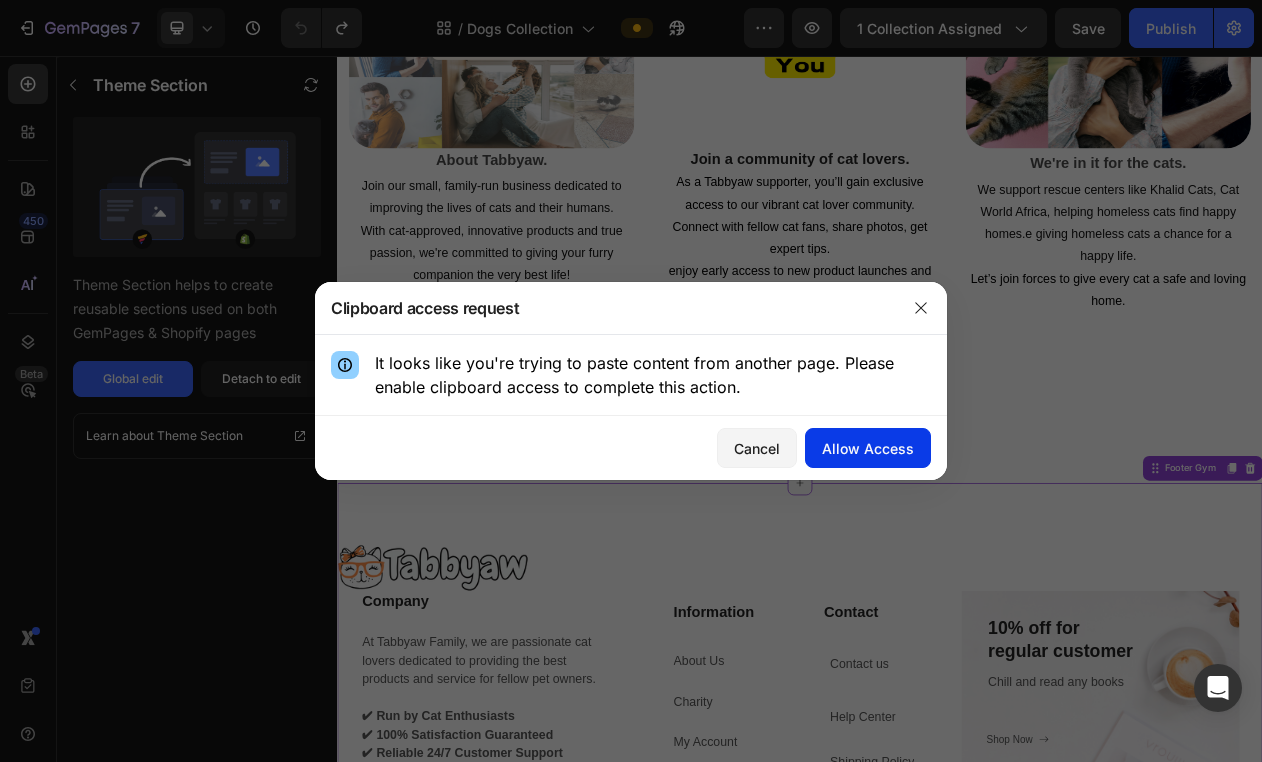 click on "Allow Access" at bounding box center [868, 448] 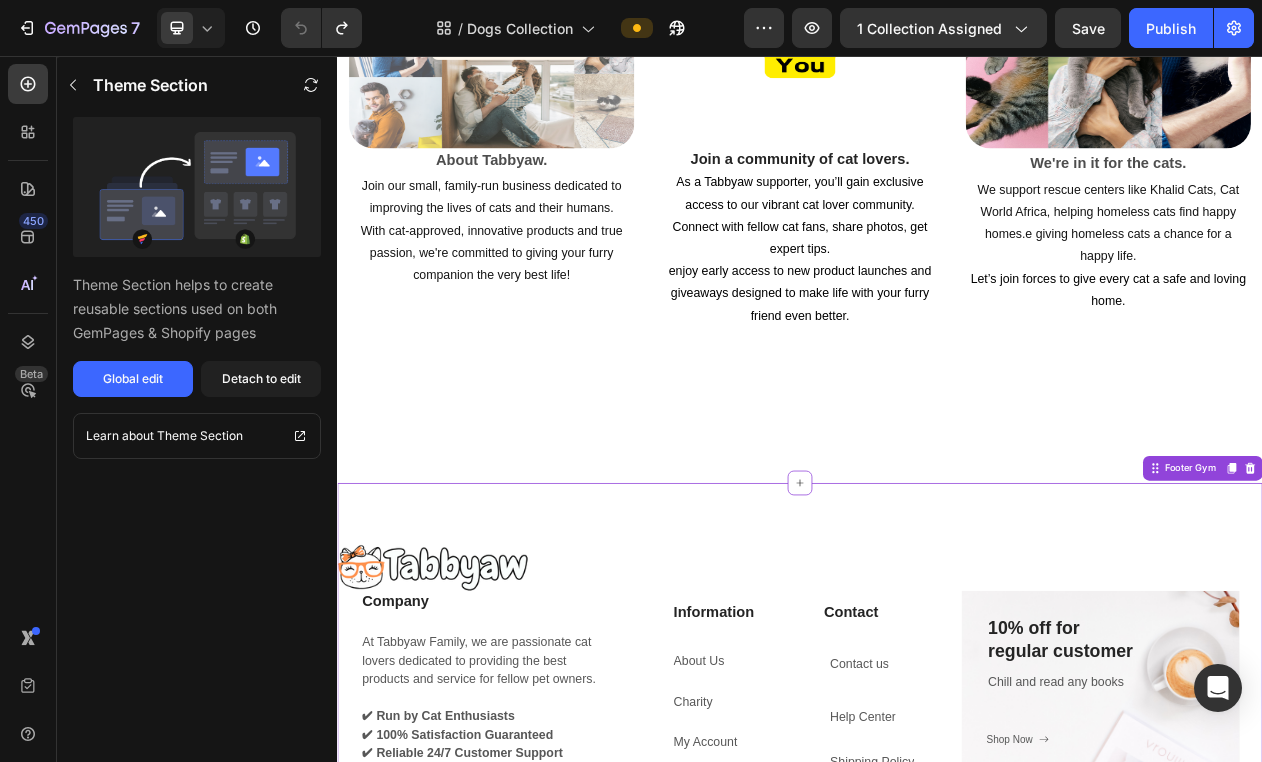click on "Image About Tabbyaw. Text Block Join our small, family-run business dedicated to improving the lives of cats and their humans.  With cat-approved, innovative products and true passion, we're committed to giving your furry companion the very best life!             Text Block Image Join a community of cat lovers. Text block Row As a Tabbyaw supporter, you’ll gain exclusive access to our vibrant cat lover community.   Connect with fellow cat fans, share photos, get expert tips.  enjoy early access to new product launches and giveaways designed to make life with your furry friend even better.         Text Block Image We're in it for the cats. Text Block We support rescue centers like Khalid Cats, Cat World Africa, helping homeless cats find happy homes.e giving homeless cats a chance for a happy life. Let’s join forces to give every cat a safe and loving home.   Text block Row Section4" at bounding box center [937, 214] 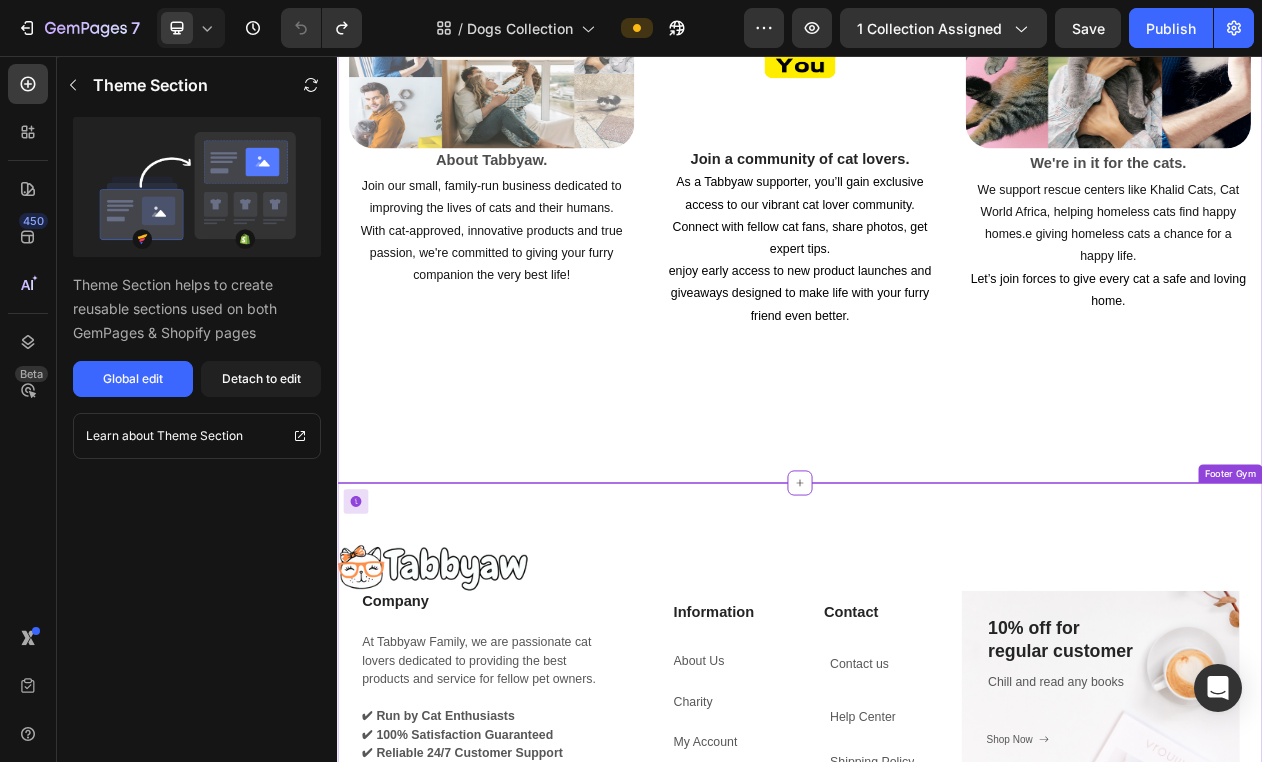 click at bounding box center (937, 720) 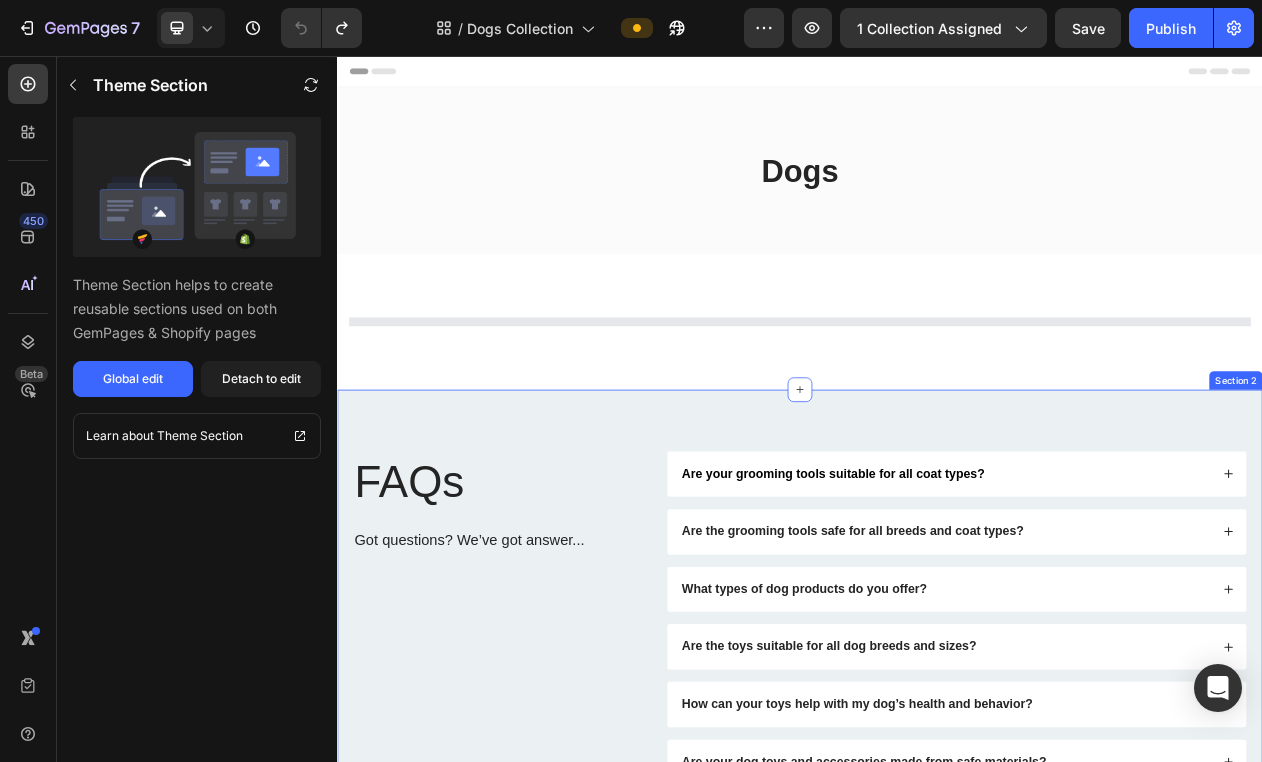 scroll, scrollTop: 0, scrollLeft: 0, axis: both 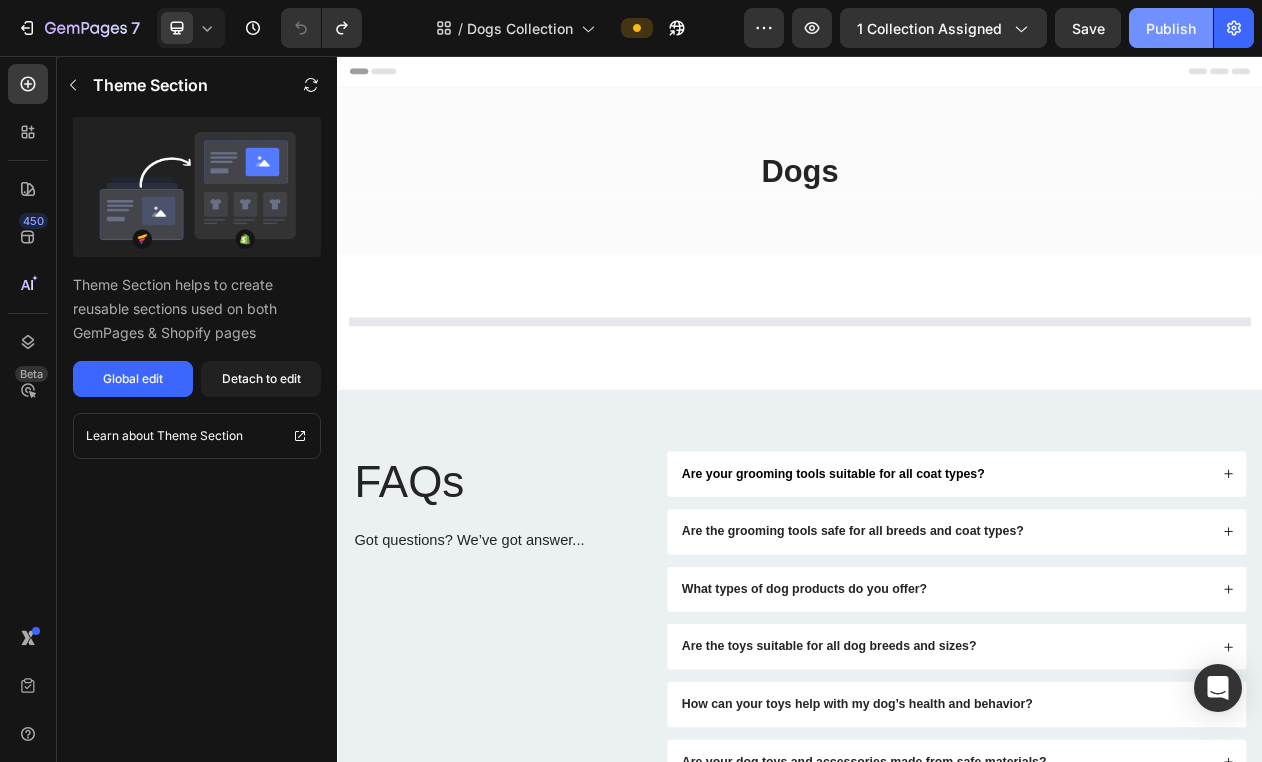 click on "Publish" at bounding box center [1171, 28] 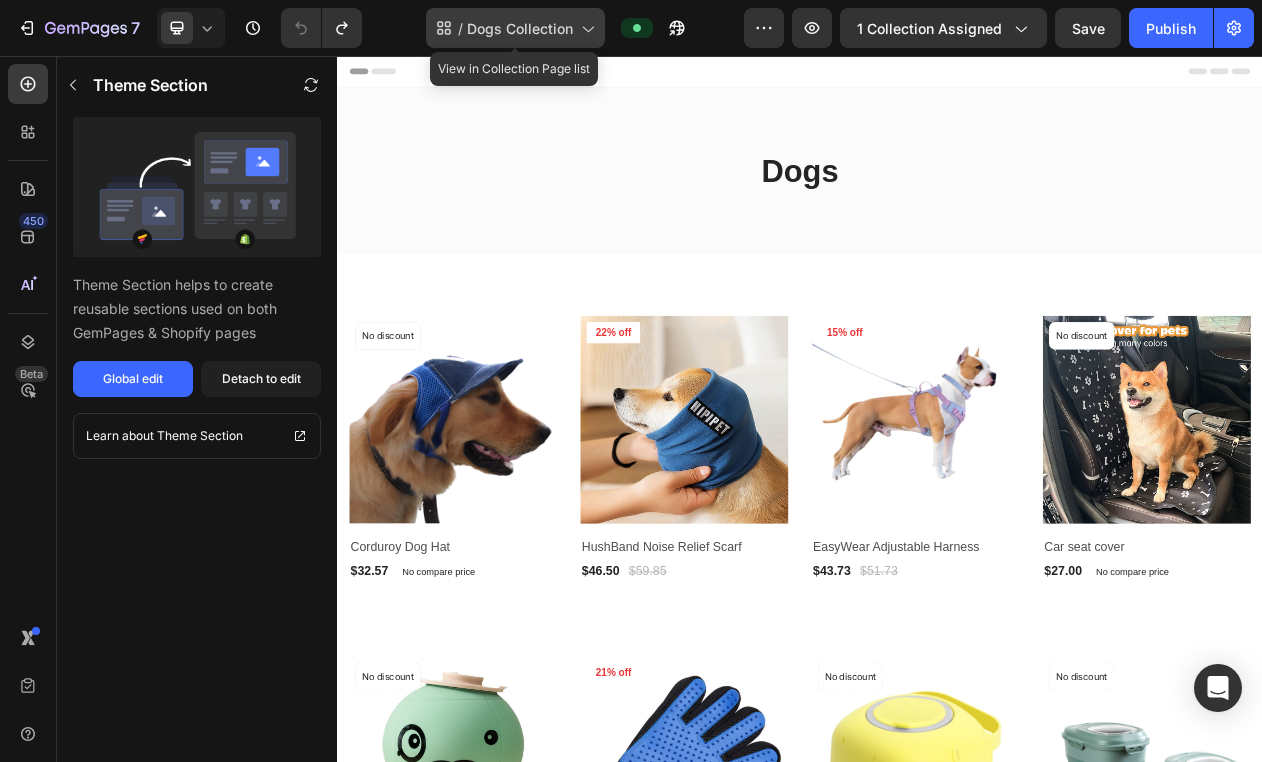 click on "/  Dogs Collection" 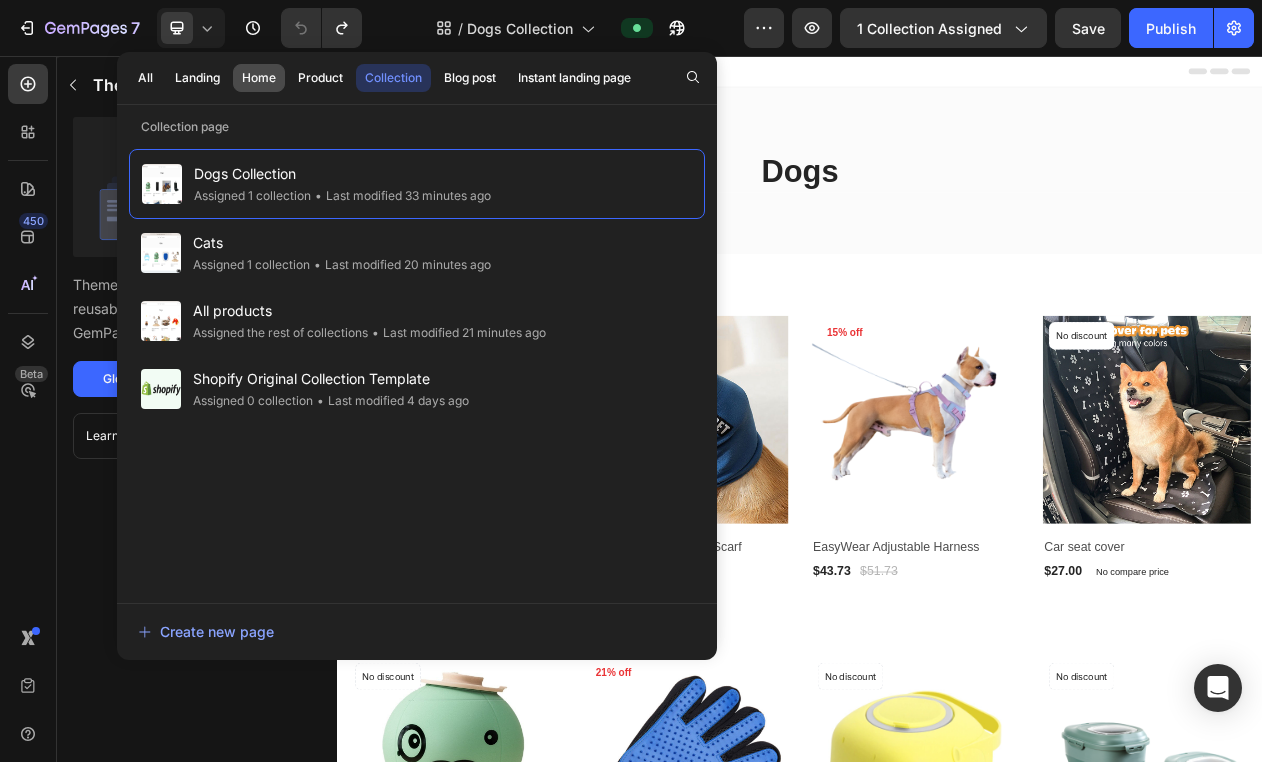 click on "Home" at bounding box center [259, 78] 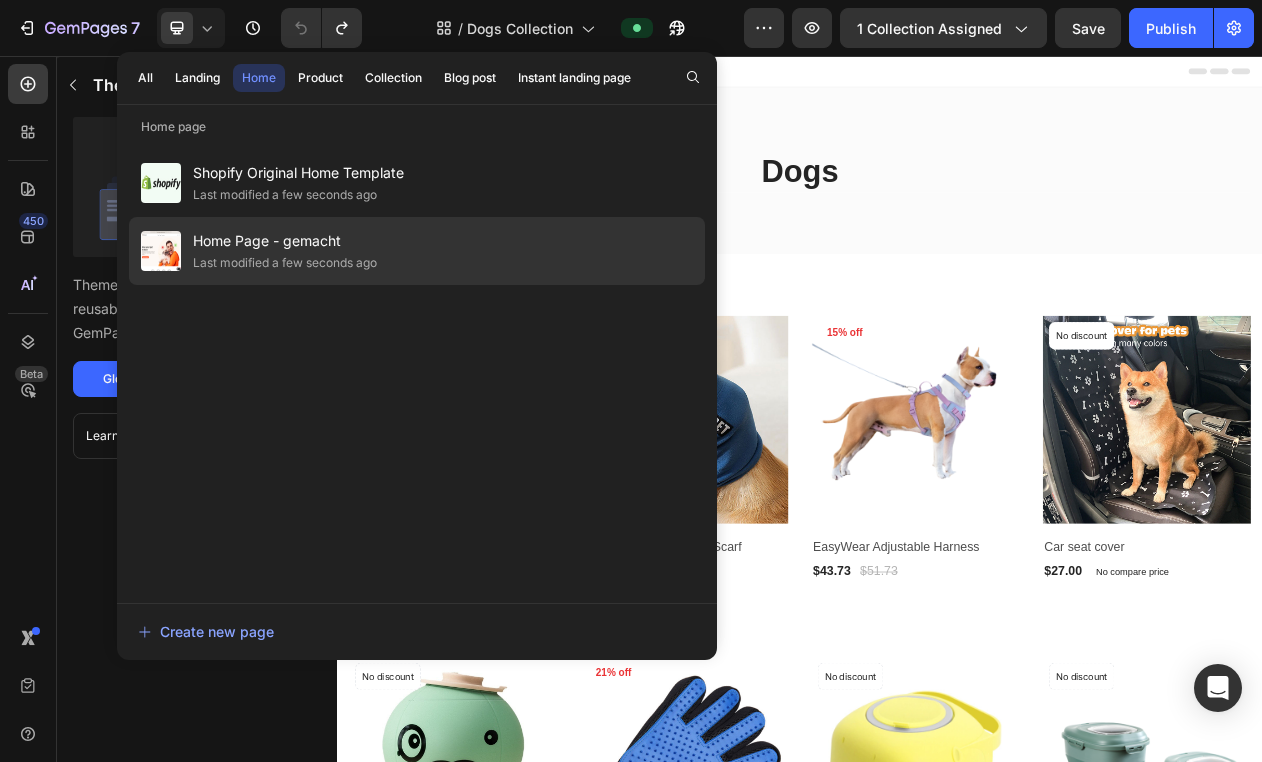 click on "Home Page - gemacht" at bounding box center [285, 241] 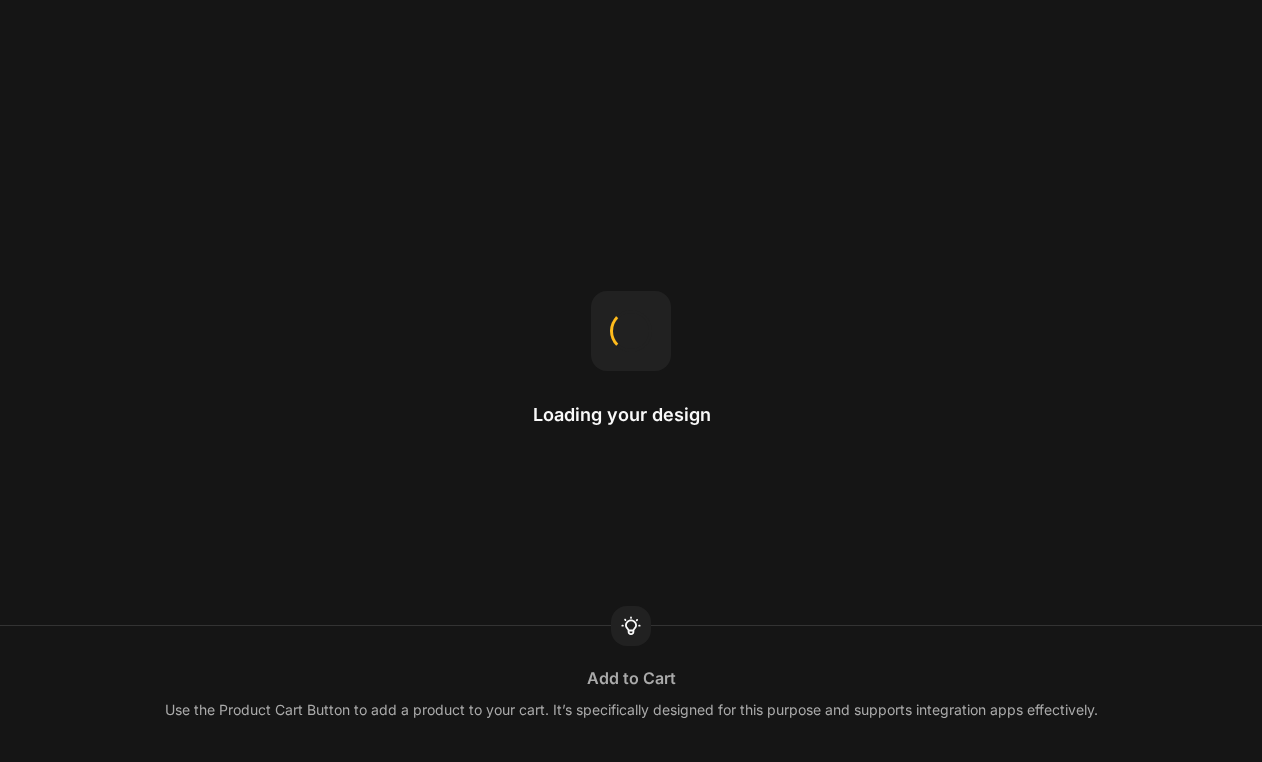 scroll, scrollTop: 0, scrollLeft: 0, axis: both 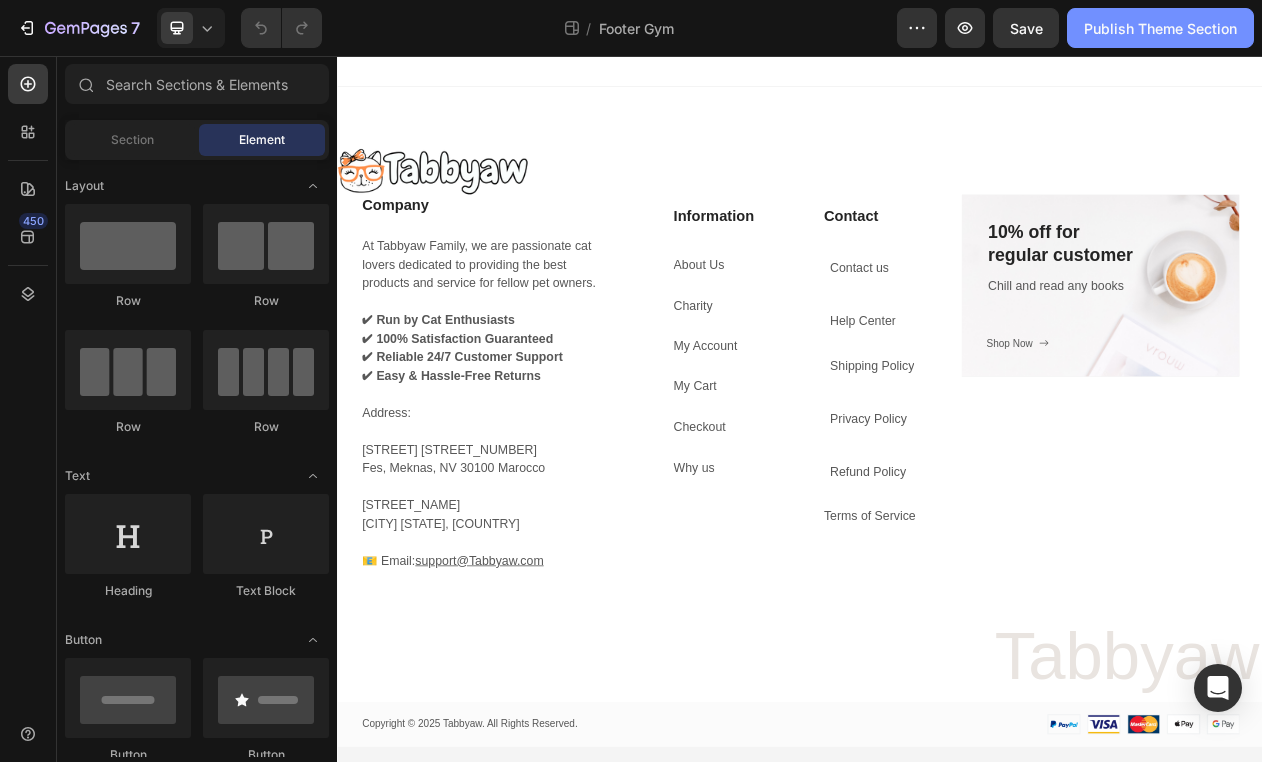 click on "Publish Theme Section" 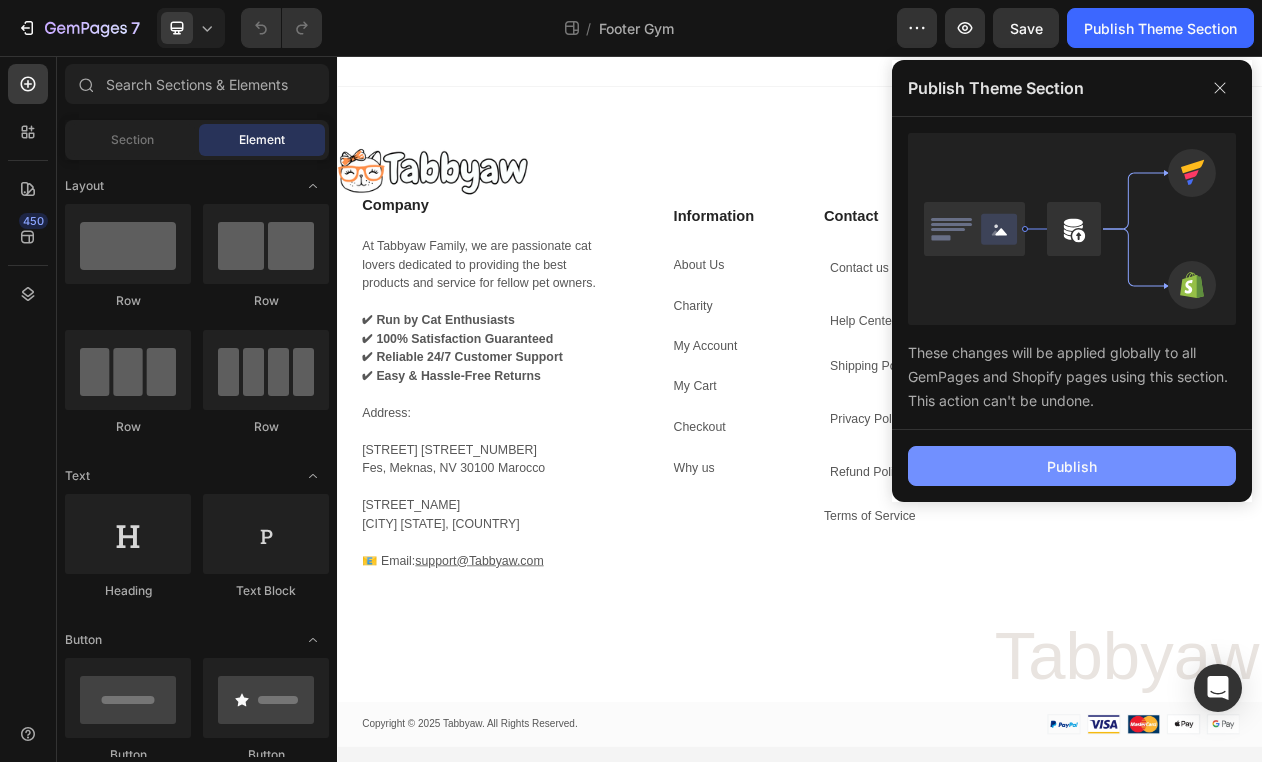 click on "Publish" at bounding box center (1072, 466) 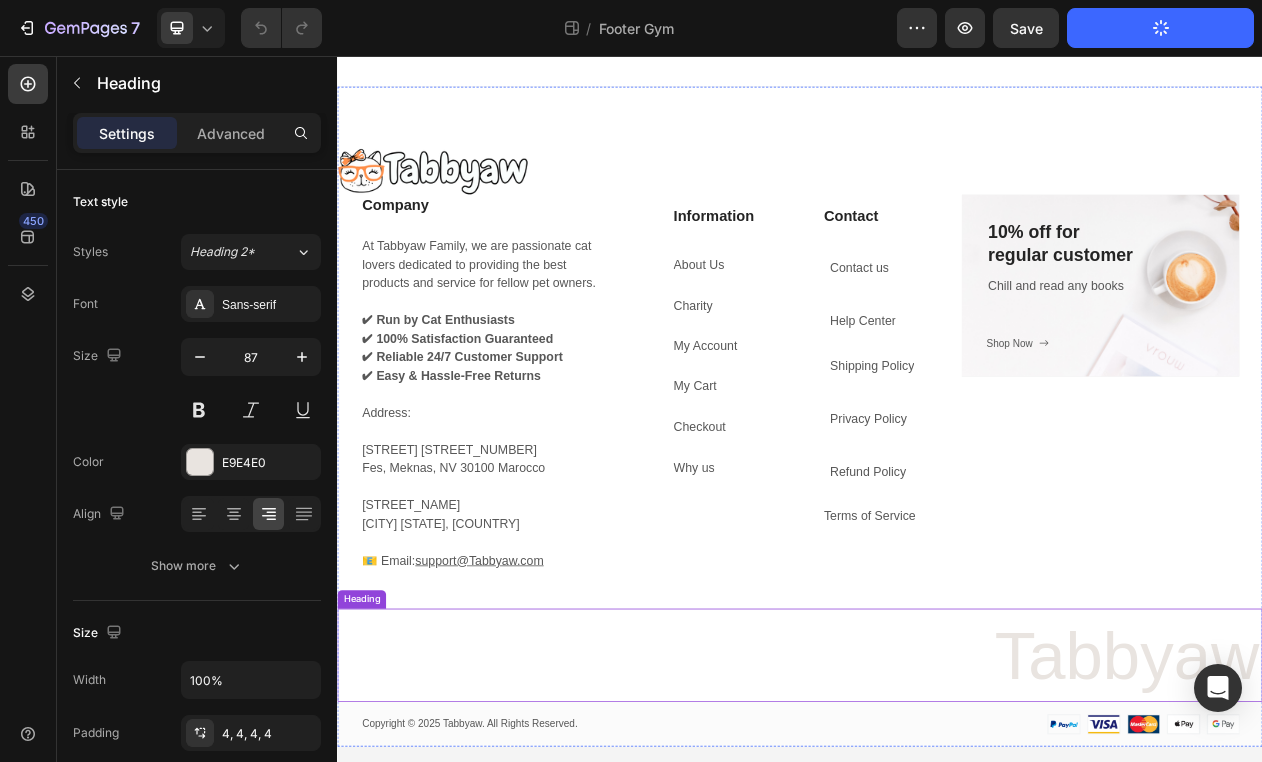 click on "Tabbyaw" at bounding box center (937, 833) 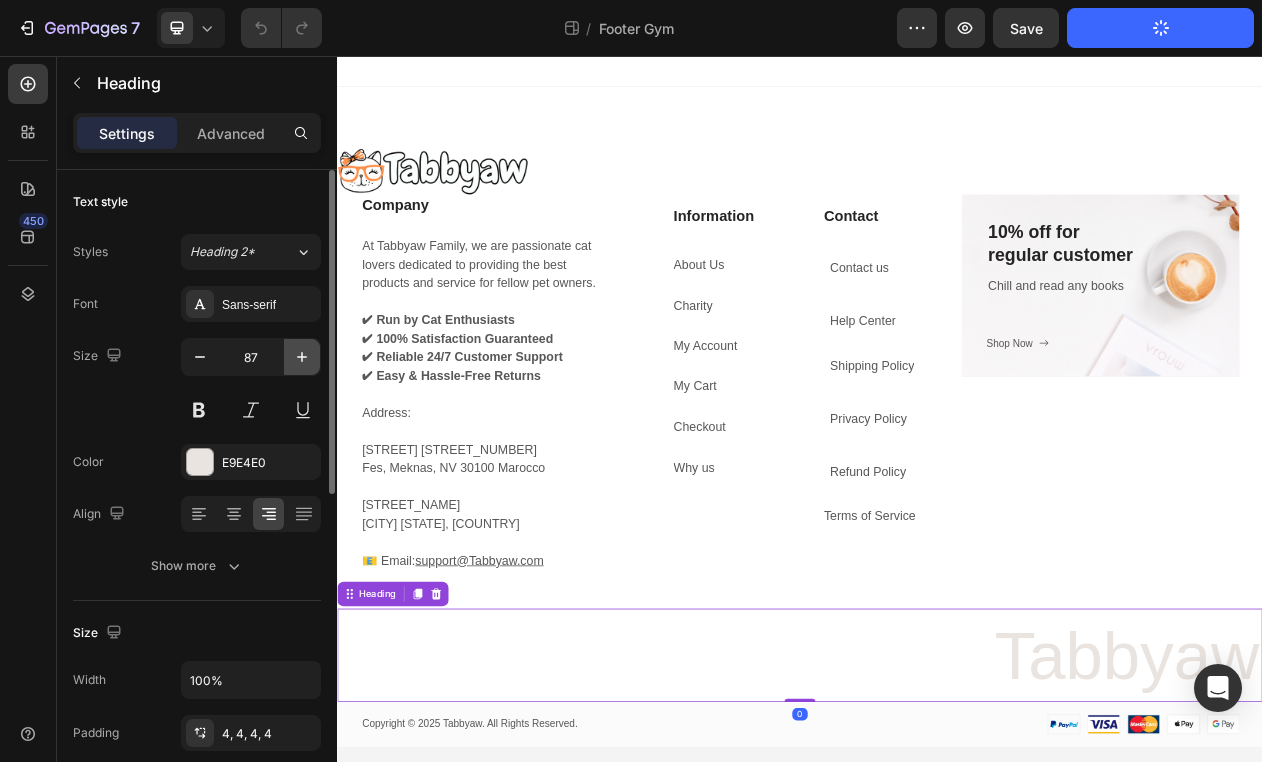 click 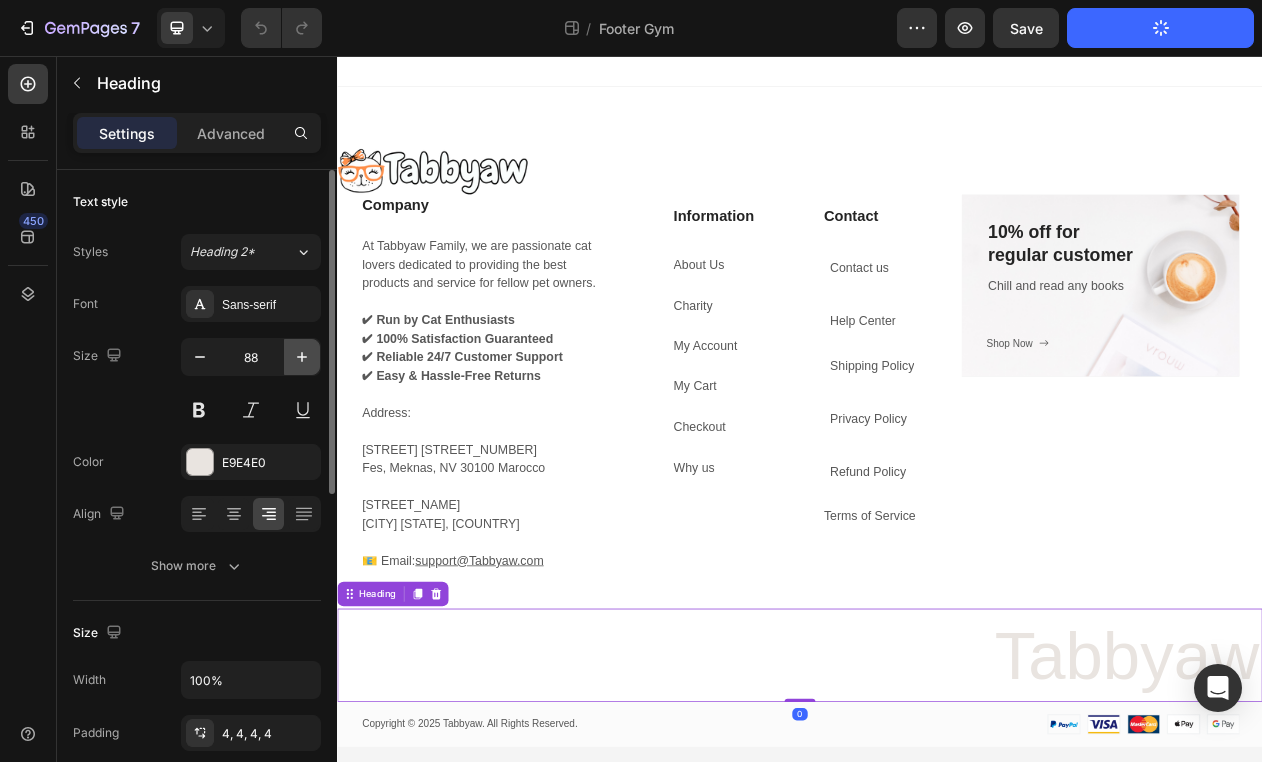 click 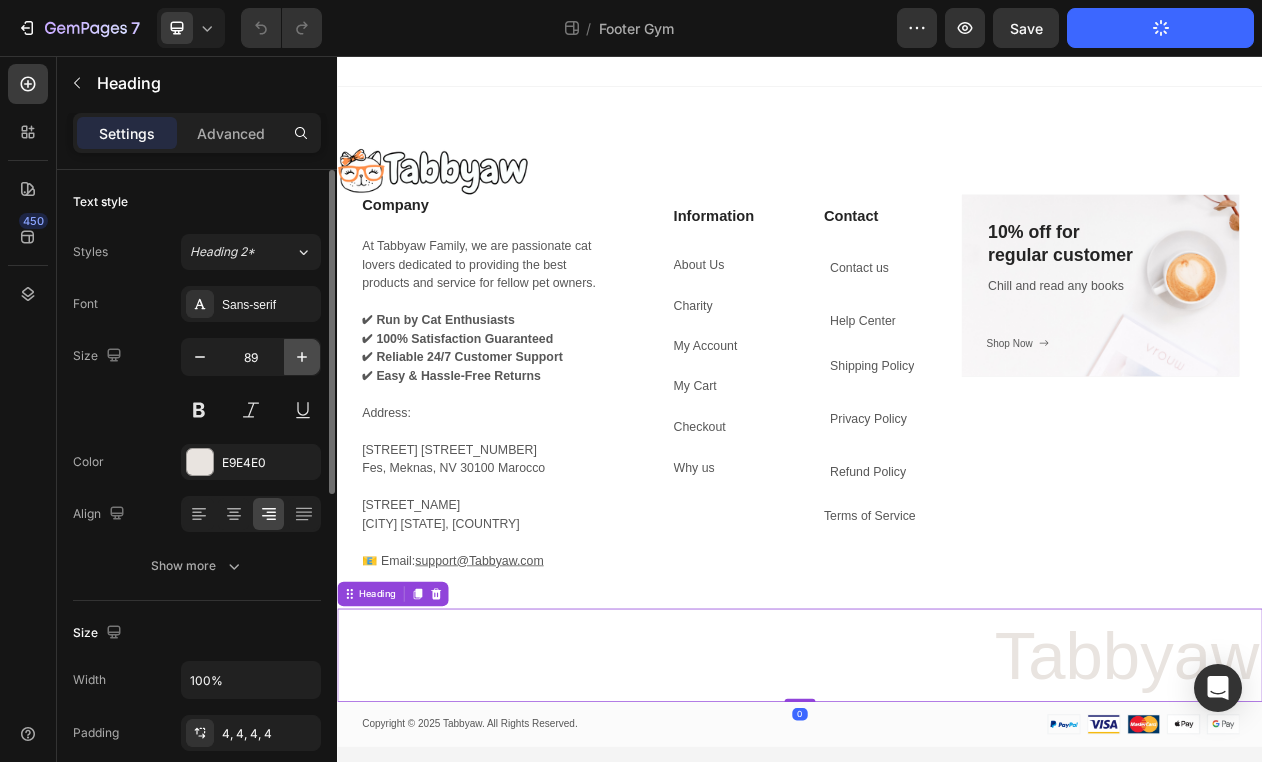 click 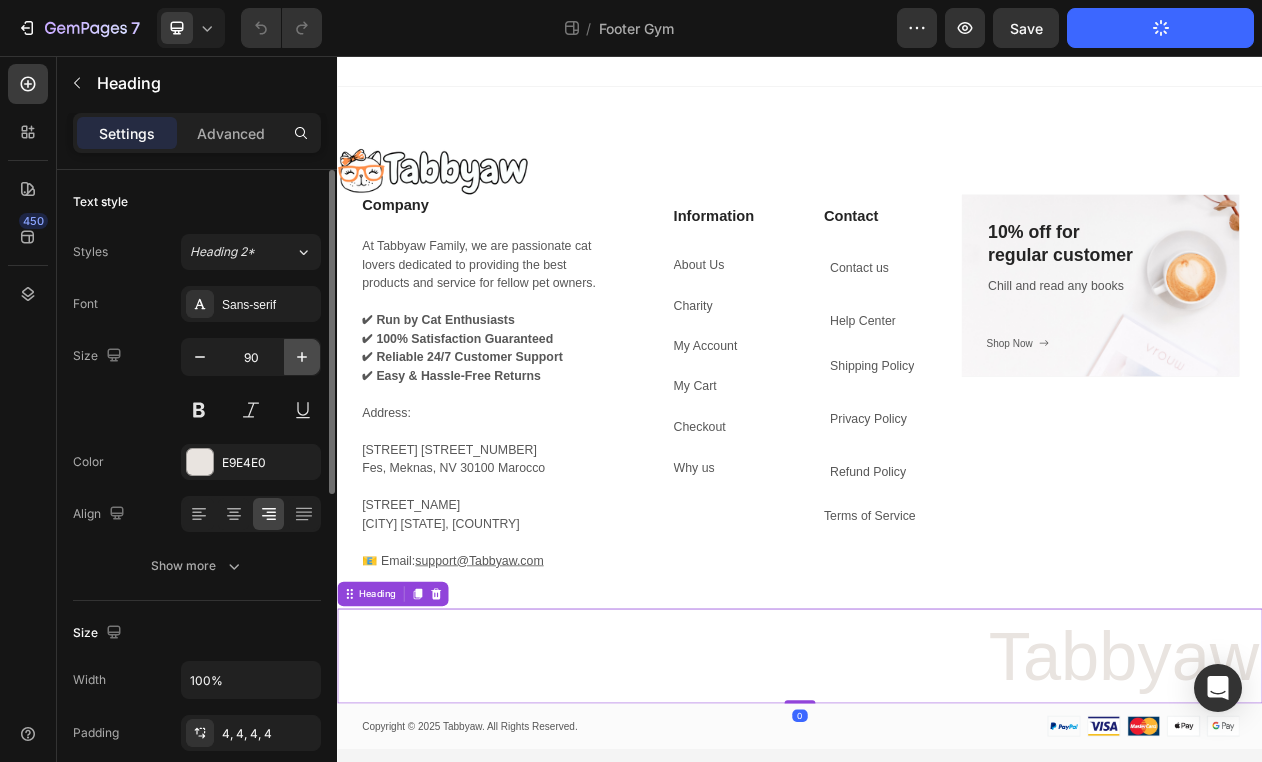 click 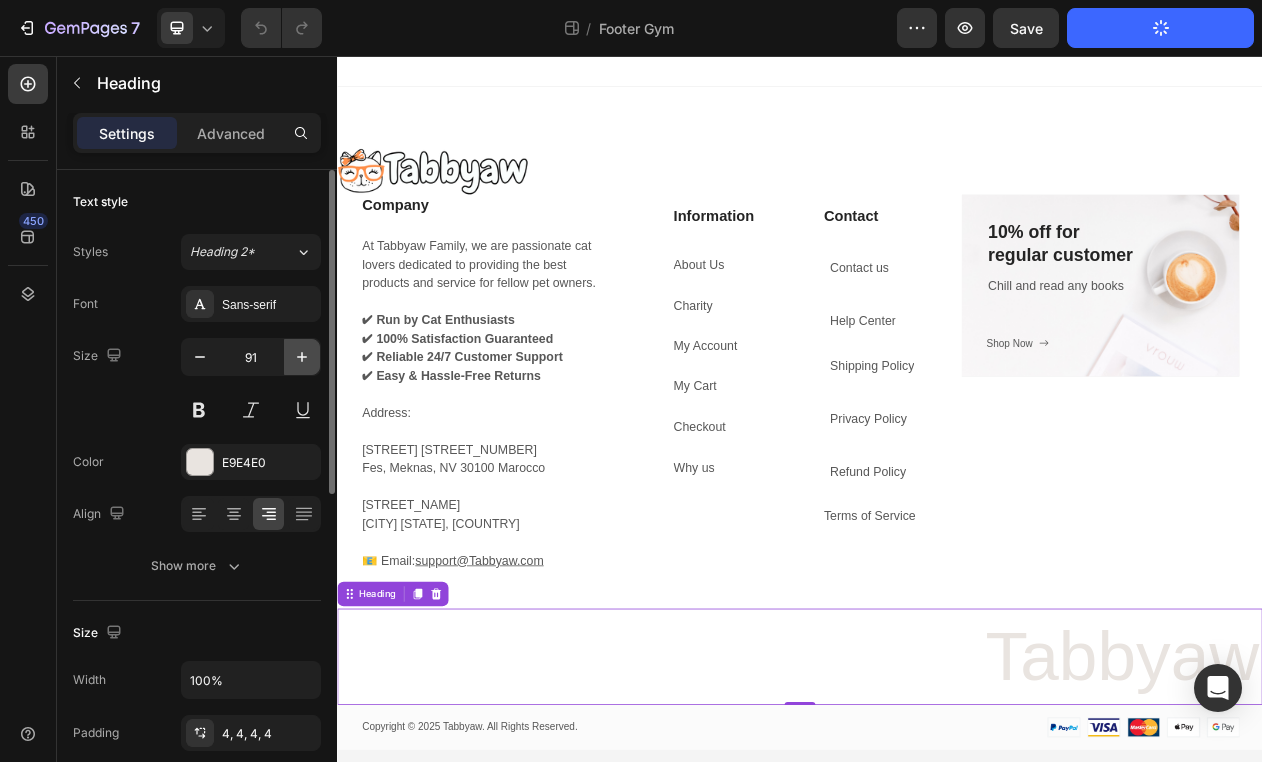 click 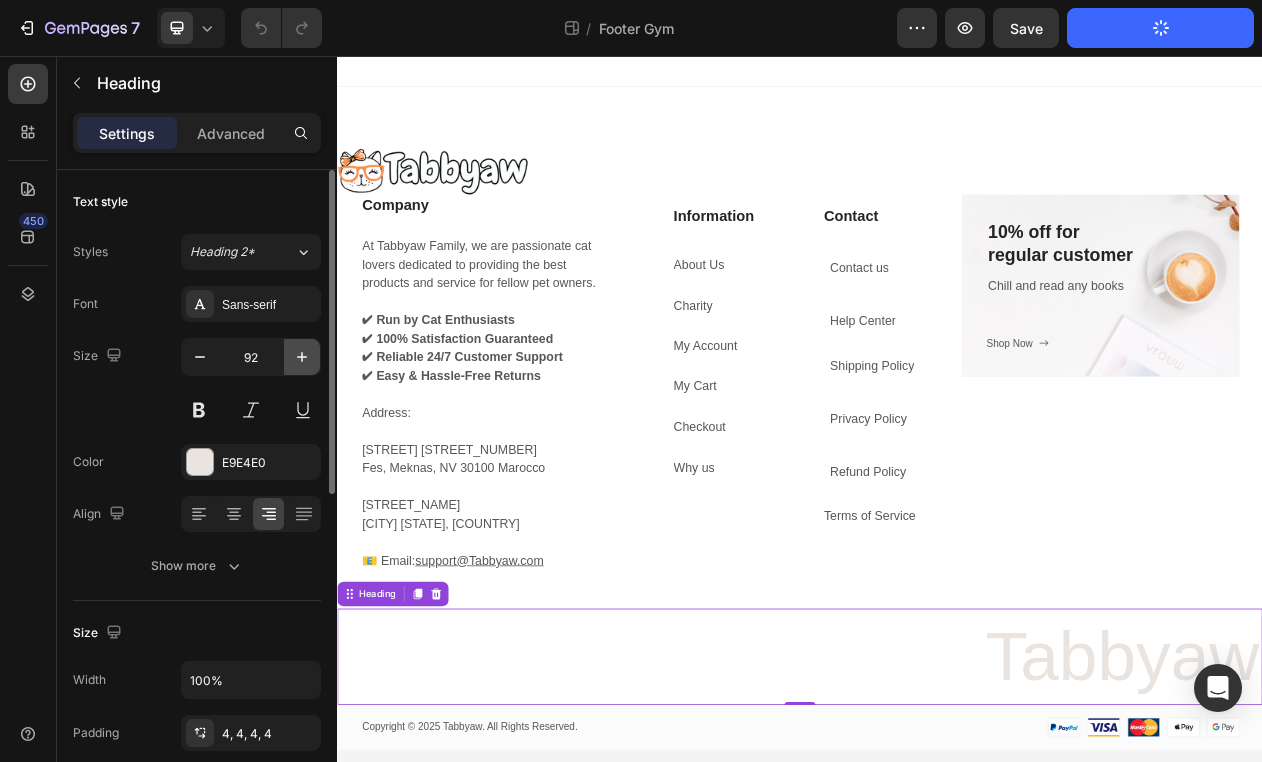 click 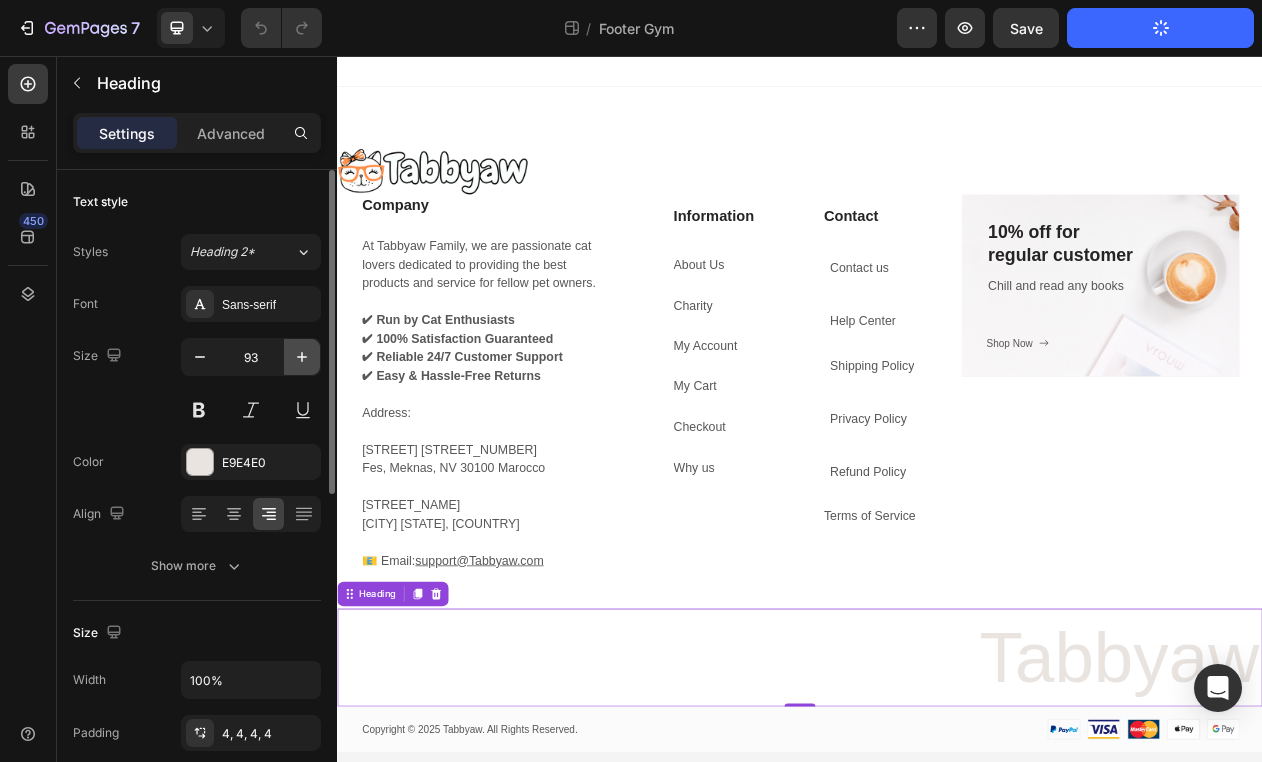 click 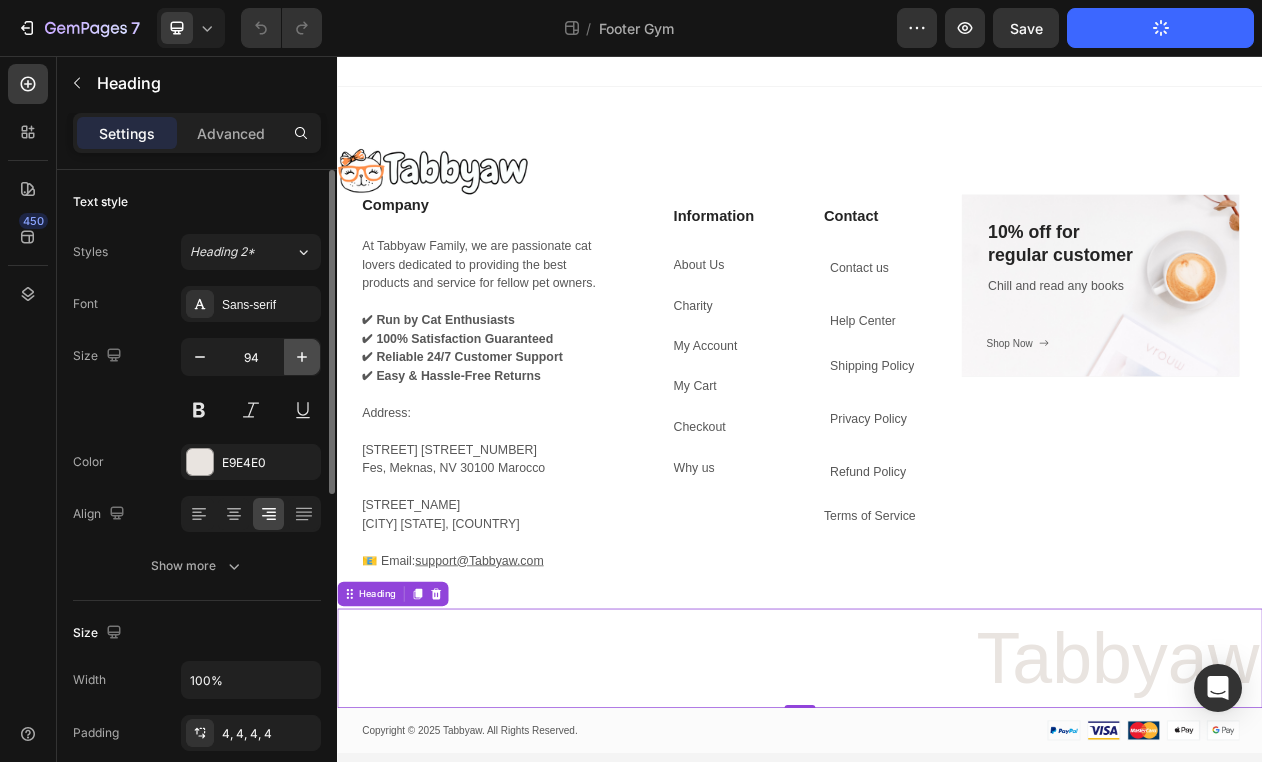 click 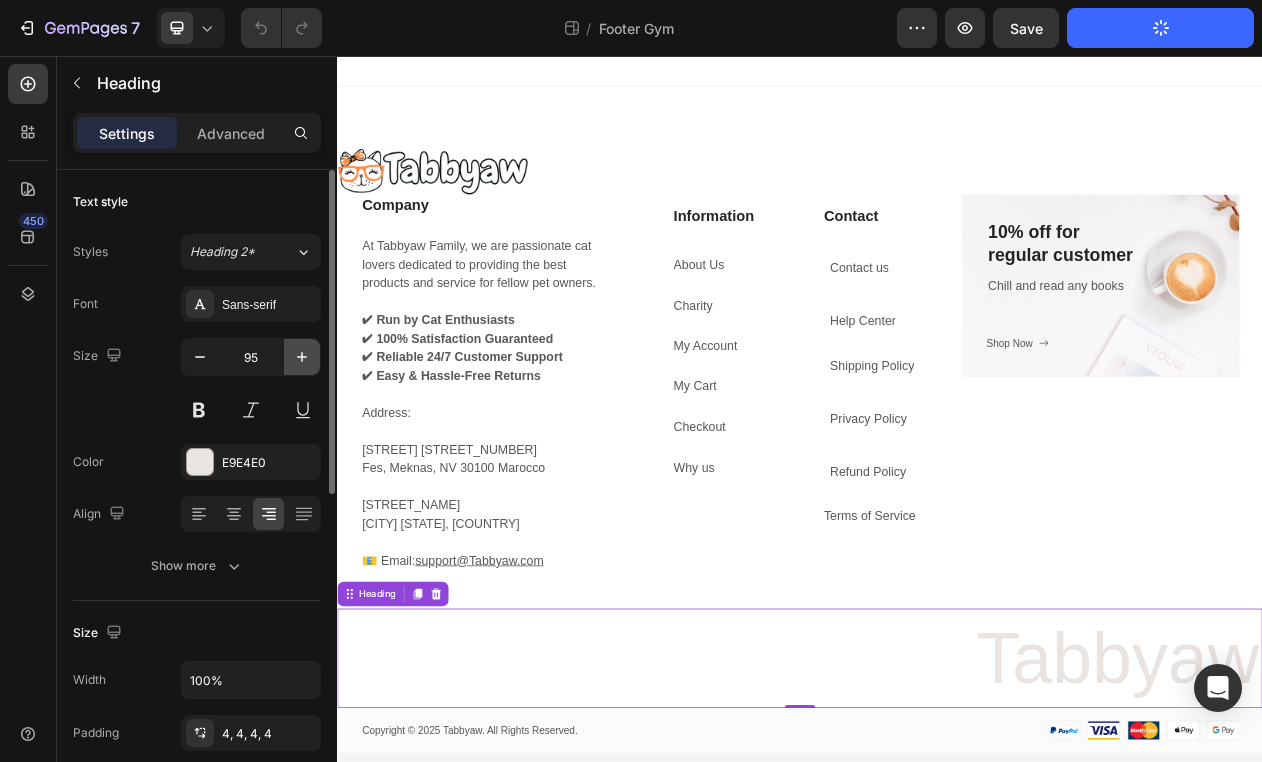 click 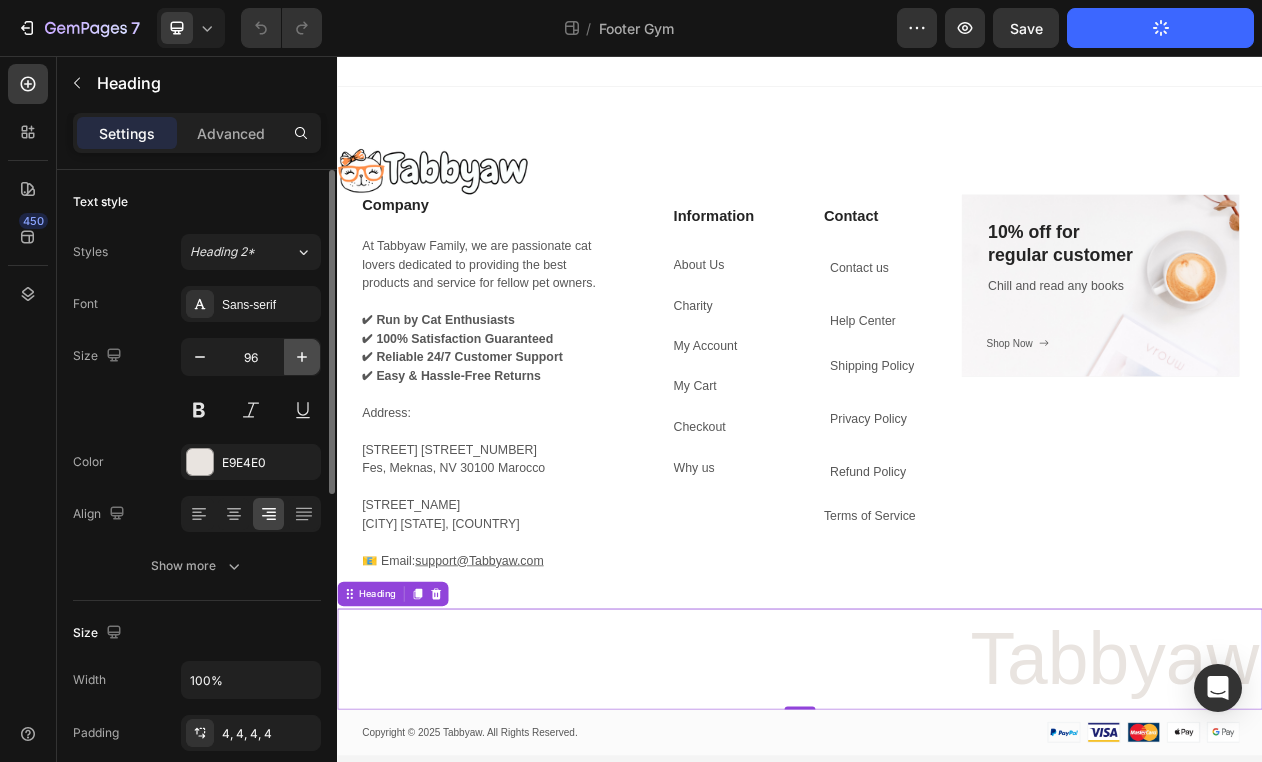 click 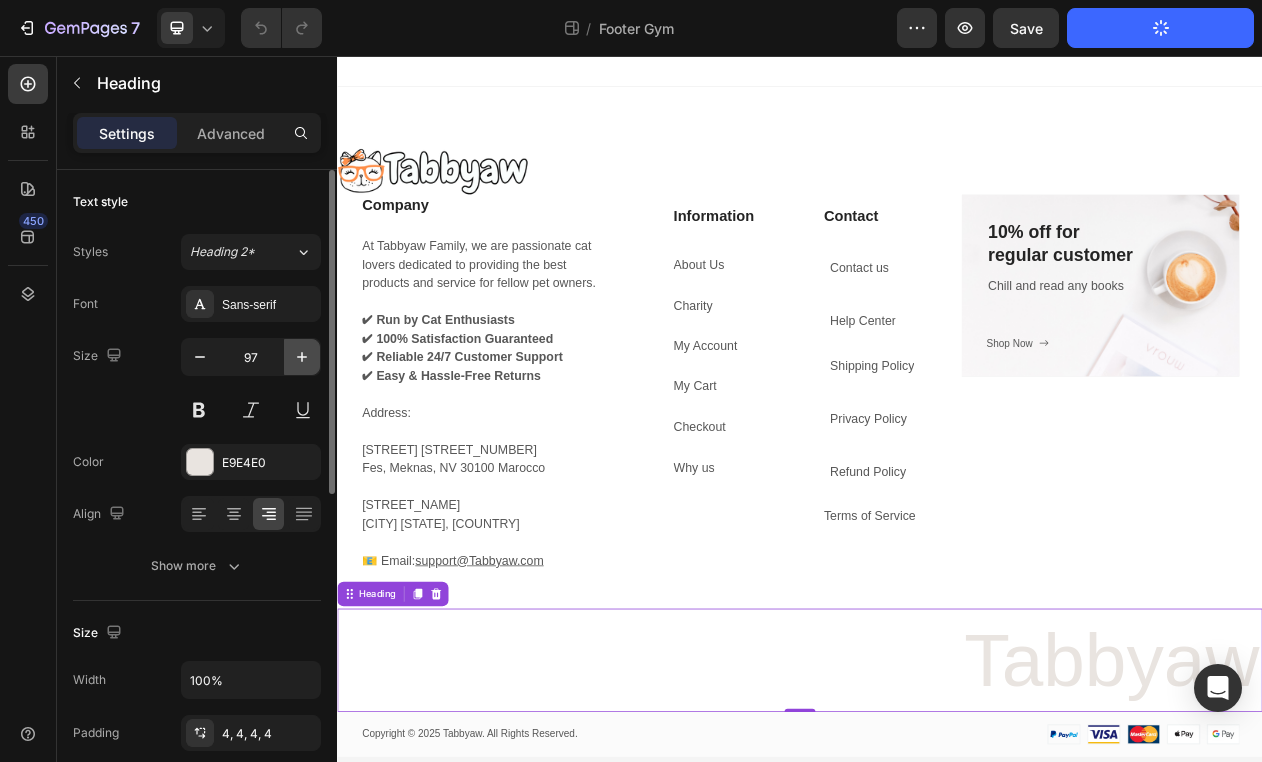 click 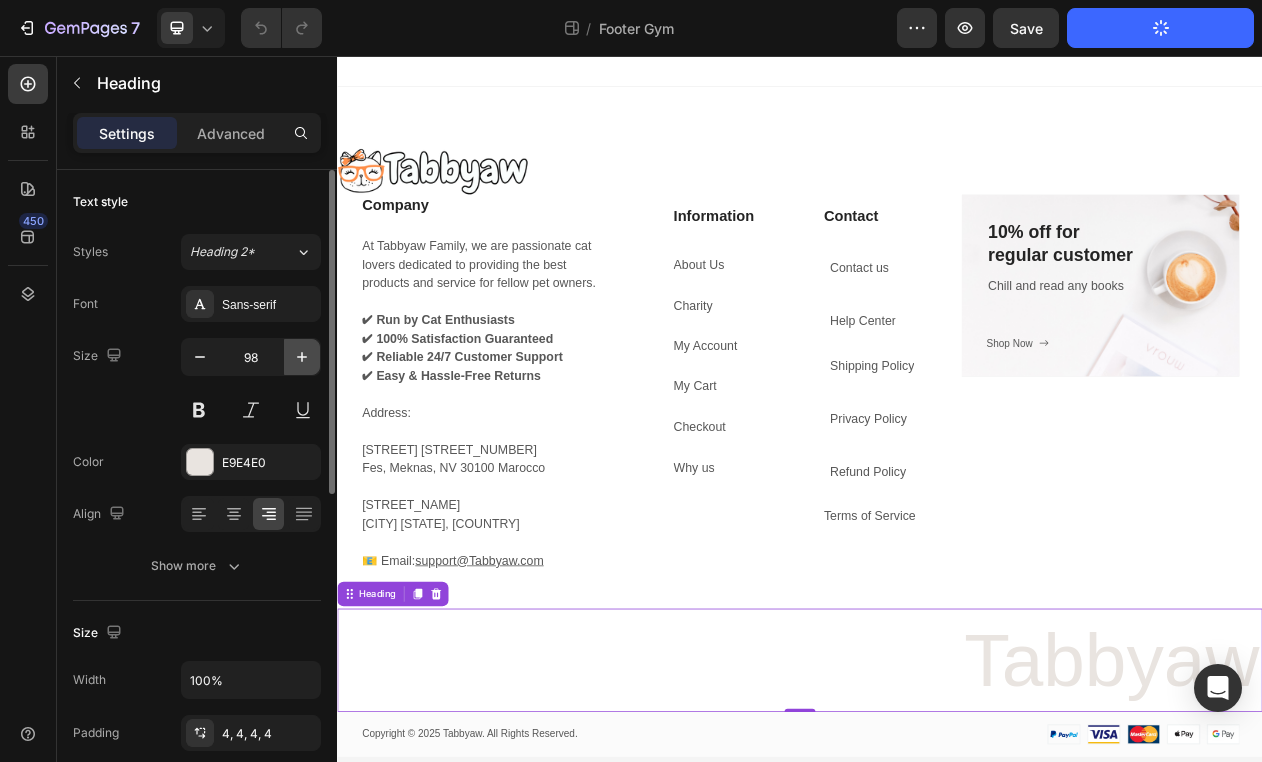 click 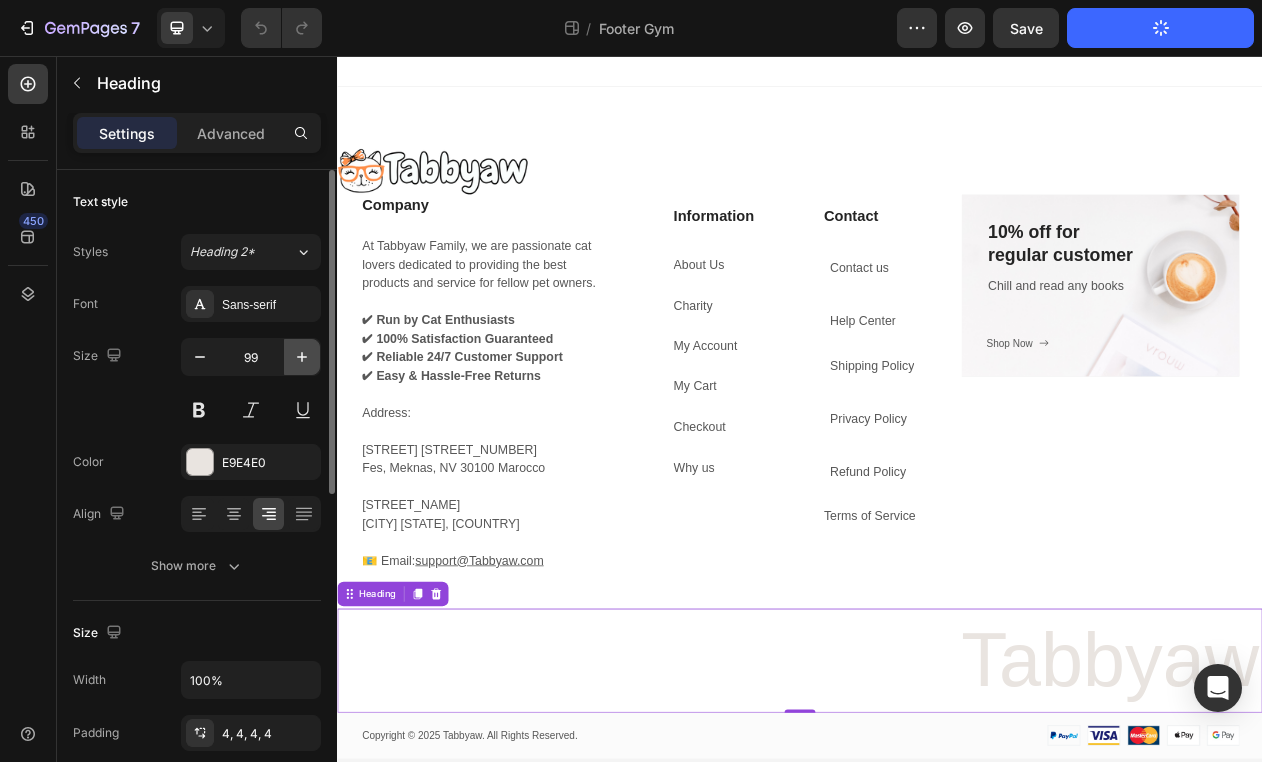 click 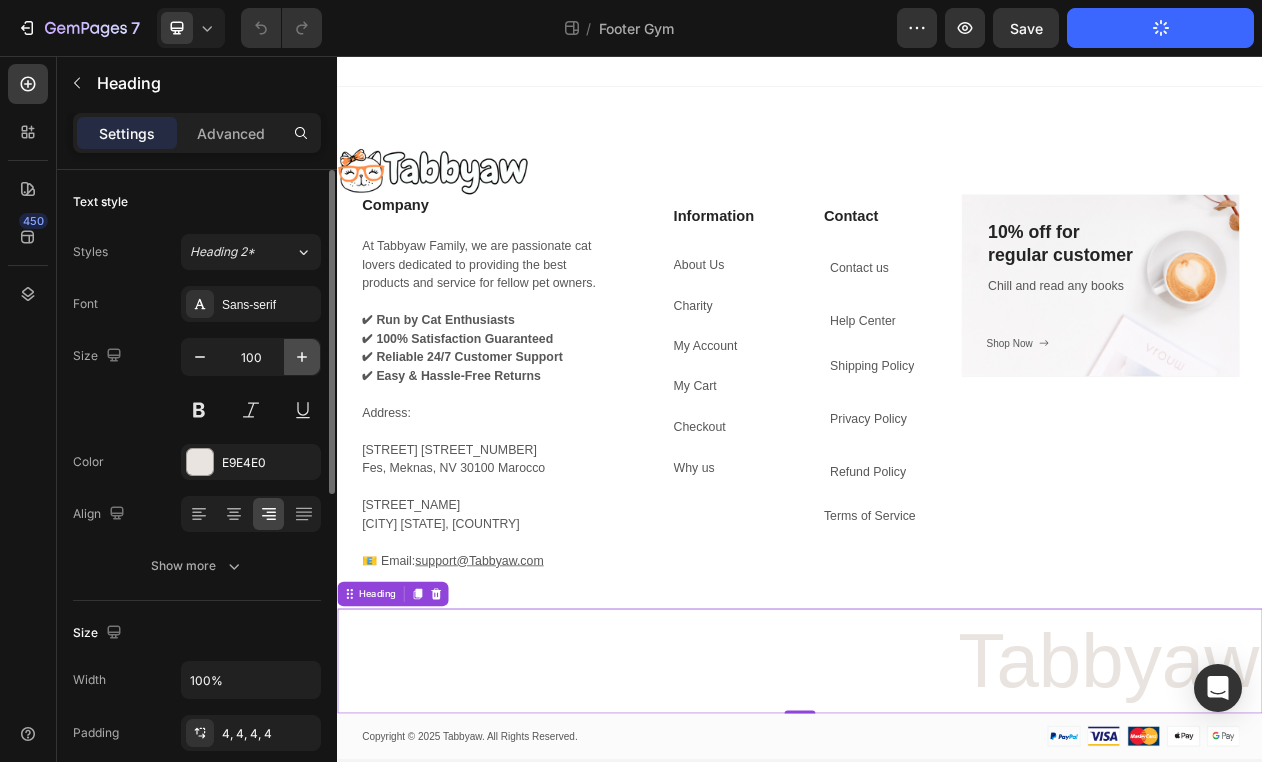 click 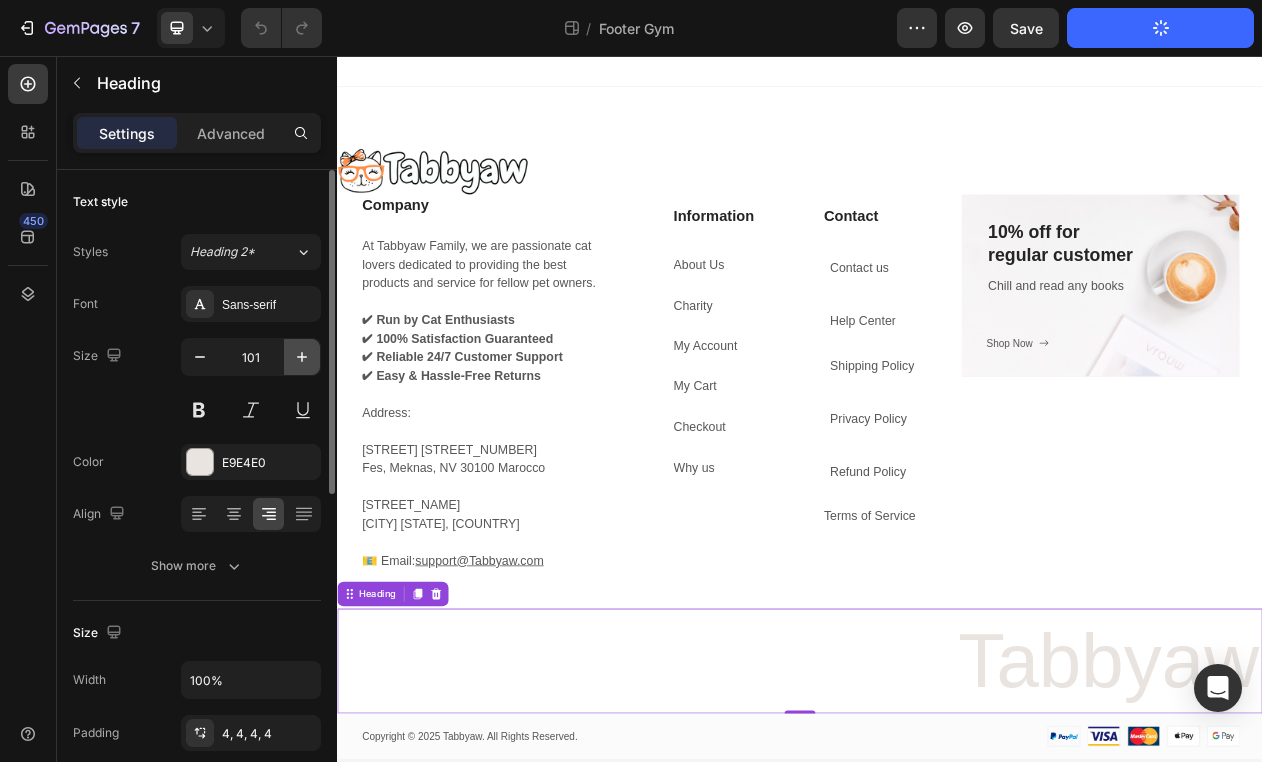 click 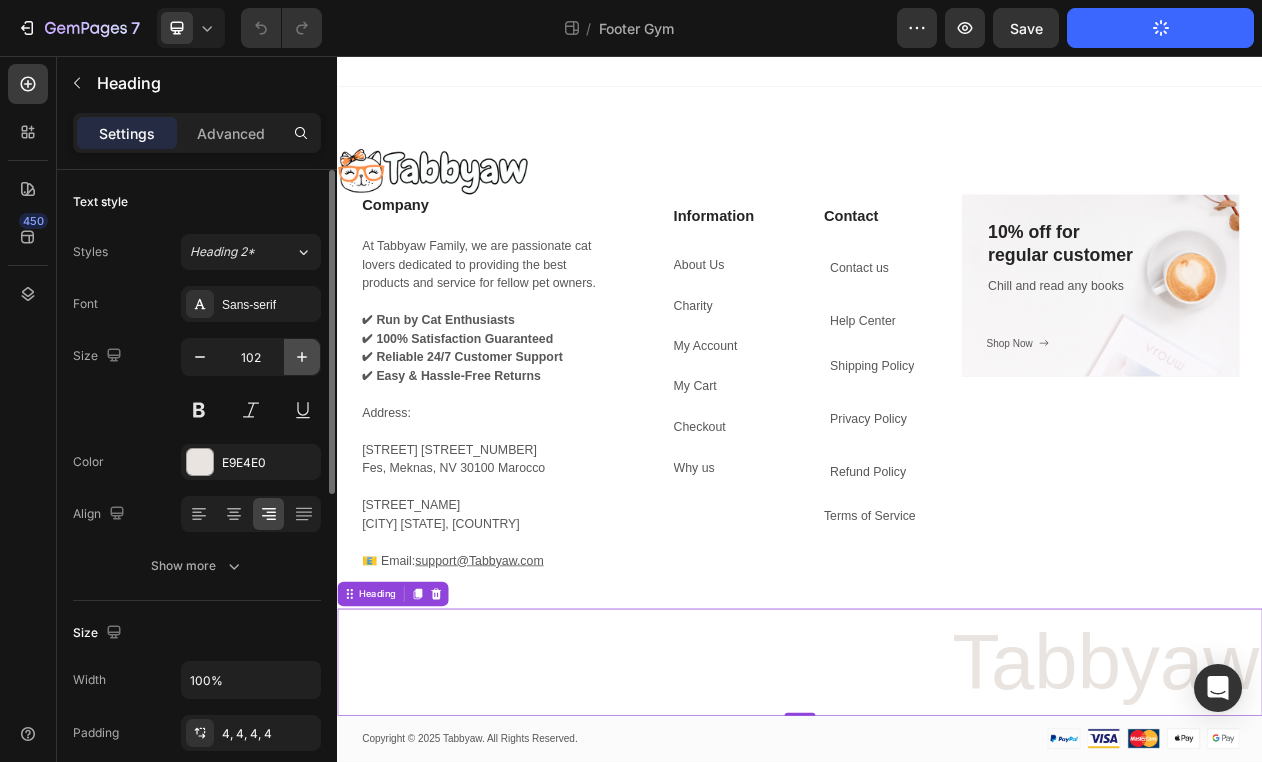 click 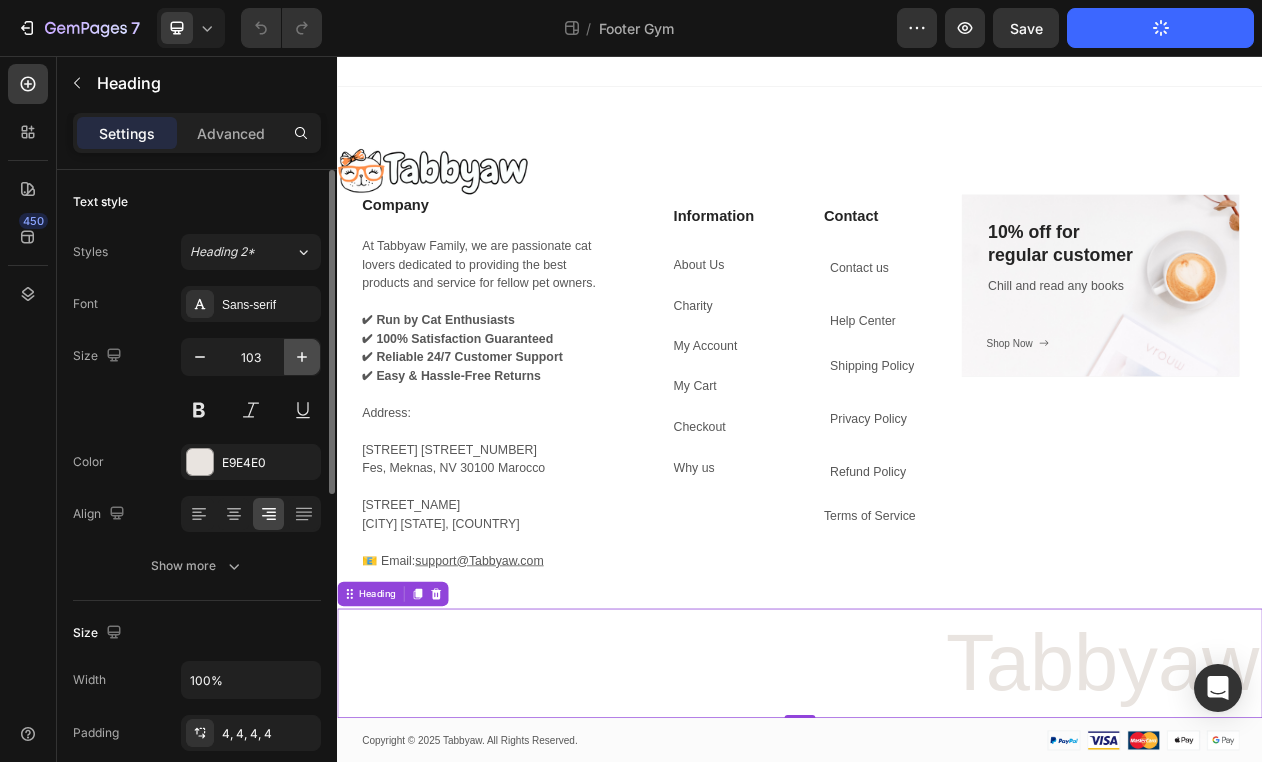 click 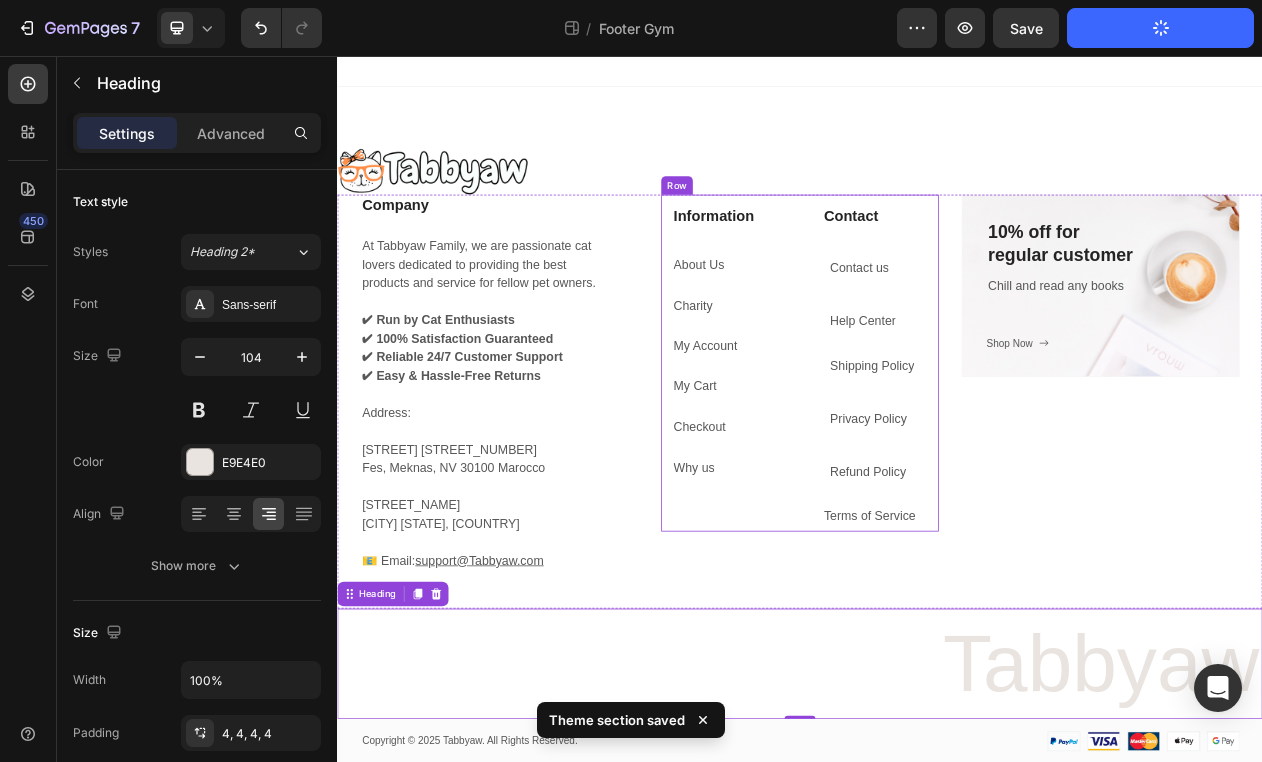 scroll, scrollTop: 2, scrollLeft: 0, axis: vertical 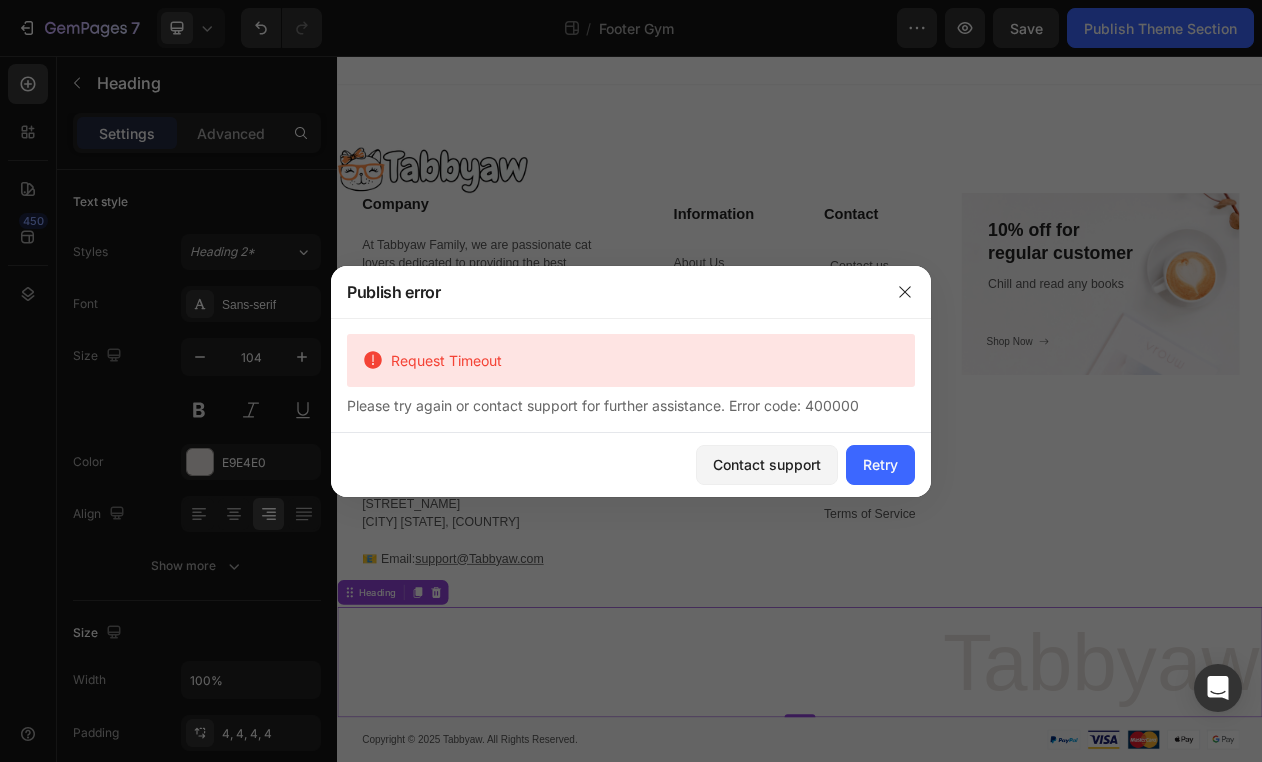click on "Retry" at bounding box center [880, 464] 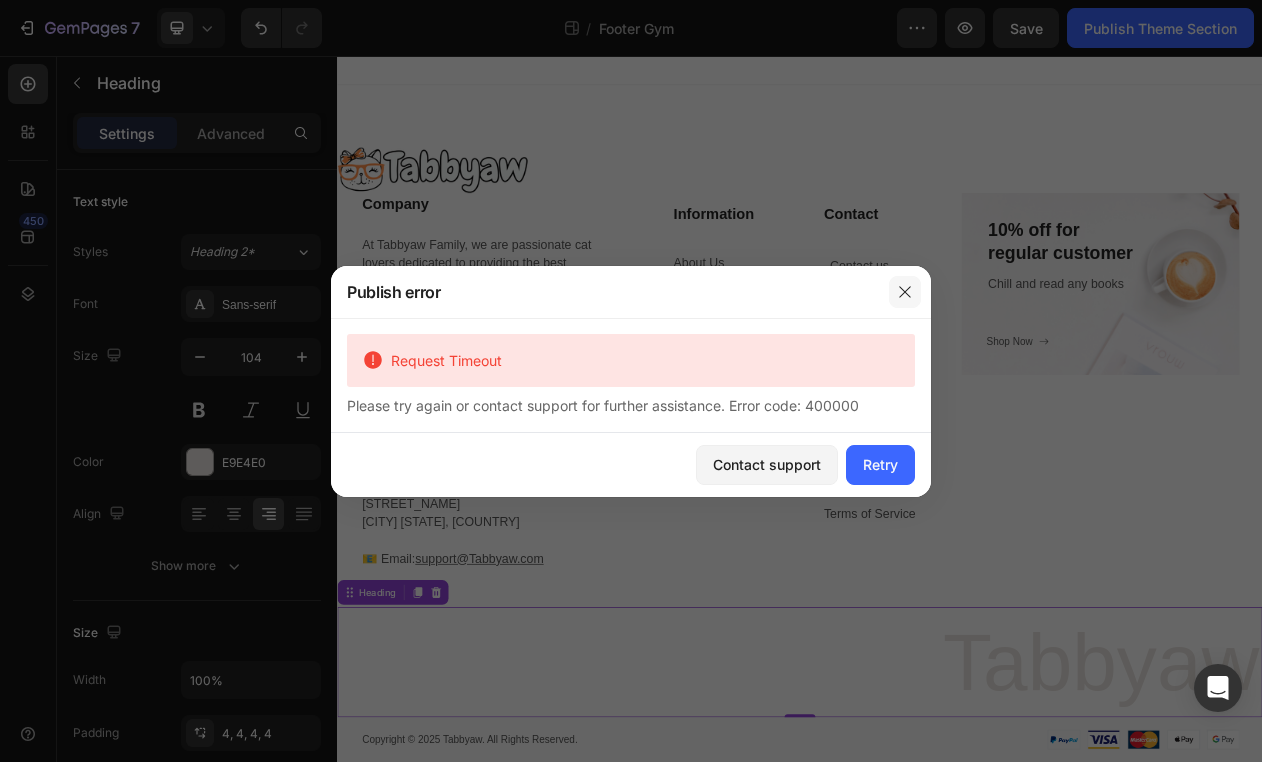 click 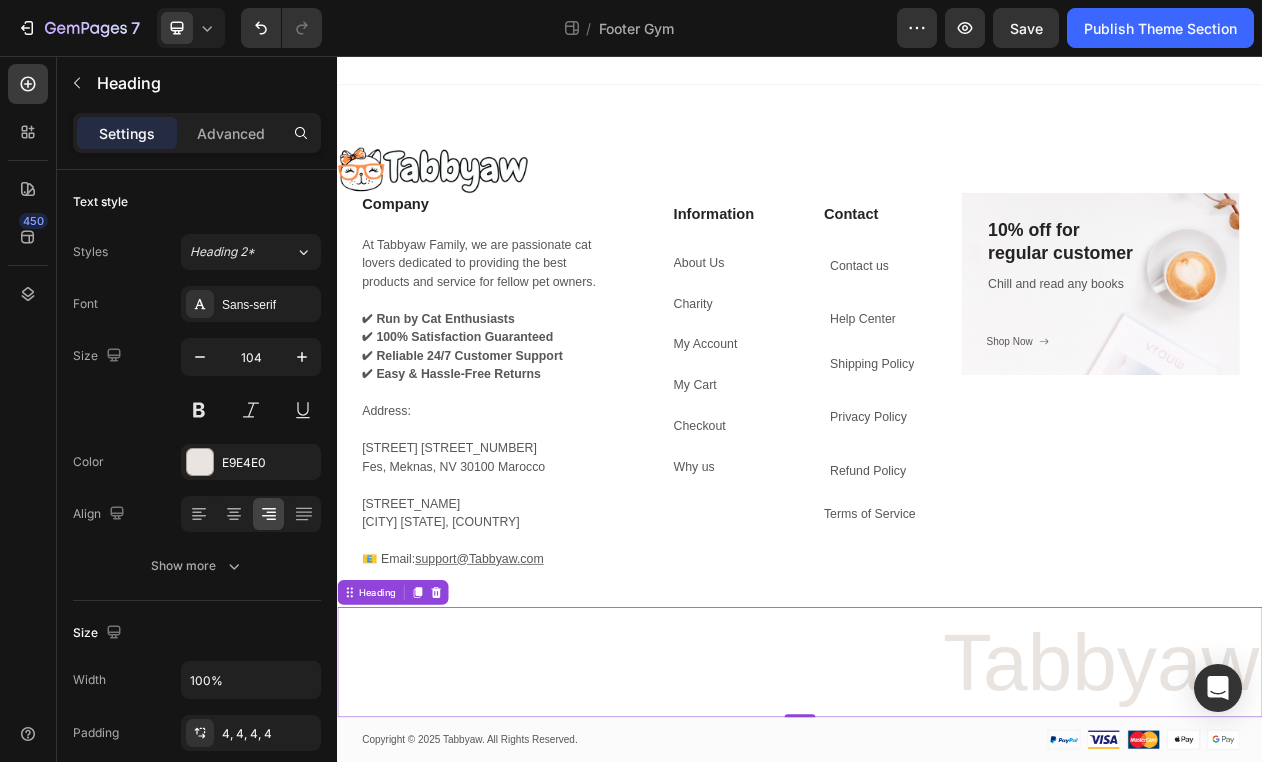 click on "7  Theme section  /  Footer Gym Preview  Save   Publish Theme Section" 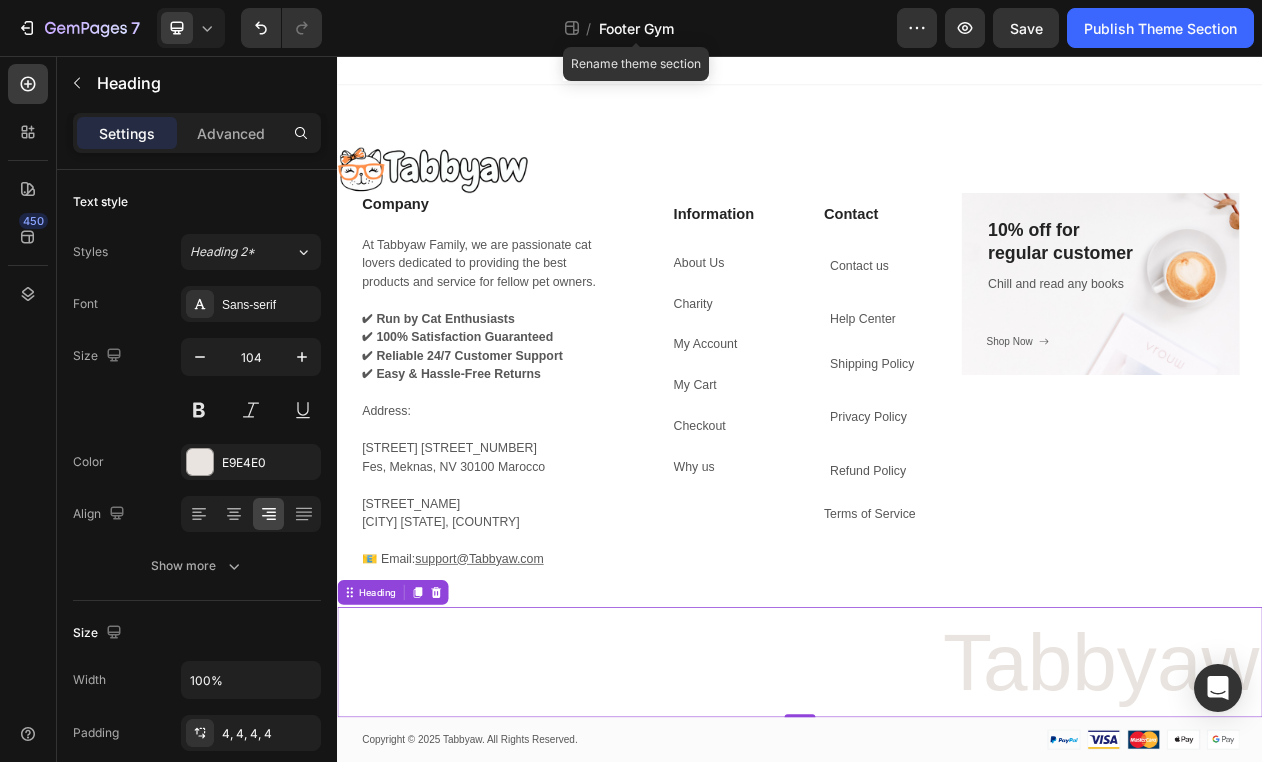click on "Footer Gym" 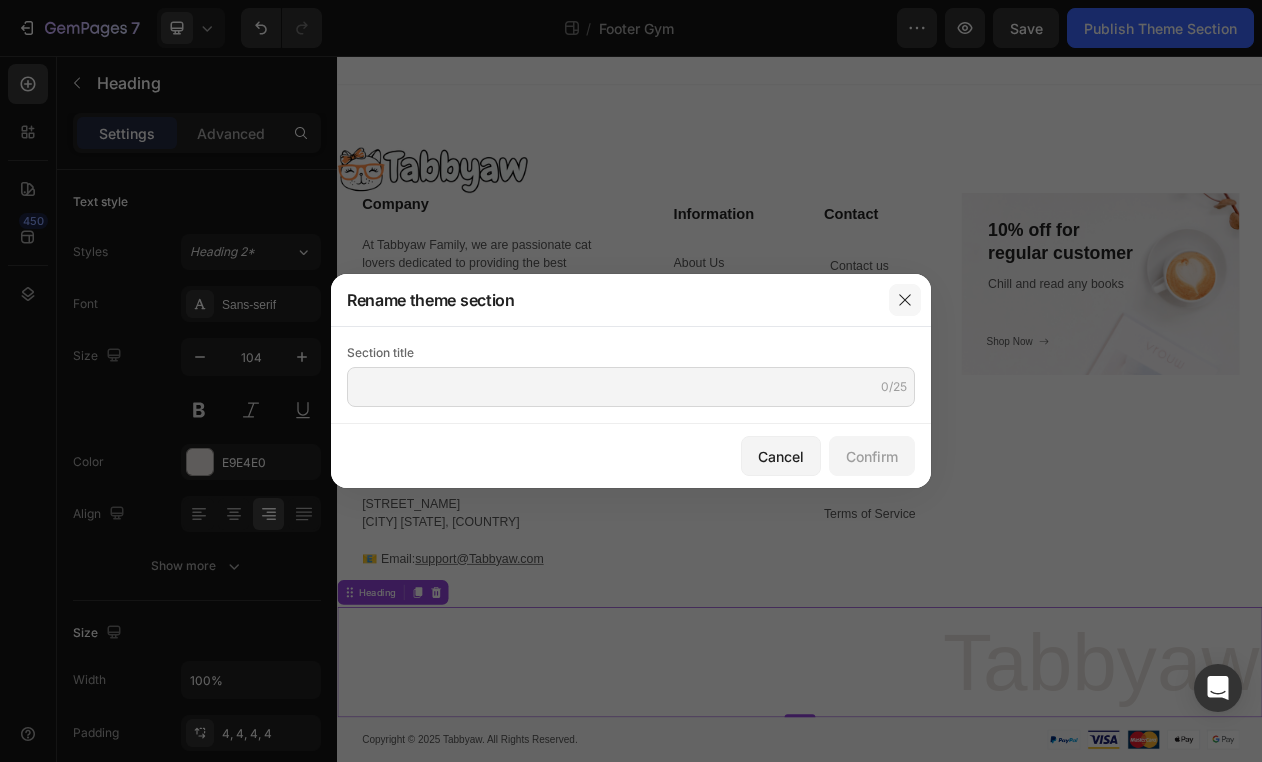 click 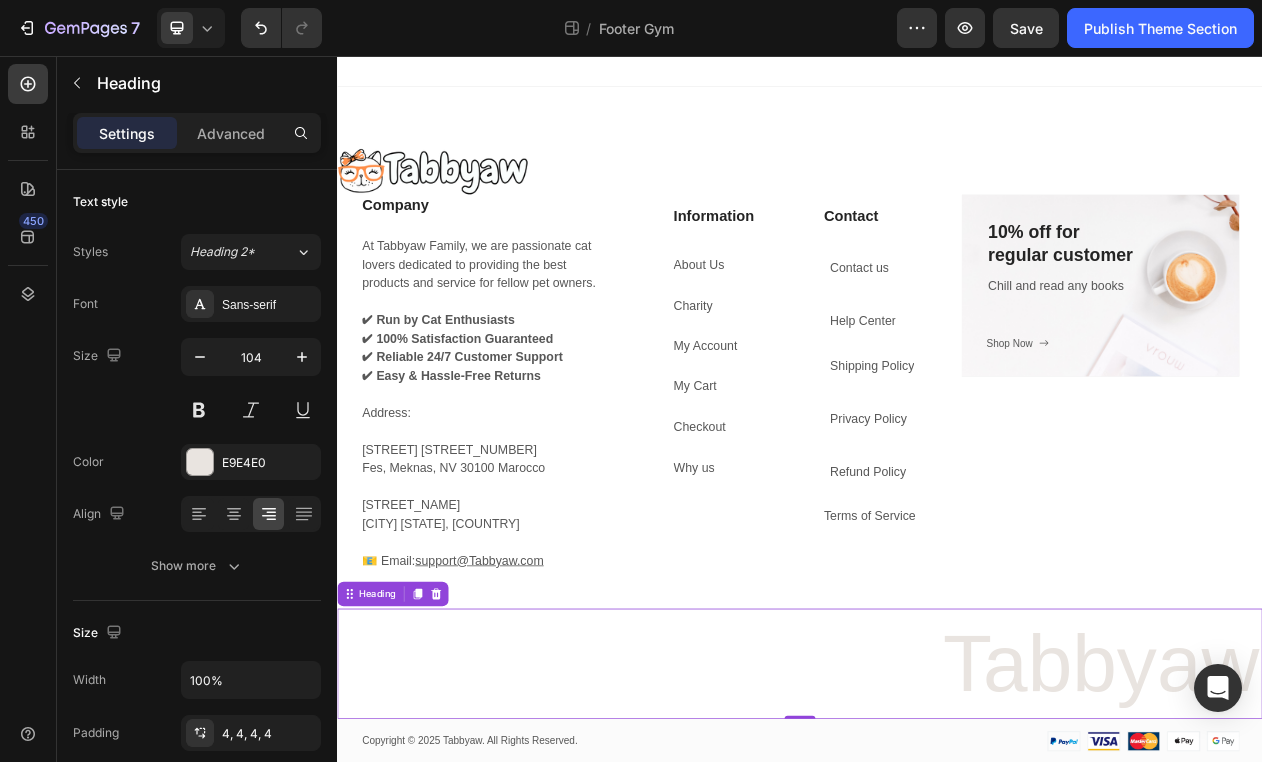 scroll, scrollTop: 0, scrollLeft: 0, axis: both 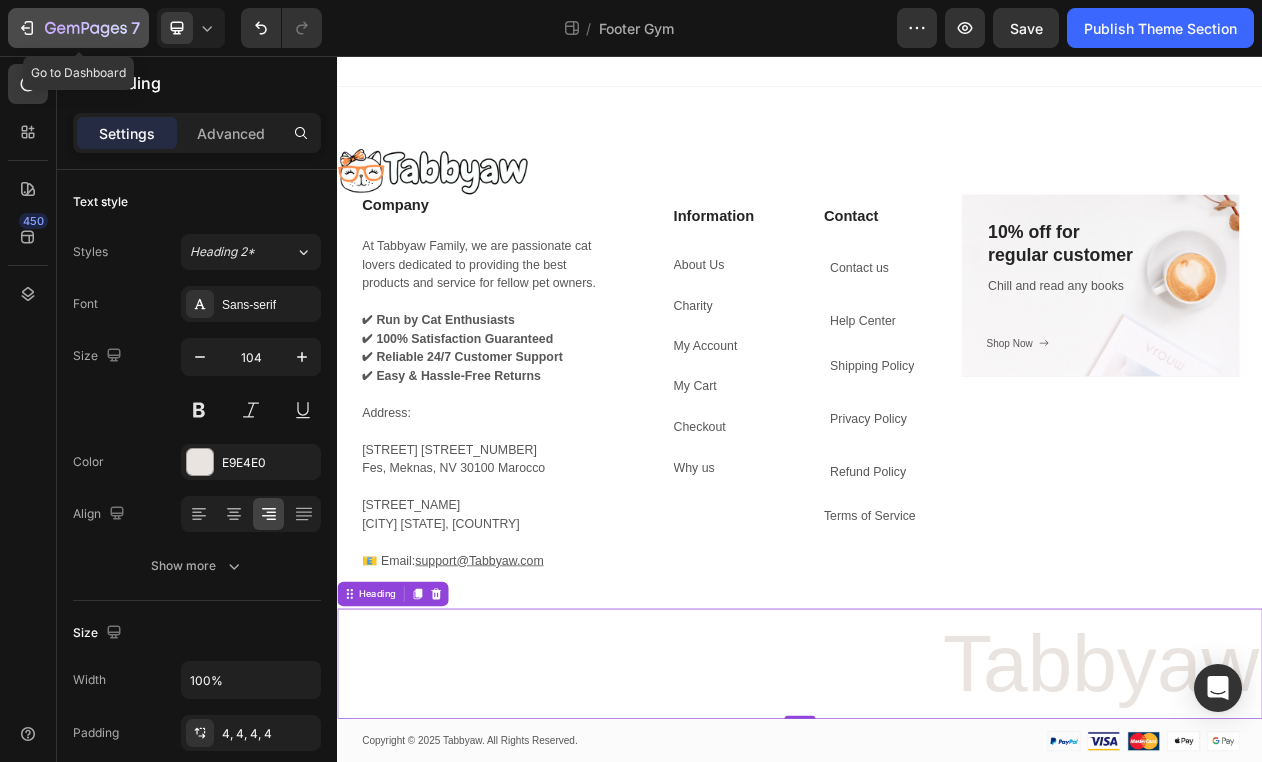 click 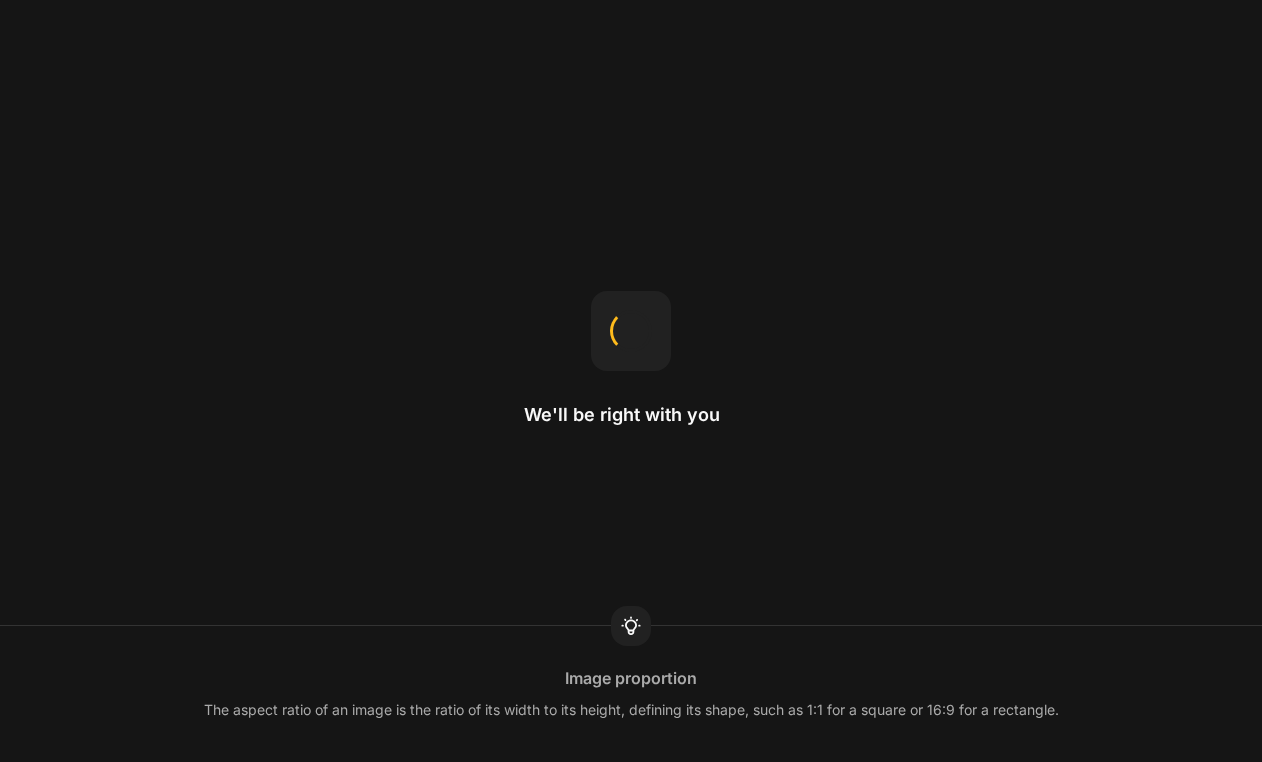 scroll, scrollTop: 0, scrollLeft: 0, axis: both 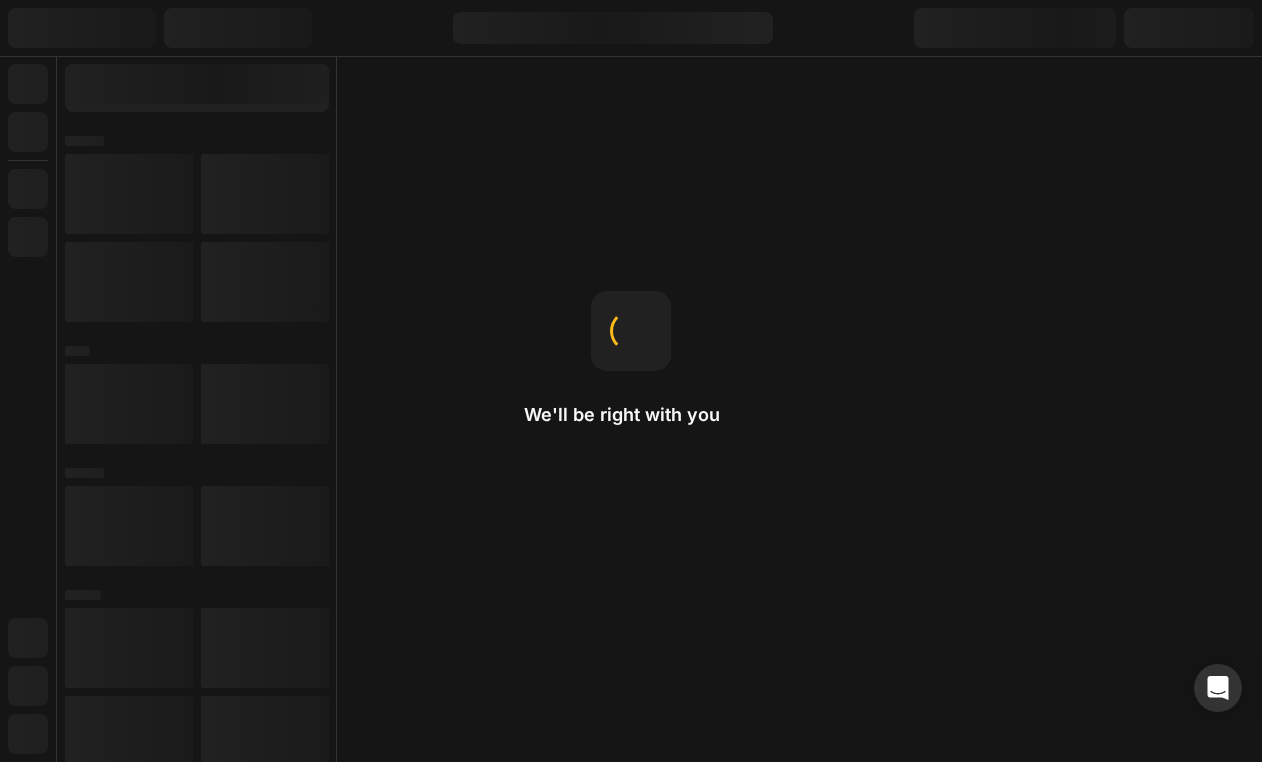 click 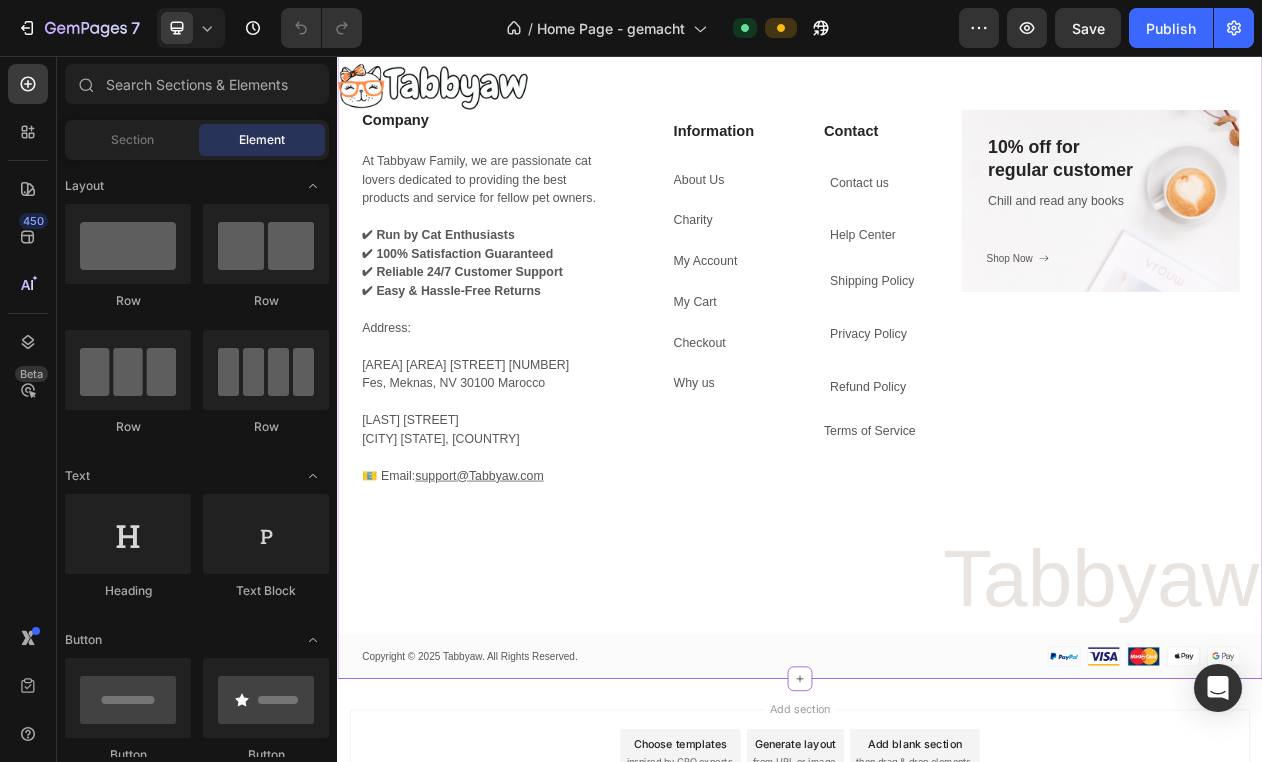 scroll, scrollTop: 4437, scrollLeft: 0, axis: vertical 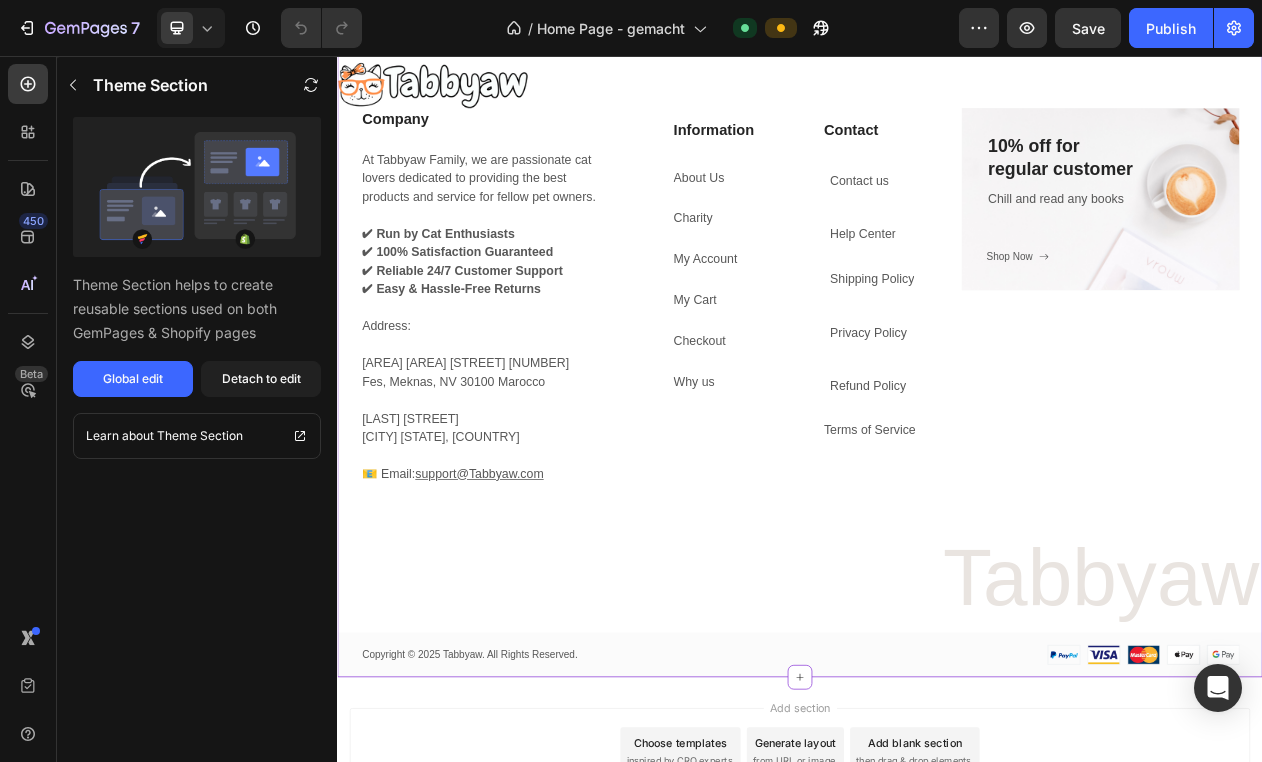 click on "My Account" at bounding box center (814, 320) 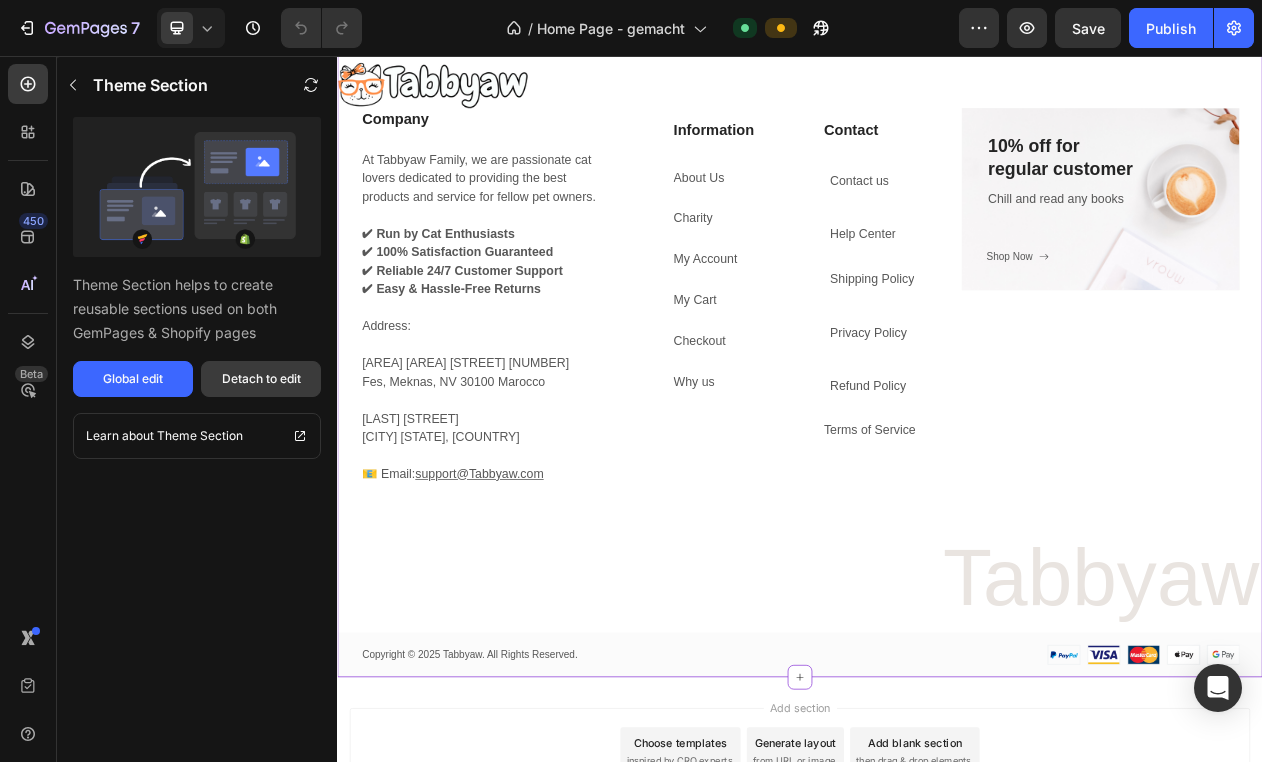 click on "Detach to edit" at bounding box center (261, 379) 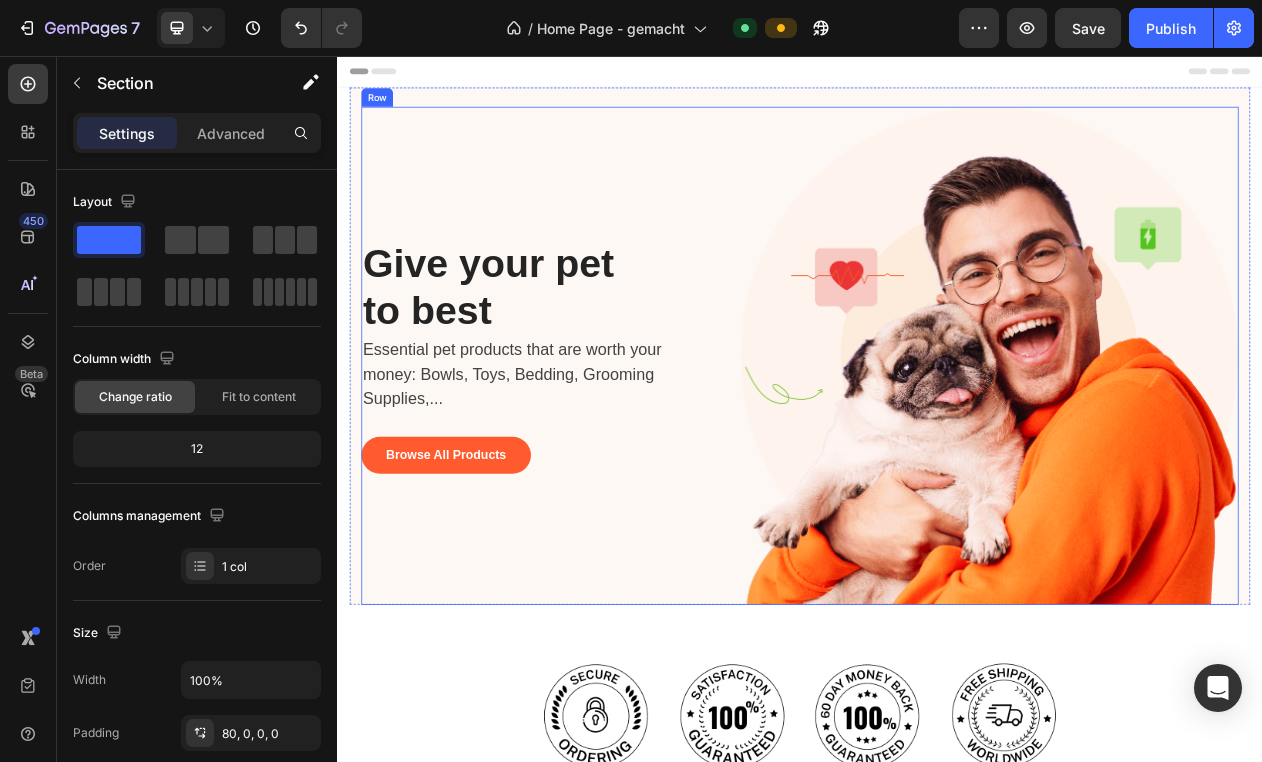 scroll, scrollTop: 0, scrollLeft: 0, axis: both 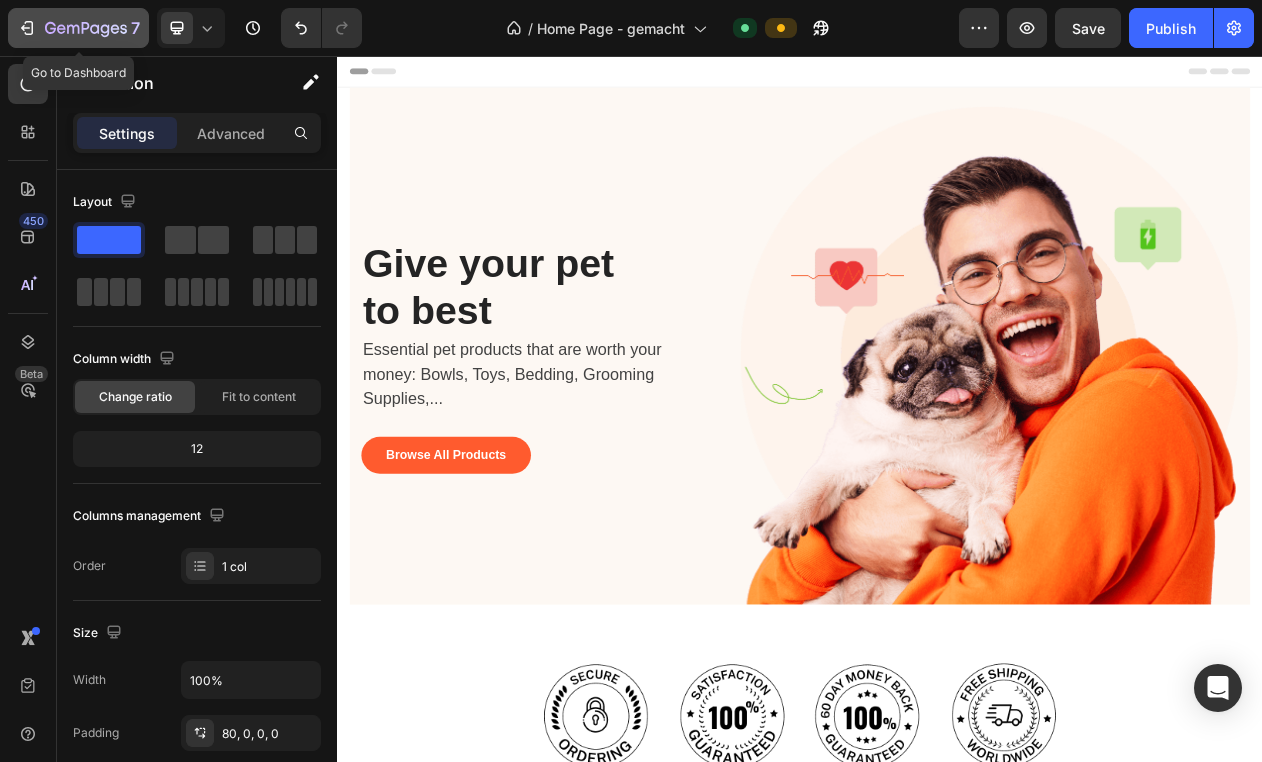 click 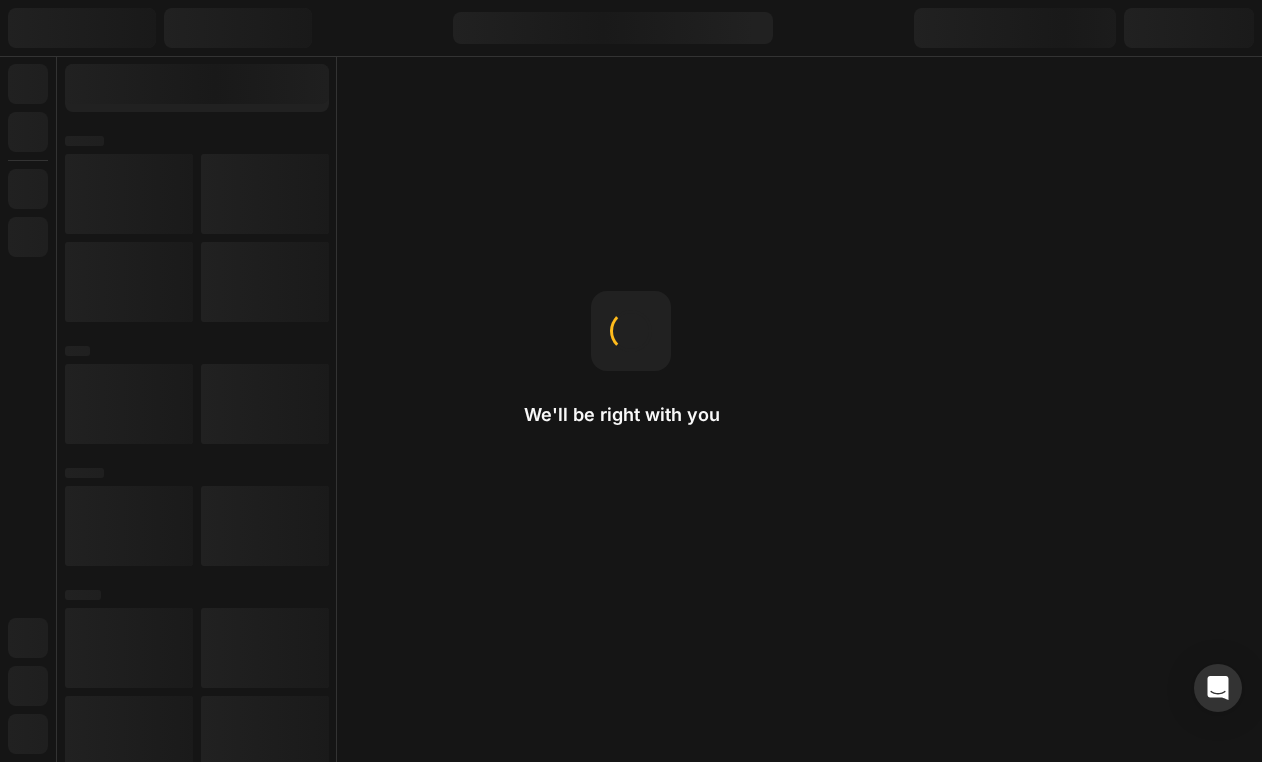scroll, scrollTop: 0, scrollLeft: 0, axis: both 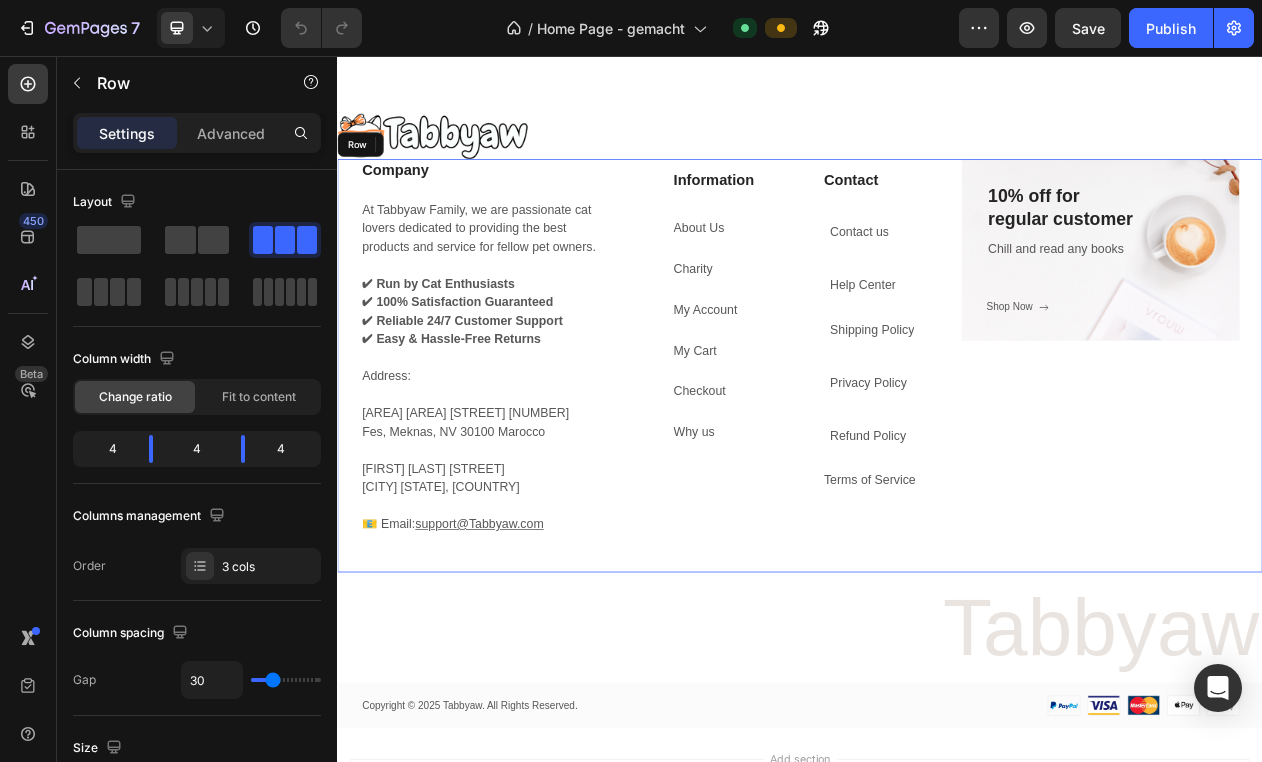 click on "Information Heading About Us Button Charity Button My Account Button My Cart Button Checkout Button Why us Button Contact Heading Contact us Button Help Center Button Shipping Policy Button Privacy Policy Button Refund Policy Button Terms of Service Button Row" at bounding box center [937, 458] 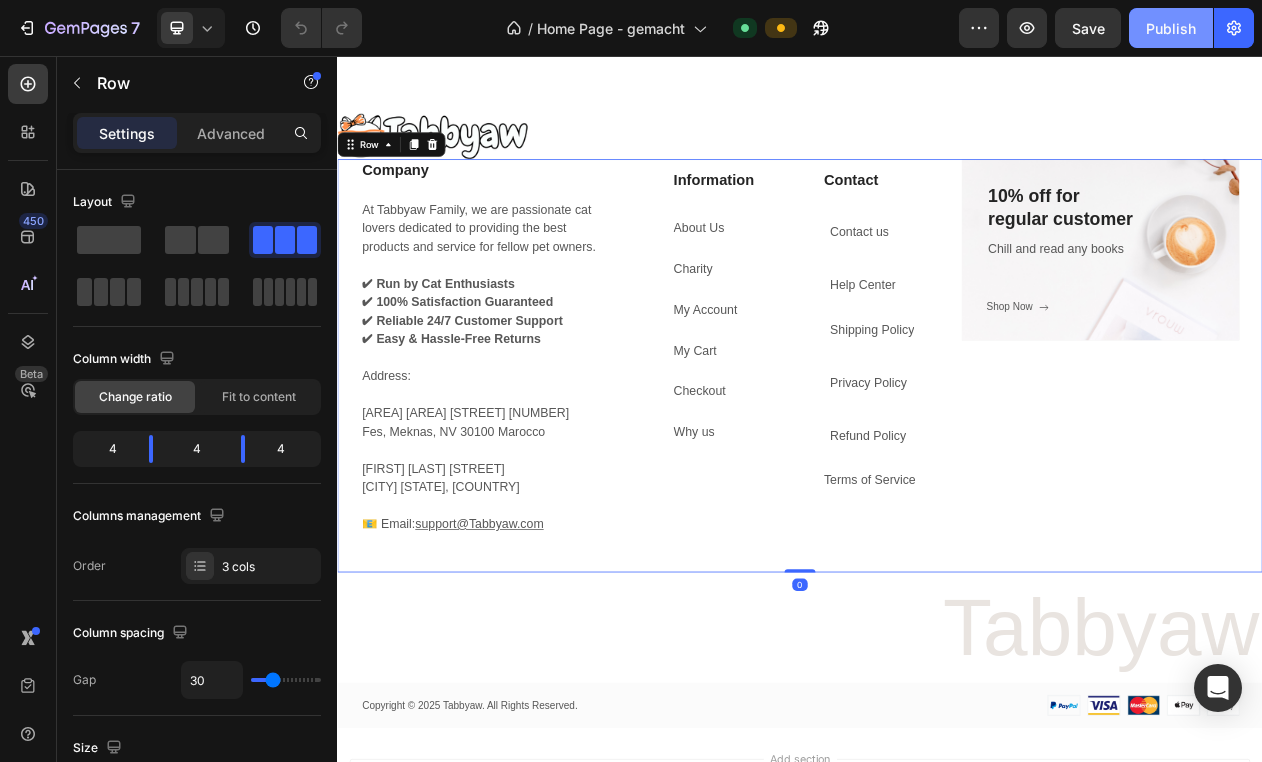 click on "Publish" at bounding box center [1171, 28] 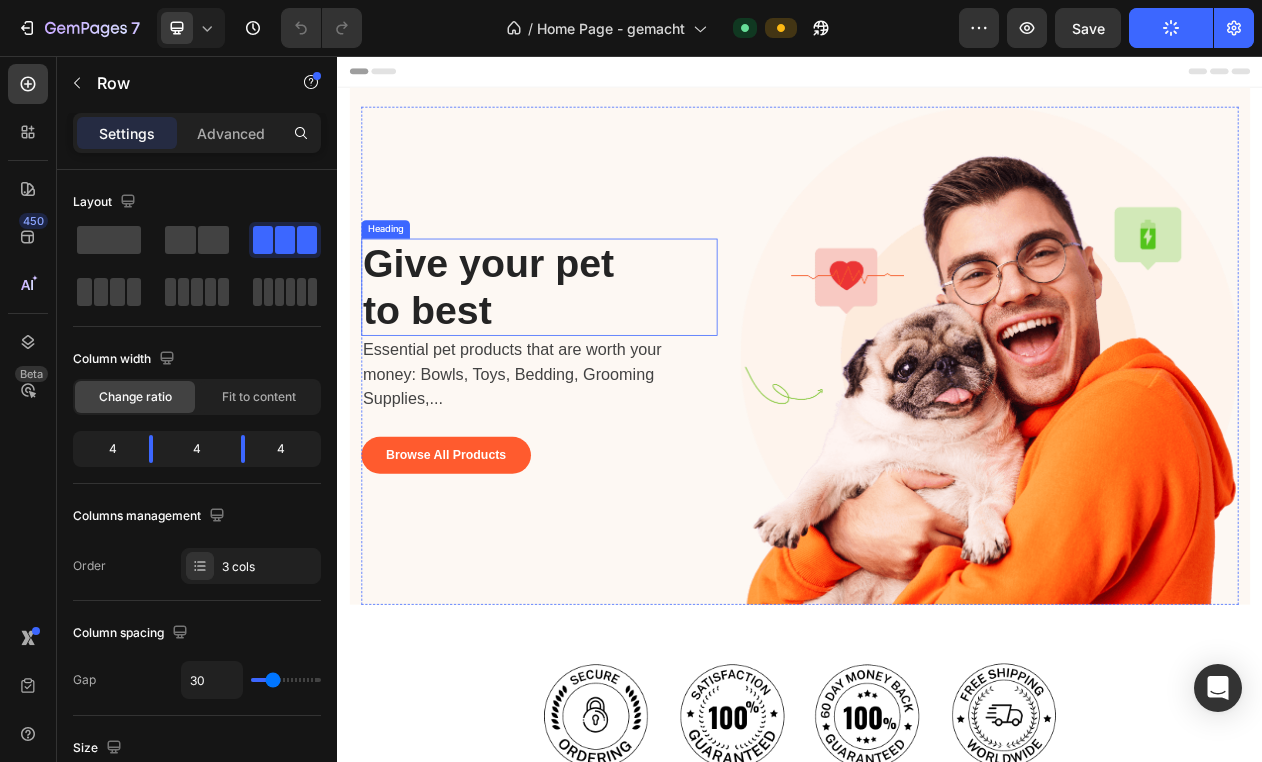 scroll, scrollTop: 0, scrollLeft: 0, axis: both 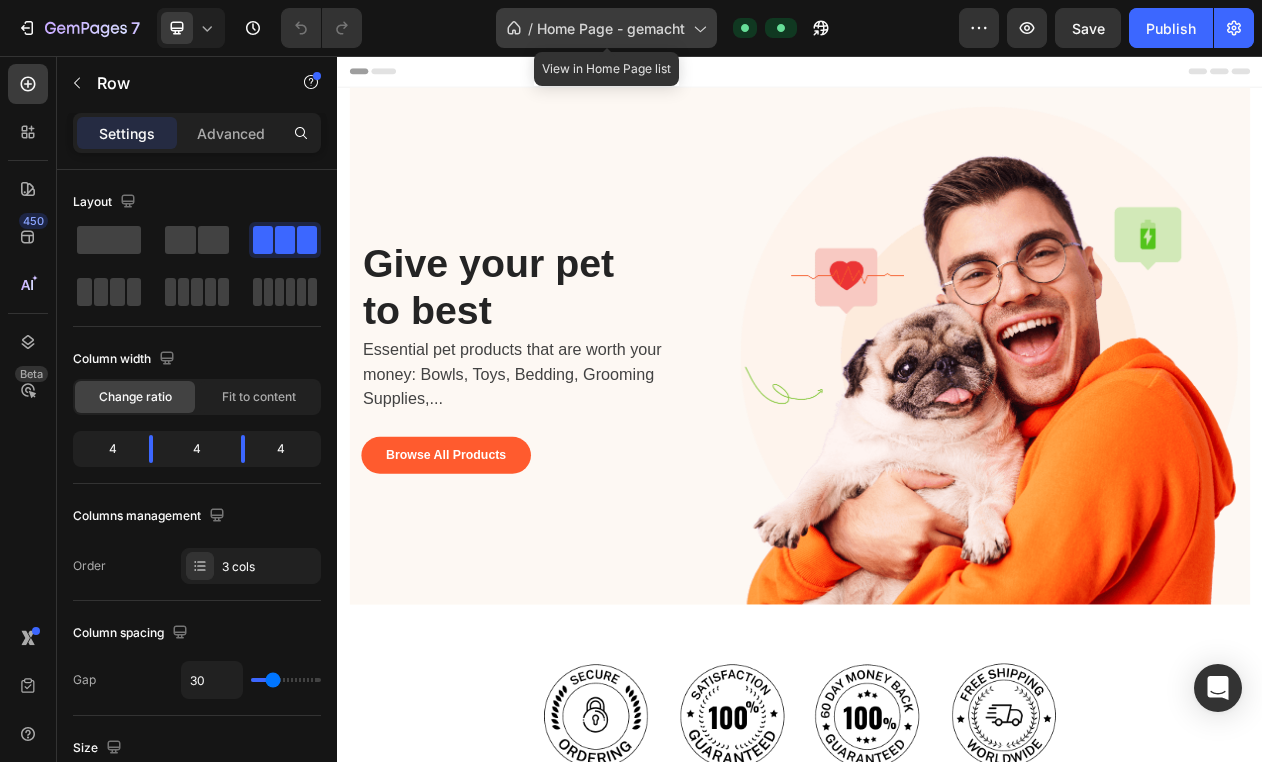 click on "Home Page - gemacht" at bounding box center [611, 28] 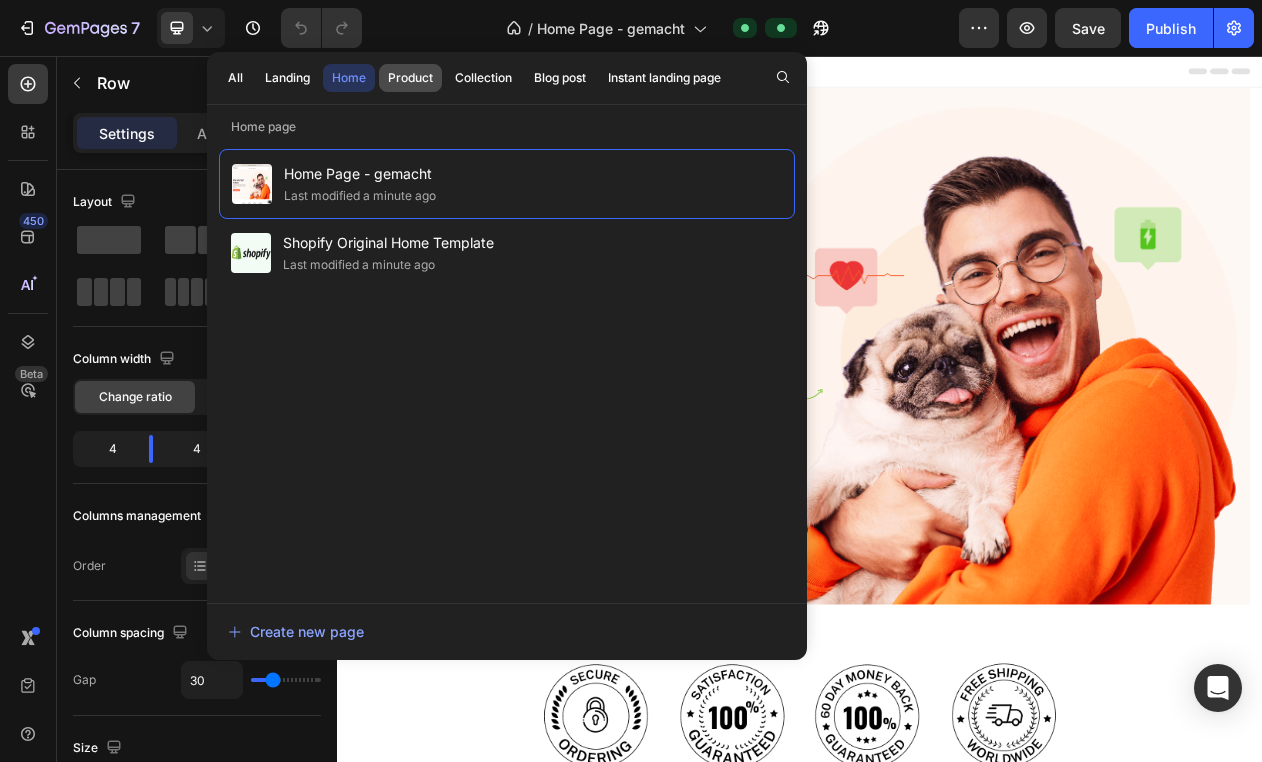 click on "Product" at bounding box center (410, 78) 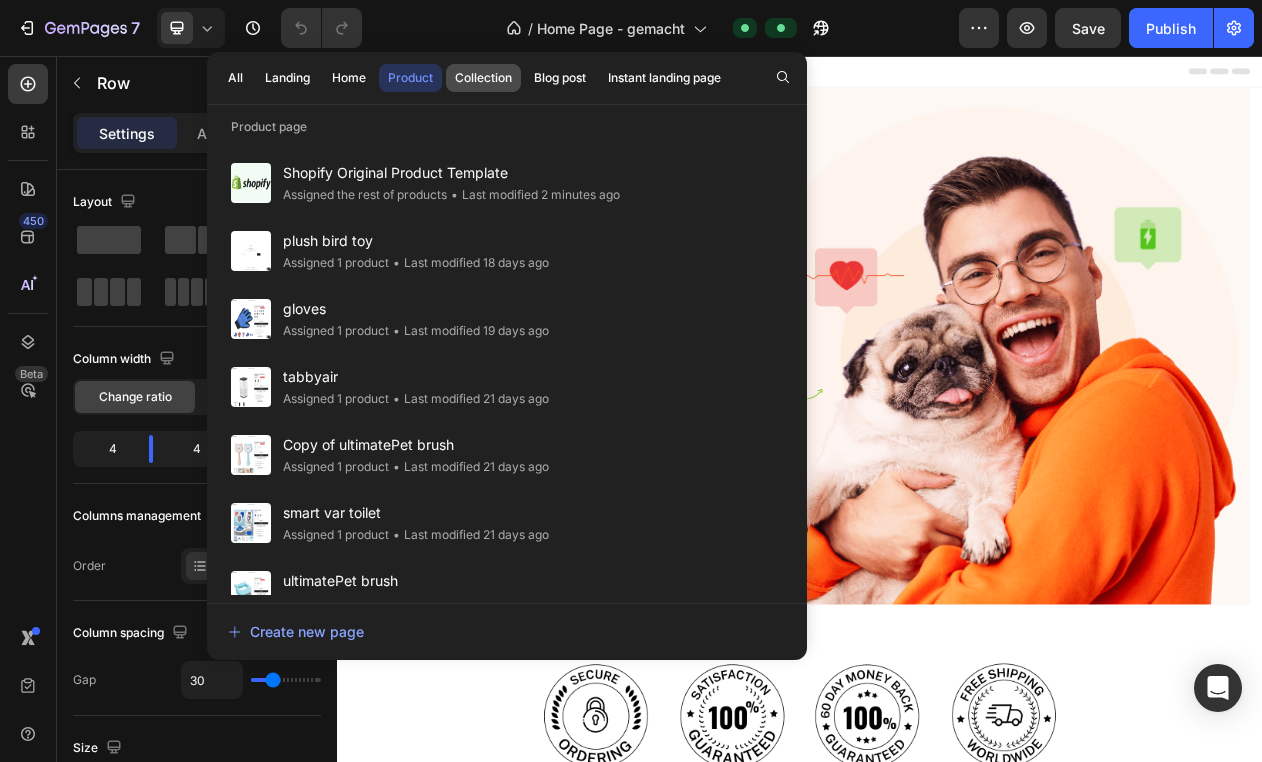 click on "Collection" at bounding box center [483, 78] 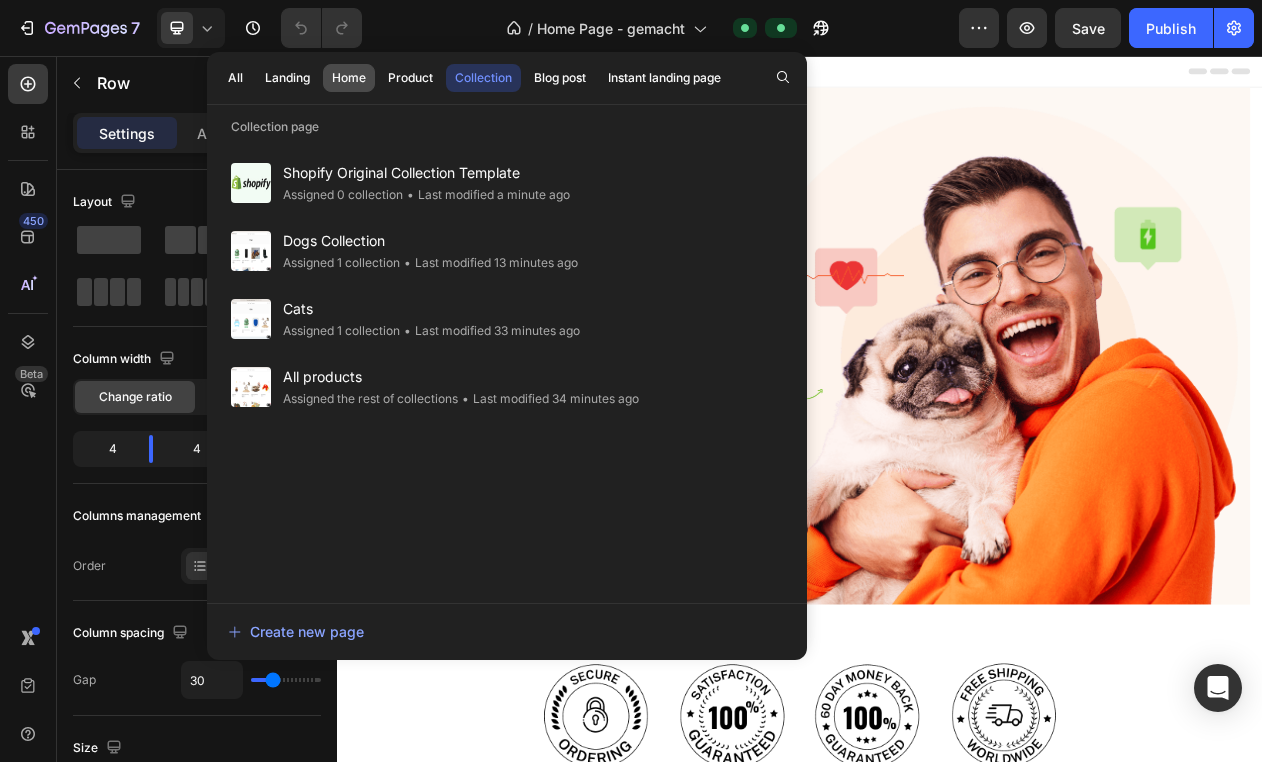 click on "Home" at bounding box center (349, 78) 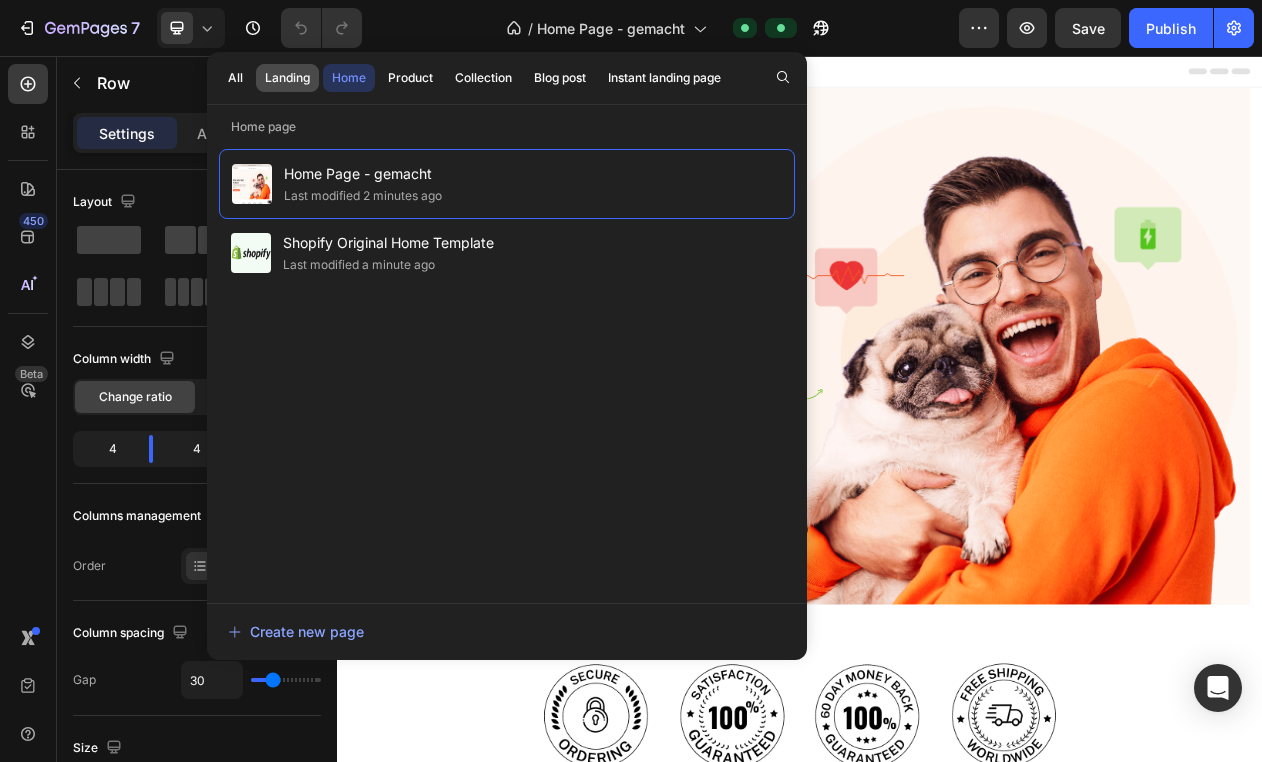 click on "Landing" at bounding box center (287, 78) 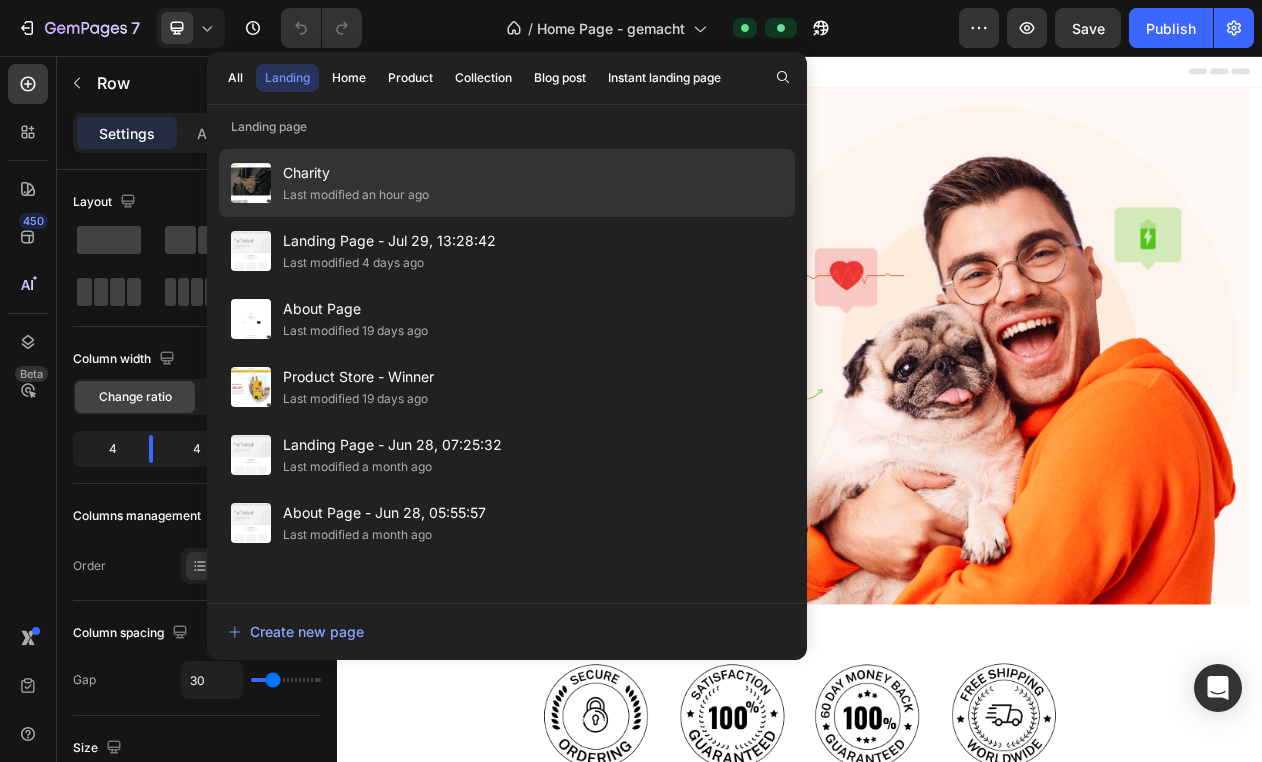 click on "Last modified an hour ago" 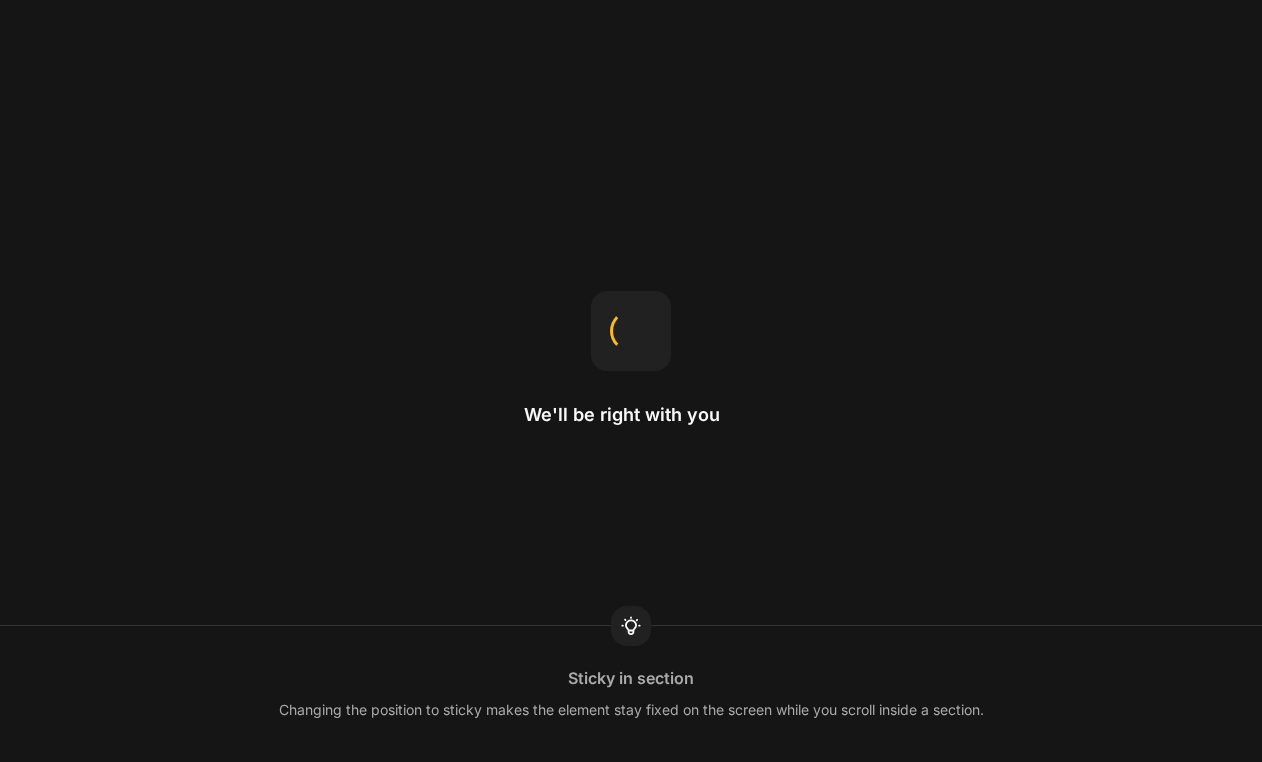 scroll, scrollTop: 0, scrollLeft: 0, axis: both 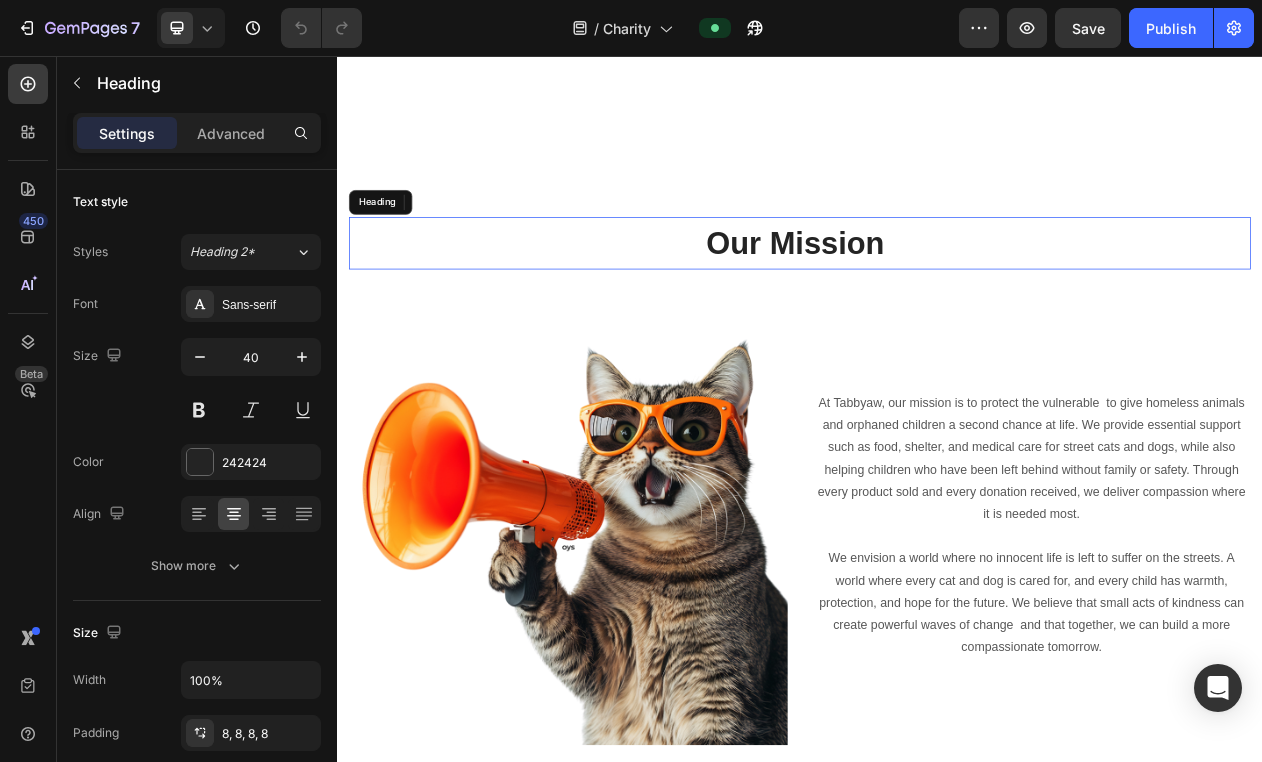 click on "Our Mission" at bounding box center (930, 299) 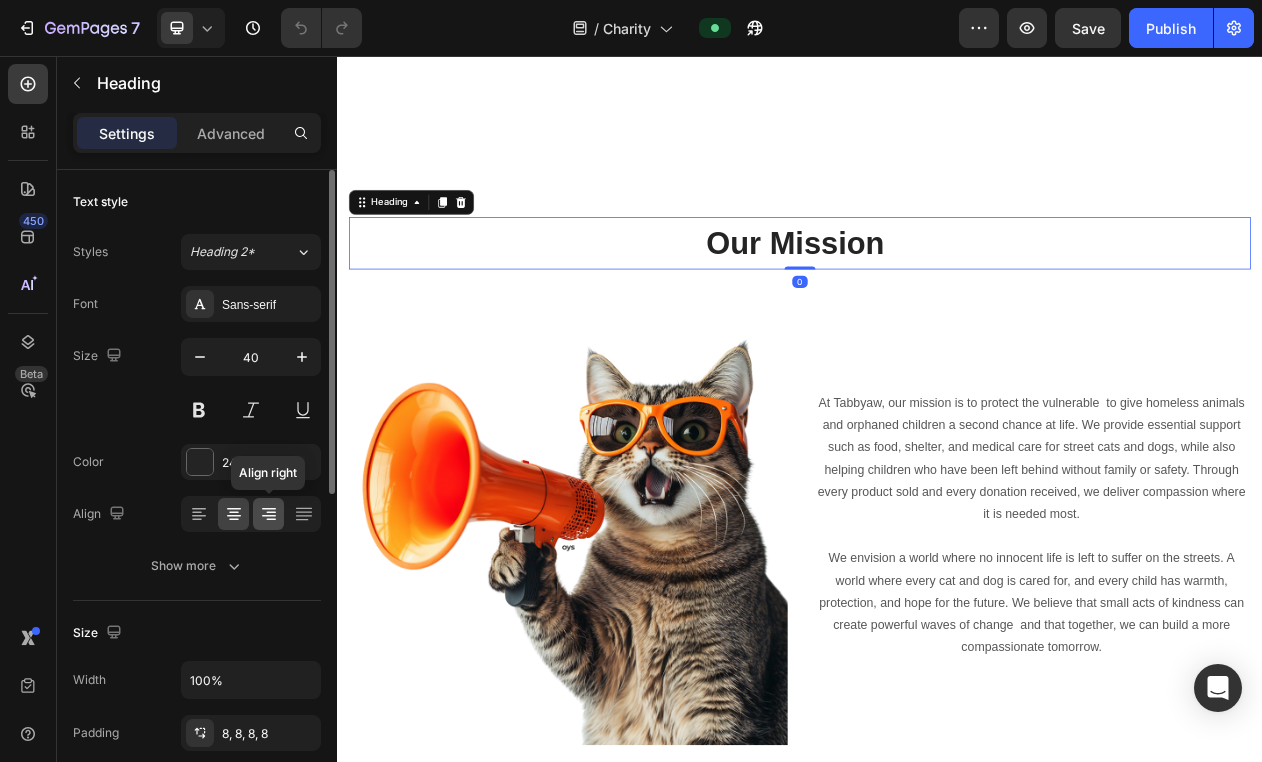 click 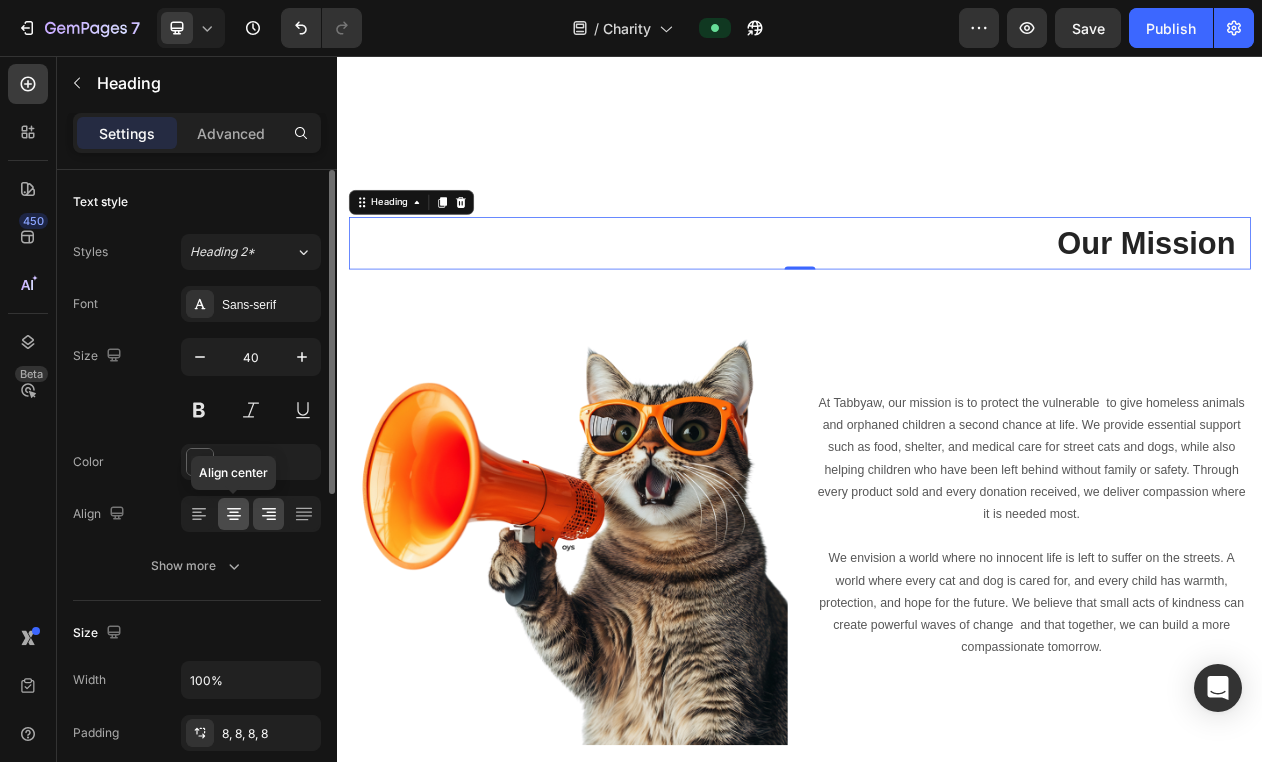 click 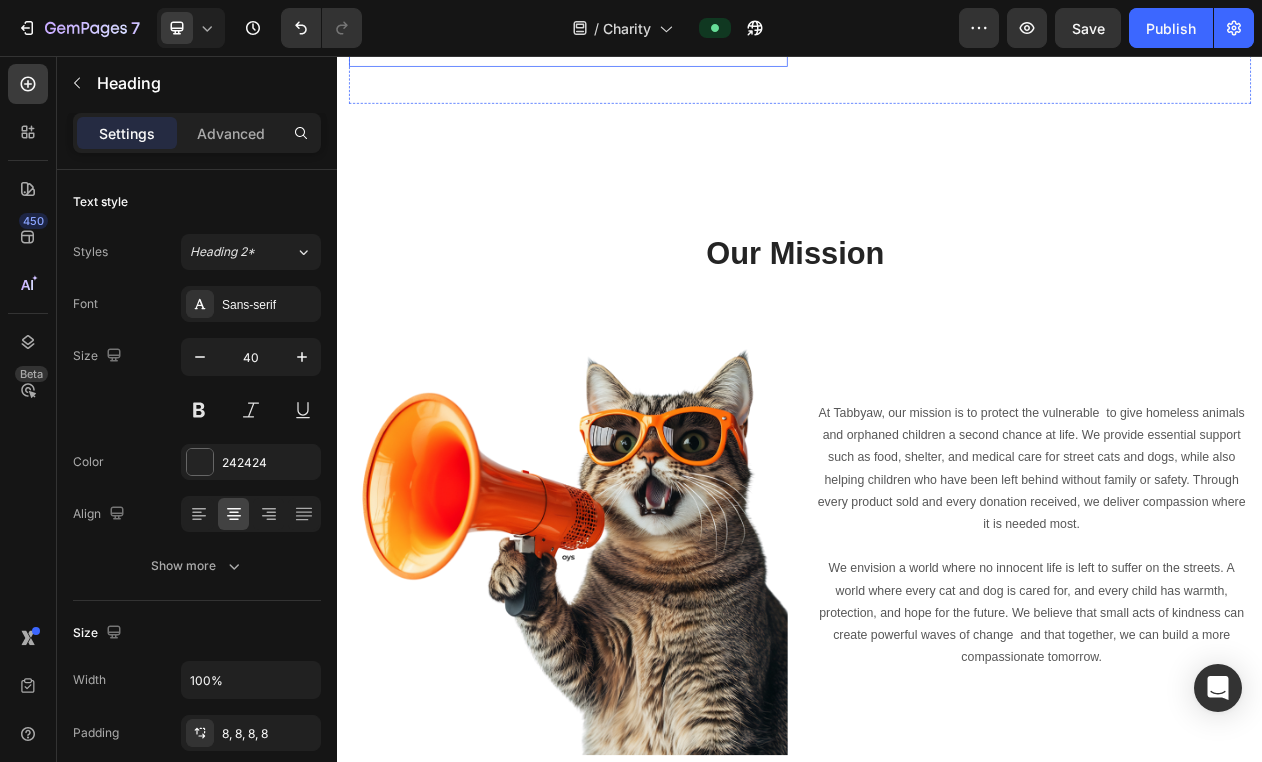 scroll, scrollTop: 4629, scrollLeft: 0, axis: vertical 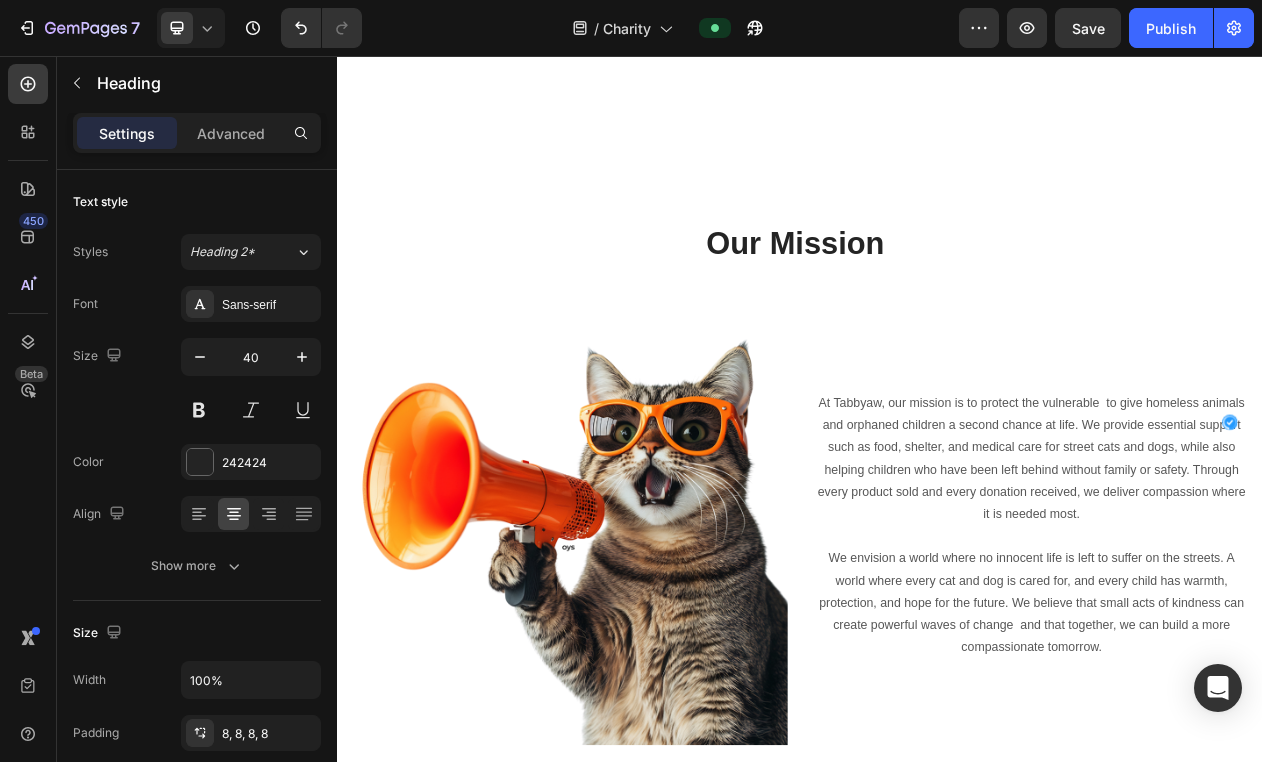 click on "Our Mission" at bounding box center (931, 299) 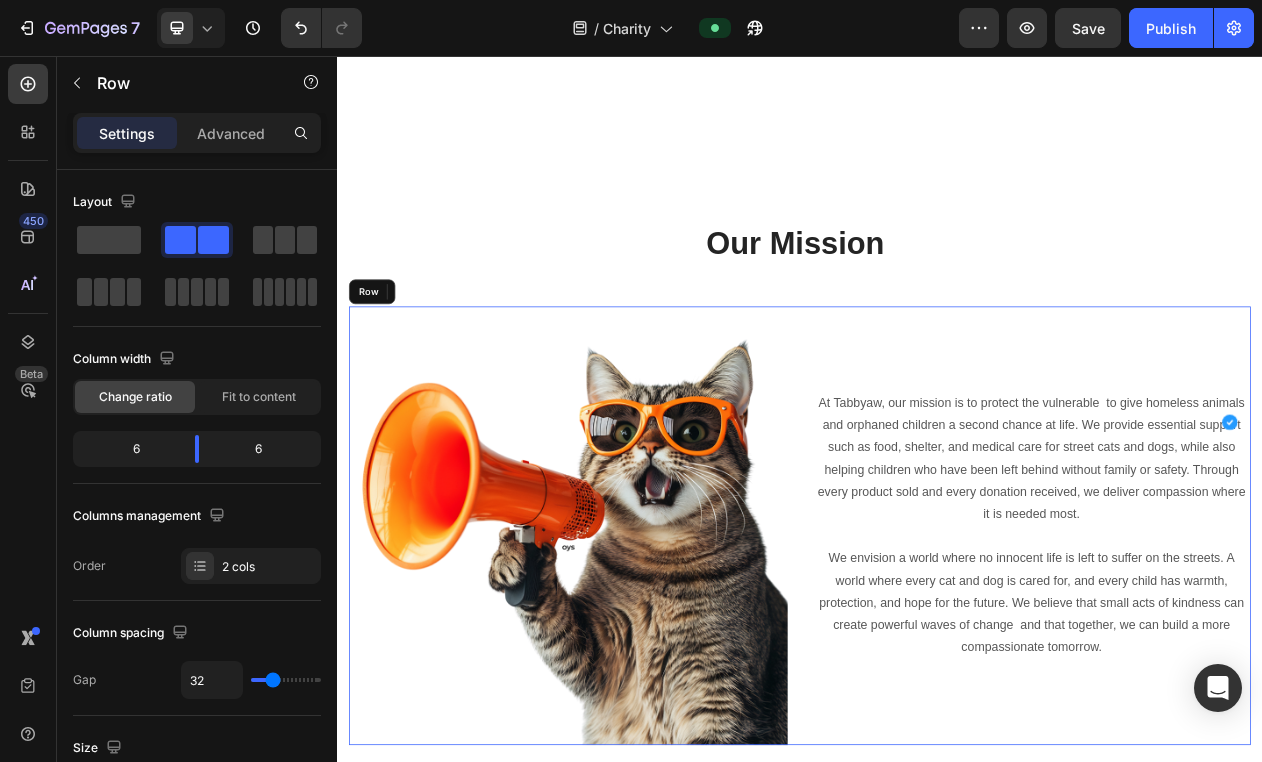 click on "At Tabbyaw, our mission is to protect the vulnerable  to give homeless animals and orphaned children a second chance at life. We provide essential support such as food, shelter, and medical care for street cats and dogs, while also helping children who have been left behind without family or safety. Through every product sold and every donation received, we deliver compassion where it is needed most. We envision a world where no innocent life is left to suffer on the streets. A world where every cat and dog is cared for, and every child has warmth, protection, and hope for the future. We believe that small acts of kindness can create powerful waves of change  and that together, we can build a more compassionate tomorrow. Text block" at bounding box center (1237, 665) 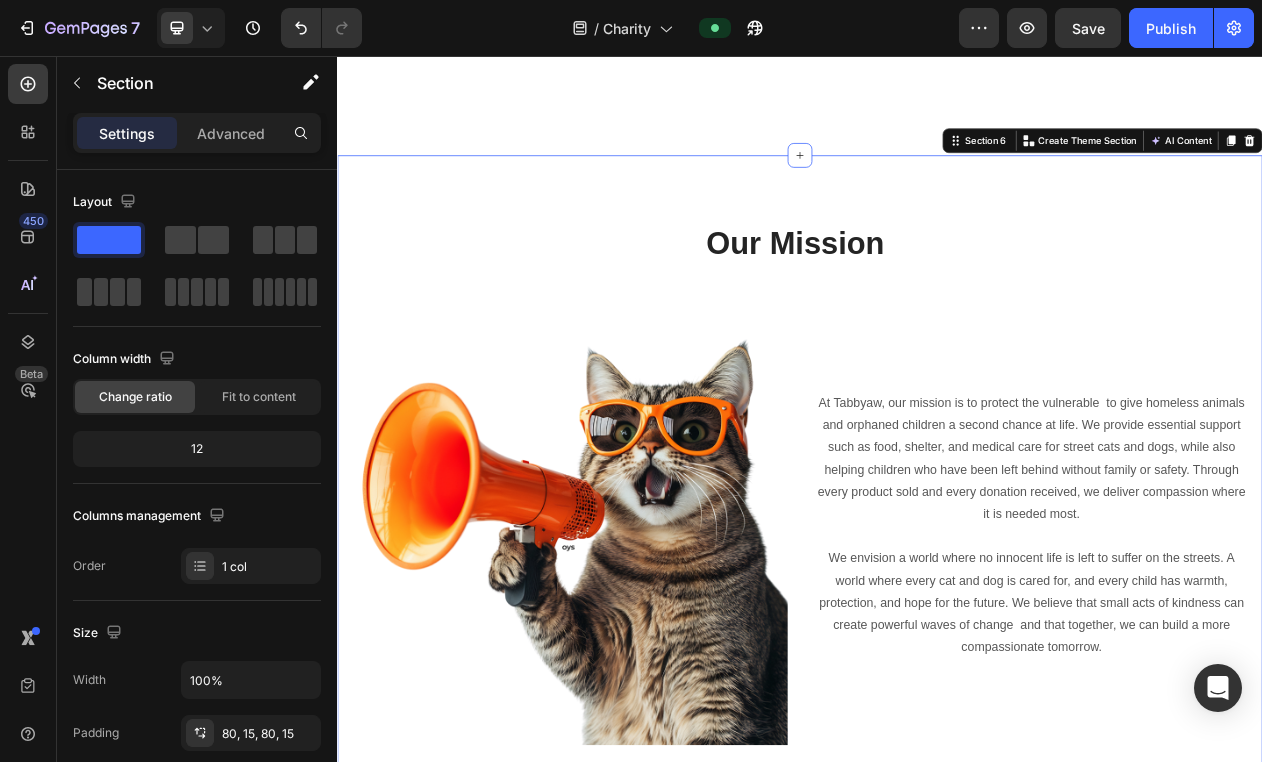 click on "⁠⁠⁠⁠⁠⁠⁠ Our Mission Heading Row Image At Tabbyaw, our mission is to protect the vulnerable  to give homeless animals and orphaned children a second chance at life. We provide essential support such as food, shelter, and medical care for street cats and dogs, while also helping children who have been left behind without family or safety. Through every product sold and every donation received, we deliver compassion where it is needed most. We envision a world where no innocent life is left to suffer on the streets. A world where every cat and dog is cared for, and every child has warmth, protection, and hope for the future. We believe that small acts of kindness can create powerful waves of change  and that together, we can build a more compassionate tomorrow. Text block Row" at bounding box center (937, 607) 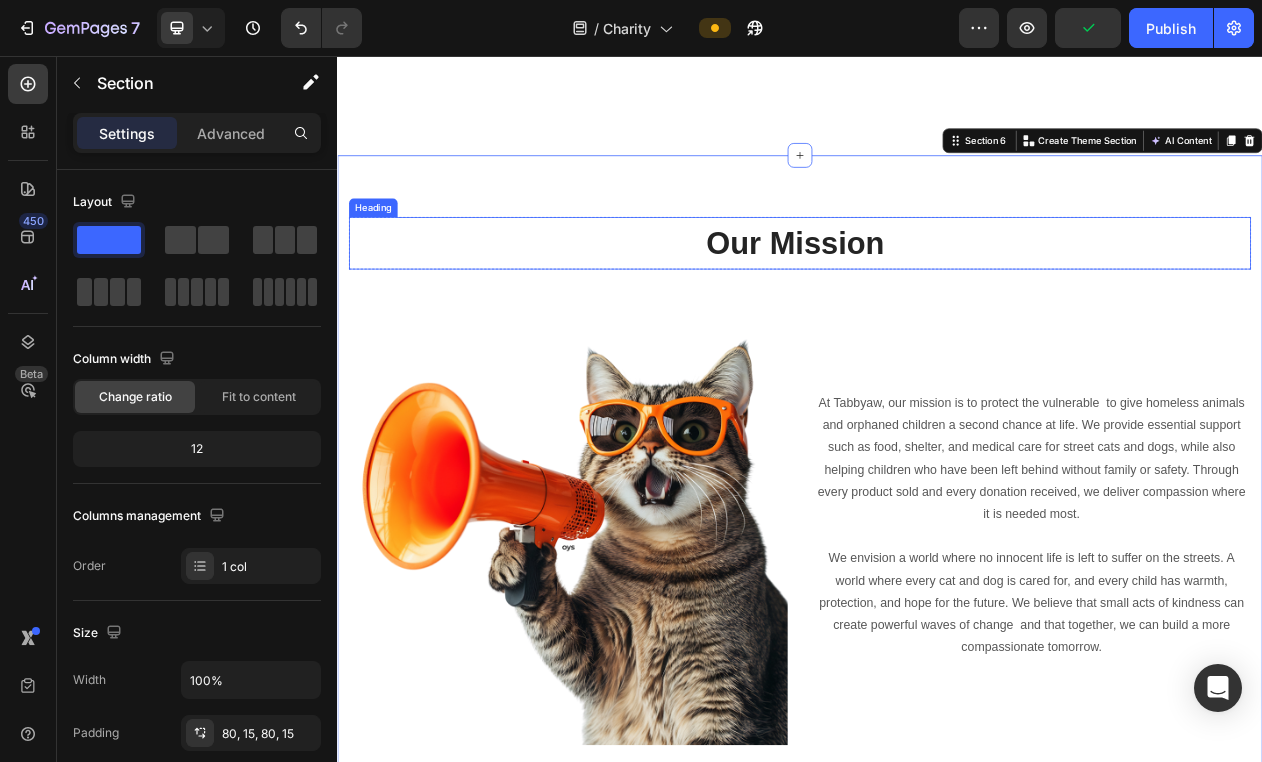 click on "Our Mission" at bounding box center [930, 299] 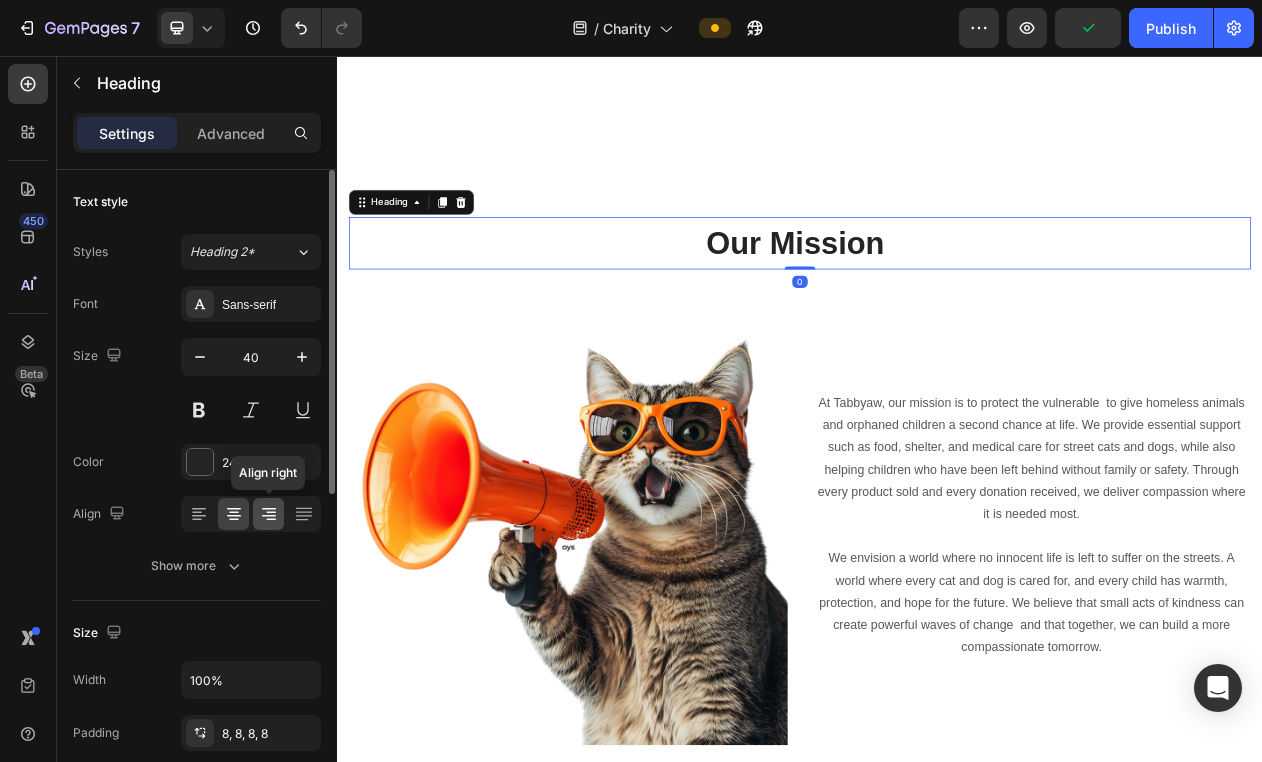 click 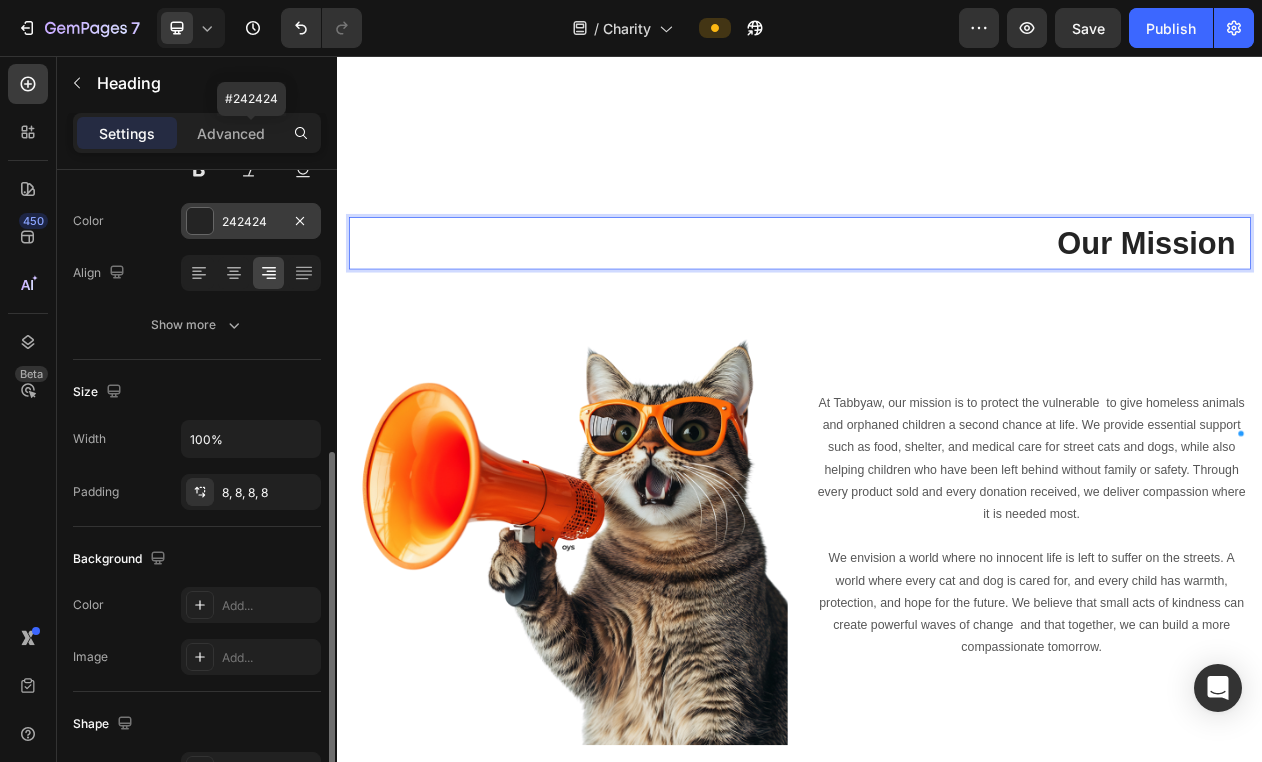 scroll, scrollTop: 649, scrollLeft: 0, axis: vertical 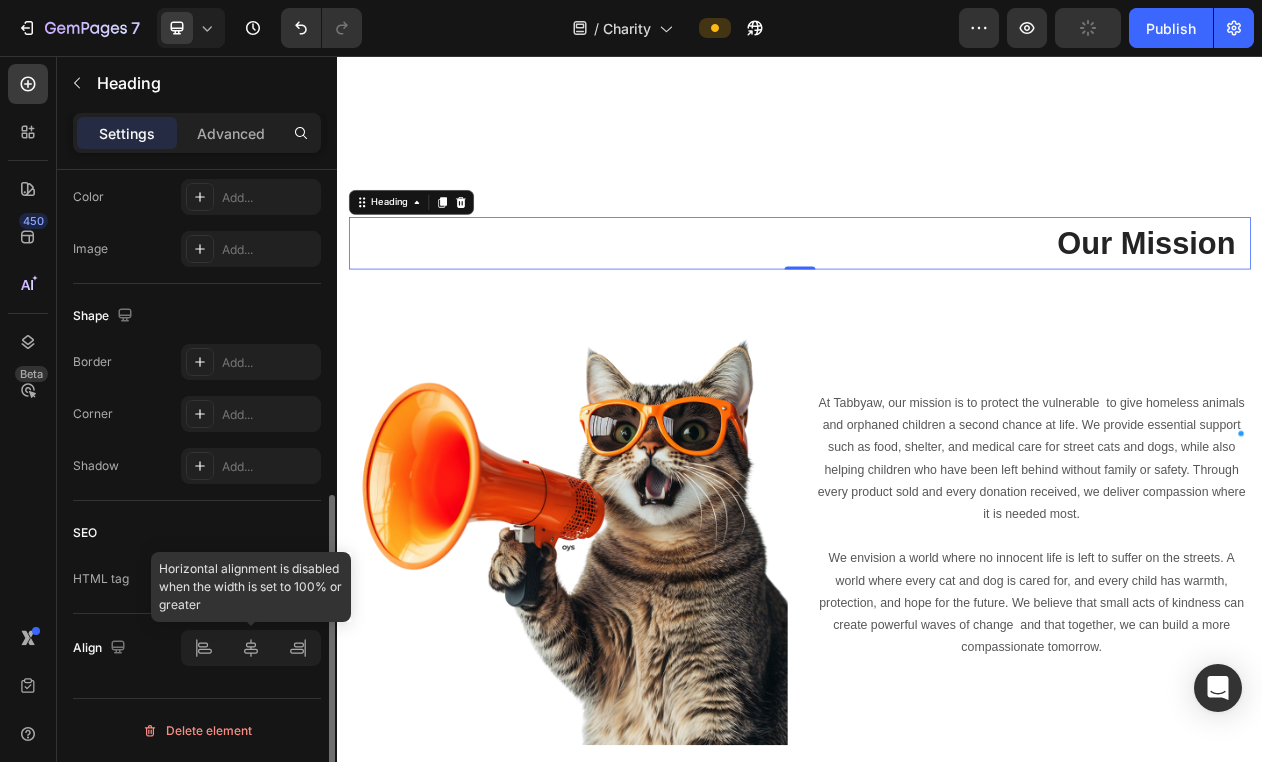 click 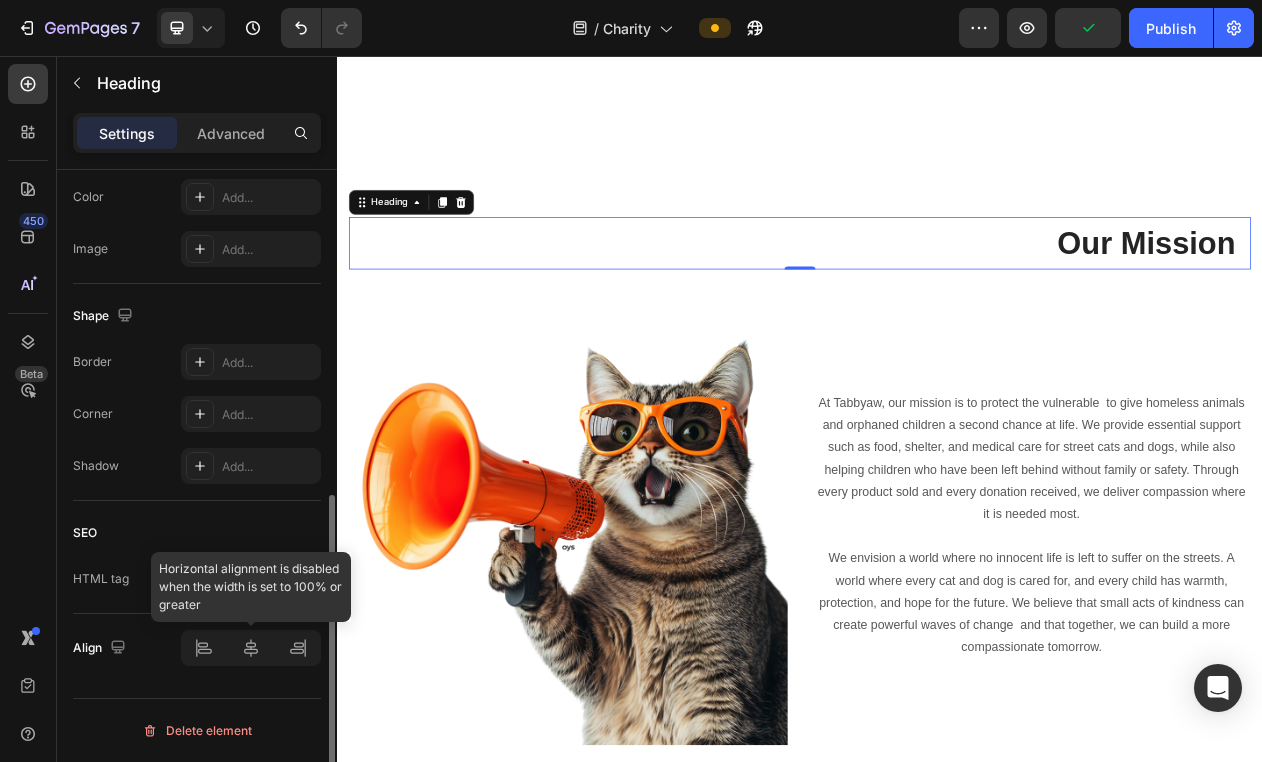 click 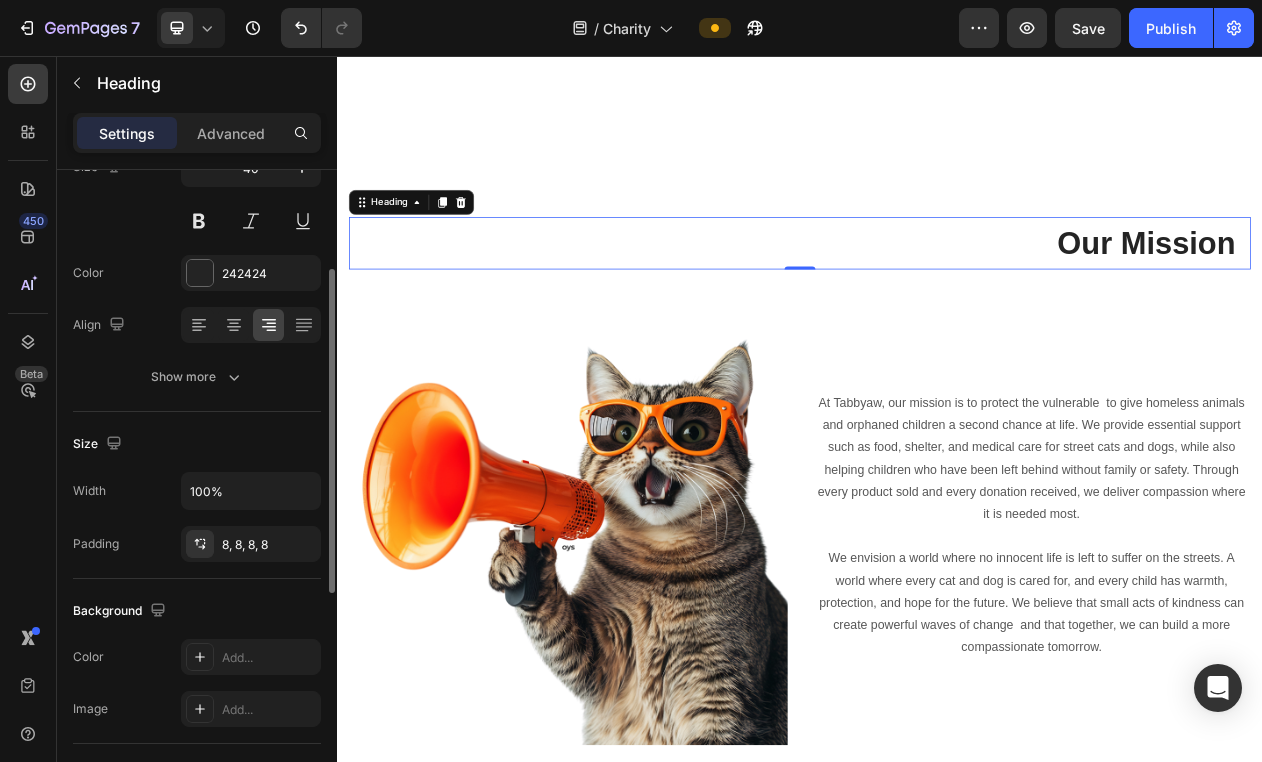 scroll, scrollTop: 198, scrollLeft: 0, axis: vertical 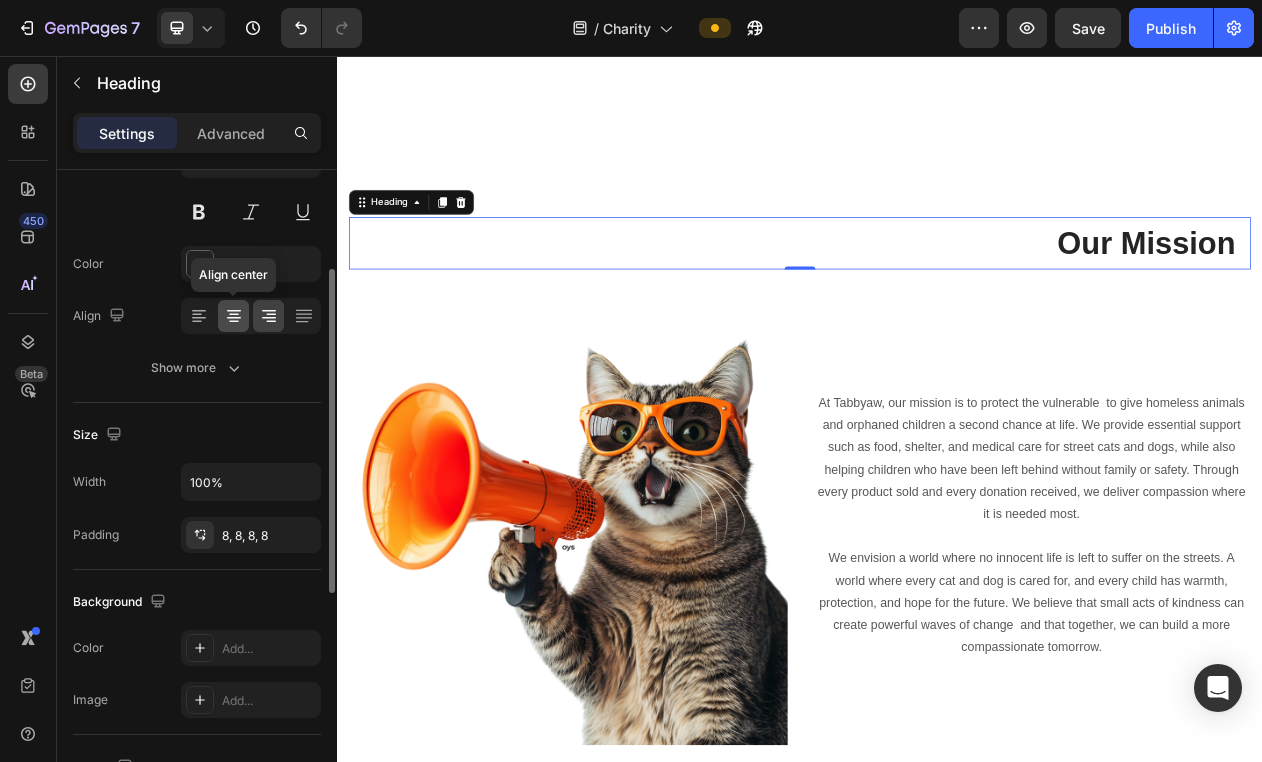 click 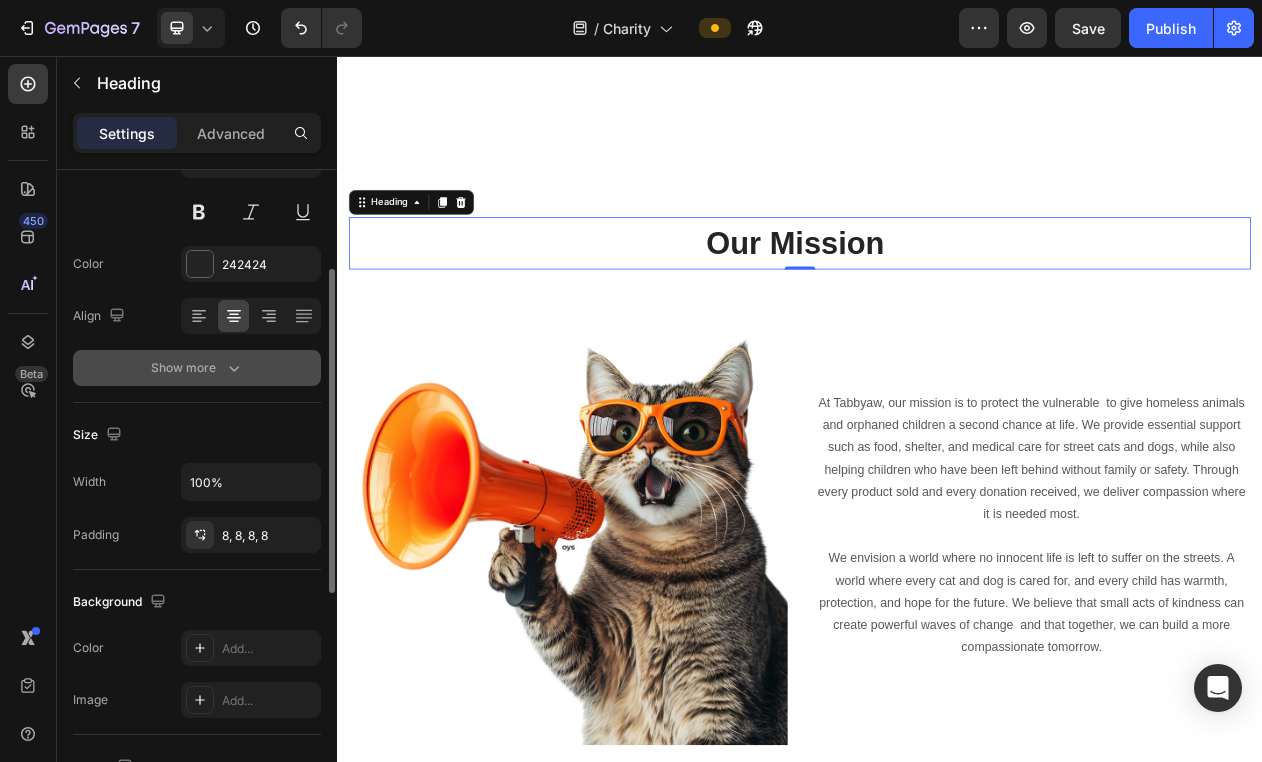 click 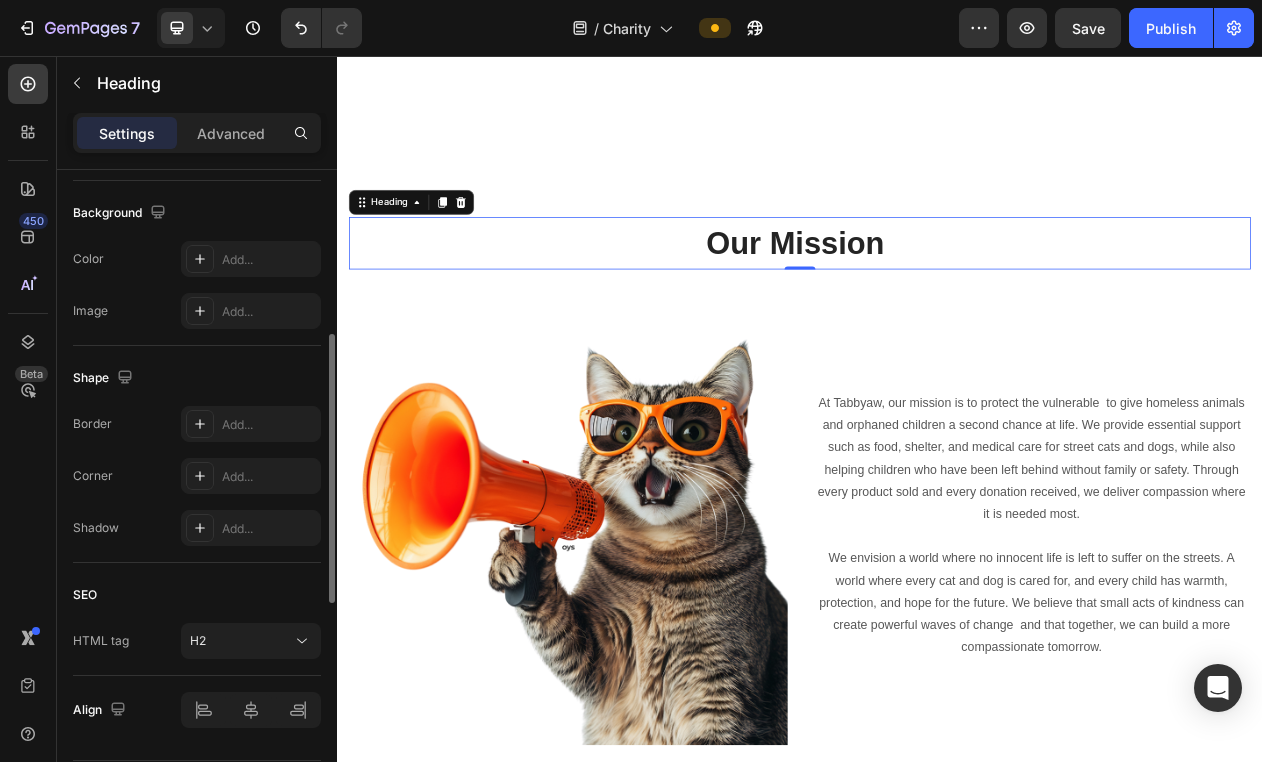scroll, scrollTop: 913, scrollLeft: 0, axis: vertical 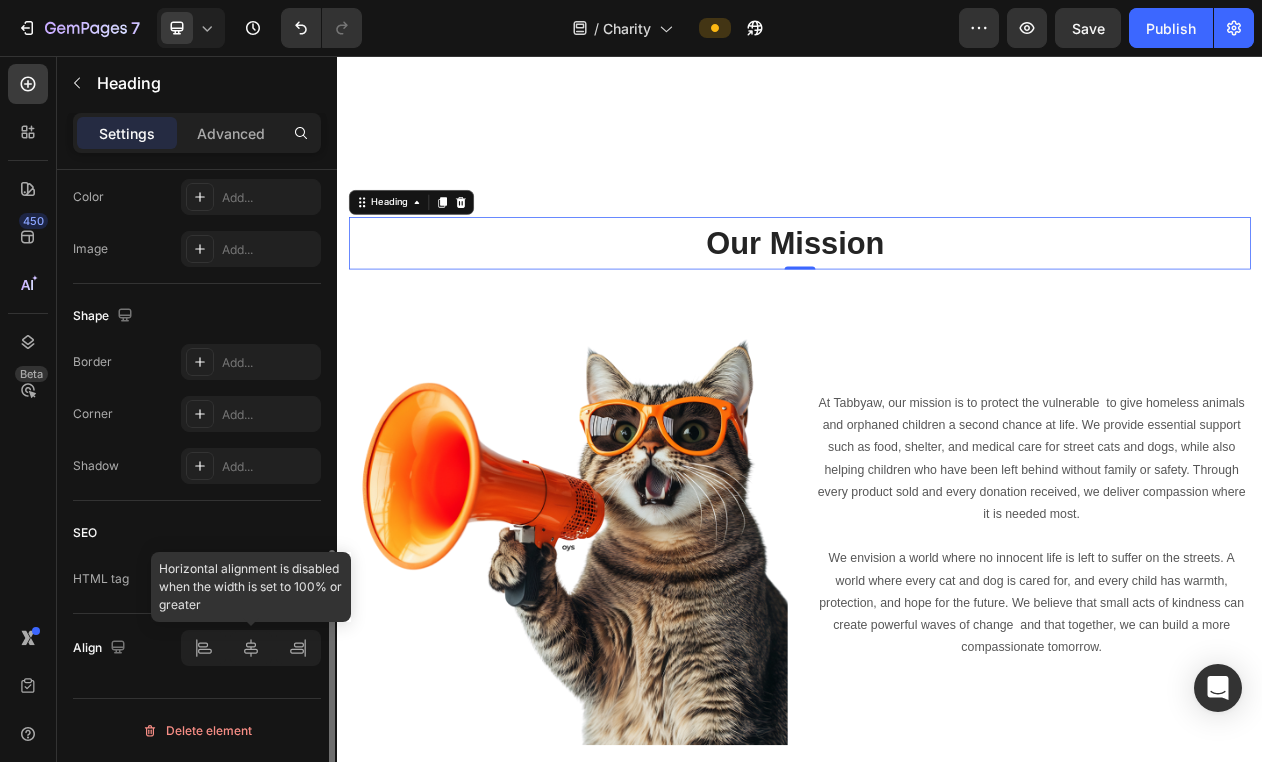 click 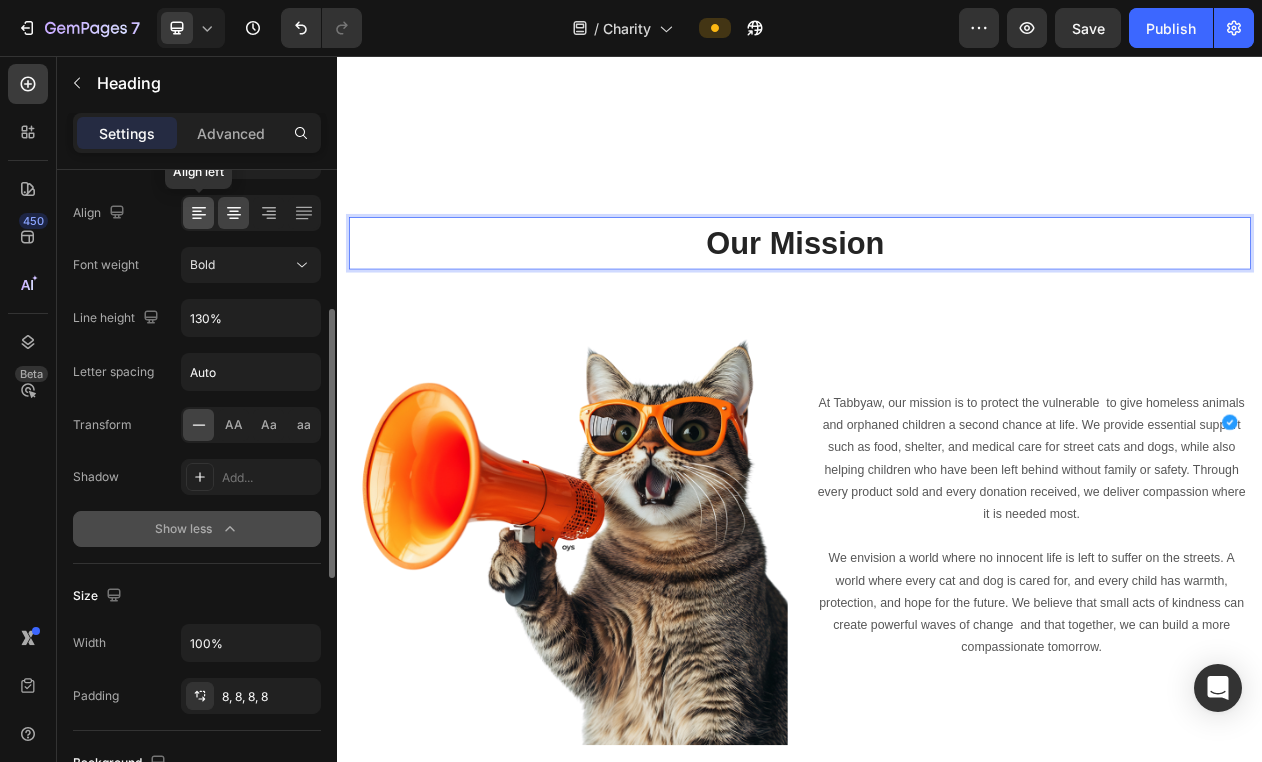 scroll, scrollTop: 281, scrollLeft: 0, axis: vertical 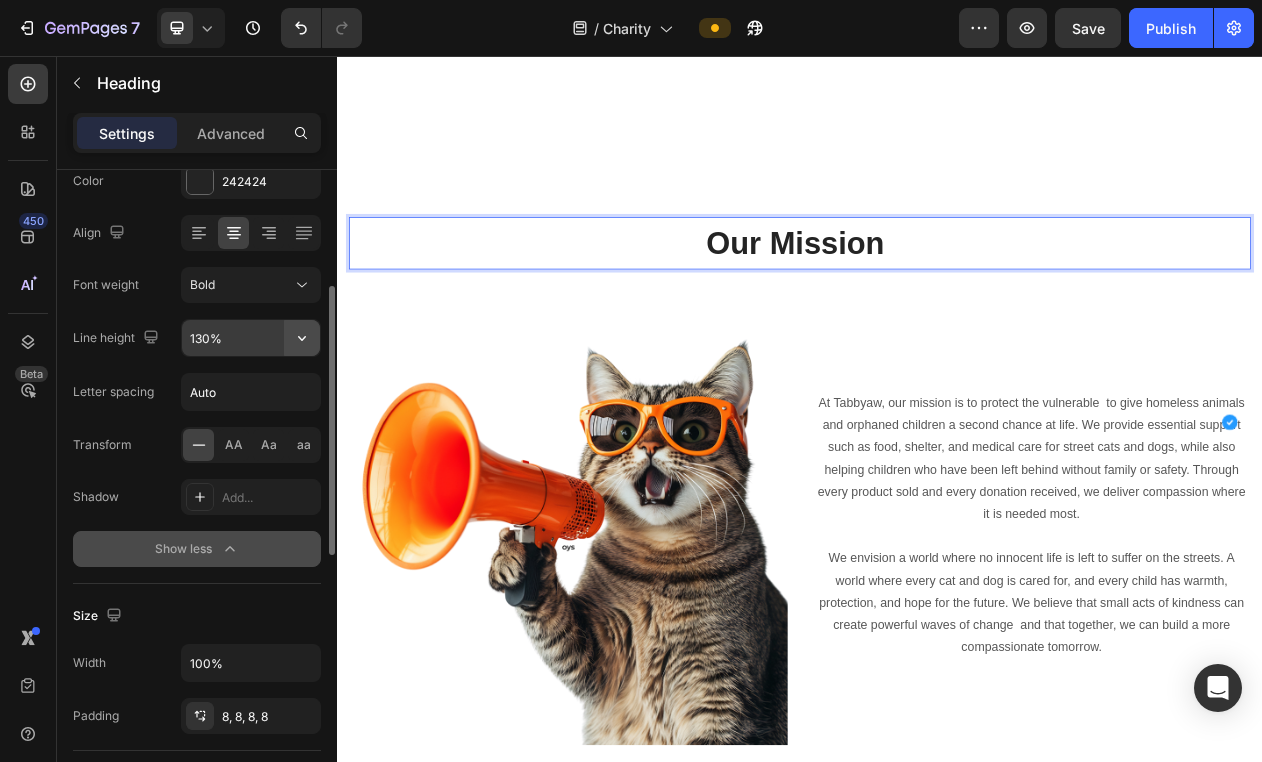 click 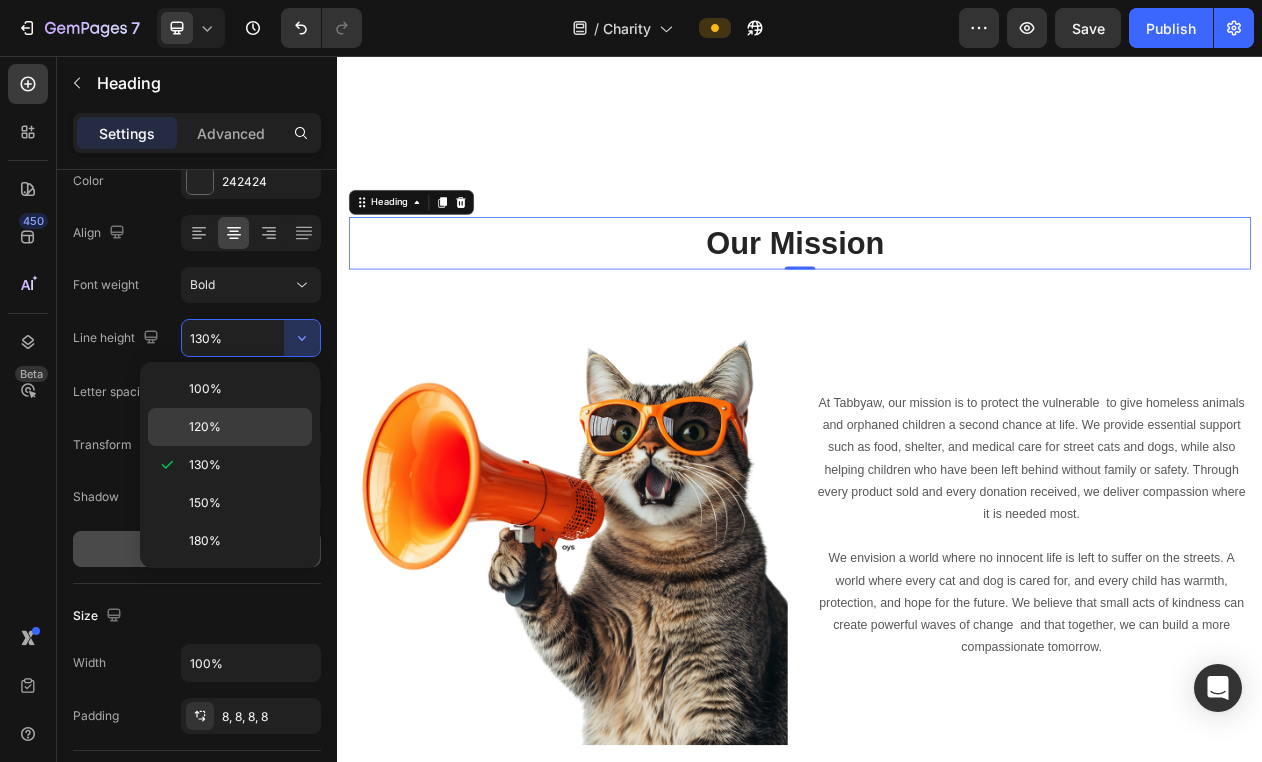 click on "120%" at bounding box center (205, 427) 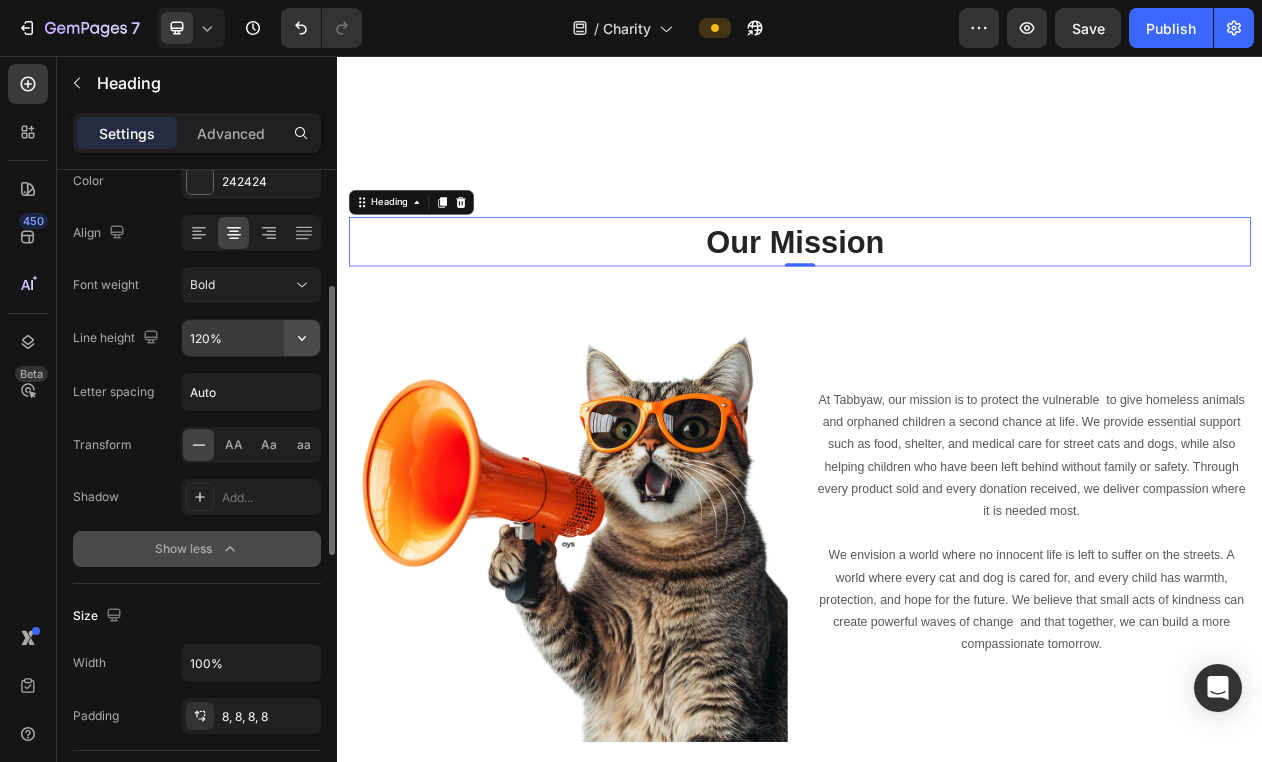 click 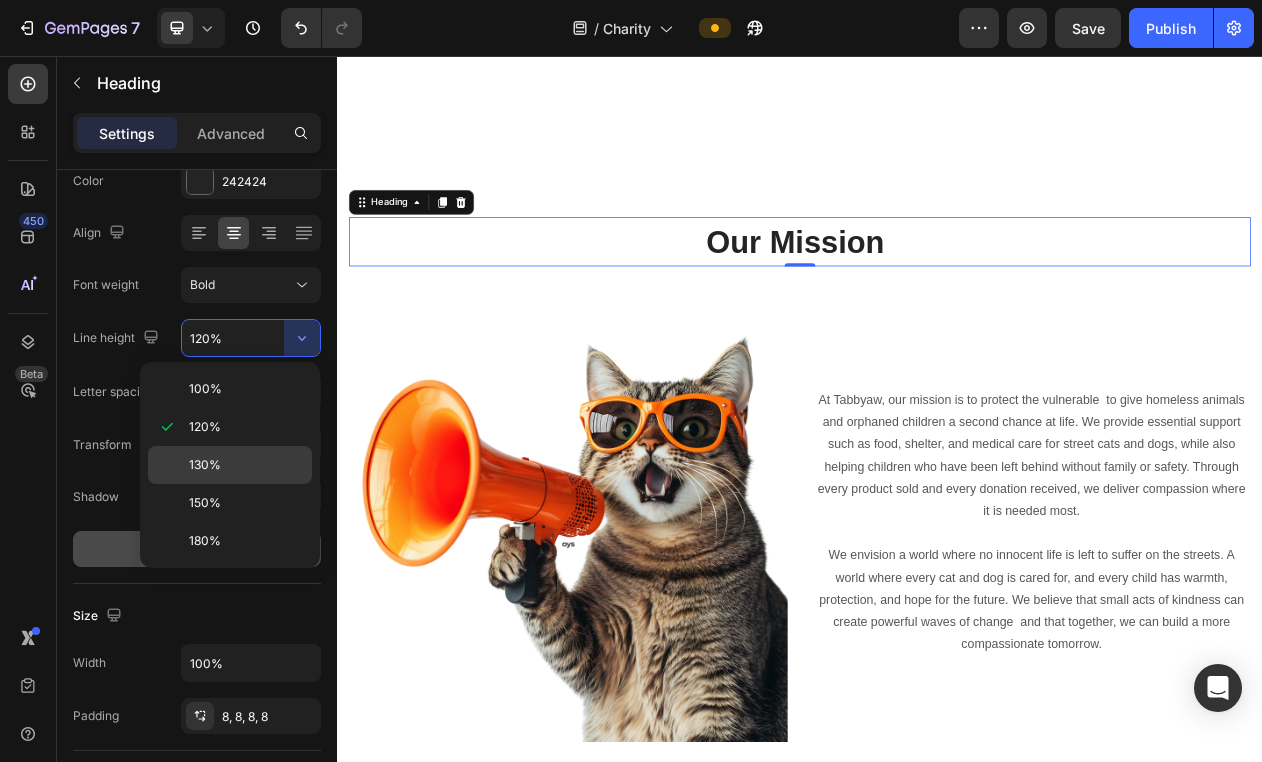 click on "130%" 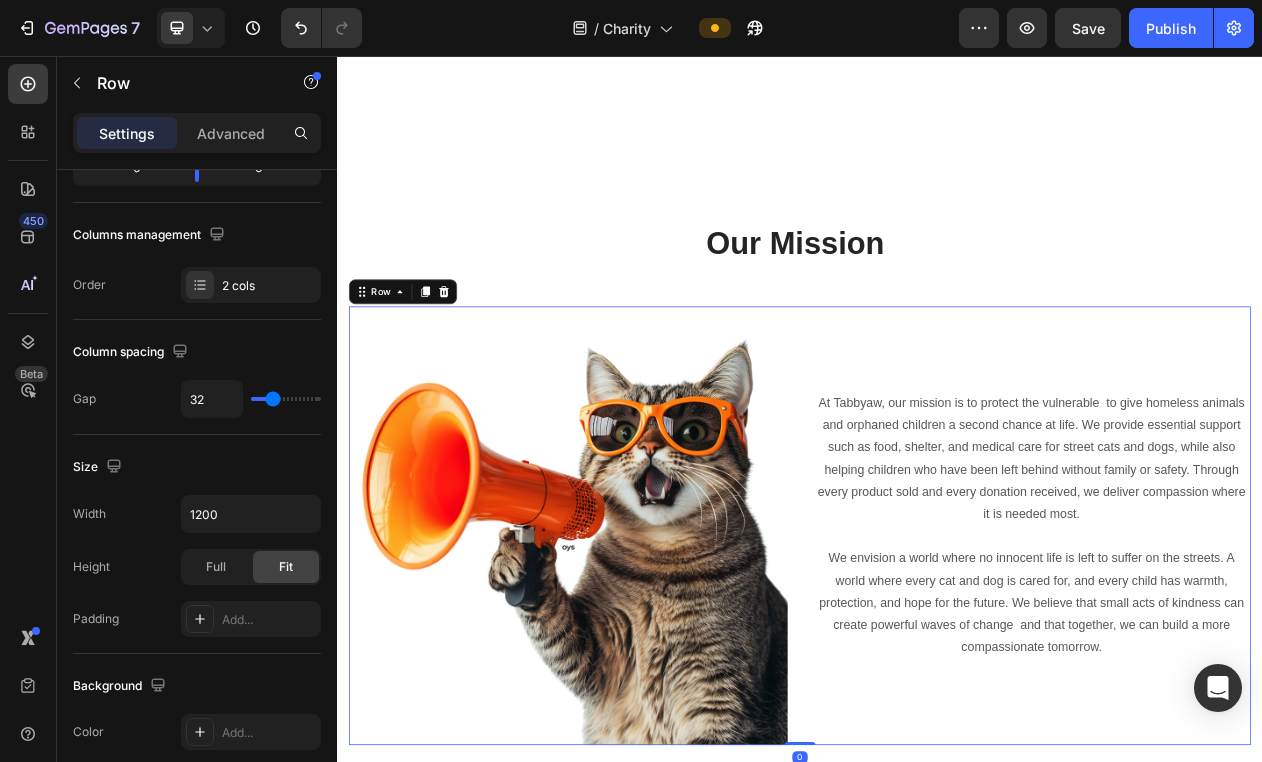 click on "At Tabbyaw, our mission is to protect the vulnerable  to give homeless animals and orphaned children a second chance at life. We provide essential support such as food, shelter, and medical care for street cats and dogs, while also helping children who have been left behind without family or safety. Through every product sold and every donation received, we deliver compassion where it is needed most. We envision a world where no innocent life is left to suffer on the streets. A world where every cat and dog is cared for, and every child has warmth, protection, and hope for the future. We believe that small acts of kindness can create powerful waves of change  and that together, we can build a more compassionate tomorrow. Text block" at bounding box center [1237, 665] 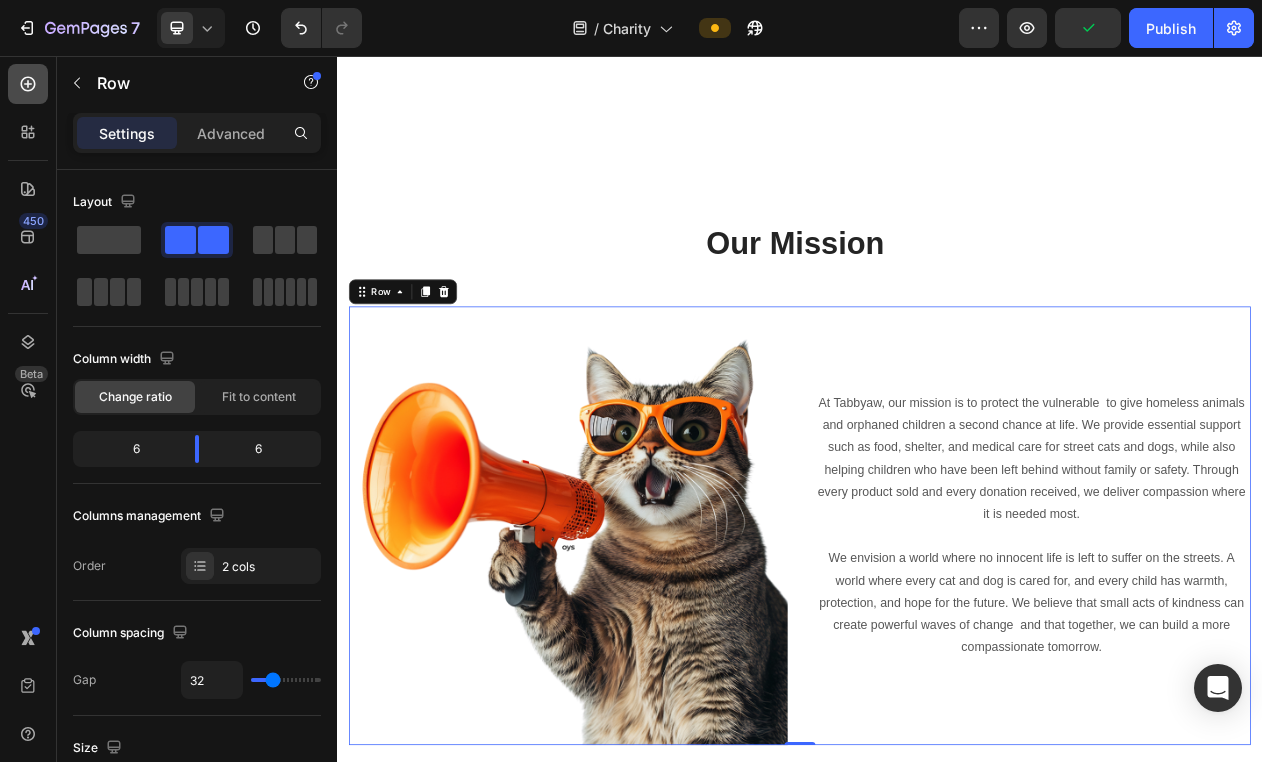 click 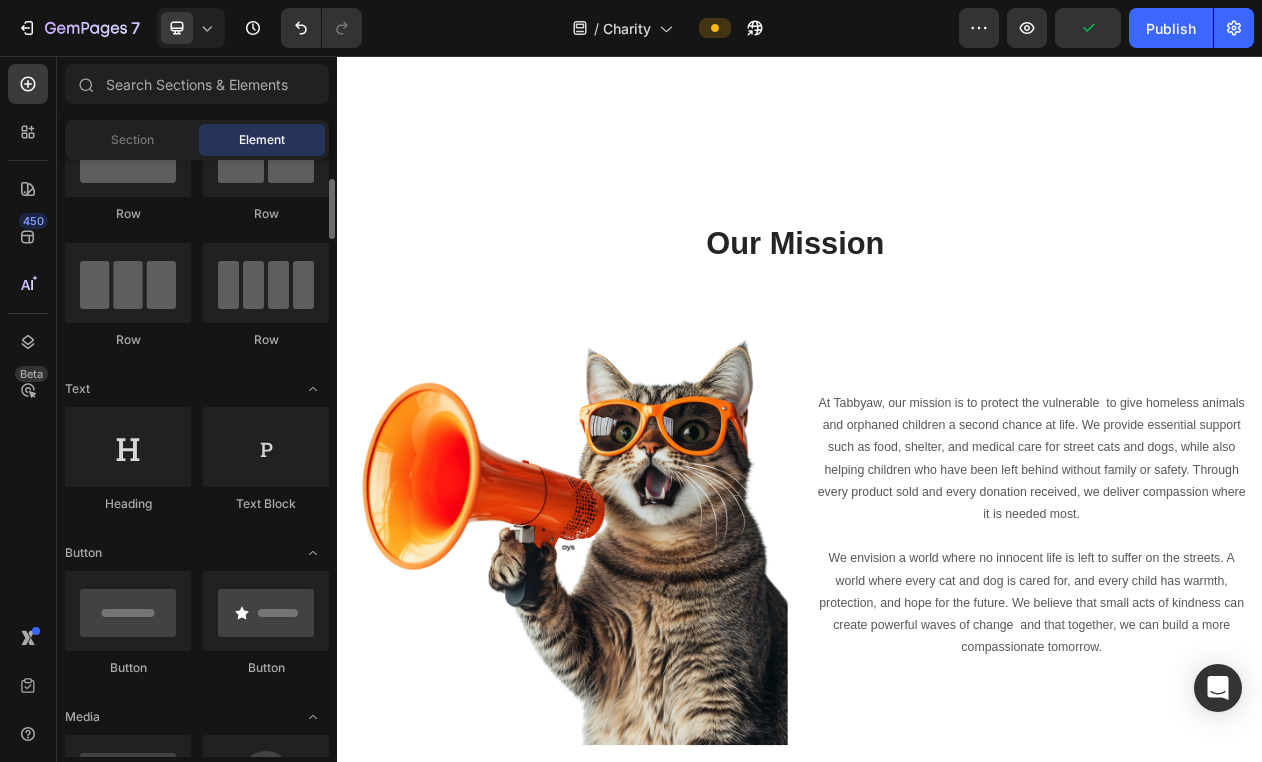 scroll, scrollTop: 98, scrollLeft: 0, axis: vertical 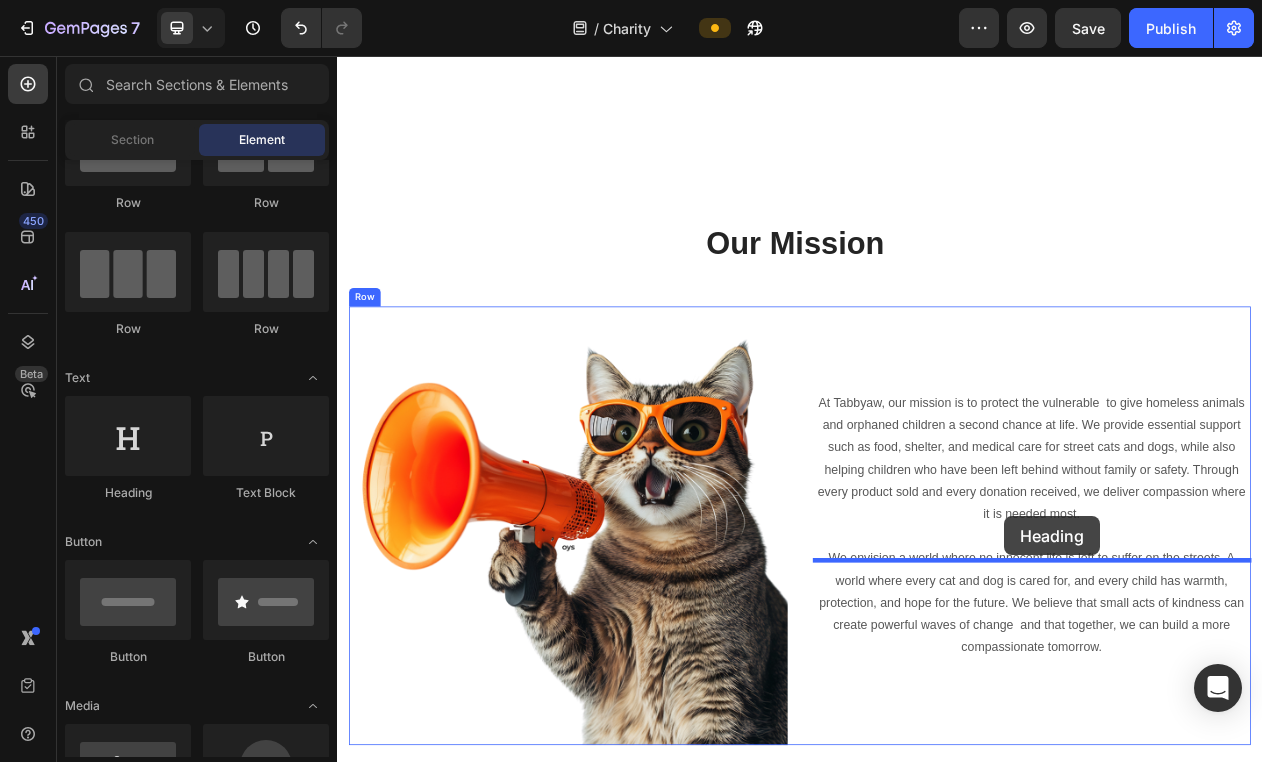 drag, startPoint x: 470, startPoint y: 506, endPoint x: 1202, endPoint y: 653, distance: 746.6144 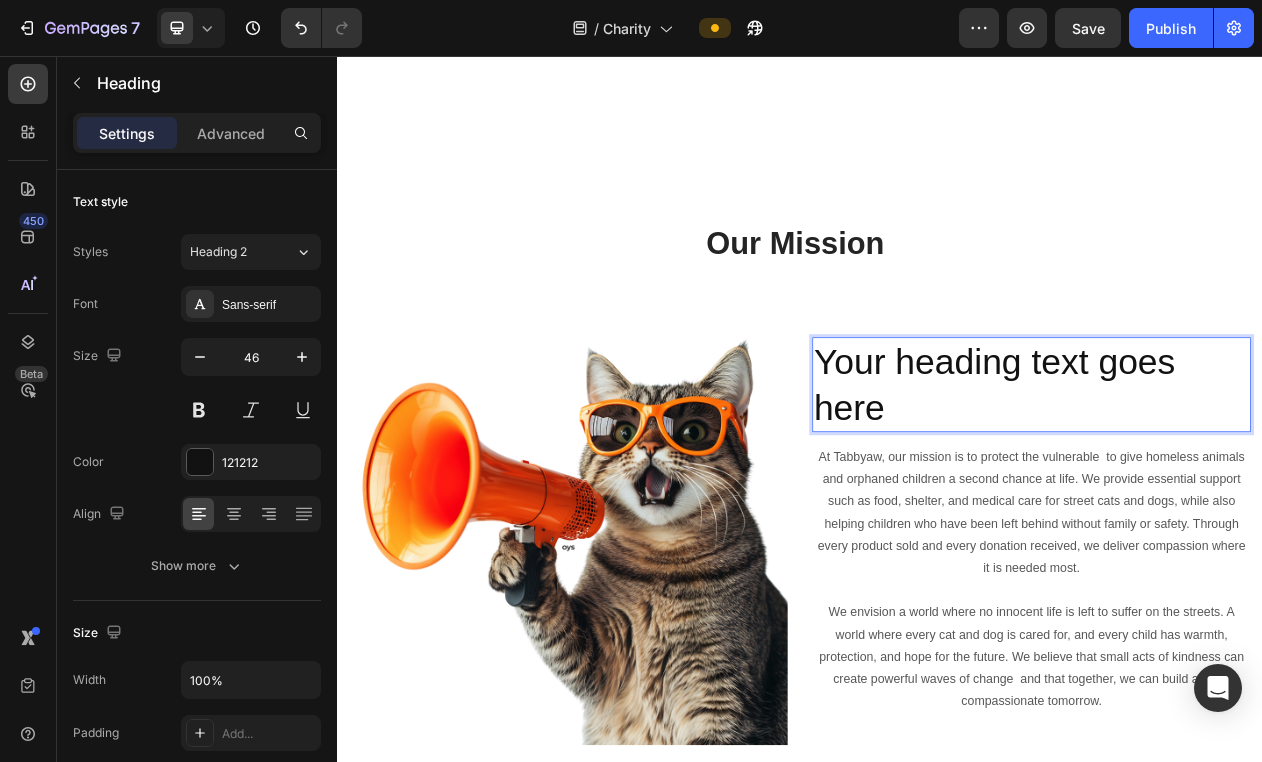 click on "Your heading text goes here" at bounding box center (1237, 483) 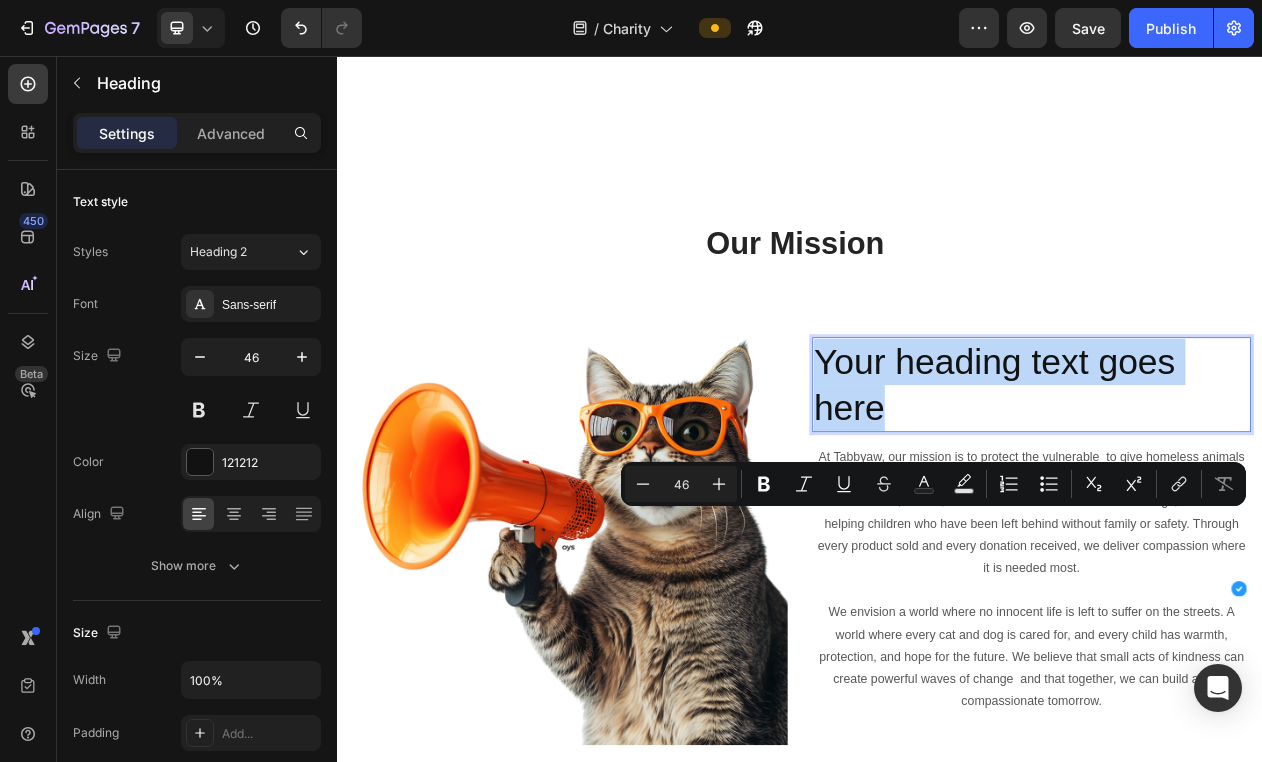 drag, startPoint x: 1073, startPoint y: 723, endPoint x: 955, endPoint y: 664, distance: 131.92801 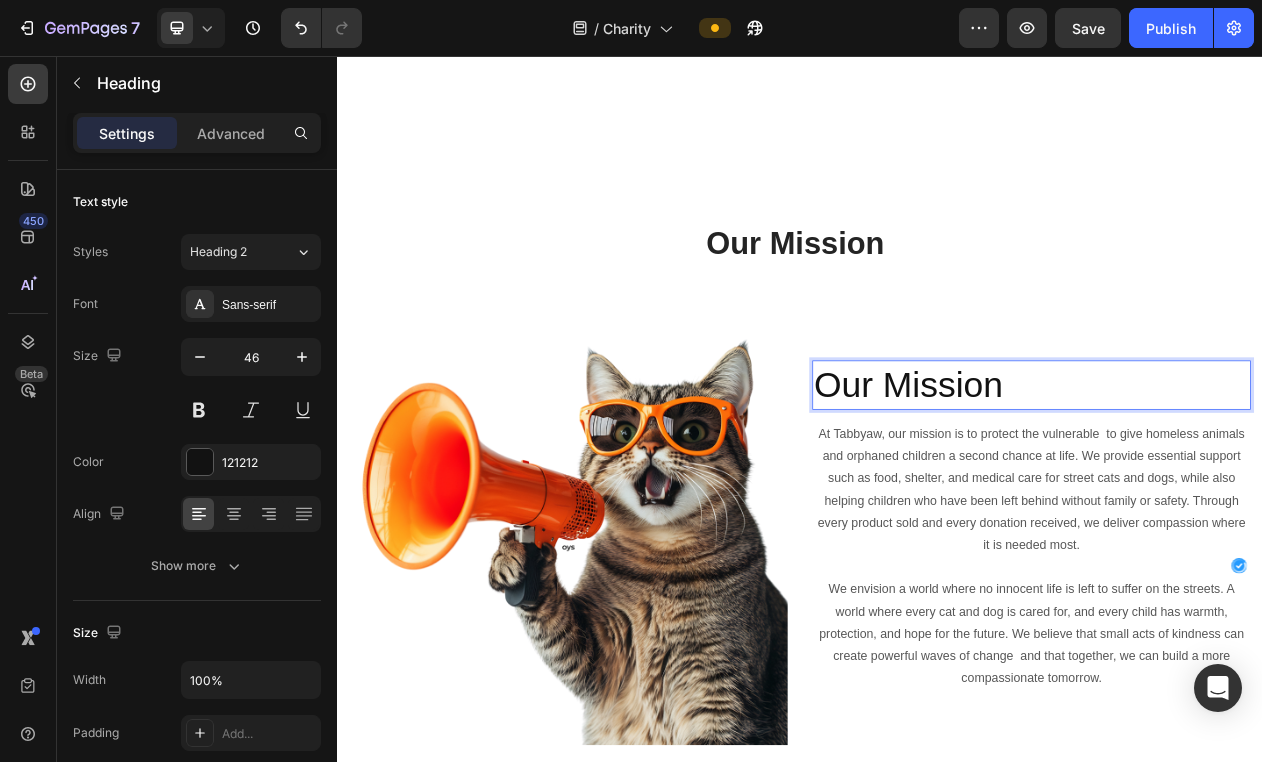 click on "Our Mission" at bounding box center (1237, 483) 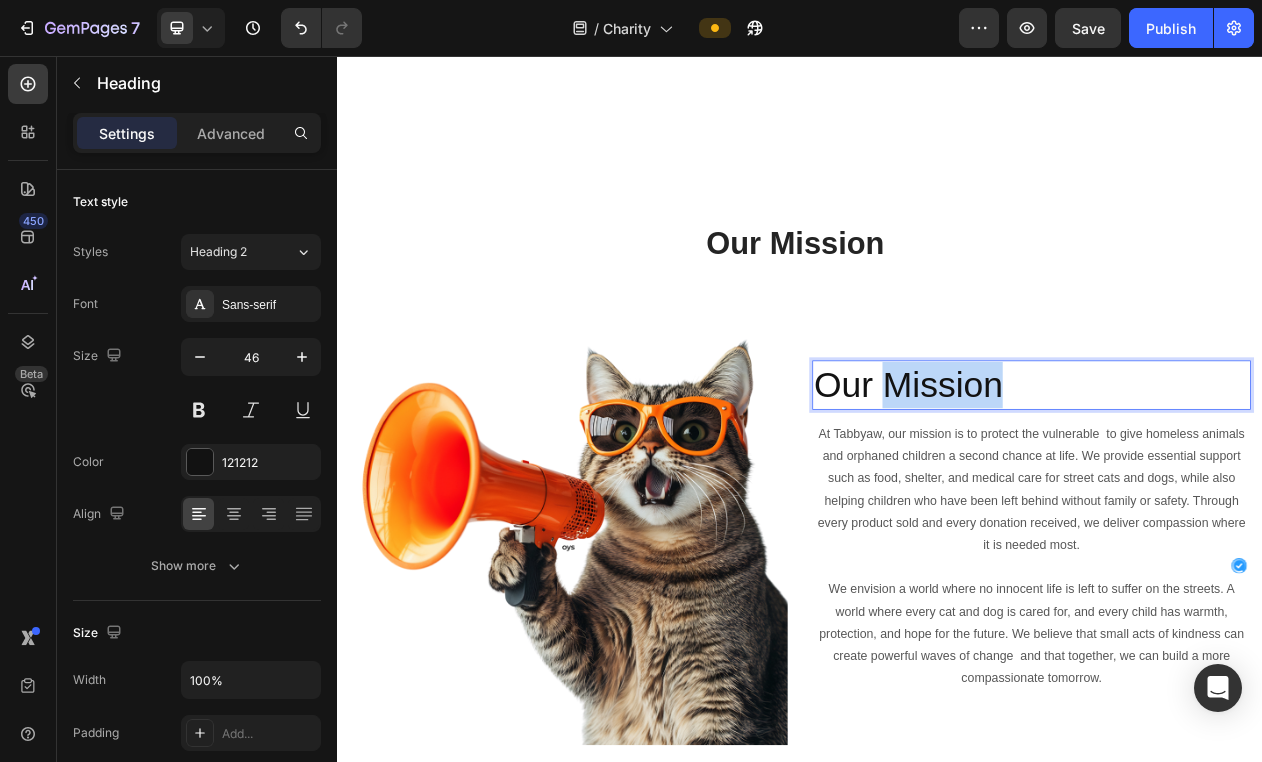 click on "Our Mission" at bounding box center [1237, 483] 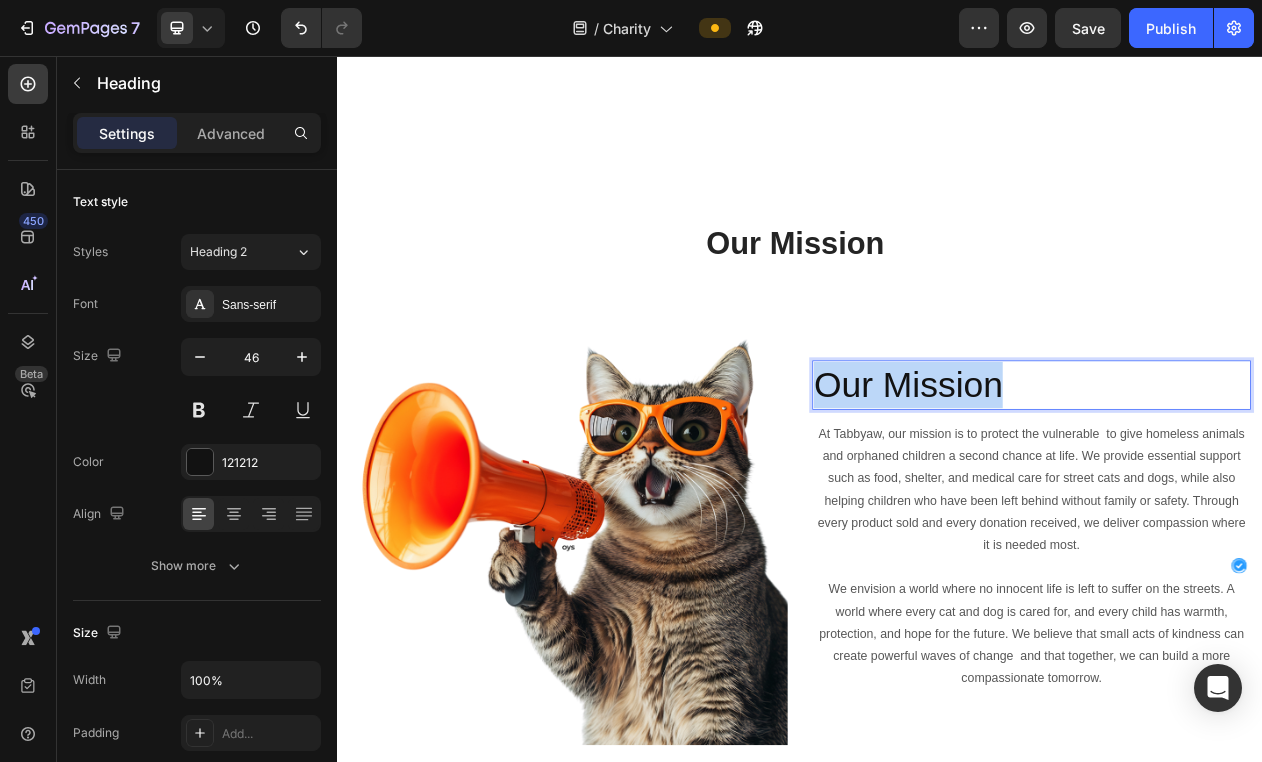 click on "Our Mission" at bounding box center [1237, 483] 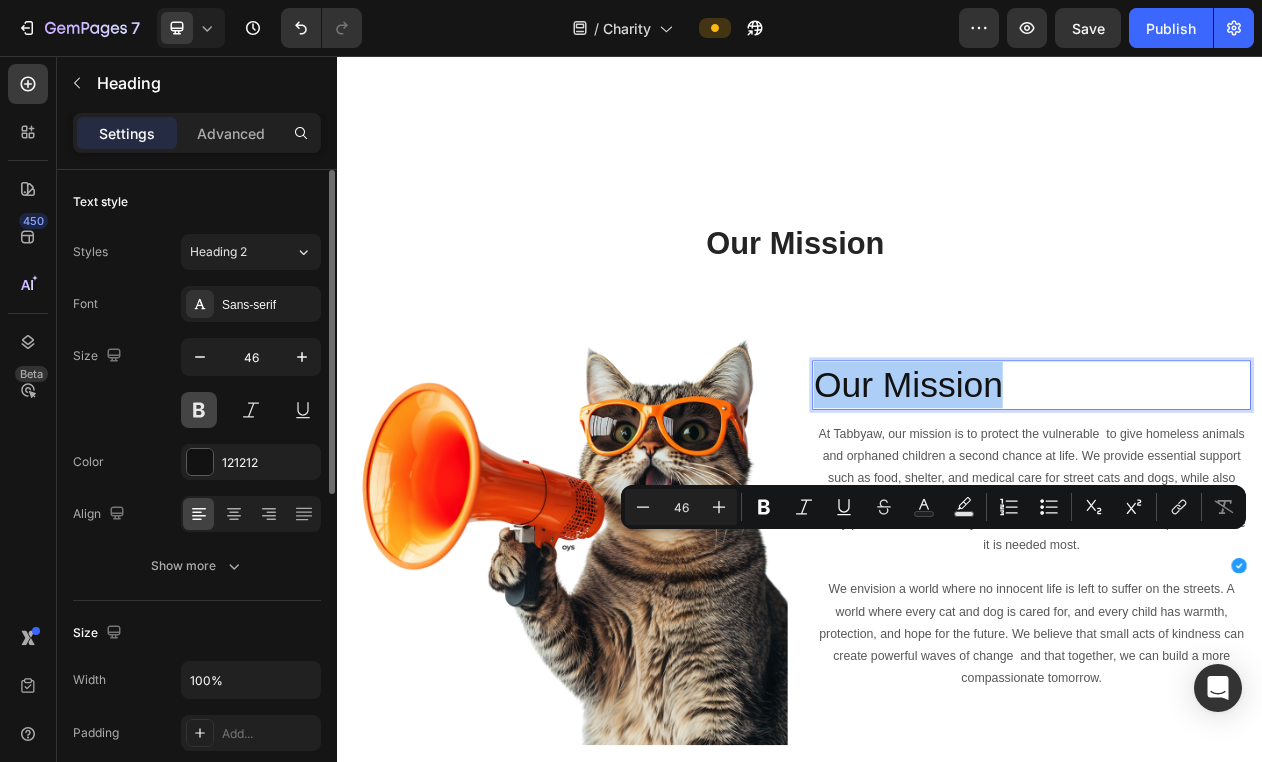 click at bounding box center (199, 410) 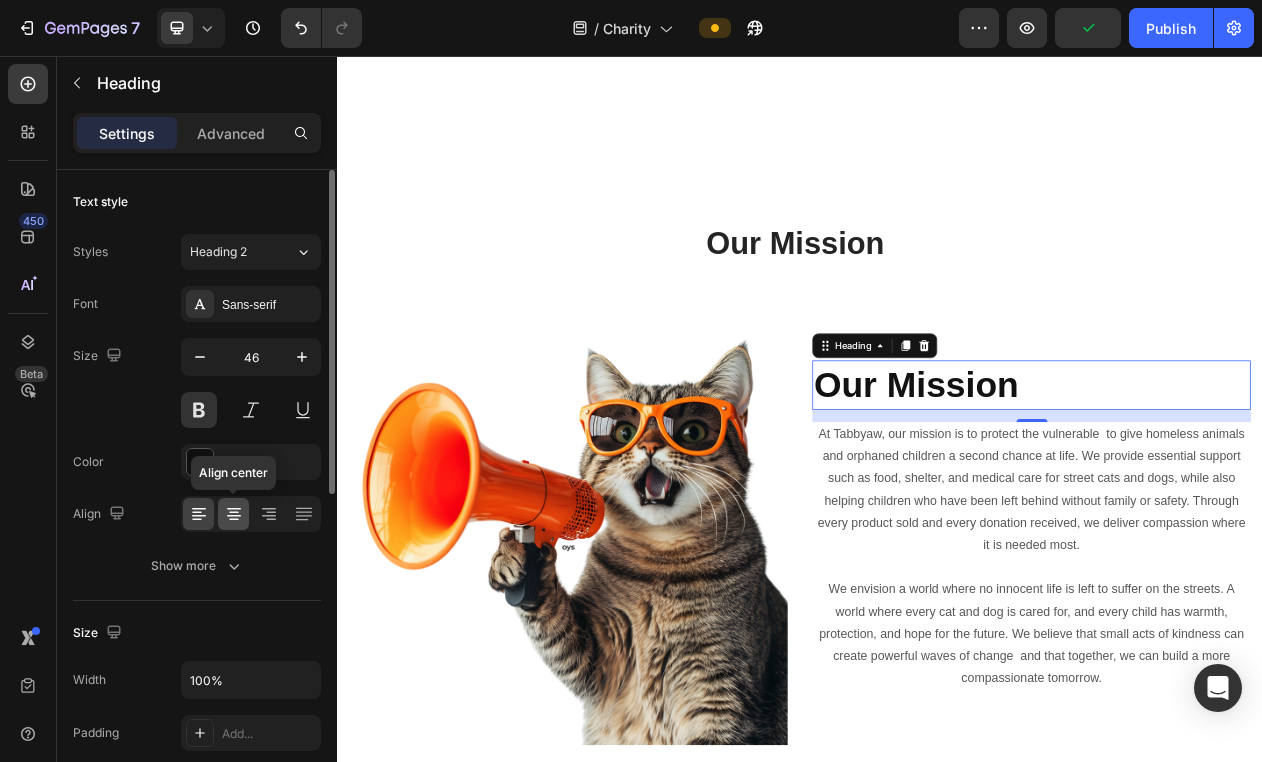 click 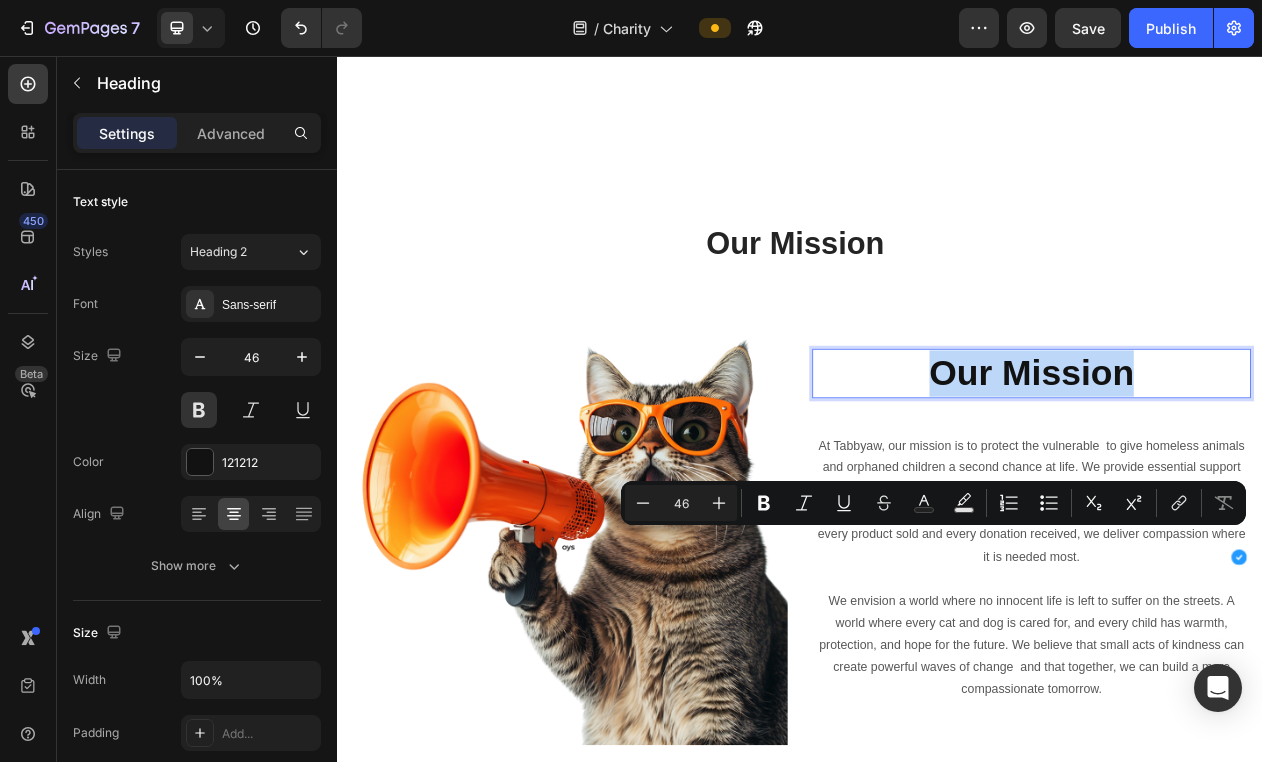 drag, startPoint x: 1246, startPoint y: 746, endPoint x: 1248, endPoint y: 776, distance: 30.066593 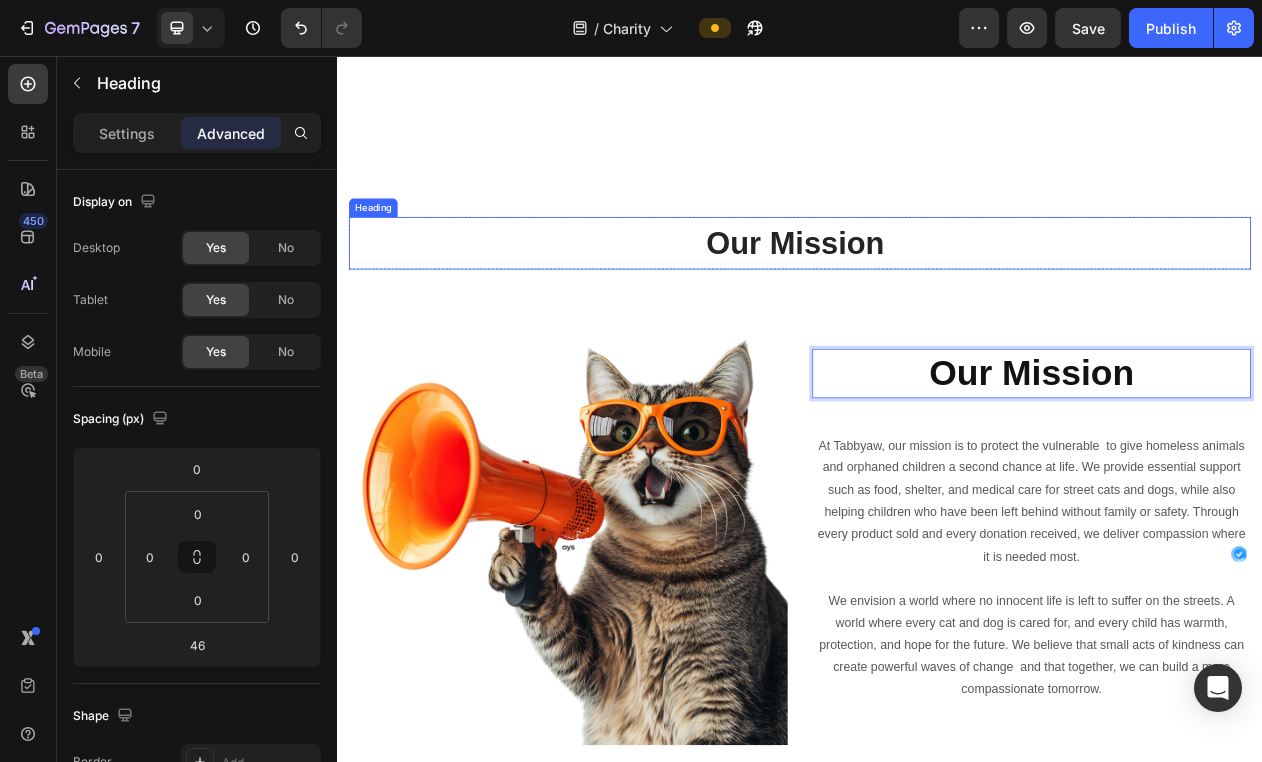 click on "⁠⁠⁠⁠⁠⁠⁠ Our Mission" at bounding box center [931, 299] 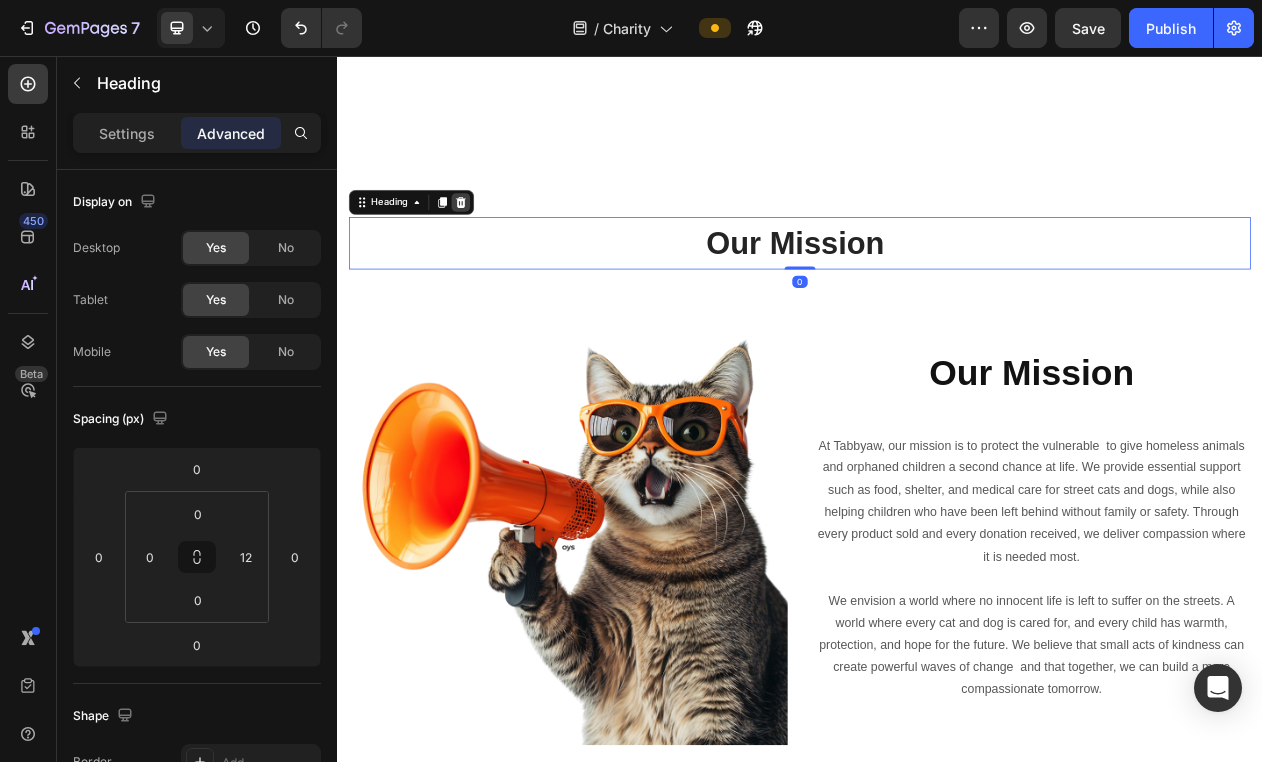 click 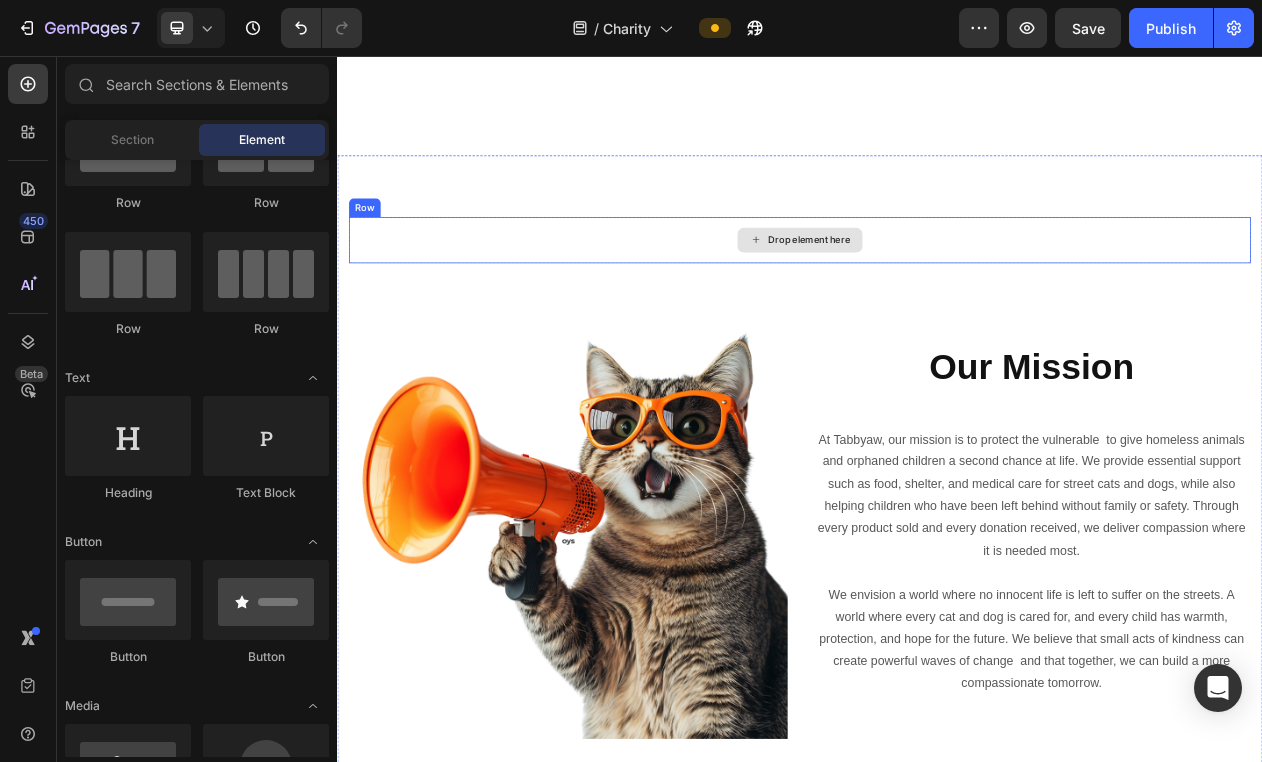 click on "Drop element here" at bounding box center (937, 295) 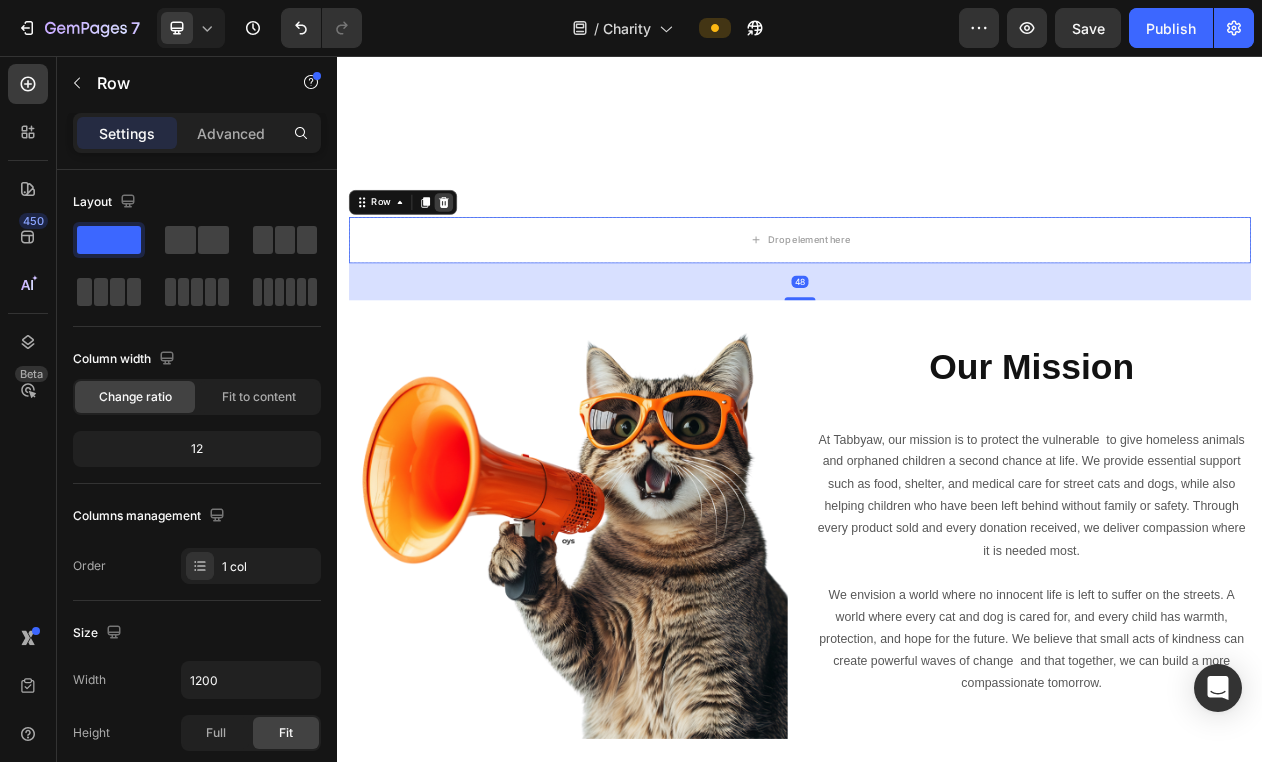 click 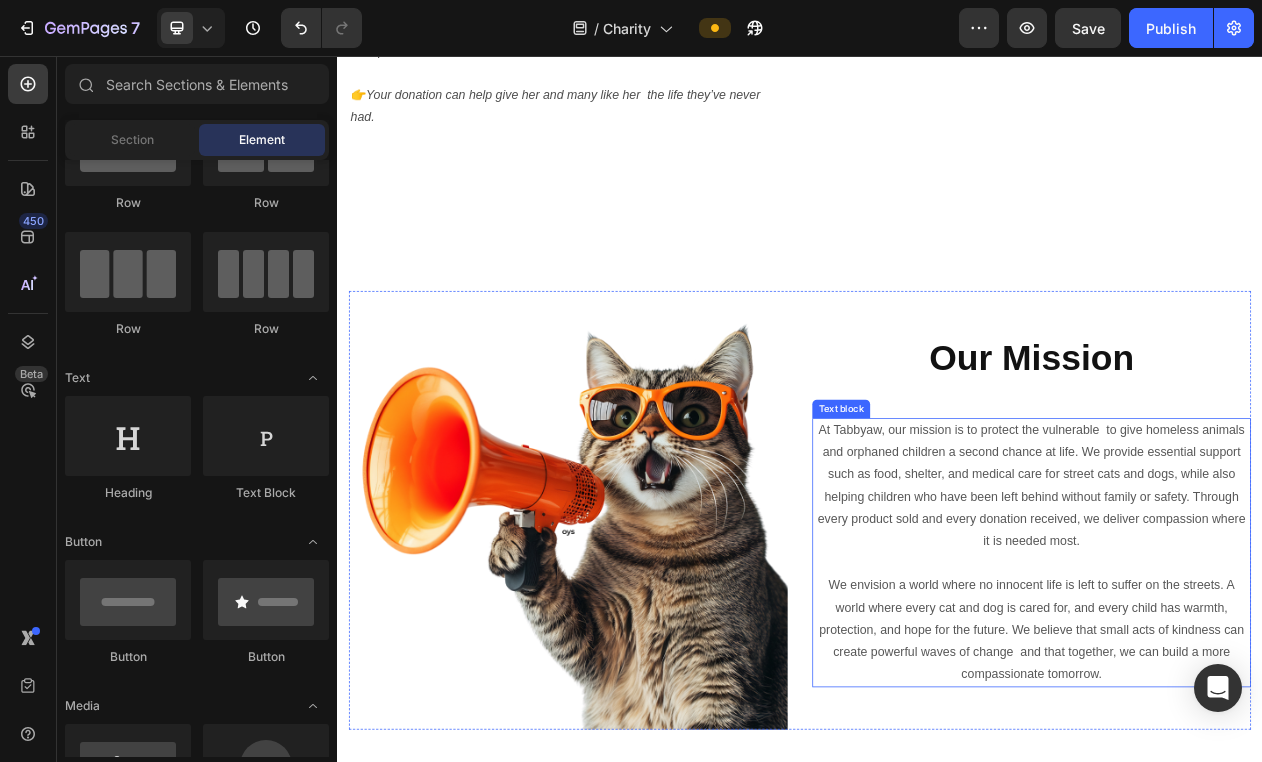 scroll, scrollTop: 4537, scrollLeft: 0, axis: vertical 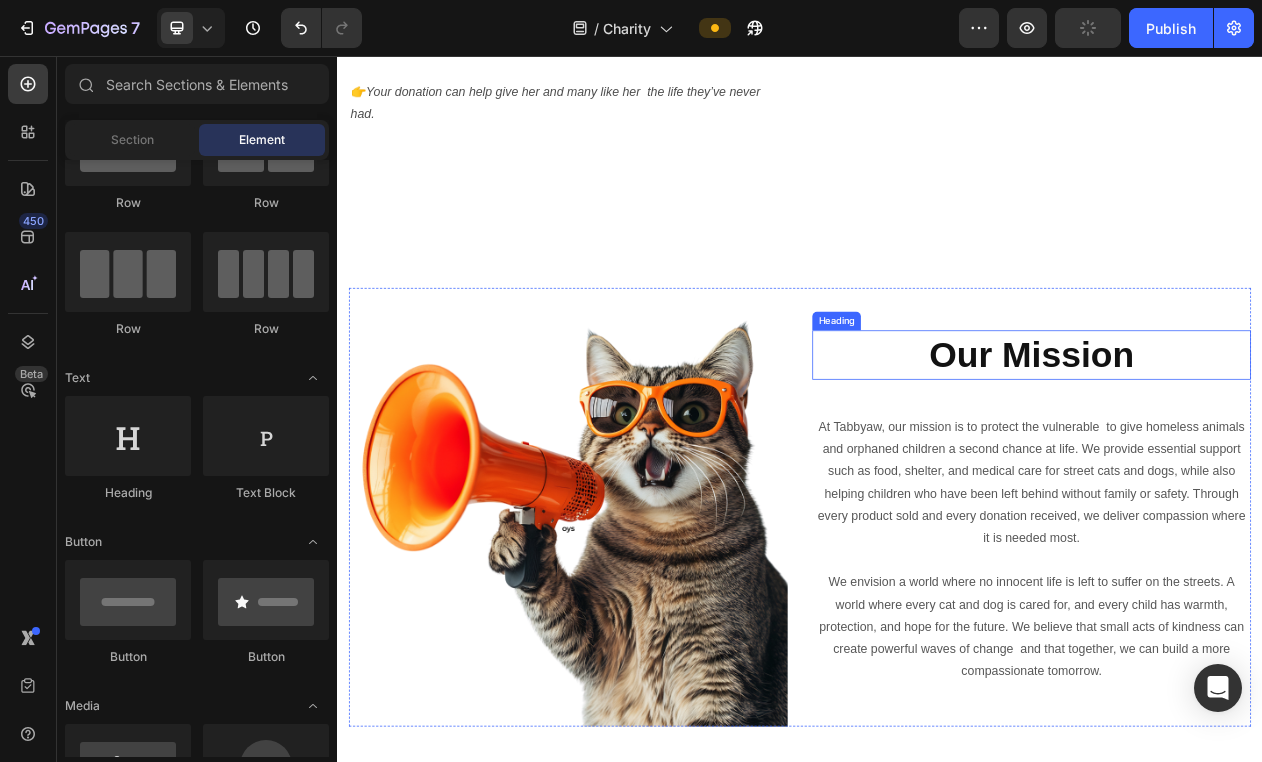 click on "Our Mission" at bounding box center (1237, 444) 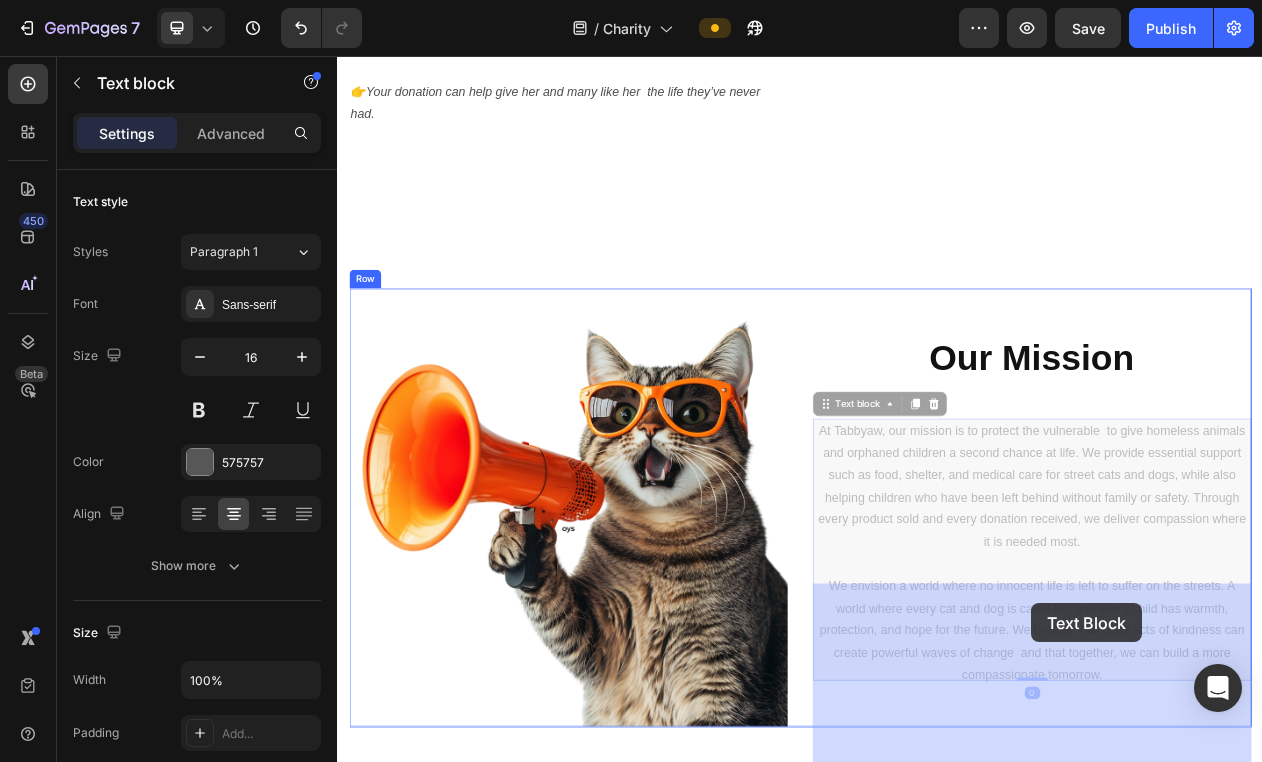 drag, startPoint x: 1237, startPoint y: 741, endPoint x: 1237, endPoint y: 766, distance: 25 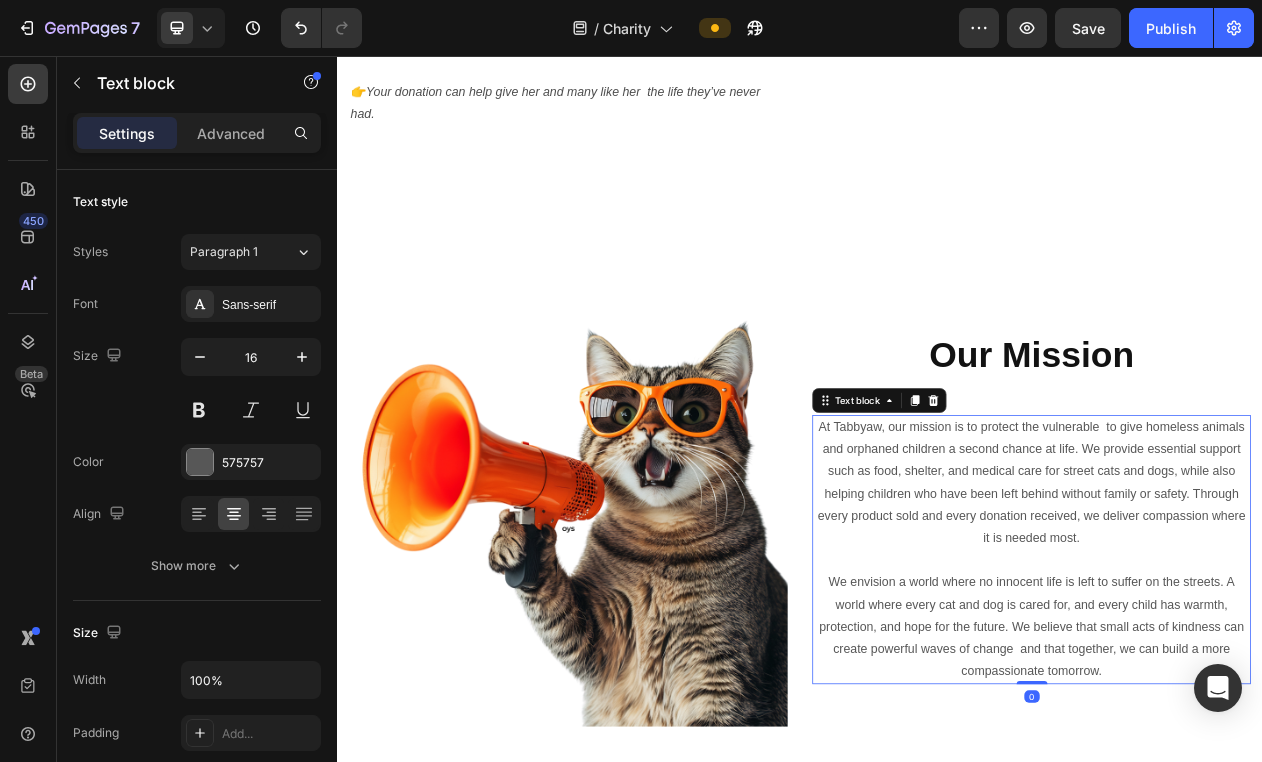 scroll, scrollTop: 4579, scrollLeft: 0, axis: vertical 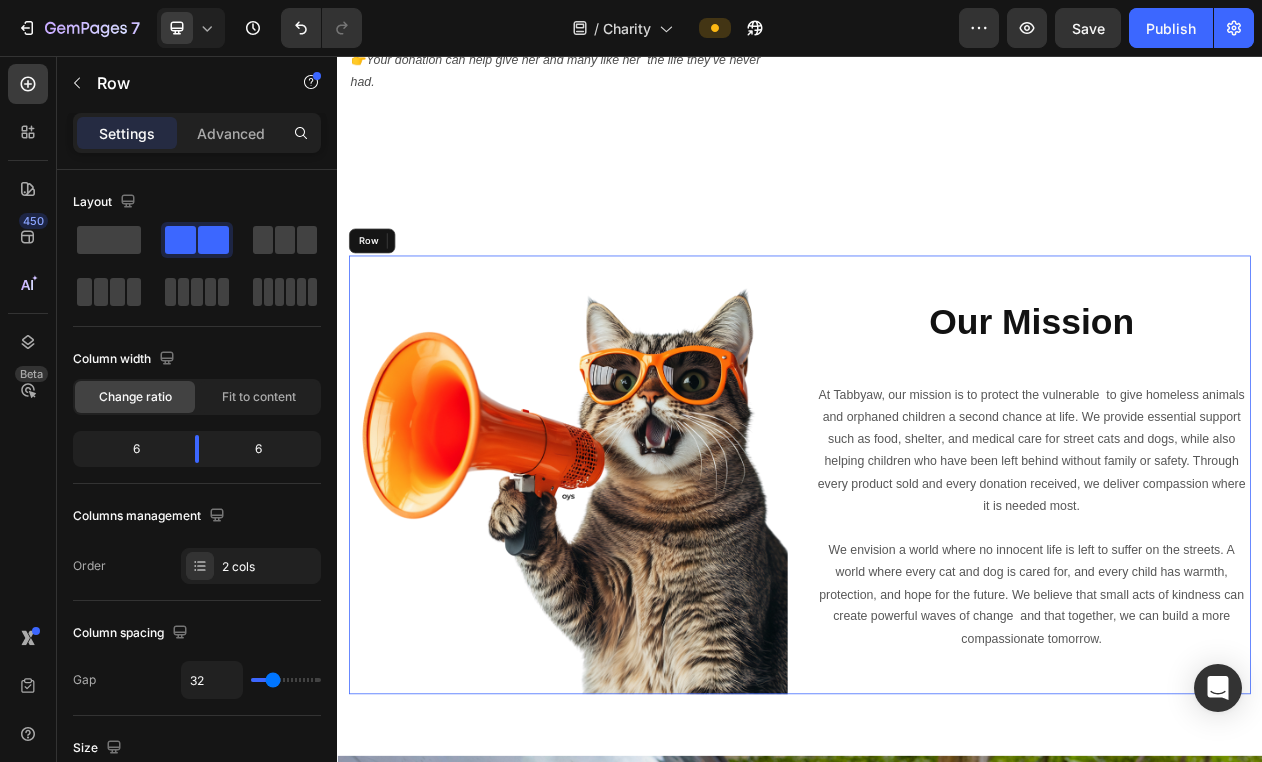click on "Our Mission Heading At Tabbyaw, our mission is to protect the vulnerable  to give homeless animals and orphaned children a second chance at life. We provide essential support such as food, shelter, and medical care for street cats and dogs, while also helping children who have been left behind without family or safety. Through every product sold and every donation received, we deliver compassion where it is needed most. We envision a world where no innocent life is left to suffer on the streets. A world where every cat and dog is cared for, and every child has warmth, protection, and hope for the future. We believe that small acts of kindness can create powerful waves of change  and that together, we can build a more compassionate tomorrow. Text block   0" at bounding box center (1237, 599) 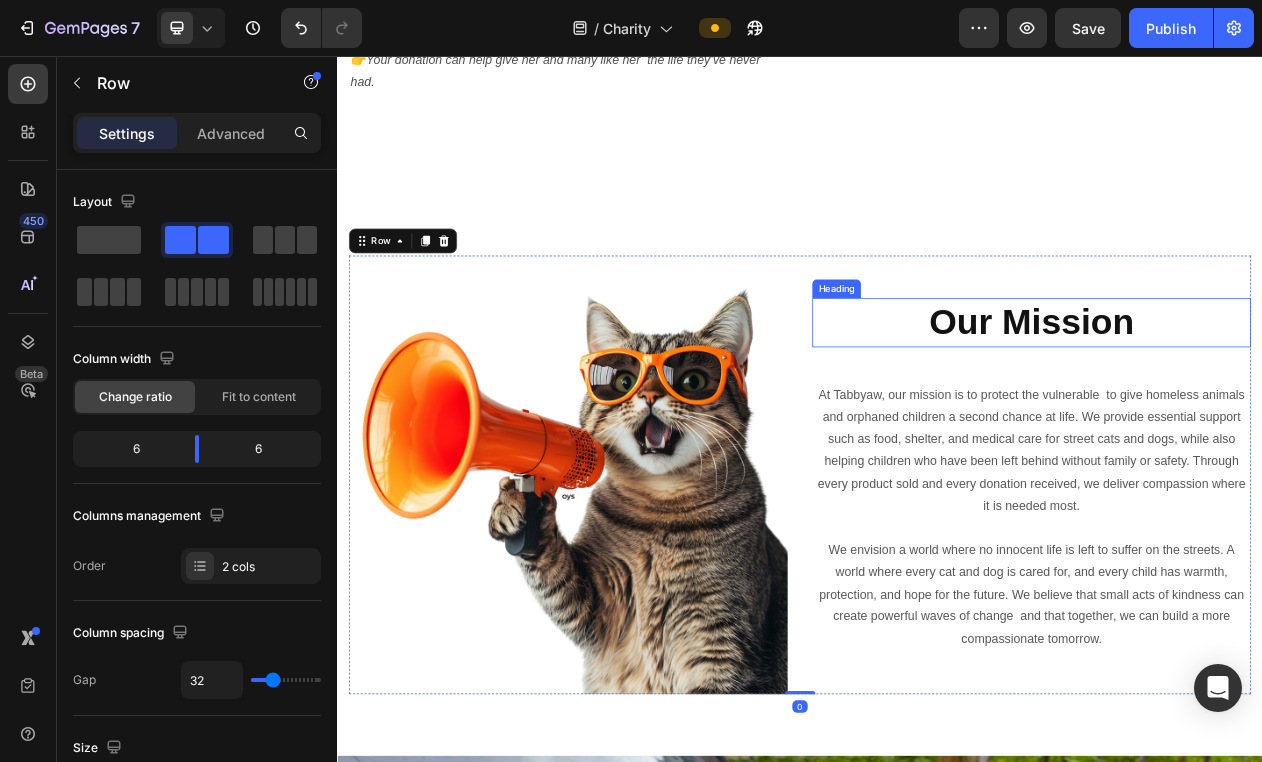 click on "Our Mission" at bounding box center (1237, 402) 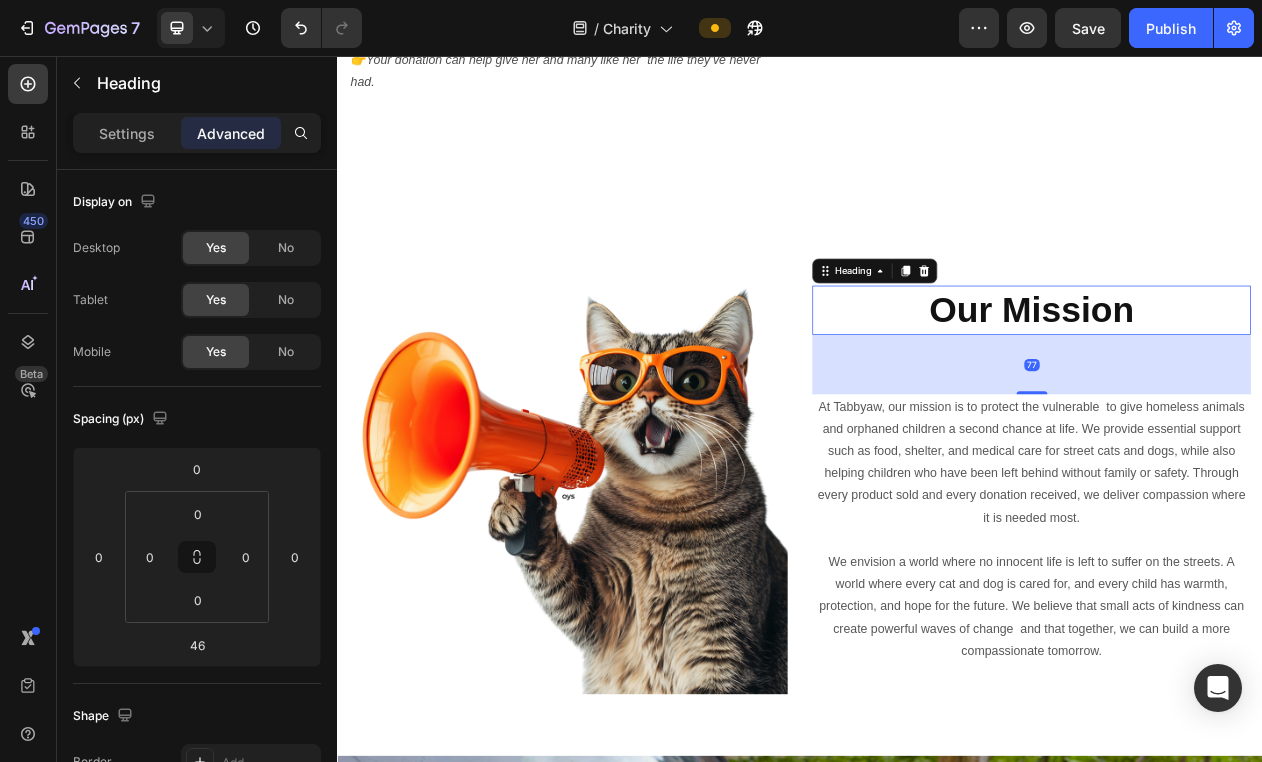 drag, startPoint x: 1235, startPoint y: 697, endPoint x: 1237, endPoint y: 728, distance: 31.06445 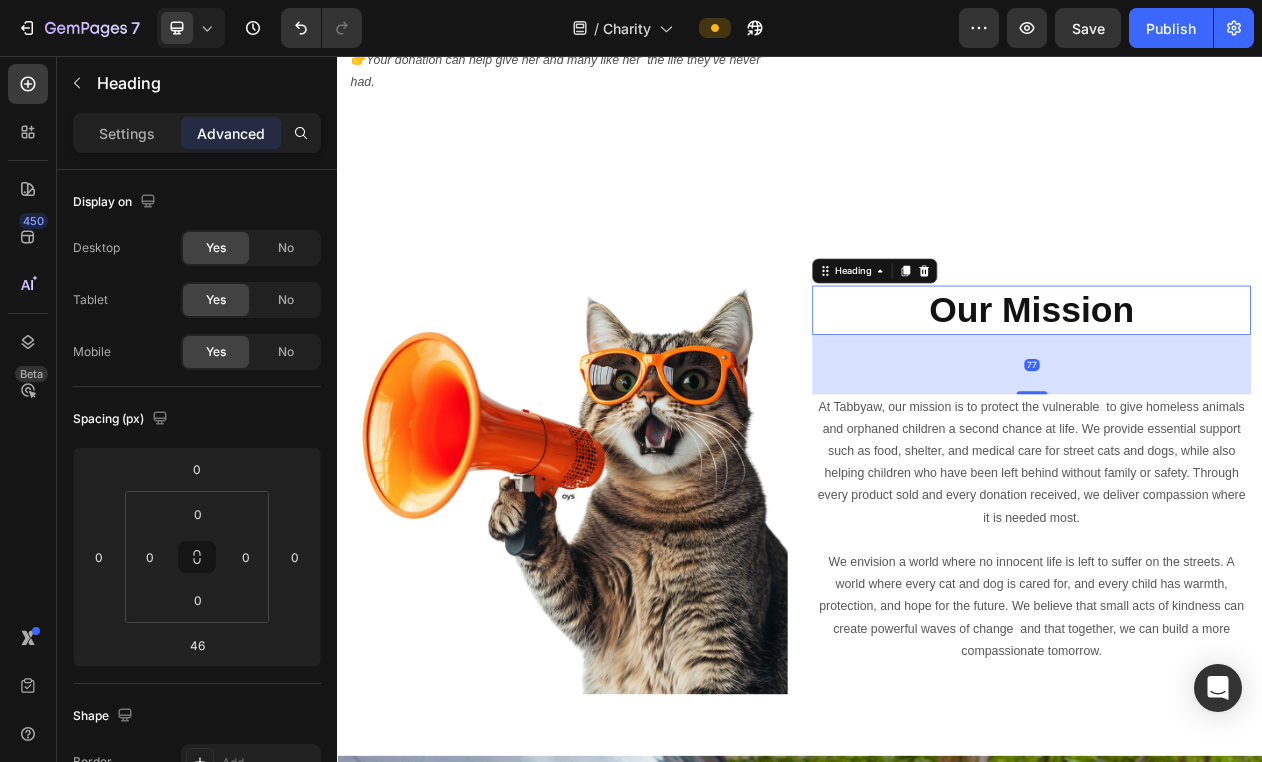 type on "77" 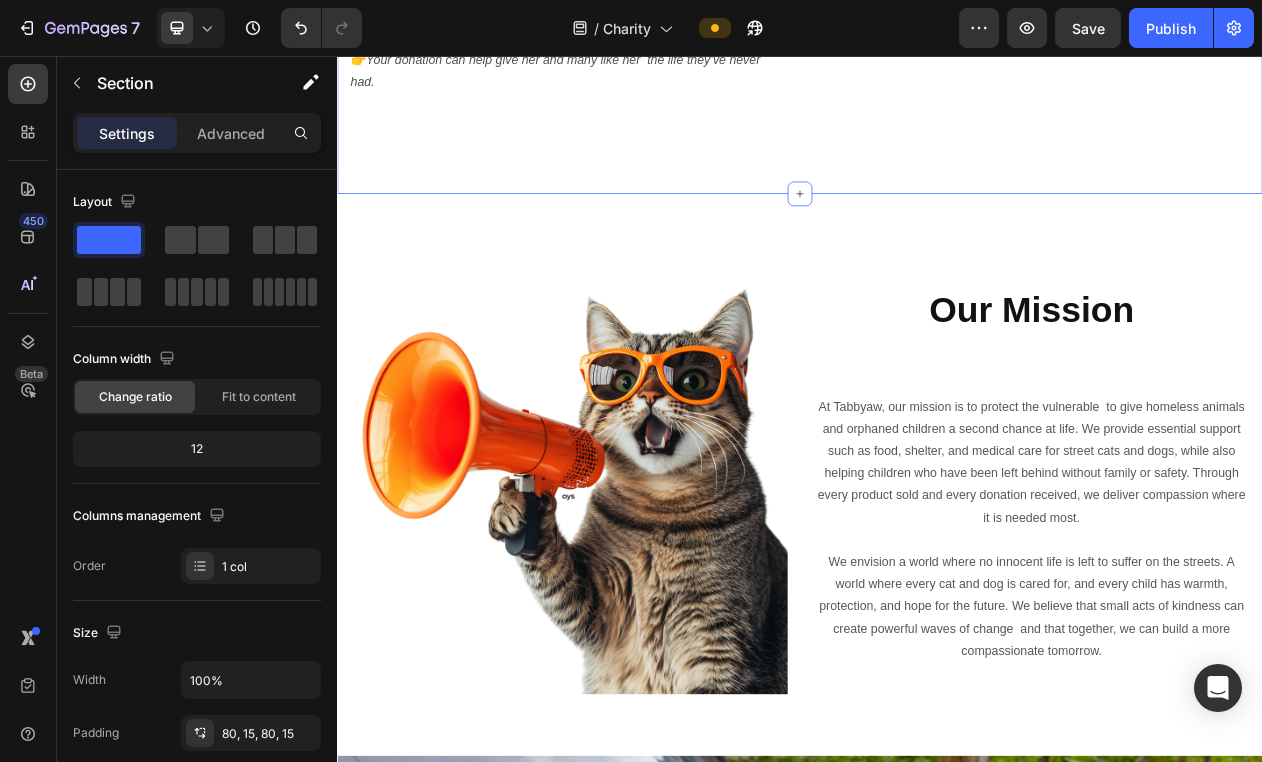 click on "Most Popular Blog Posts Heading From [FIRST] around Afrika in [COUNTRY] Text block Row Hungry cats Heading By  [FIRST] [LAST]  Text block [MONTH] [DAY], [YEAR] Text block Row Three hungry cats, huddled together on the street, sharing a small patch of food. This is the reality for so many street animals. They rely on scraps, on kindness, on luck. We do what we can with what little we have, but they need more. We gave them what little food we had because they had nothing. This is a daily situation for many street cats in our area. Every day, we try to help as many as we can, but with very limited resources and almost no support, it’s difficult to reach all of them.   We share these moments to show the reality. If you want to help, even a small donation or sharing our work can make a big difference. Every bit of help counts. A meal today could mean a chance at life tomorrow. Text Block Row Elegant  & Sad Heading By   [FIRST] [LAST]  Text block [MONTH] [DAY], [YEAR] Text block Row       👉  Text Block Image" at bounding box center [937, -645] 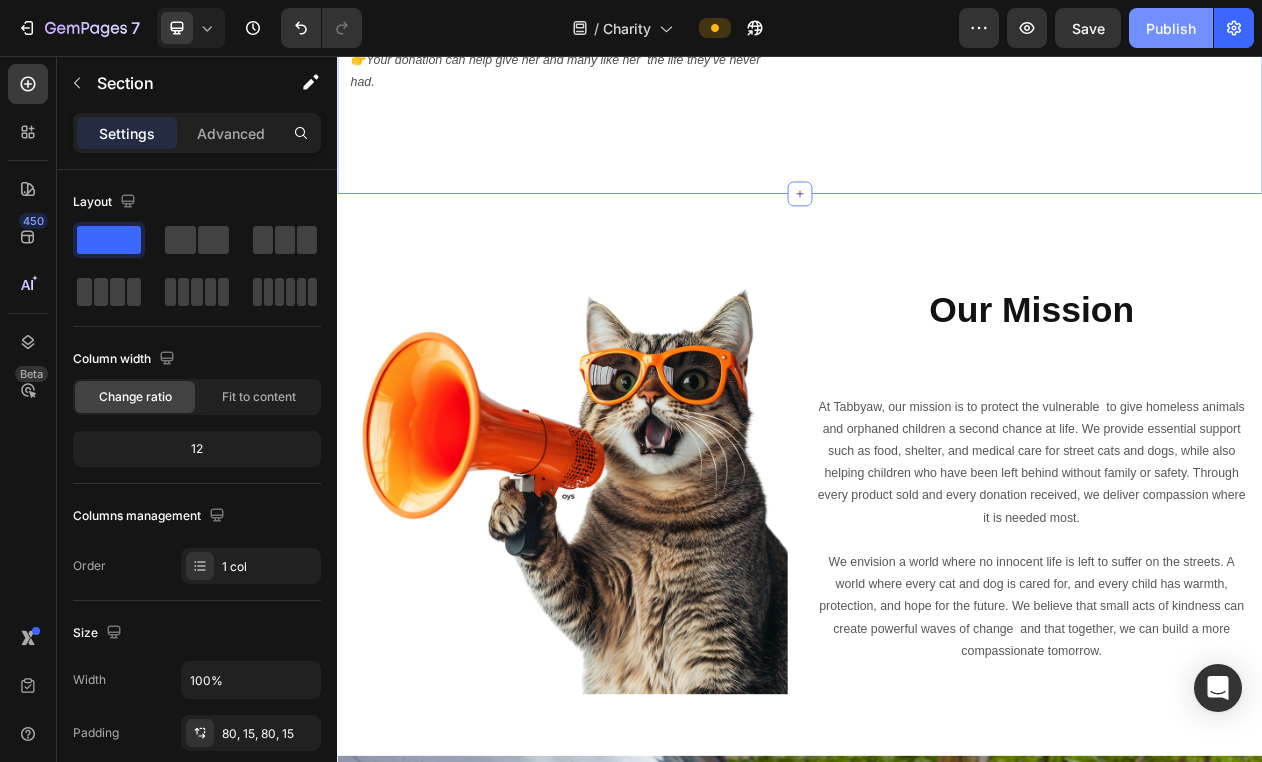 click on "Publish" at bounding box center [1171, 28] 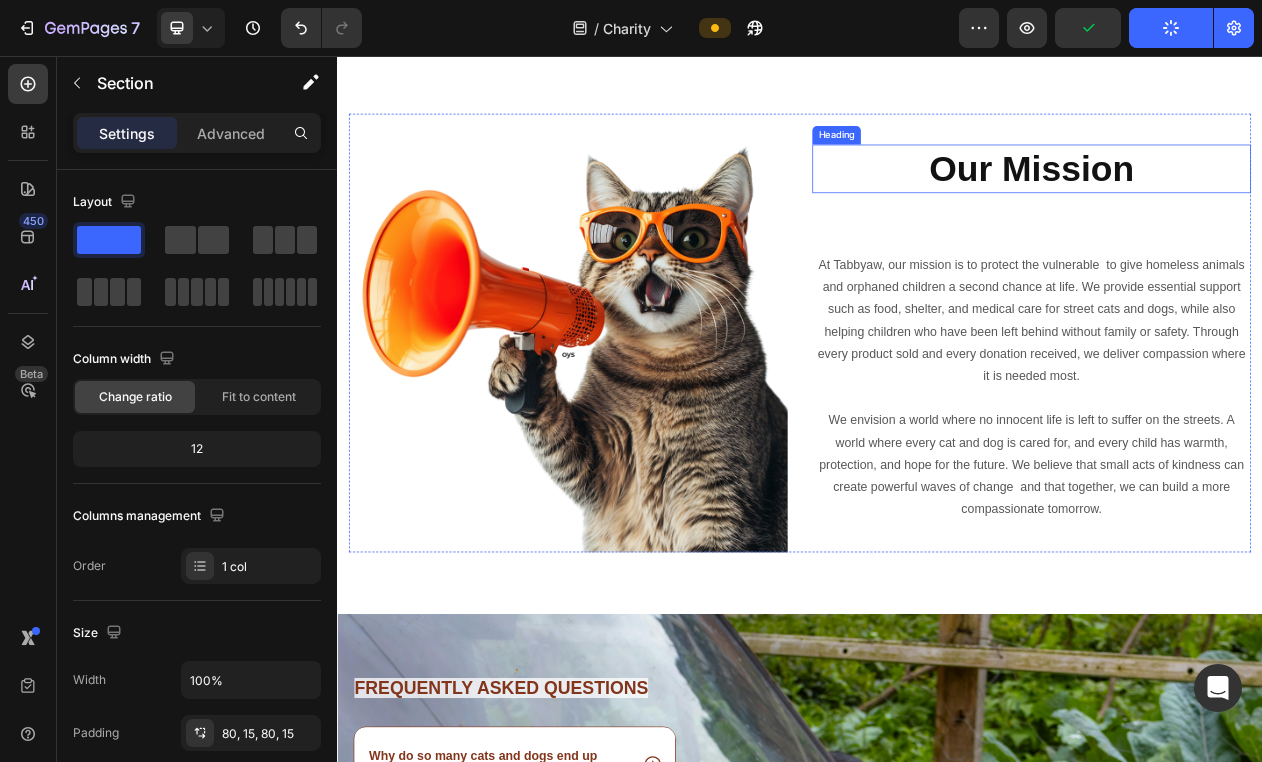 scroll, scrollTop: 4979, scrollLeft: 0, axis: vertical 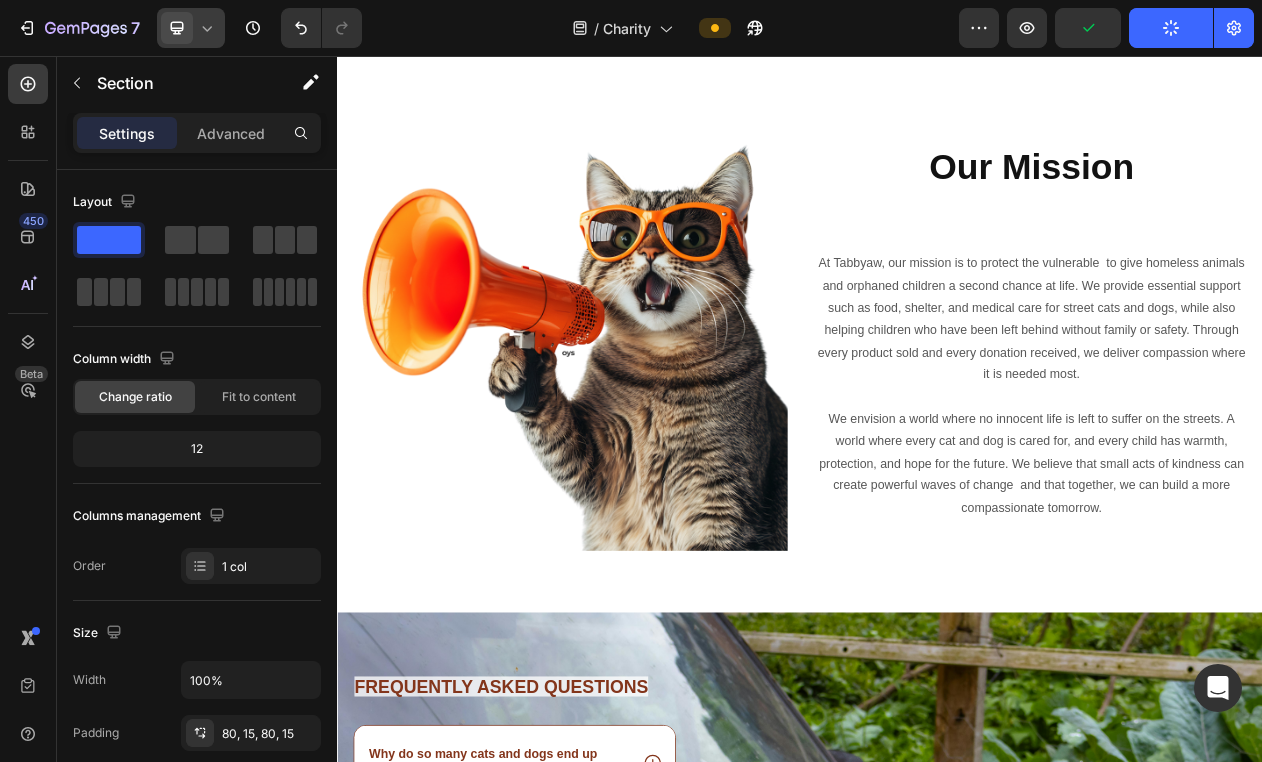click 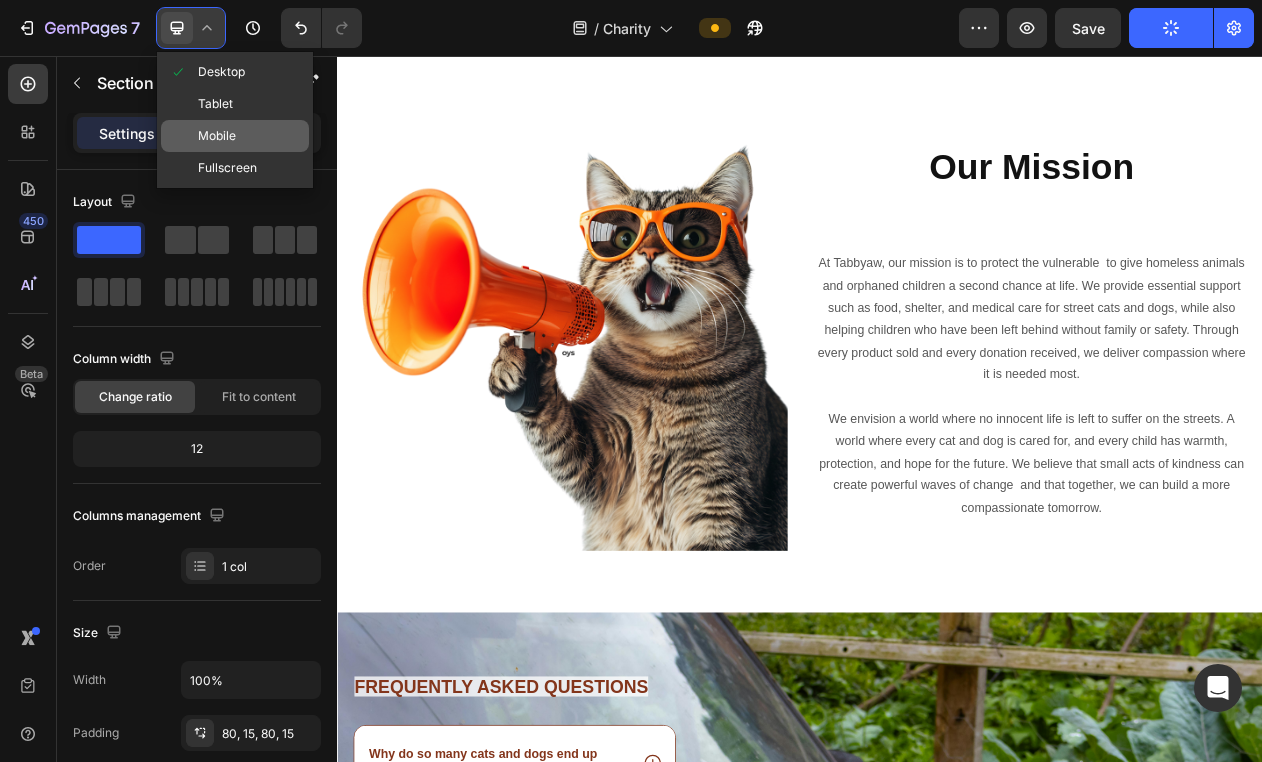 click on "Mobile" at bounding box center (217, 136) 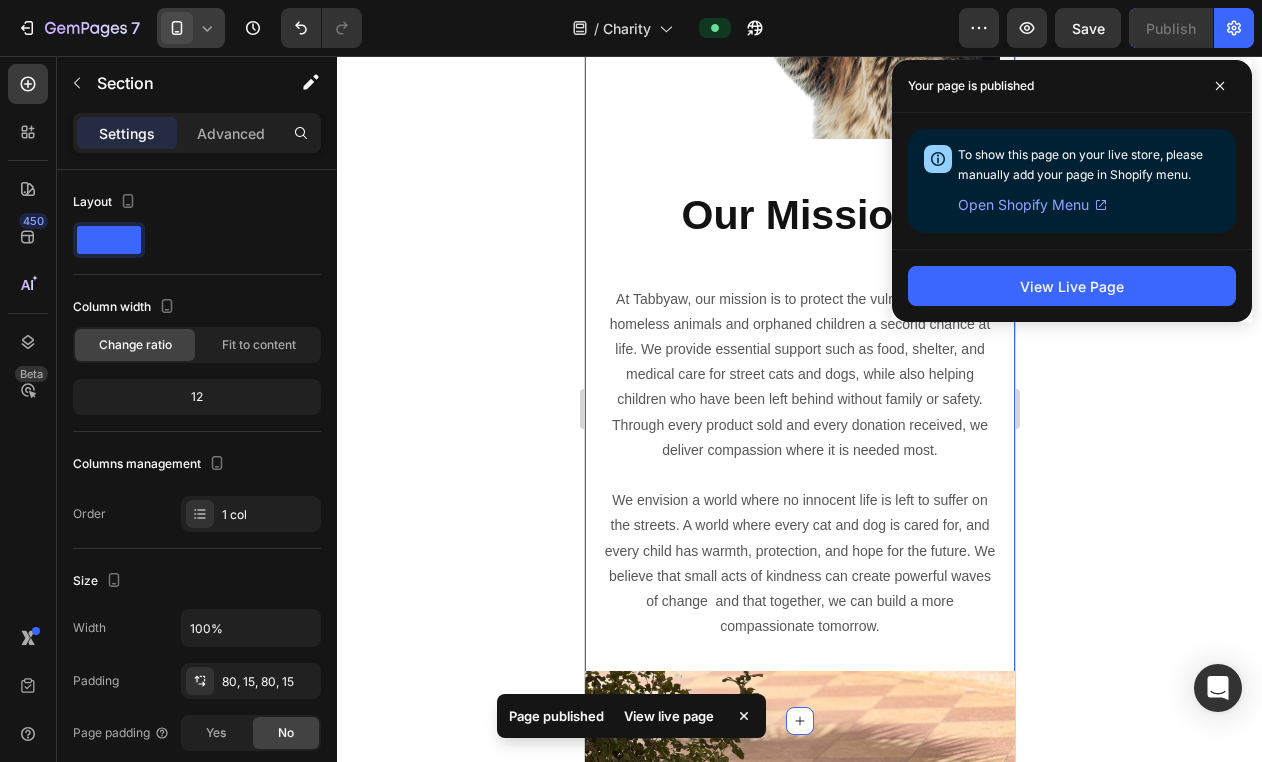 scroll, scrollTop: 5649, scrollLeft: 0, axis: vertical 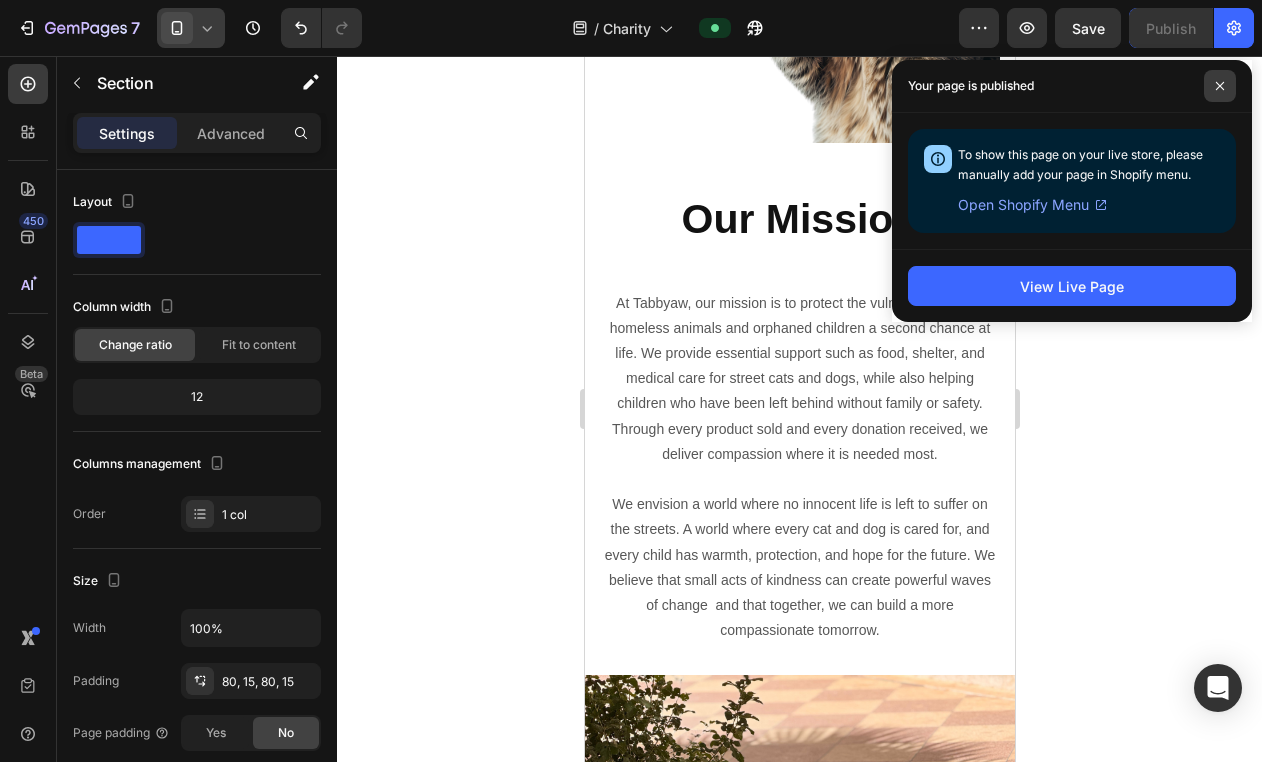 click 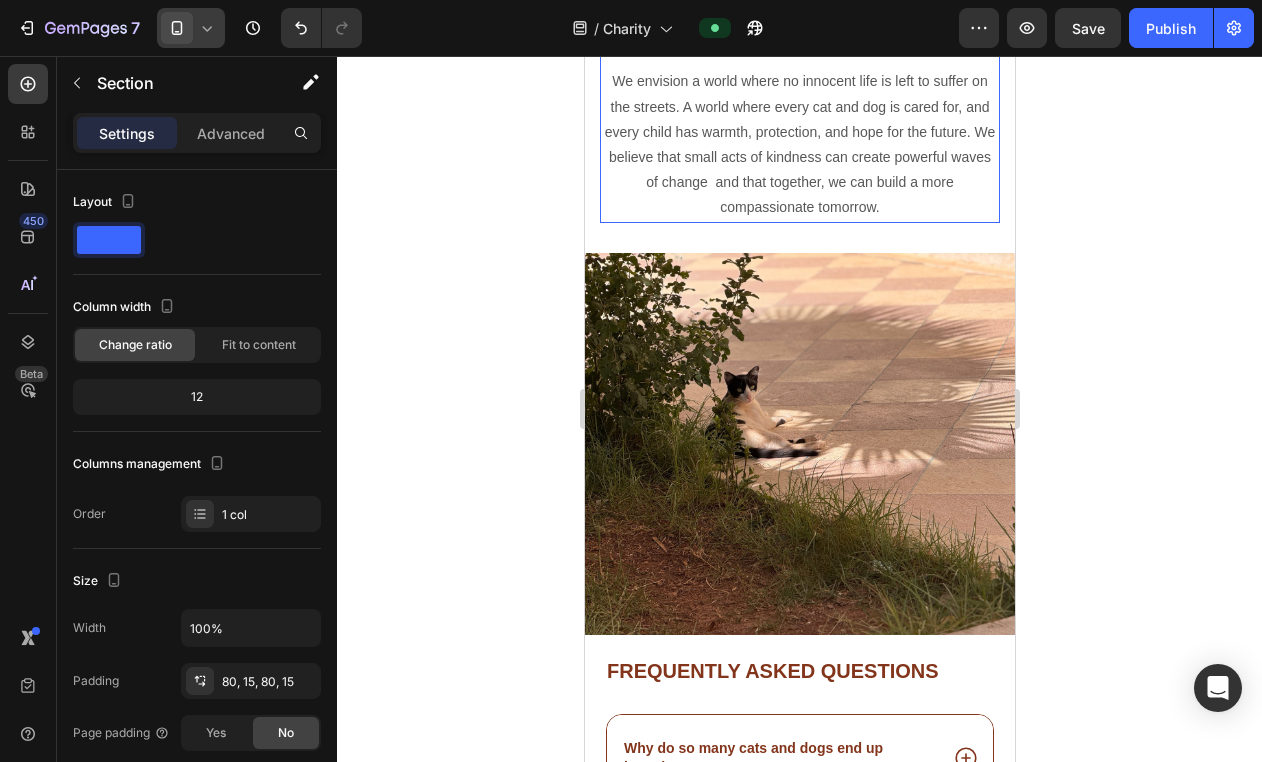 scroll, scrollTop: 6773, scrollLeft: 0, axis: vertical 